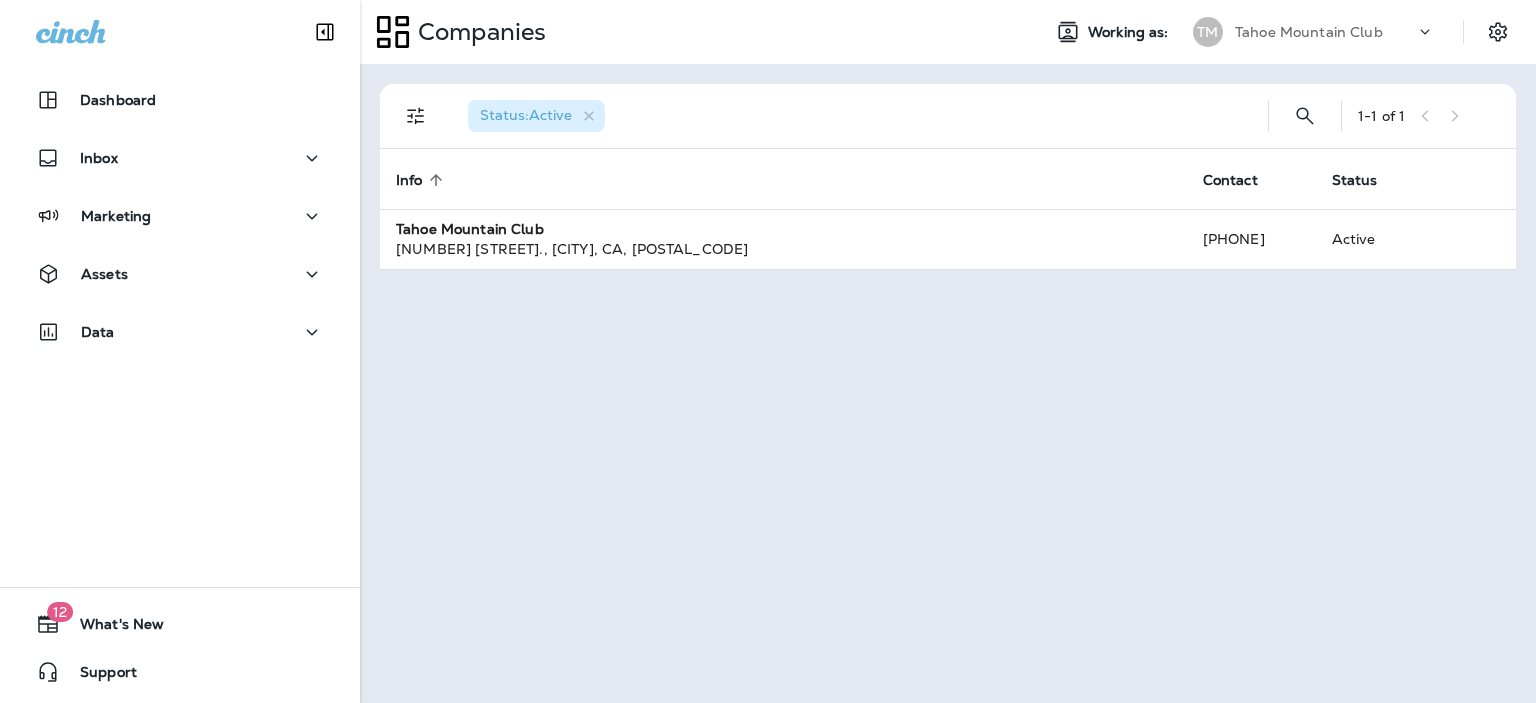 scroll, scrollTop: 0, scrollLeft: 0, axis: both 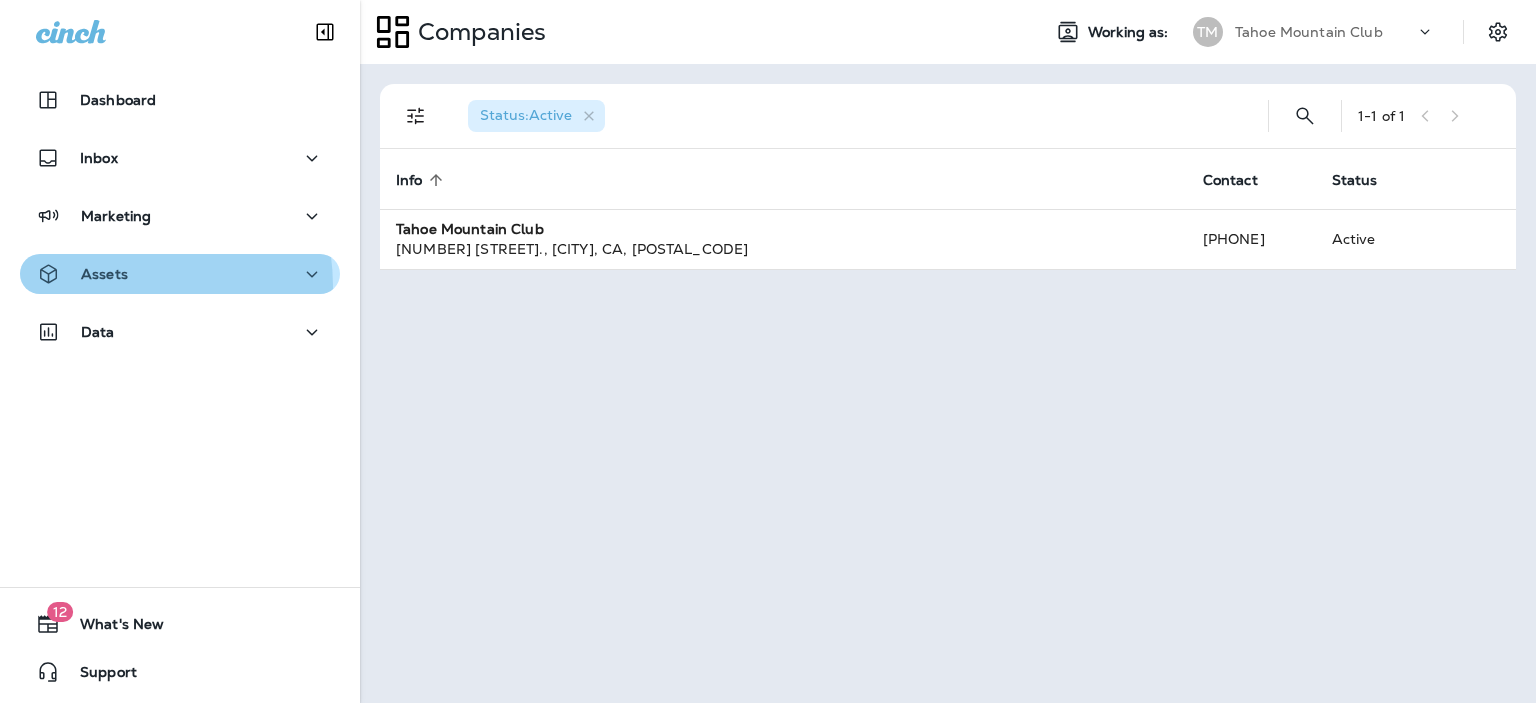click on "Assets" at bounding box center [180, 274] 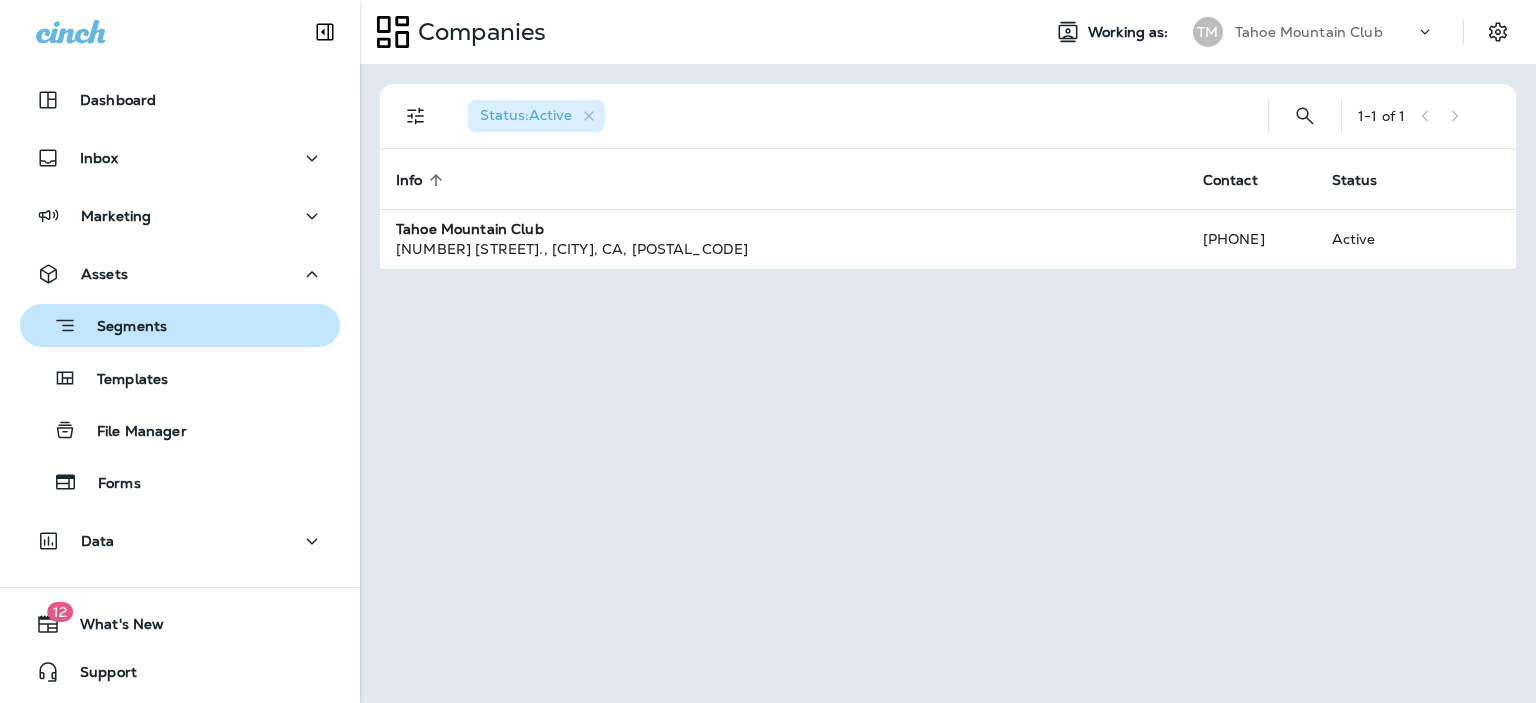 click on "Segments" at bounding box center (180, 325) 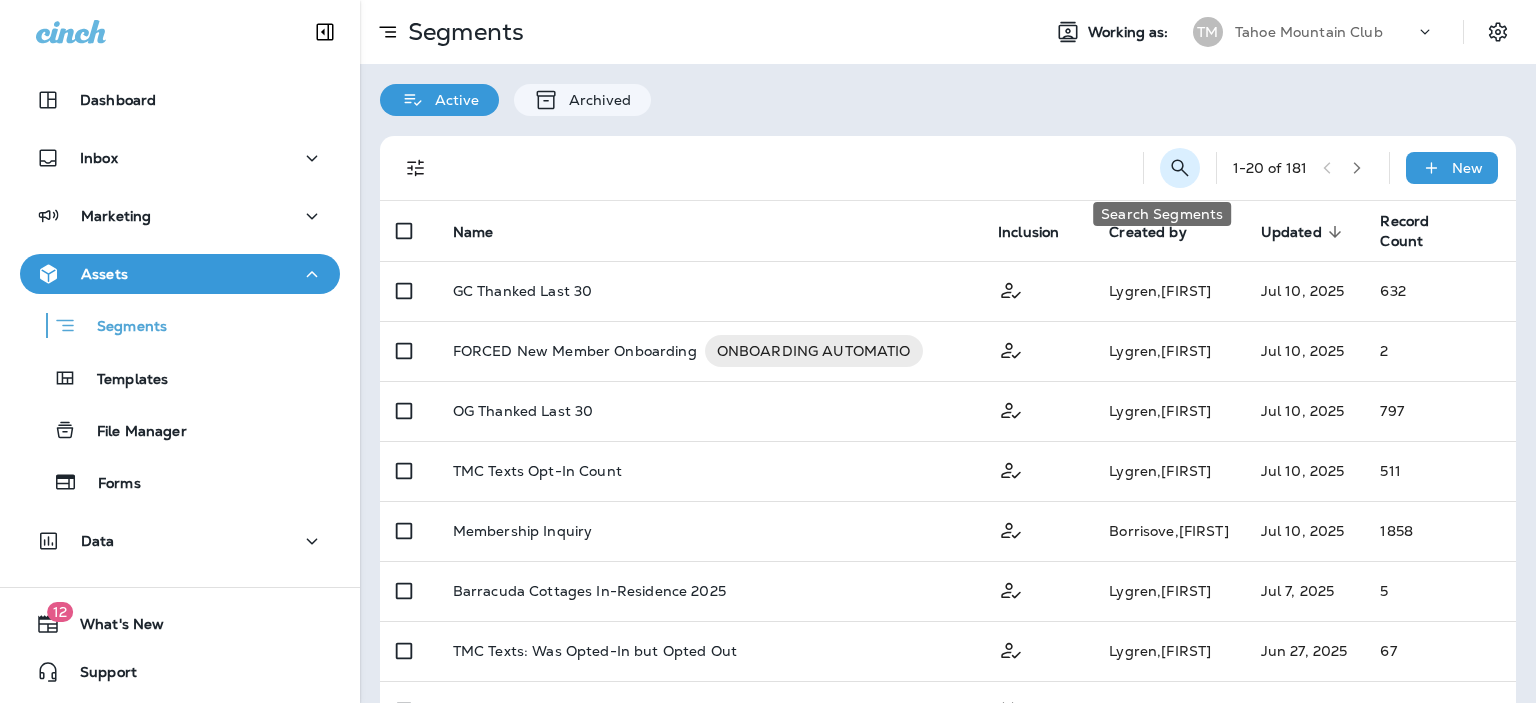 click 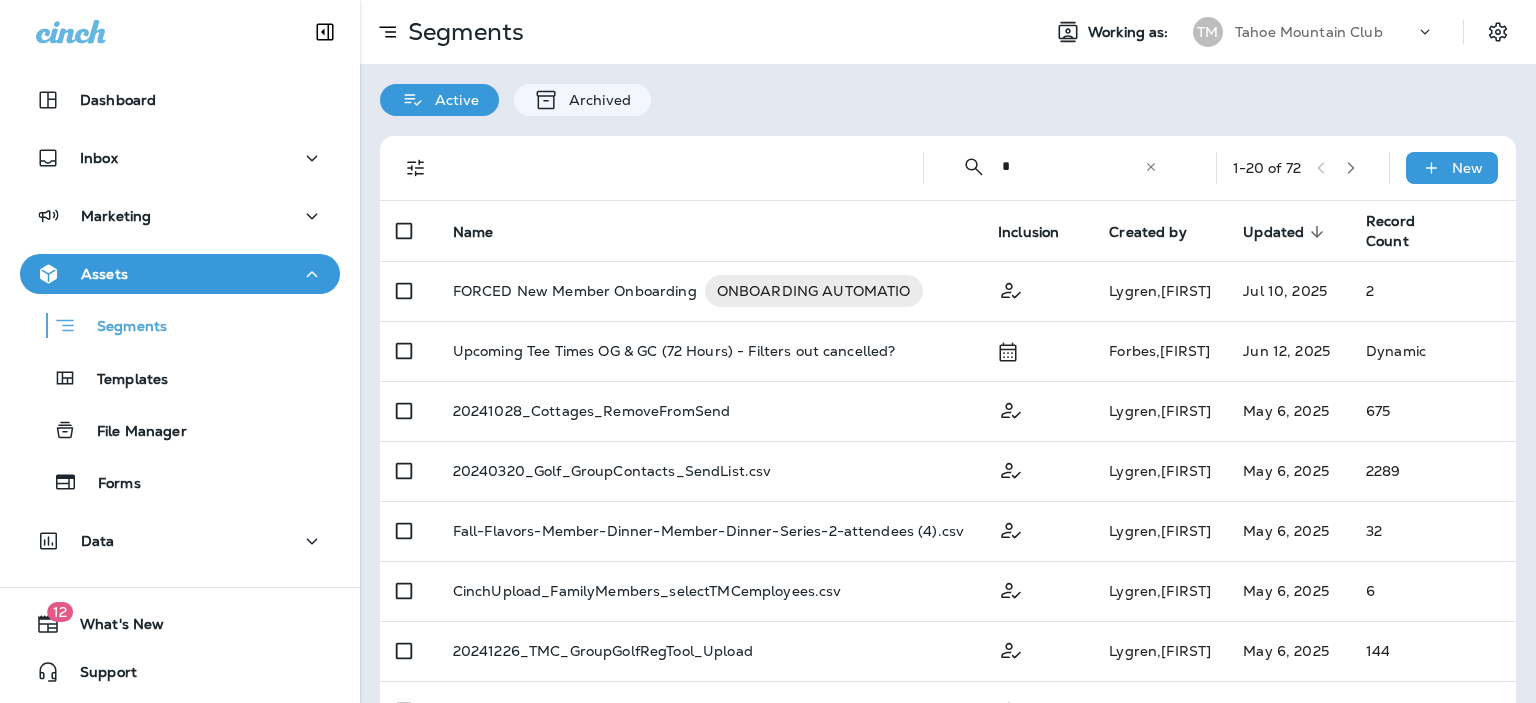 type on "******" 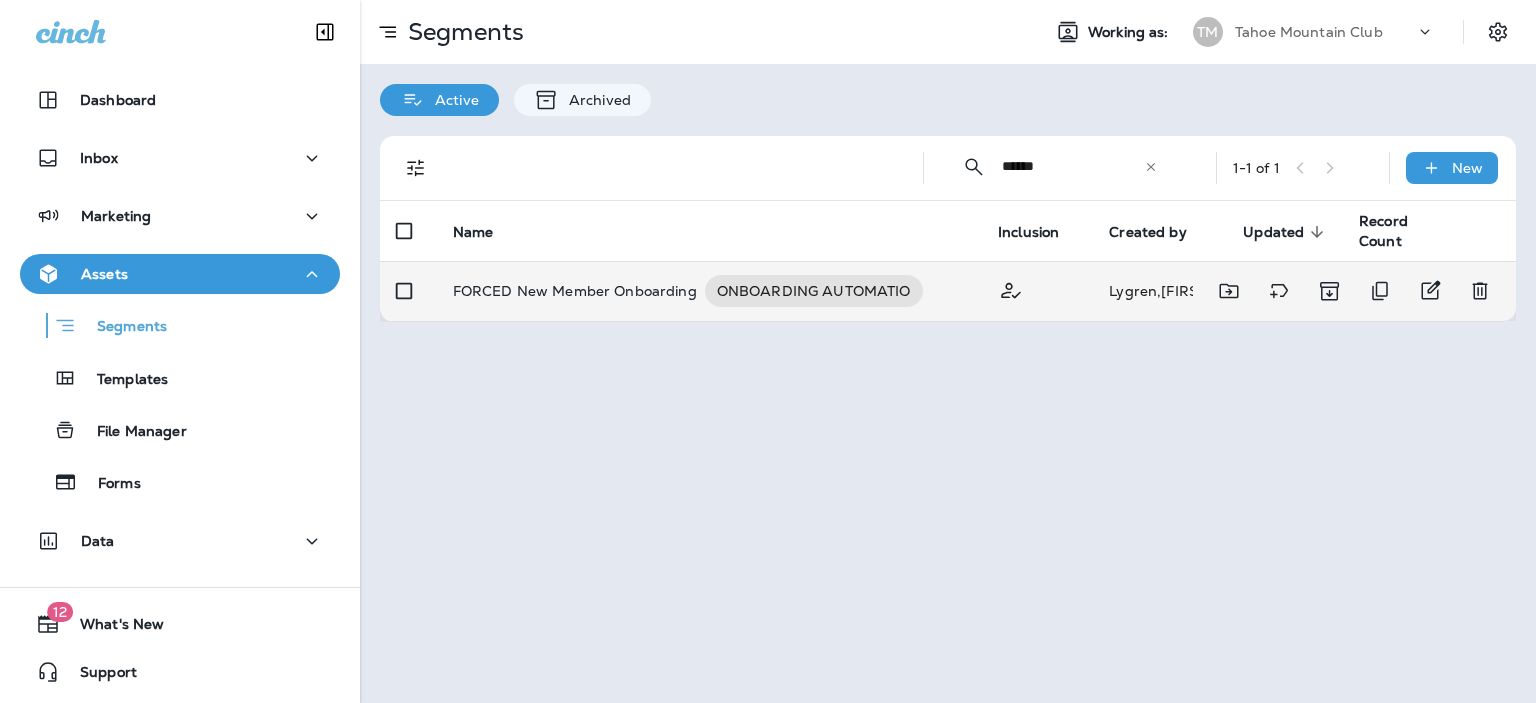 click on "FORCED New Member Onboarding" at bounding box center (575, 291) 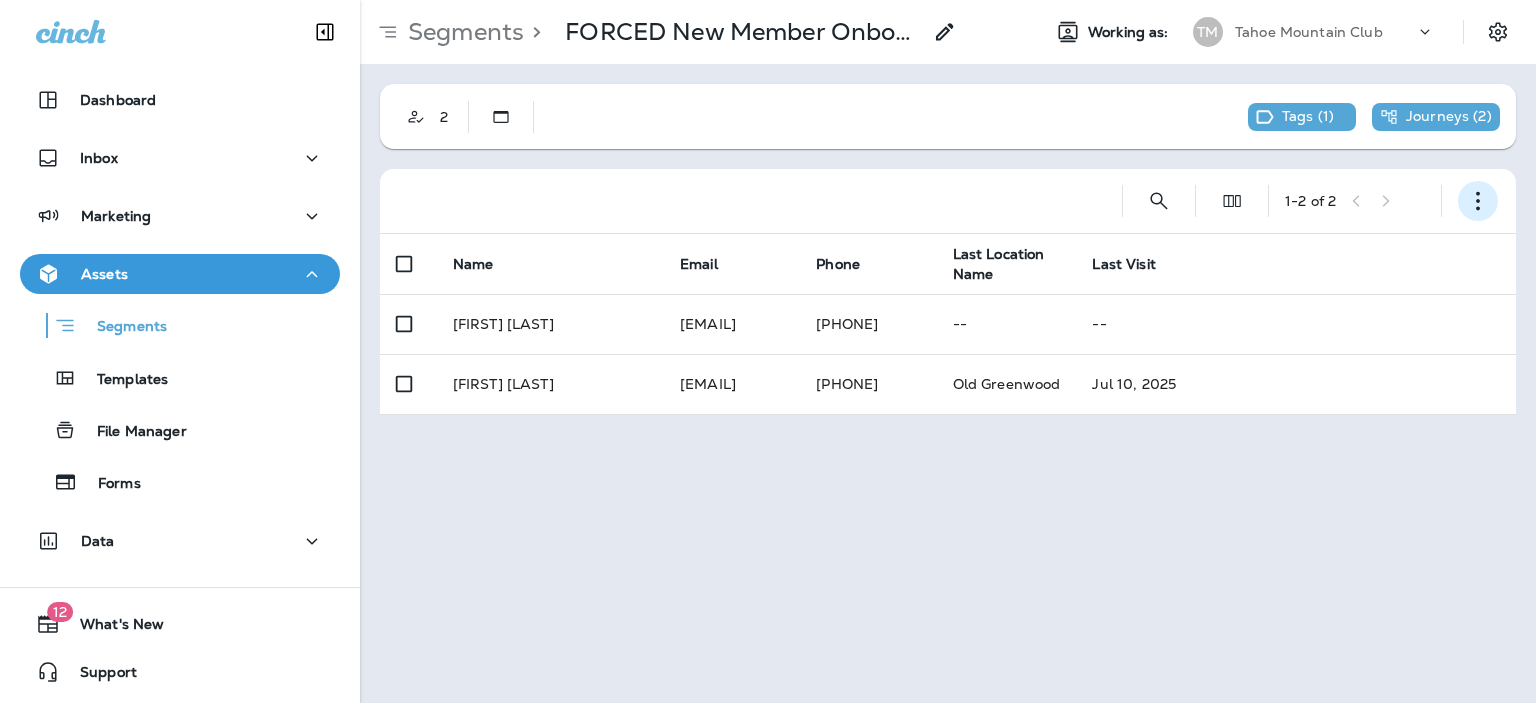 click at bounding box center [1478, 201] 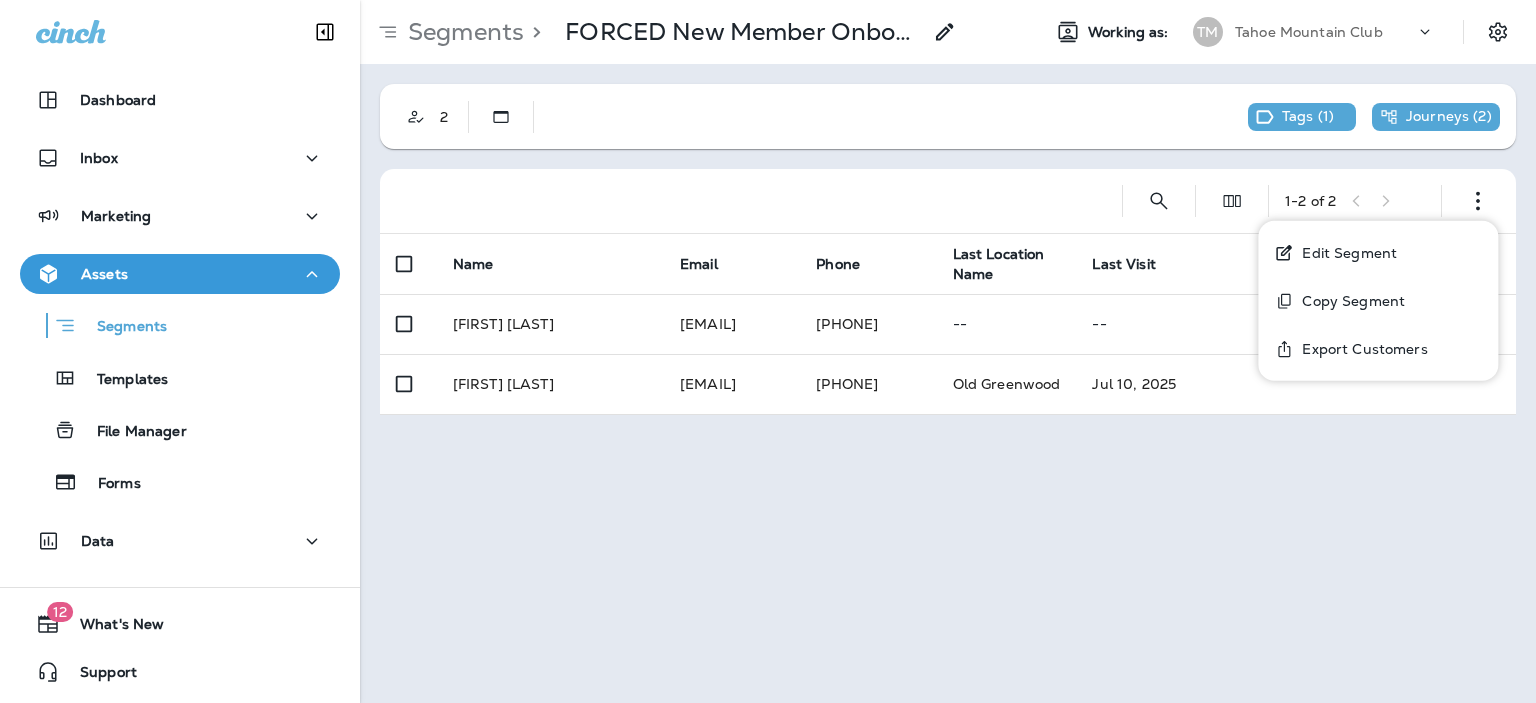 click on "Edit Segment" at bounding box center [1345, 253] 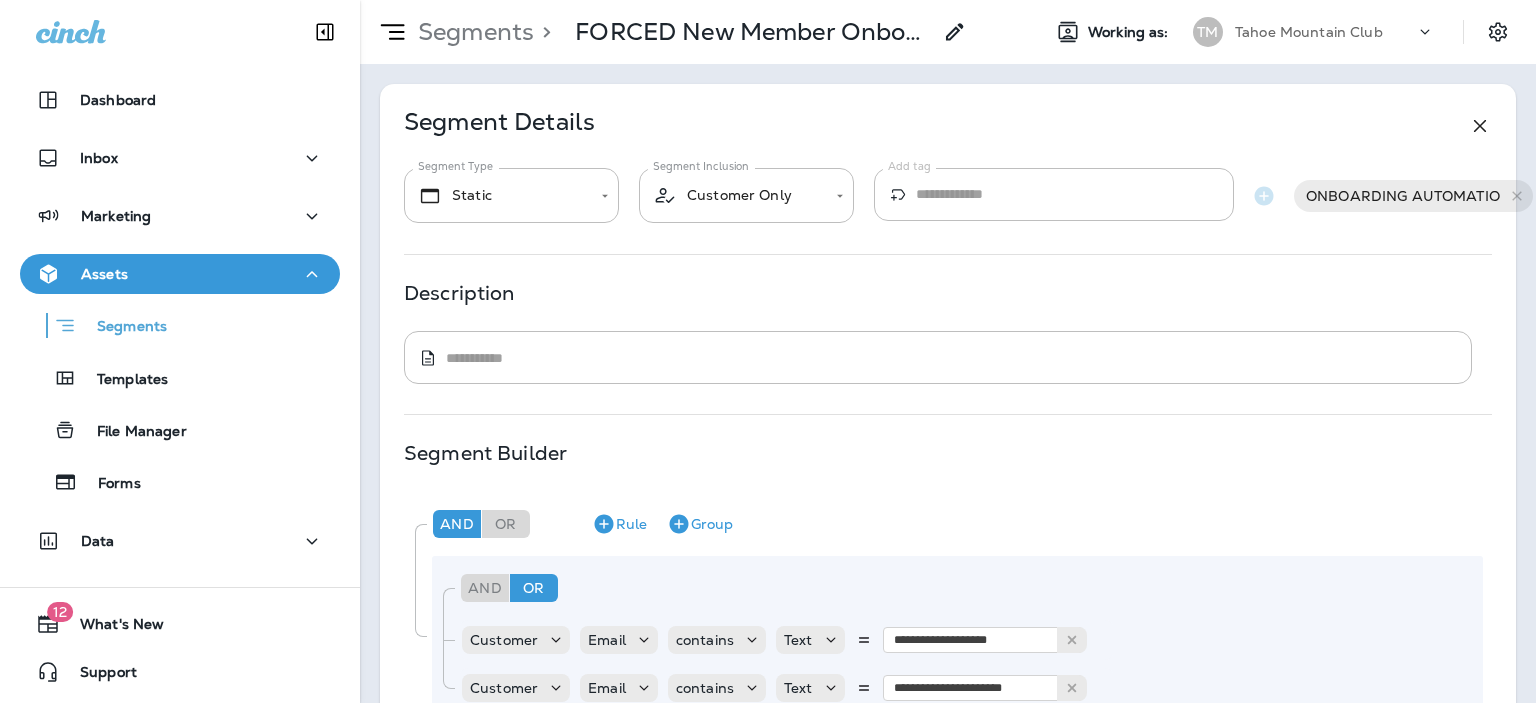 scroll, scrollTop: 200, scrollLeft: 0, axis: vertical 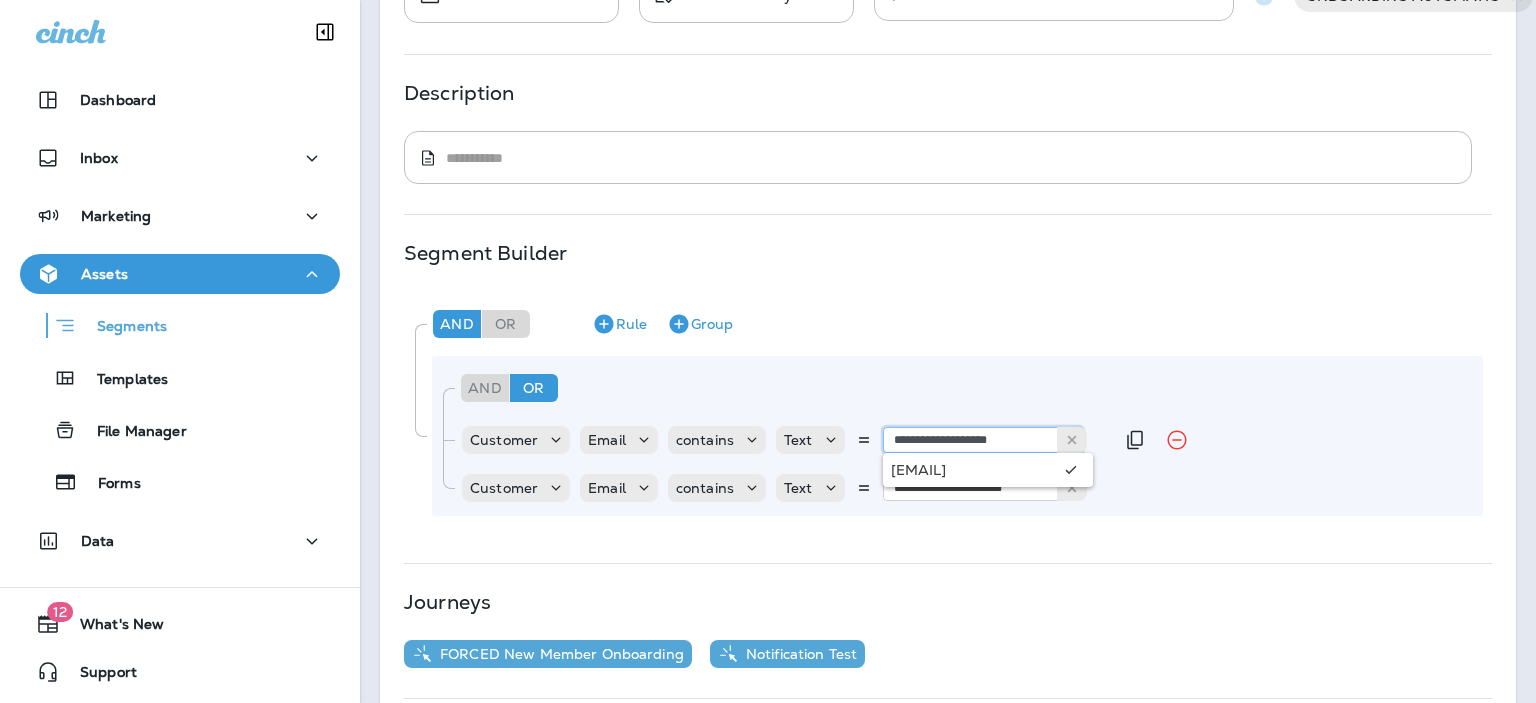 click on "**********" at bounding box center (983, 440) 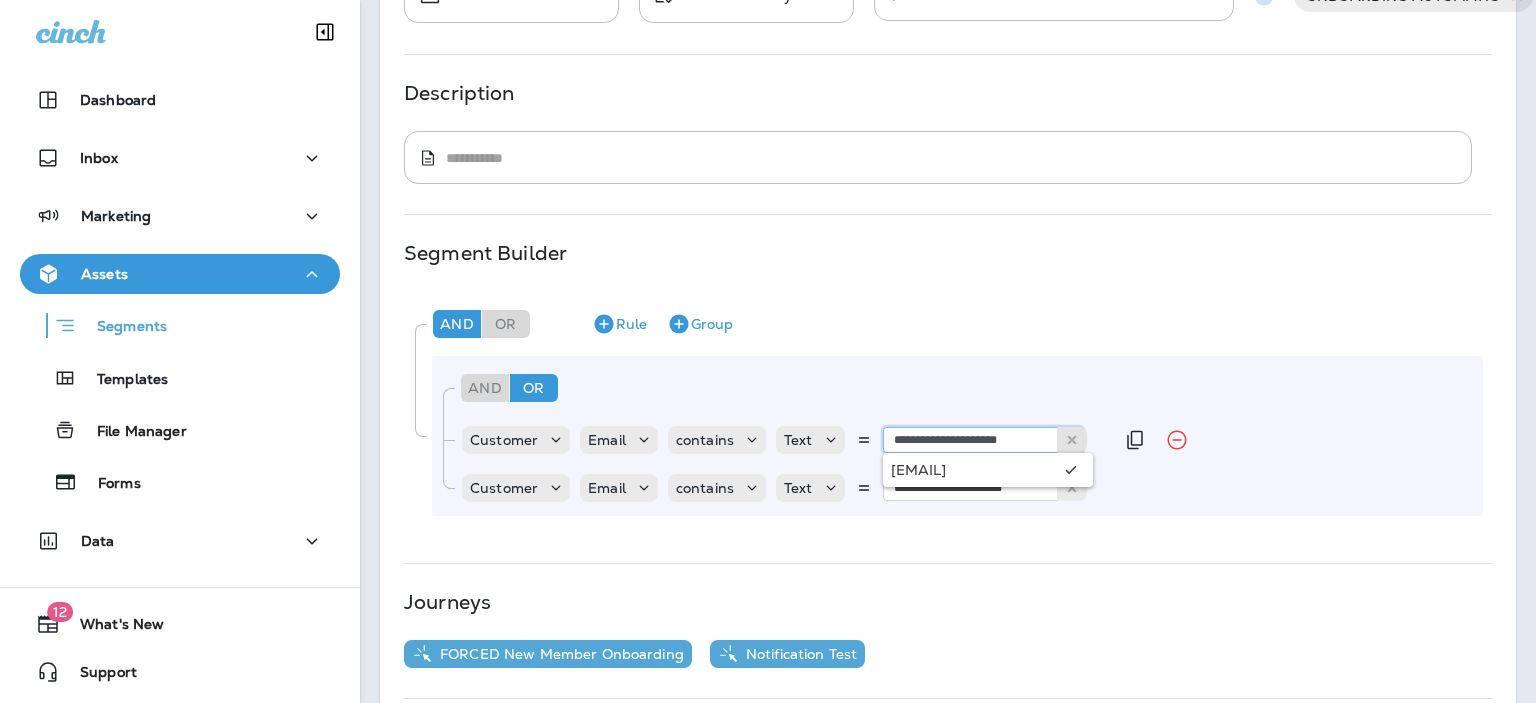 type on "**********" 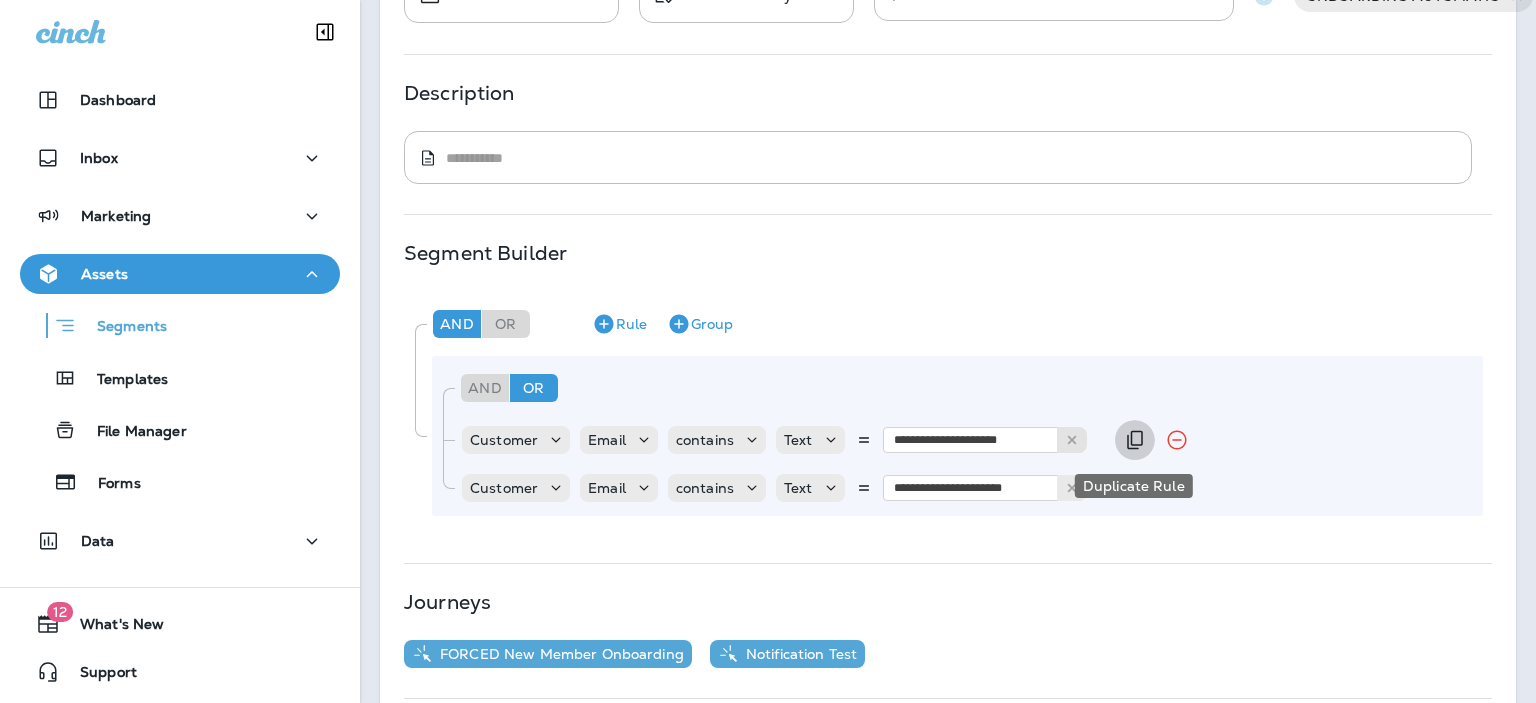 type 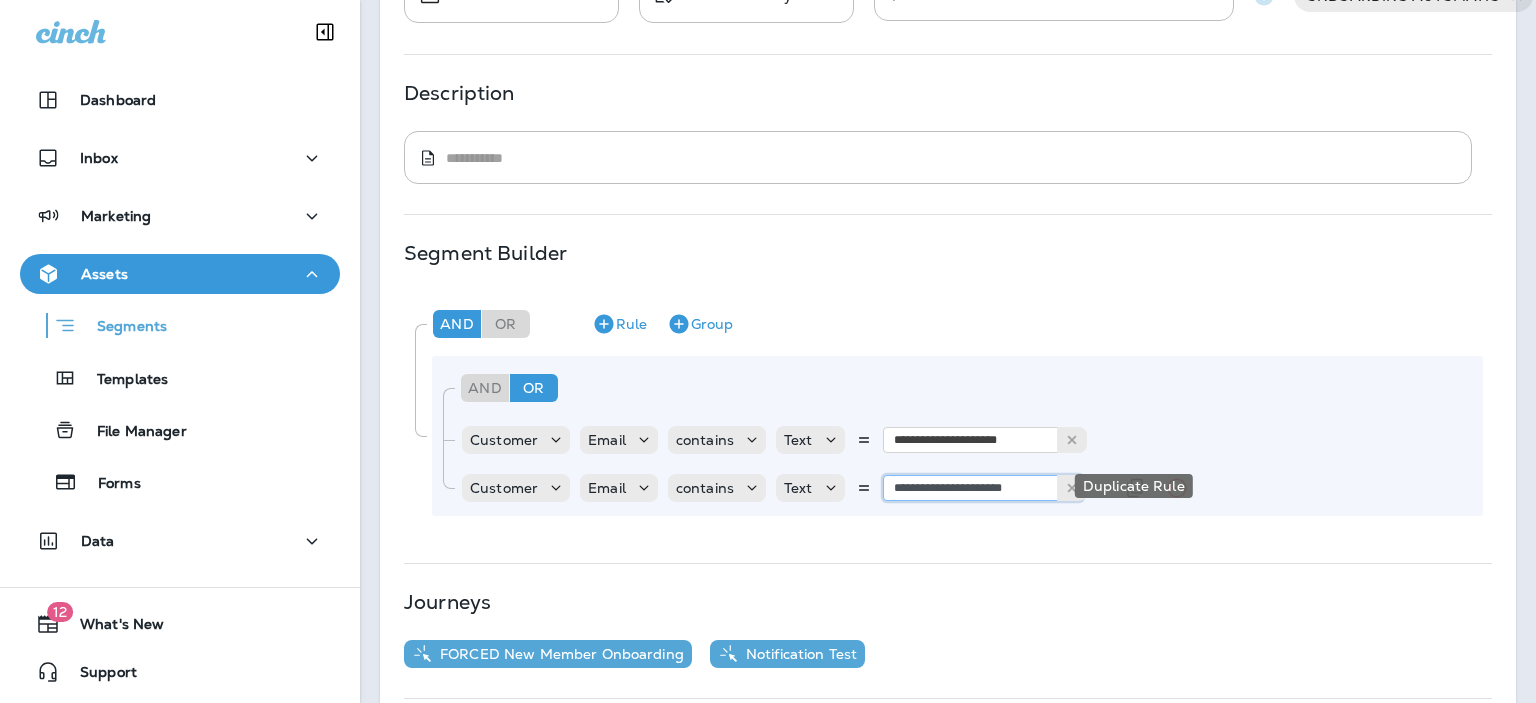 click on "**********" at bounding box center (983, 488) 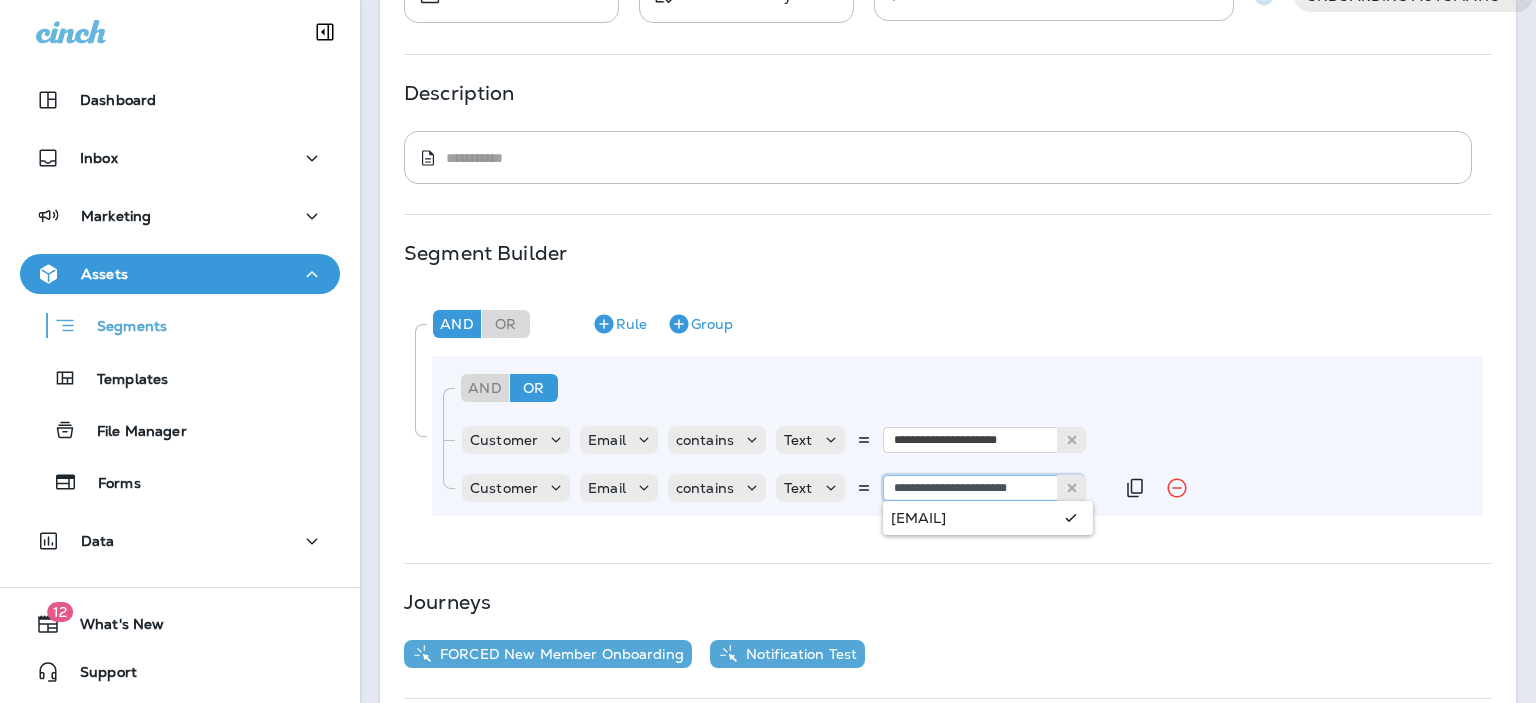 type on "**********" 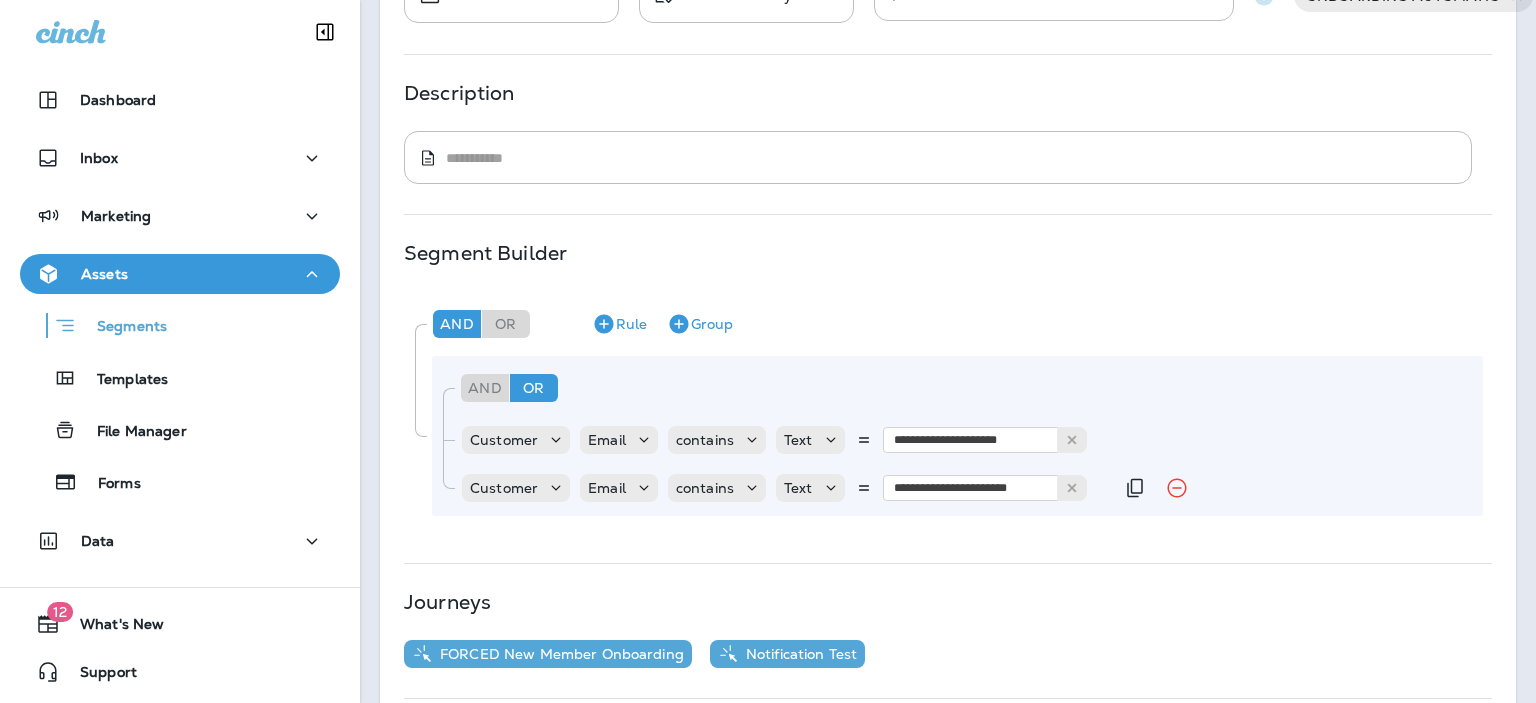 click on "**********" at bounding box center [947, 408] 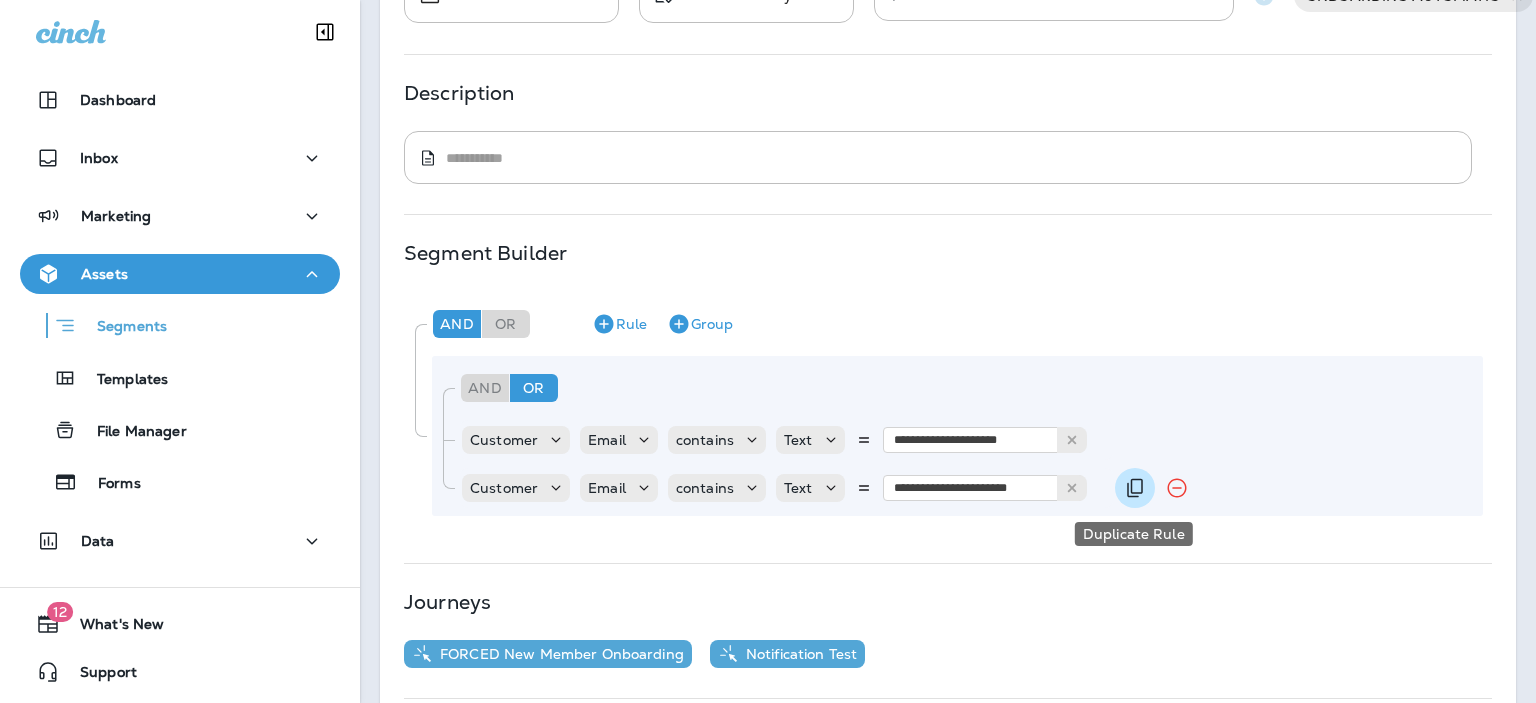 click 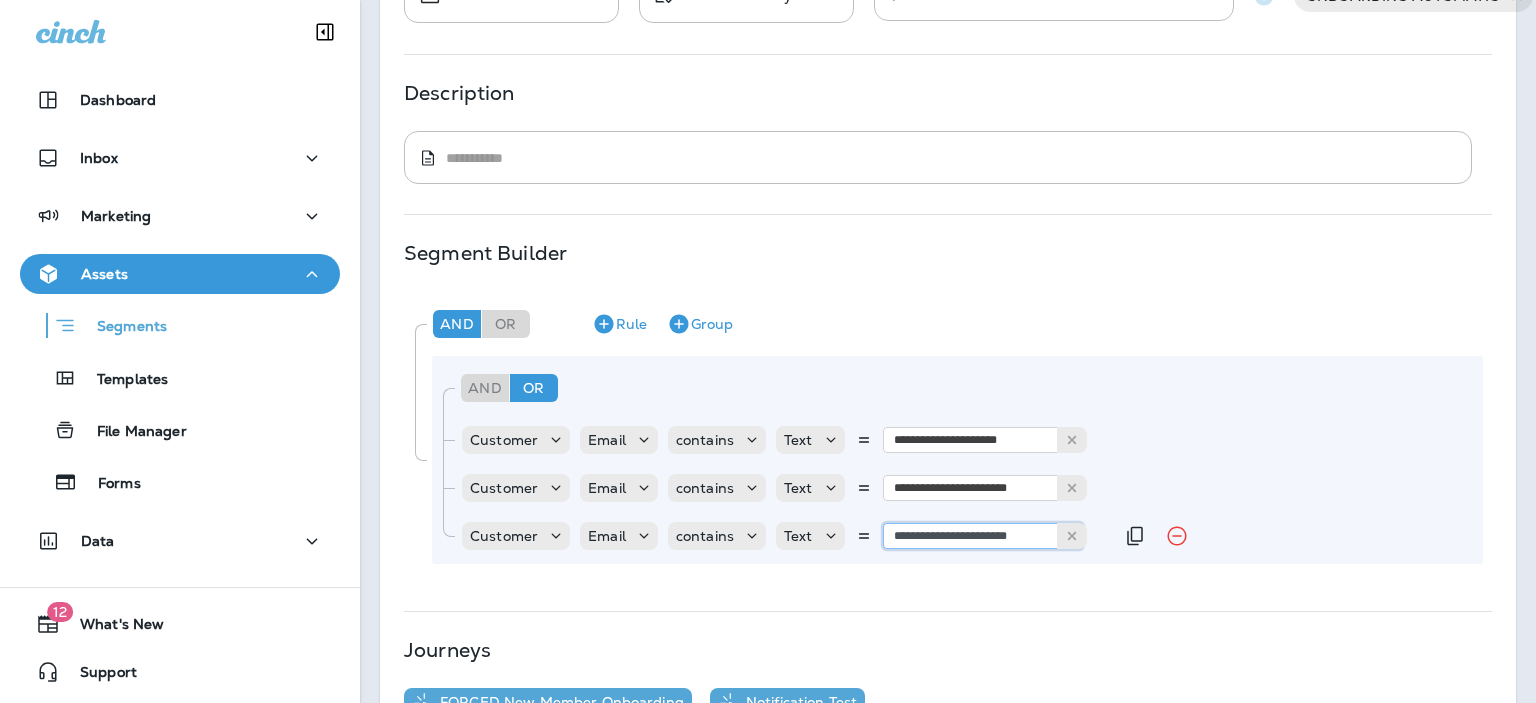 click on "**********" at bounding box center (983, 536) 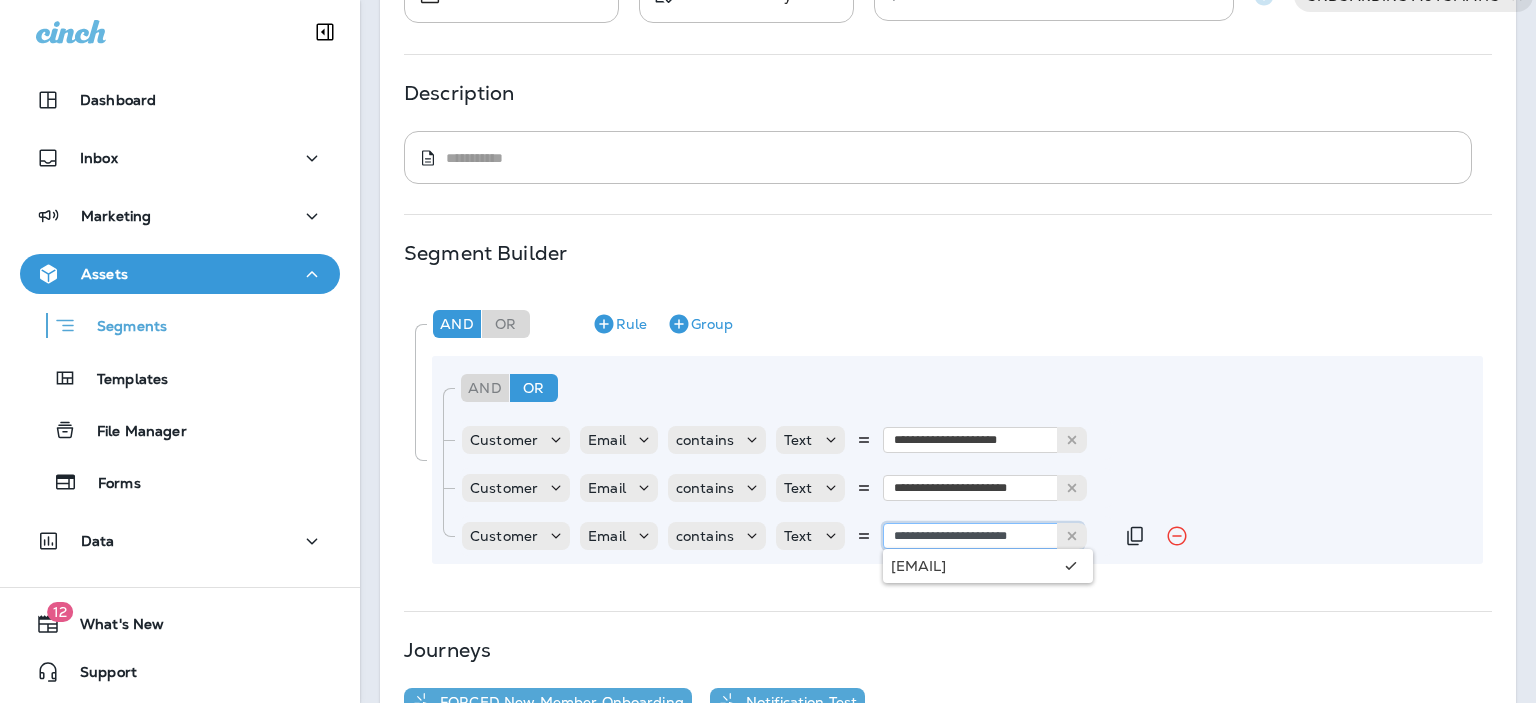 click on "**********" at bounding box center (983, 536) 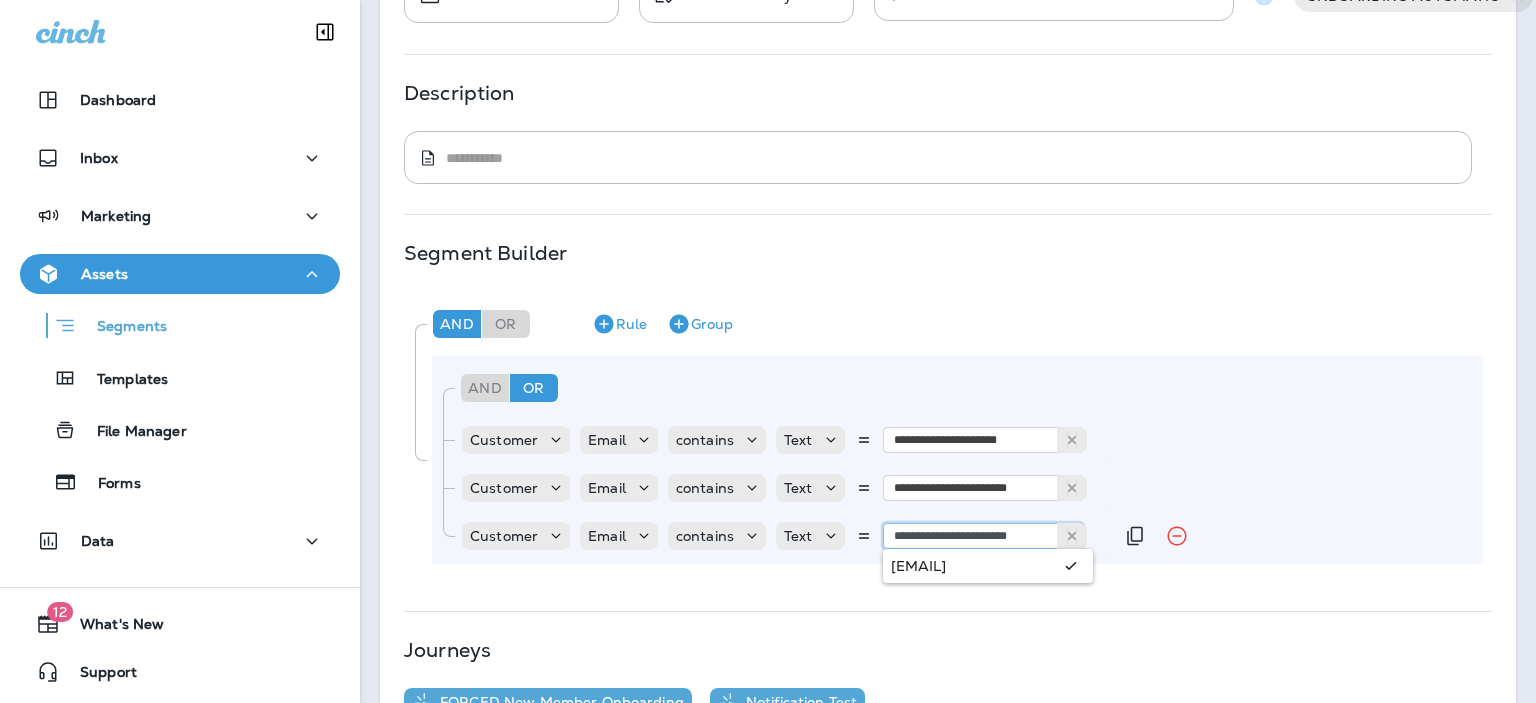 type on "**********" 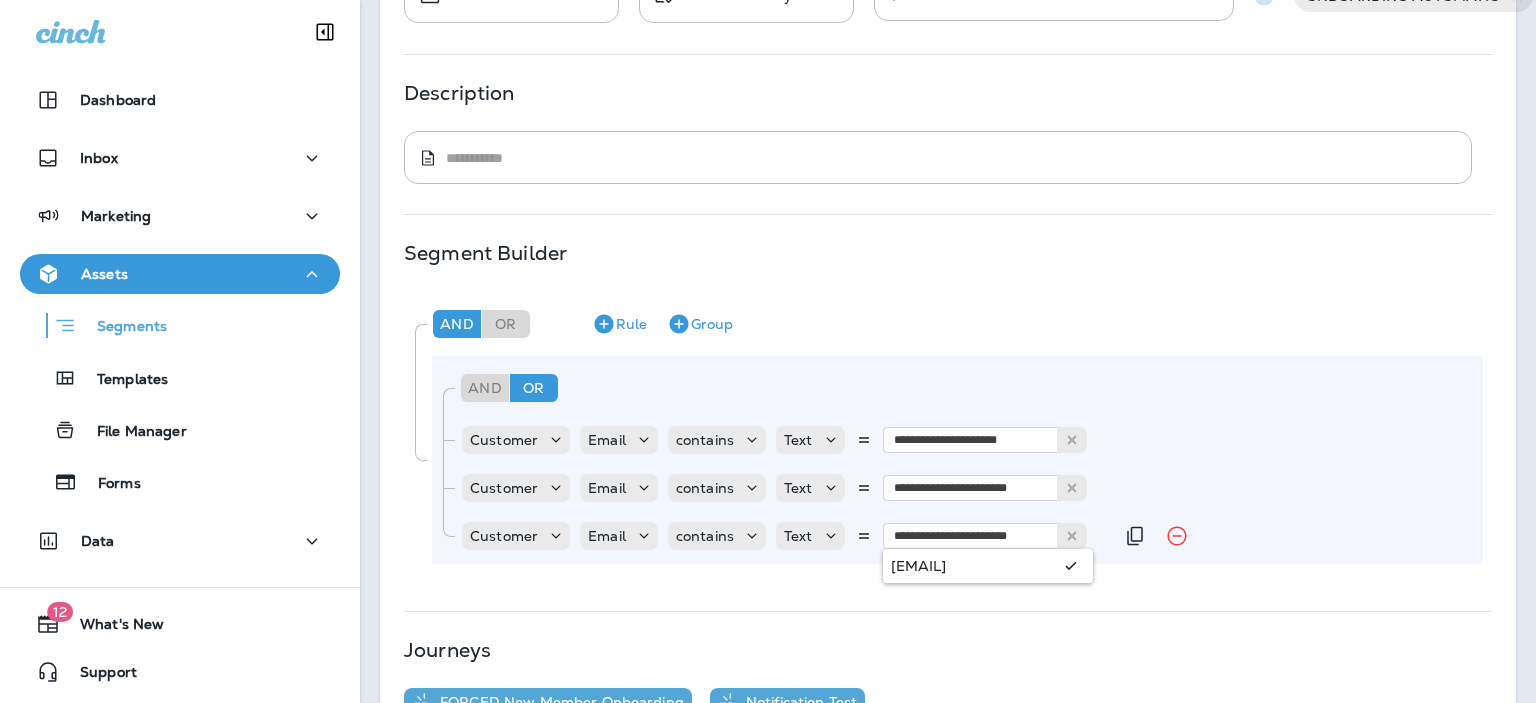 click on "**********" at bounding box center (947, 432) 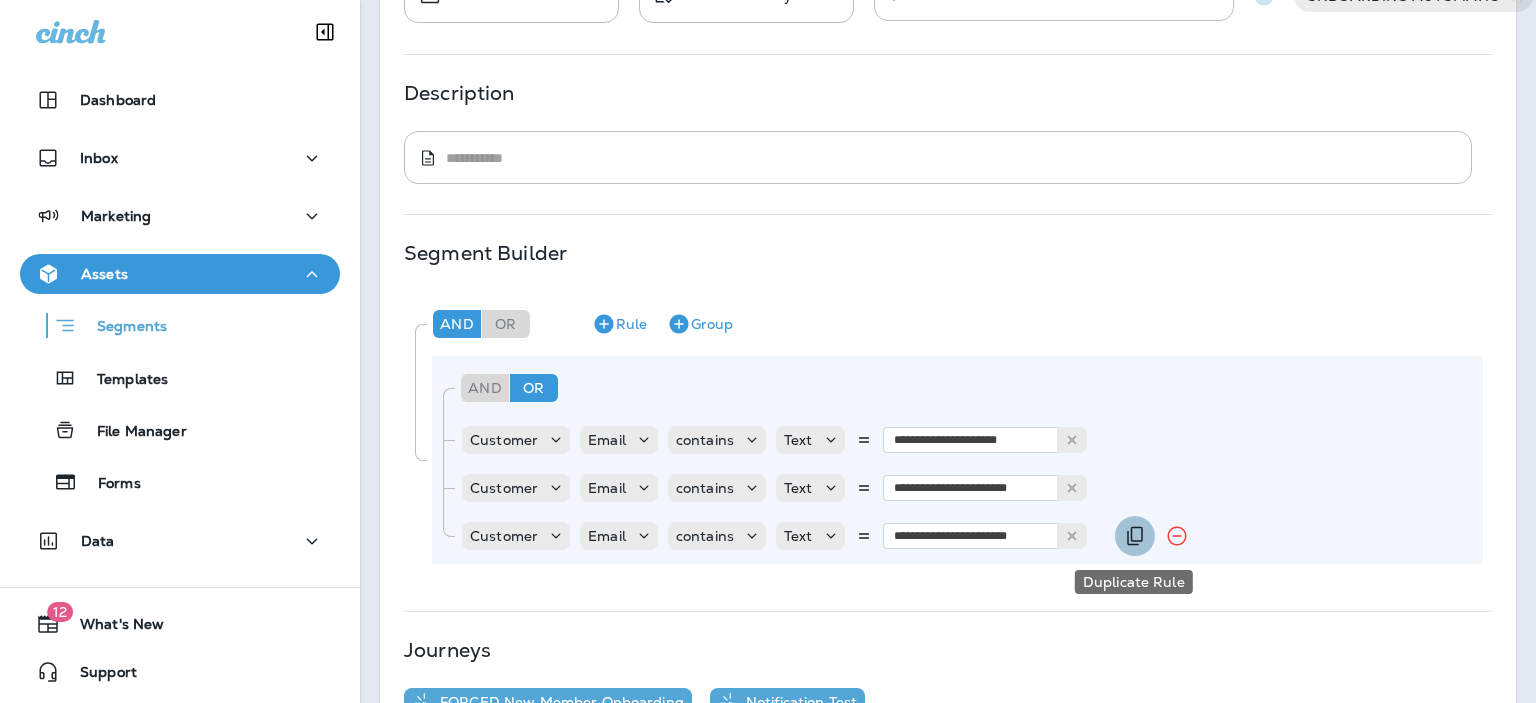 click 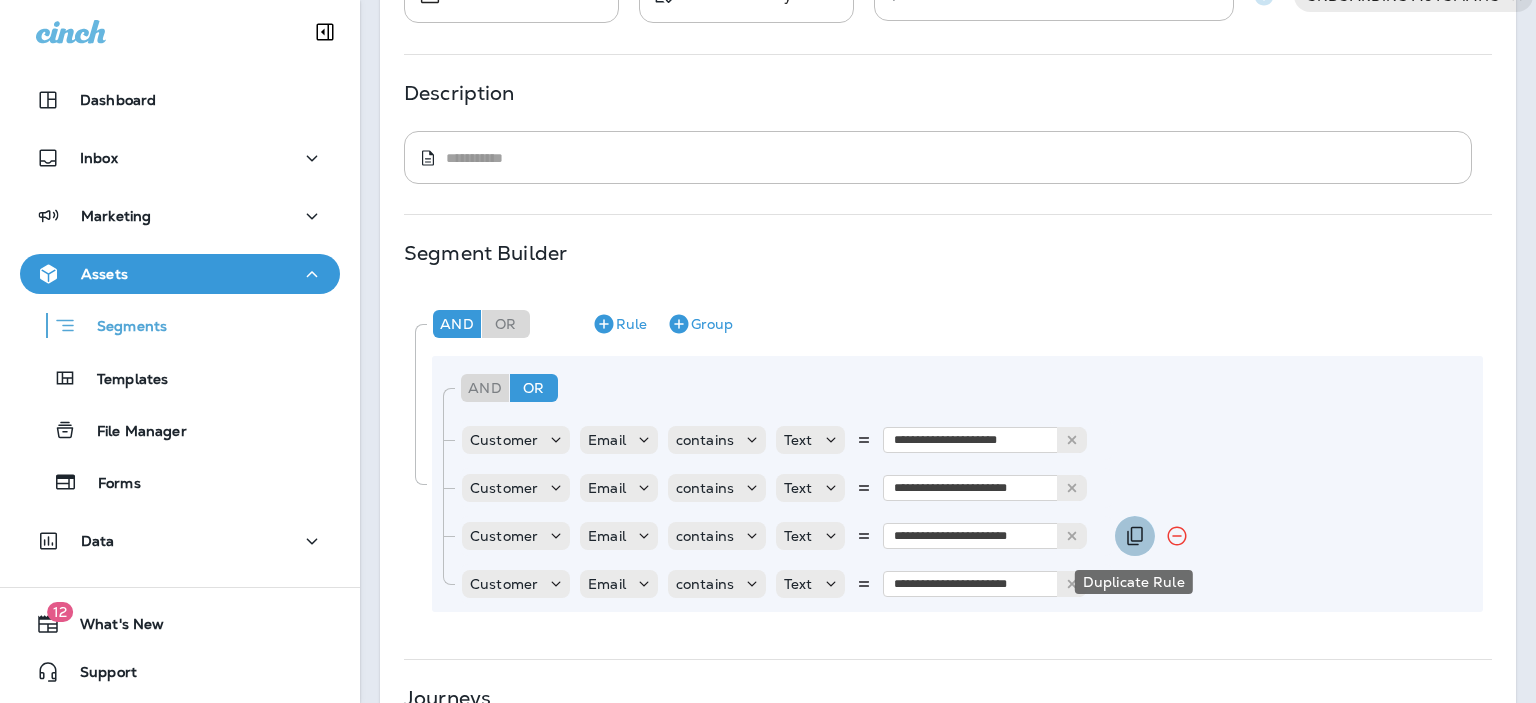 click 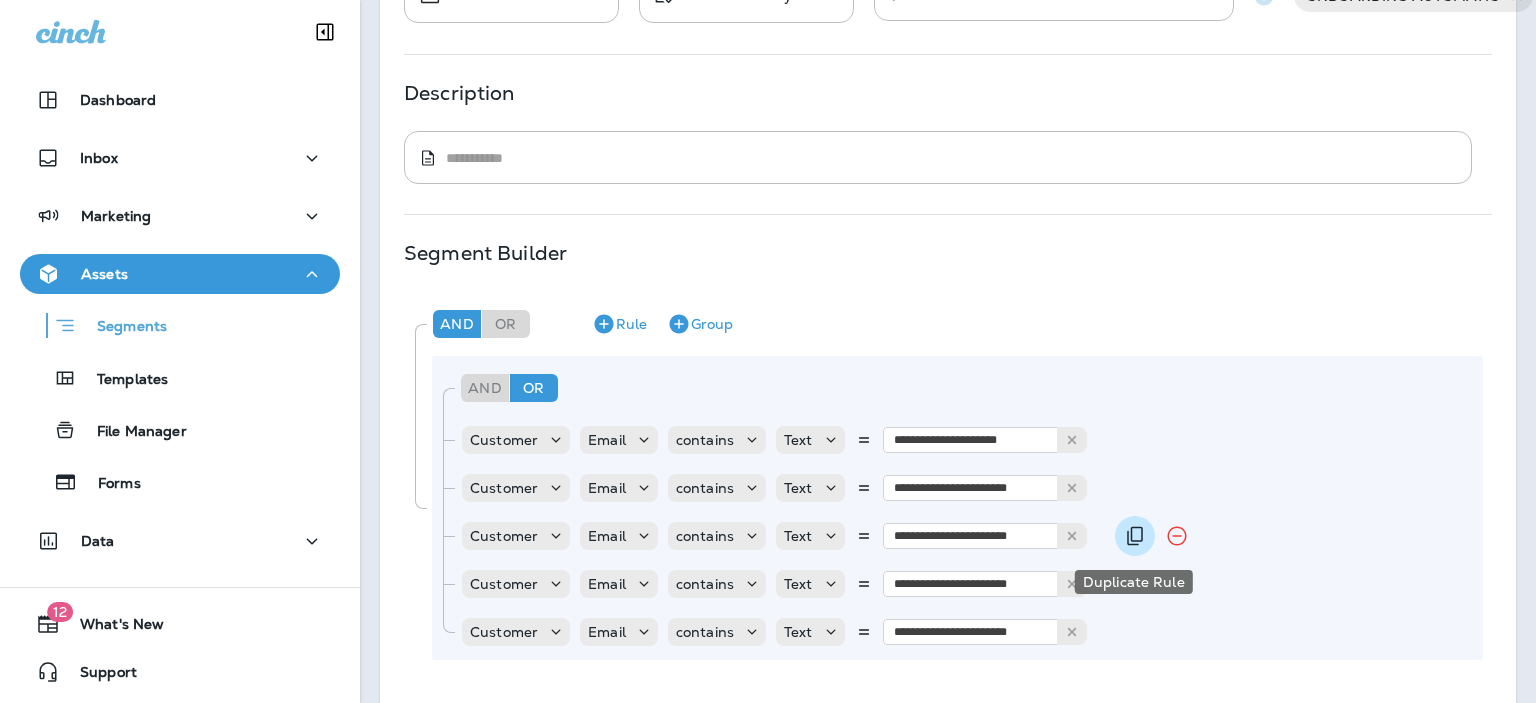 click 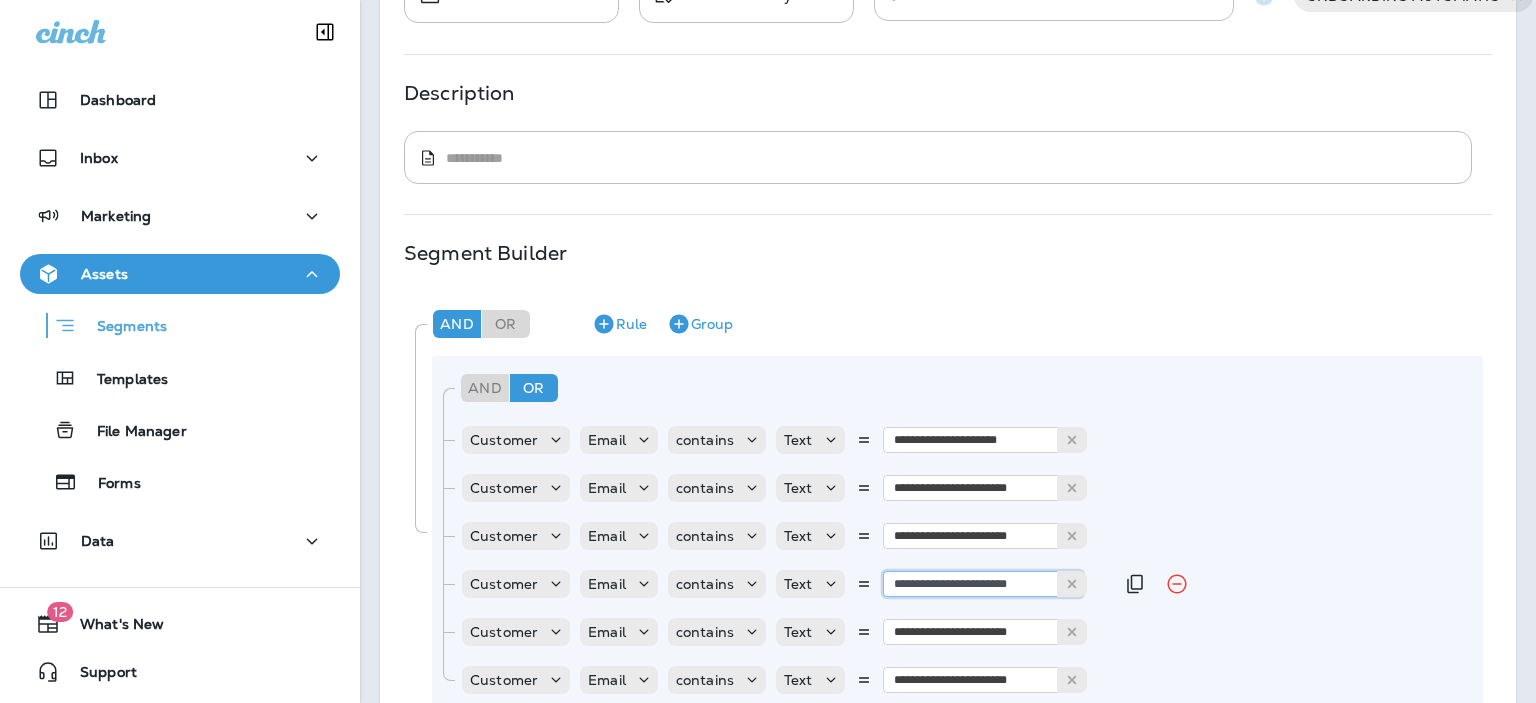 click on "**********" at bounding box center [983, 584] 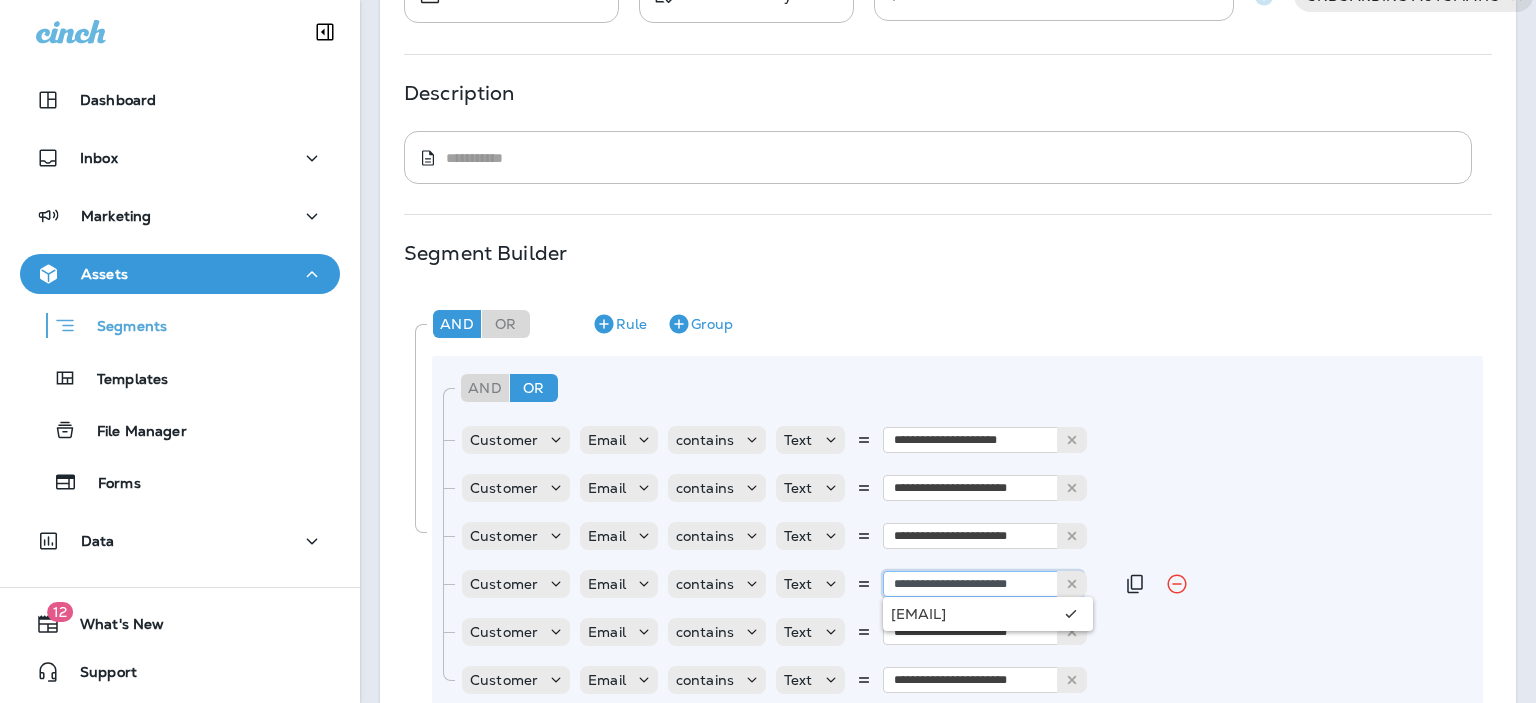 click on "**********" at bounding box center [983, 584] 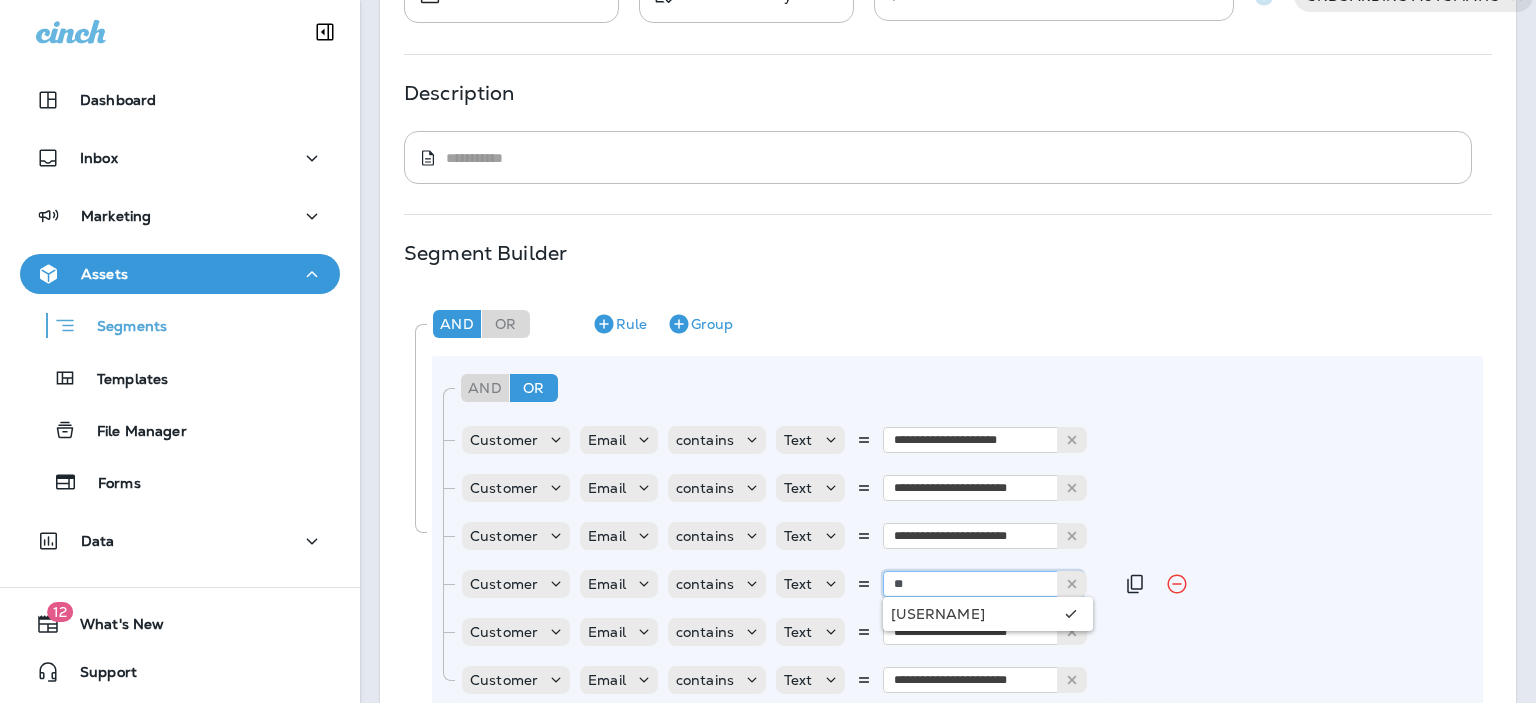 type on "*" 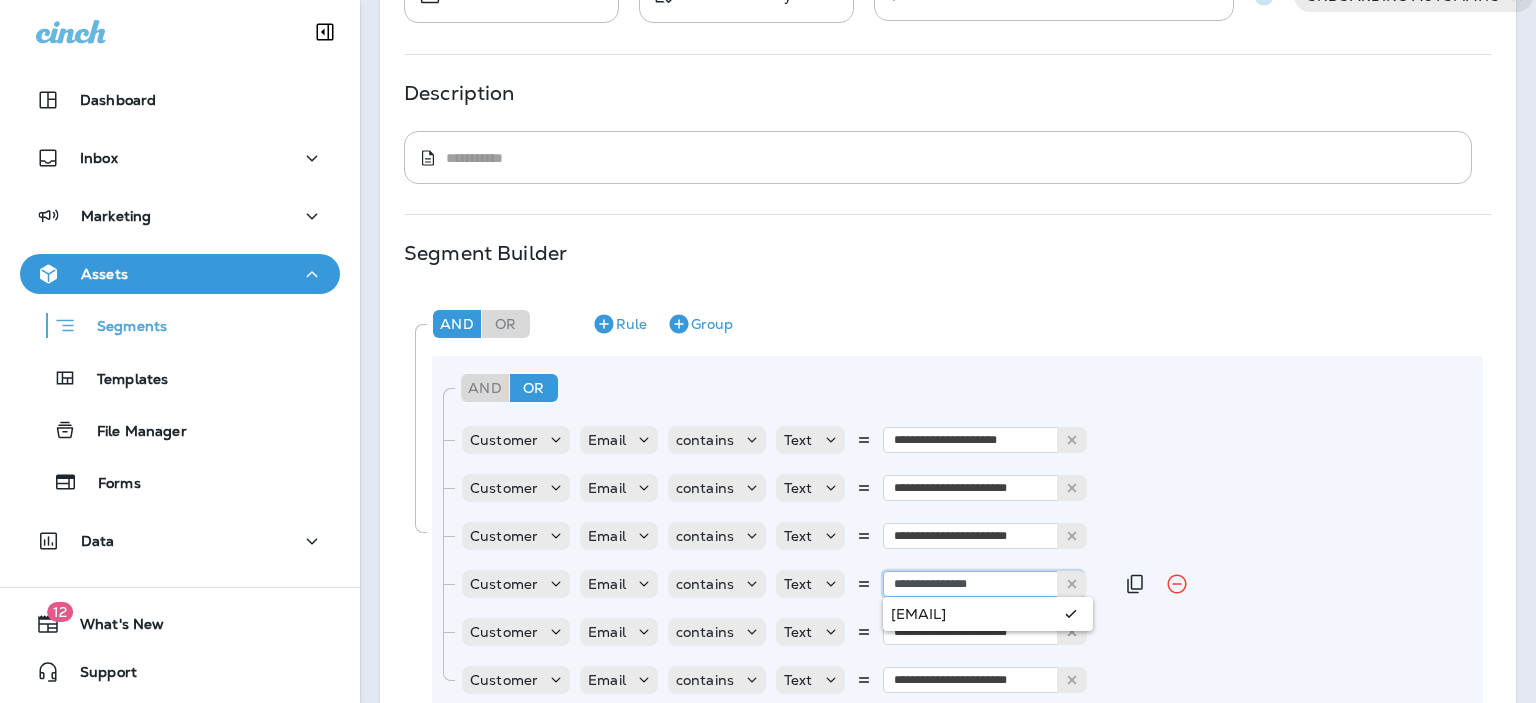 type on "**********" 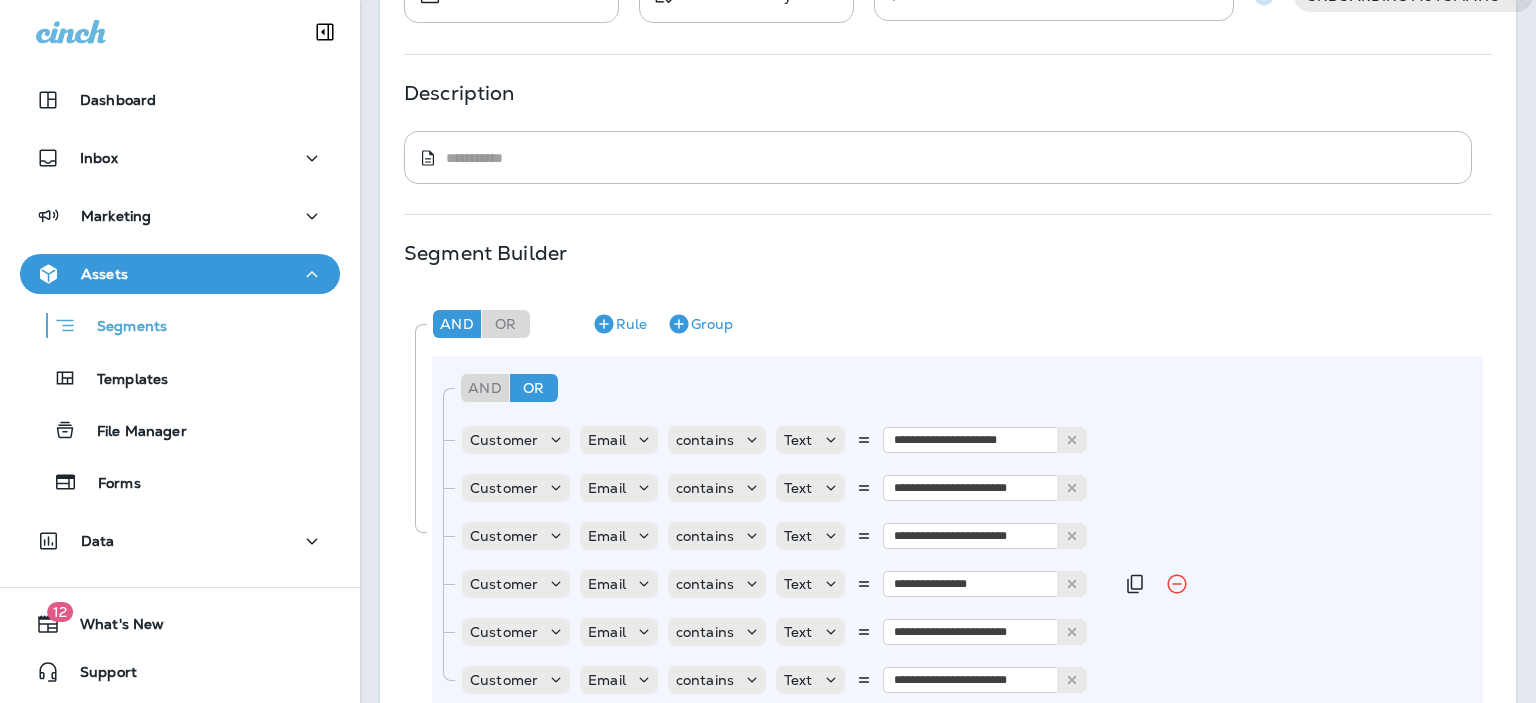 click on "[EMAIL]" at bounding box center (957, 532) 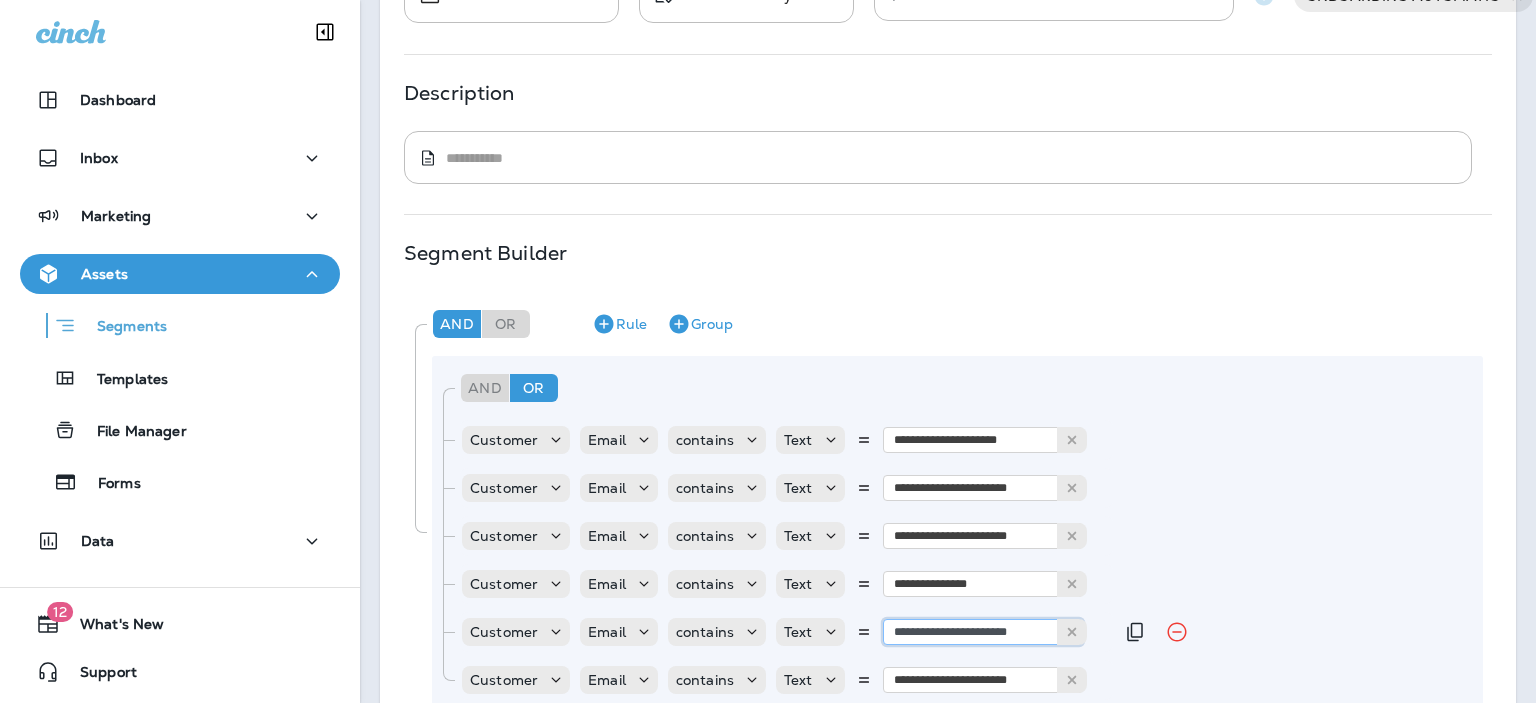 click on "**********" at bounding box center [983, 632] 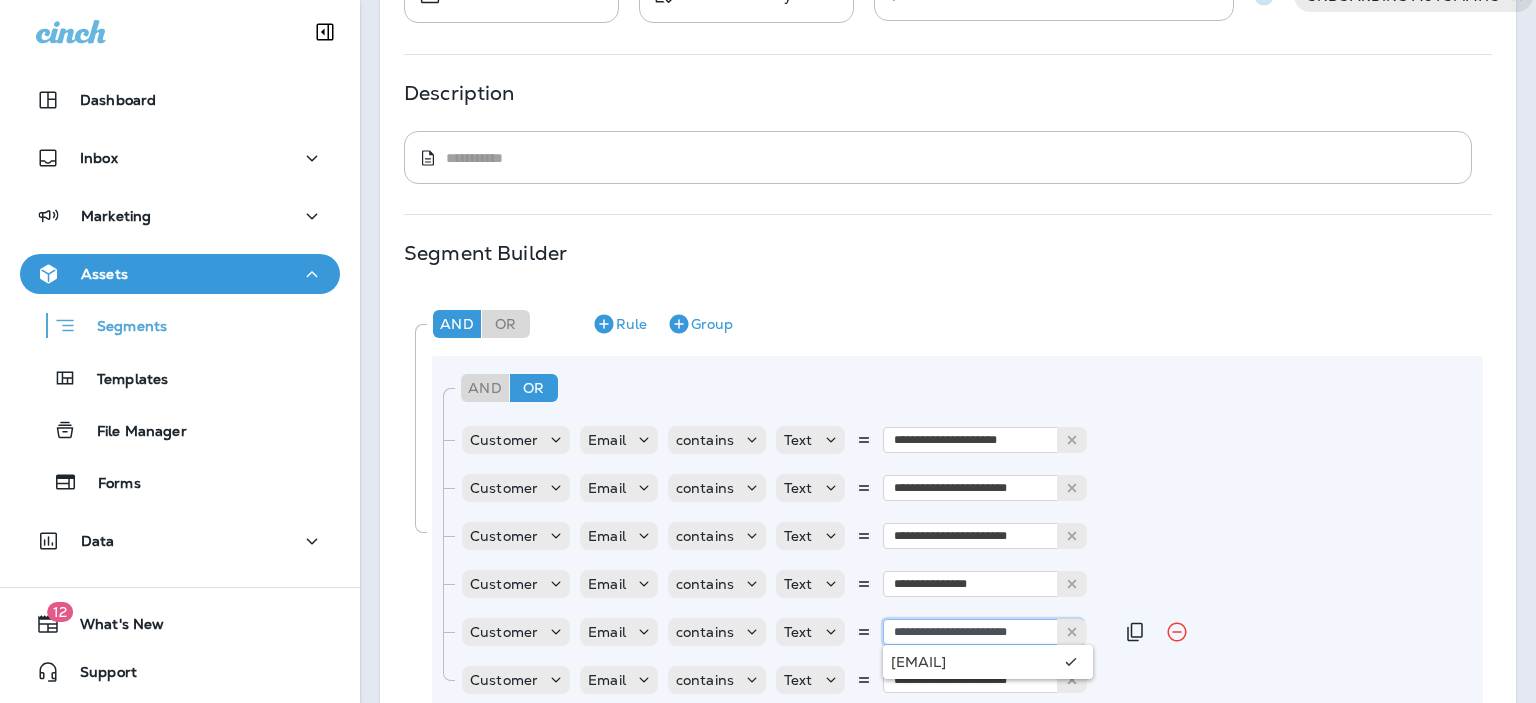type on "*" 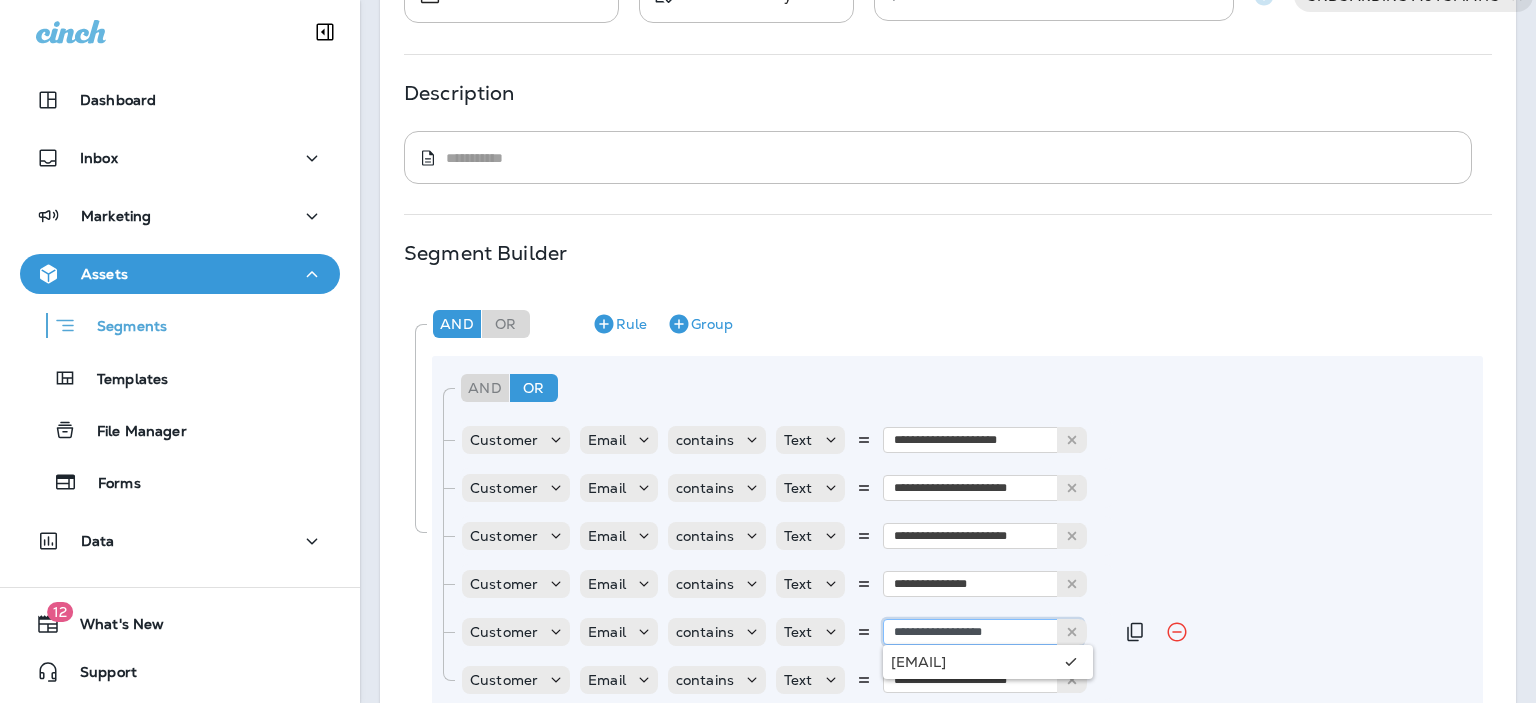 type on "**********" 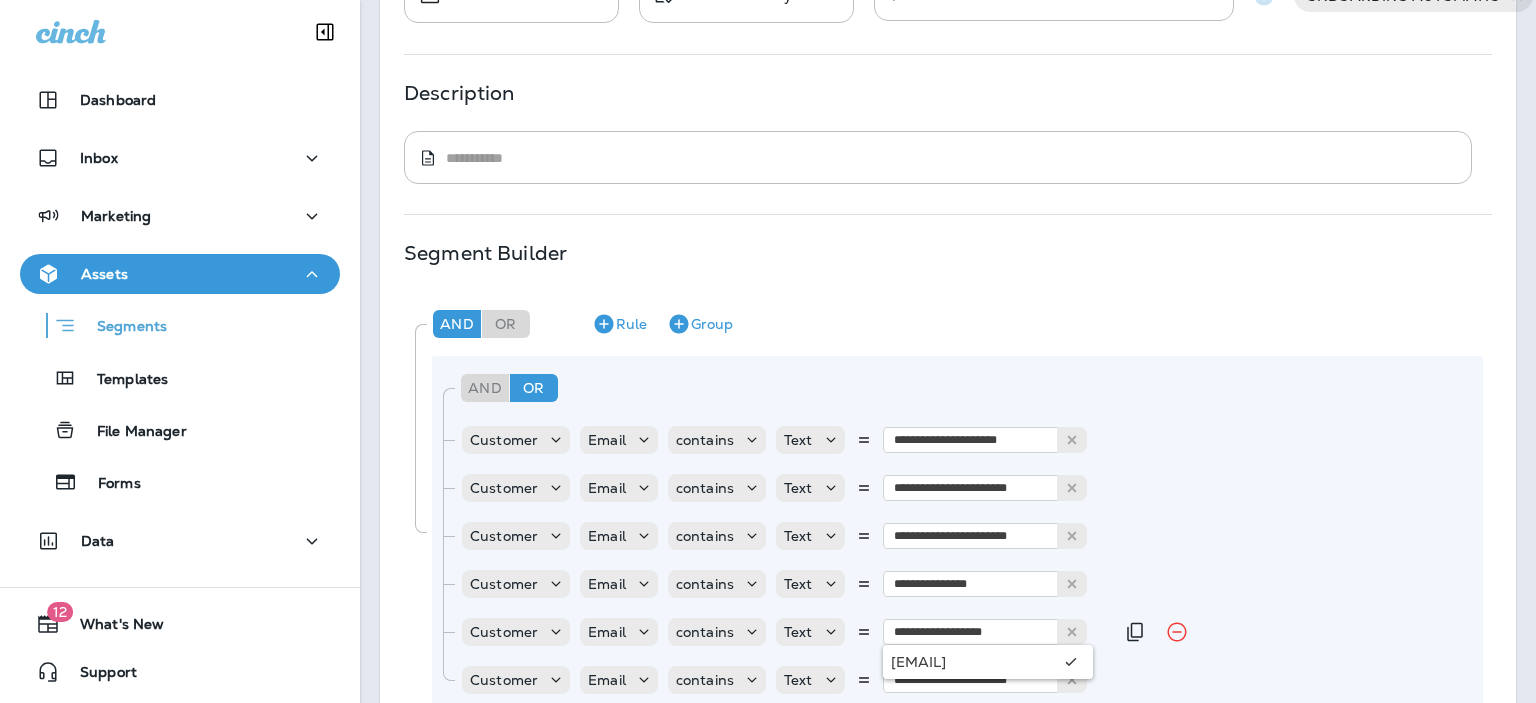 type 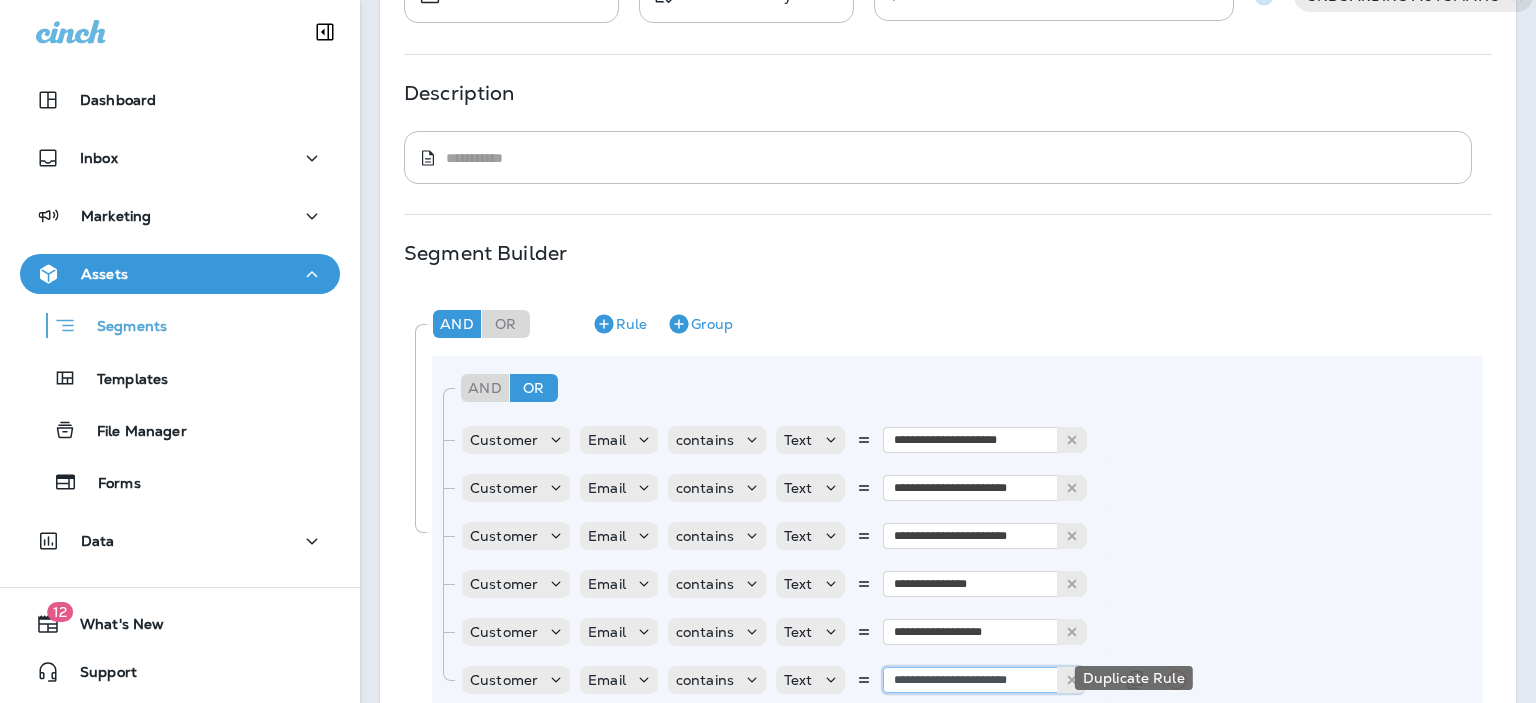 click on "**********" at bounding box center (983, 680) 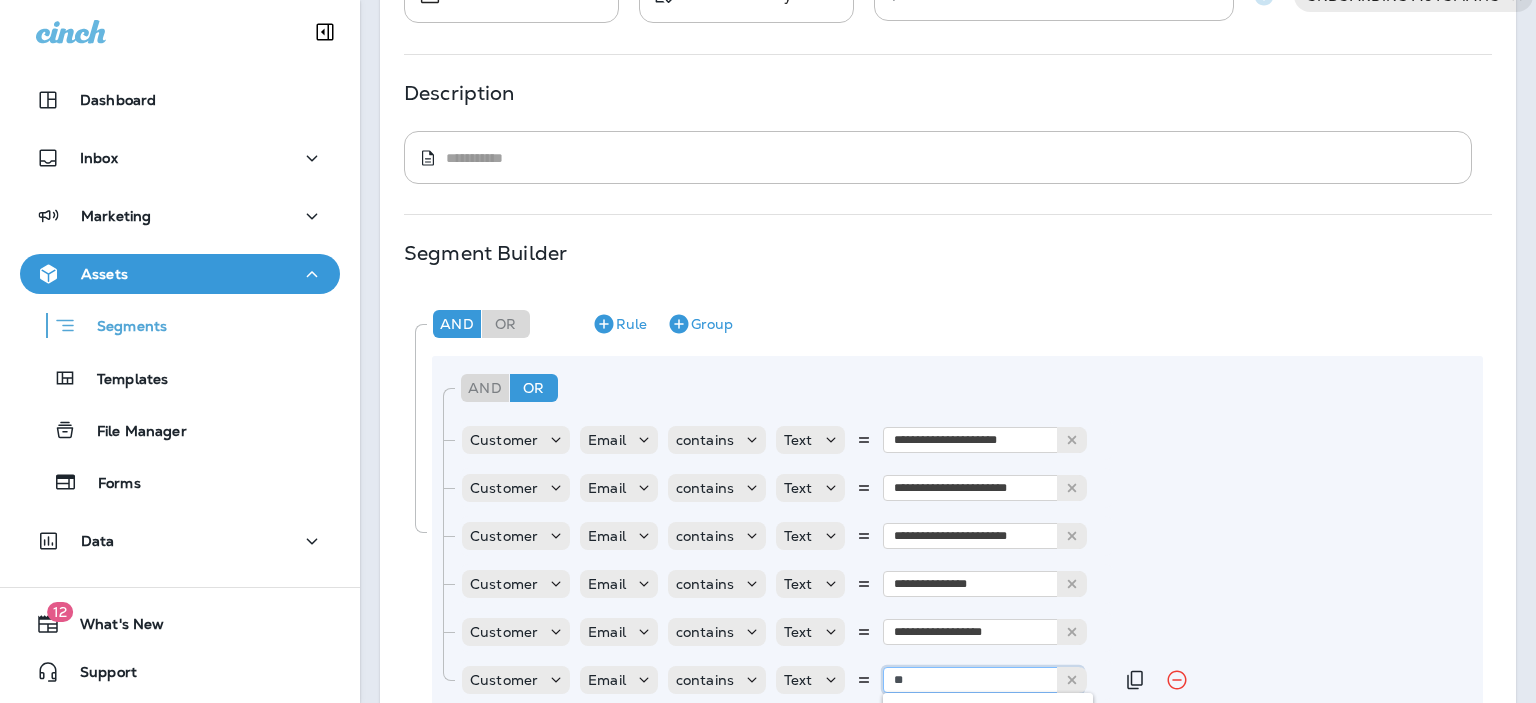 type on "*" 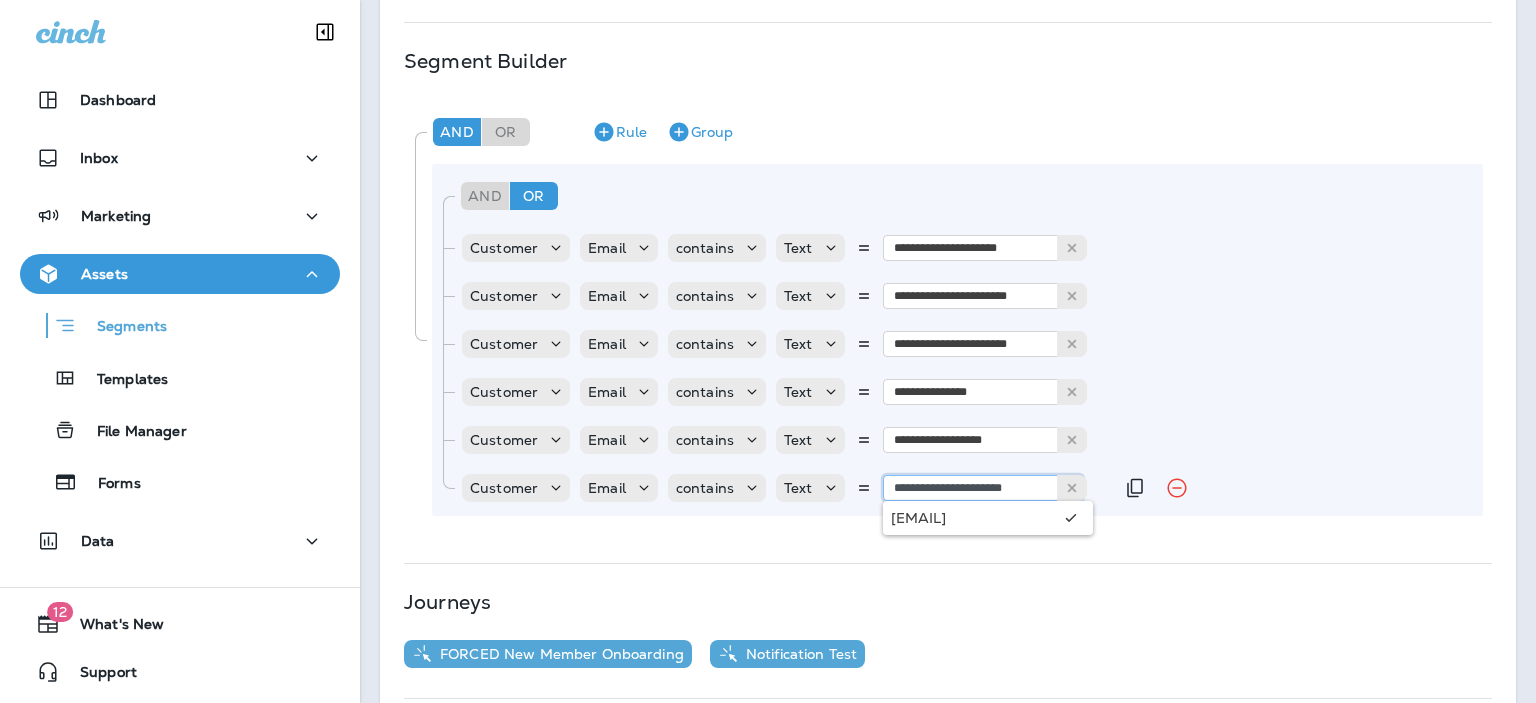 scroll, scrollTop: 400, scrollLeft: 0, axis: vertical 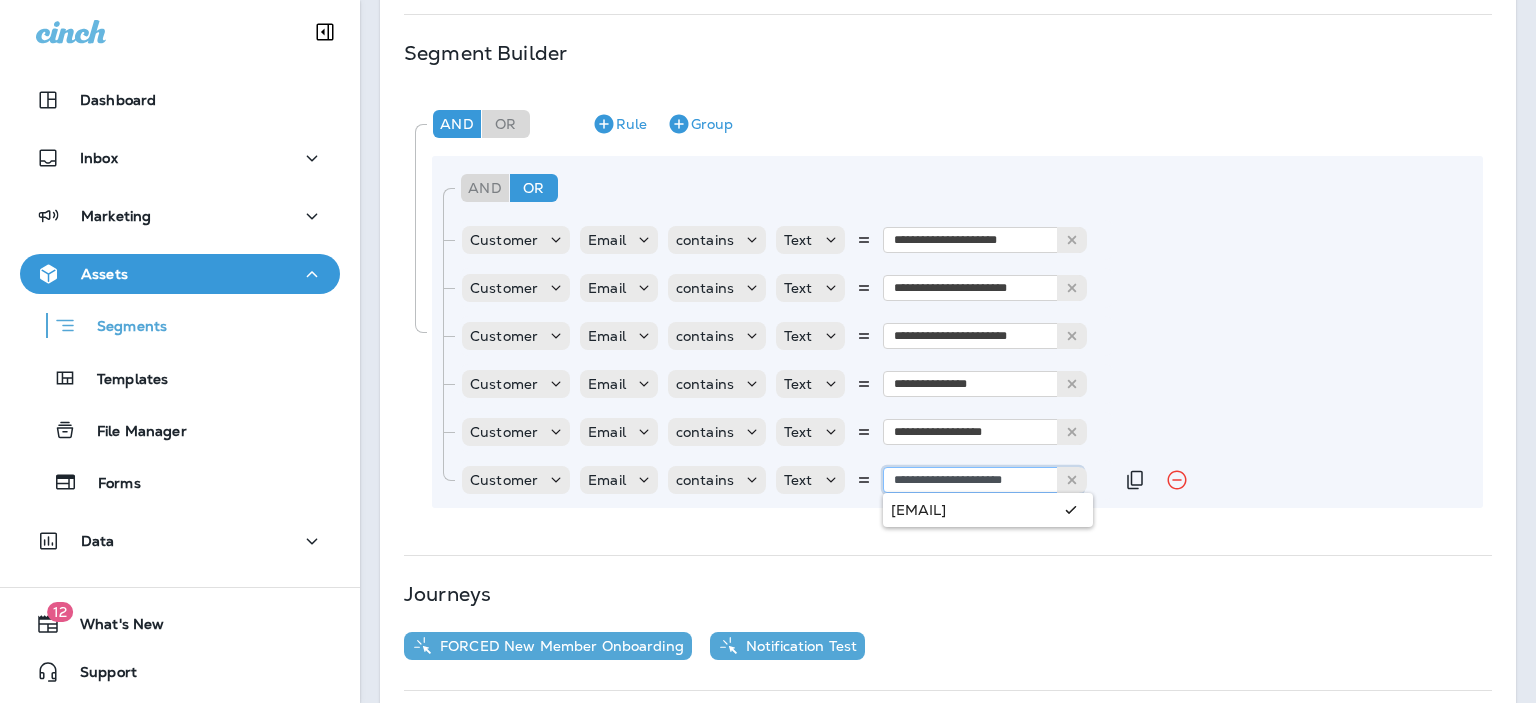 type on "**********" 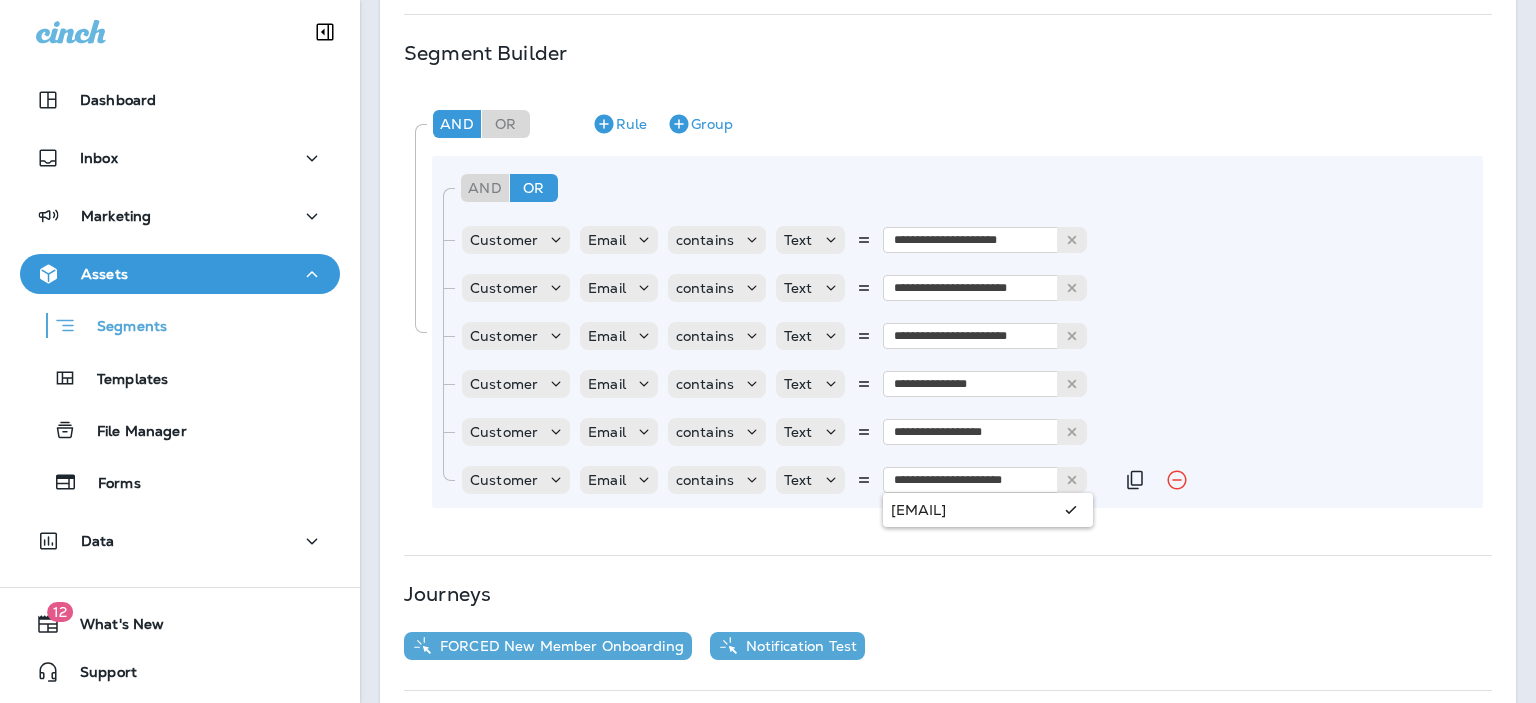 click on "[EMAIL]" at bounding box center [947, 304] 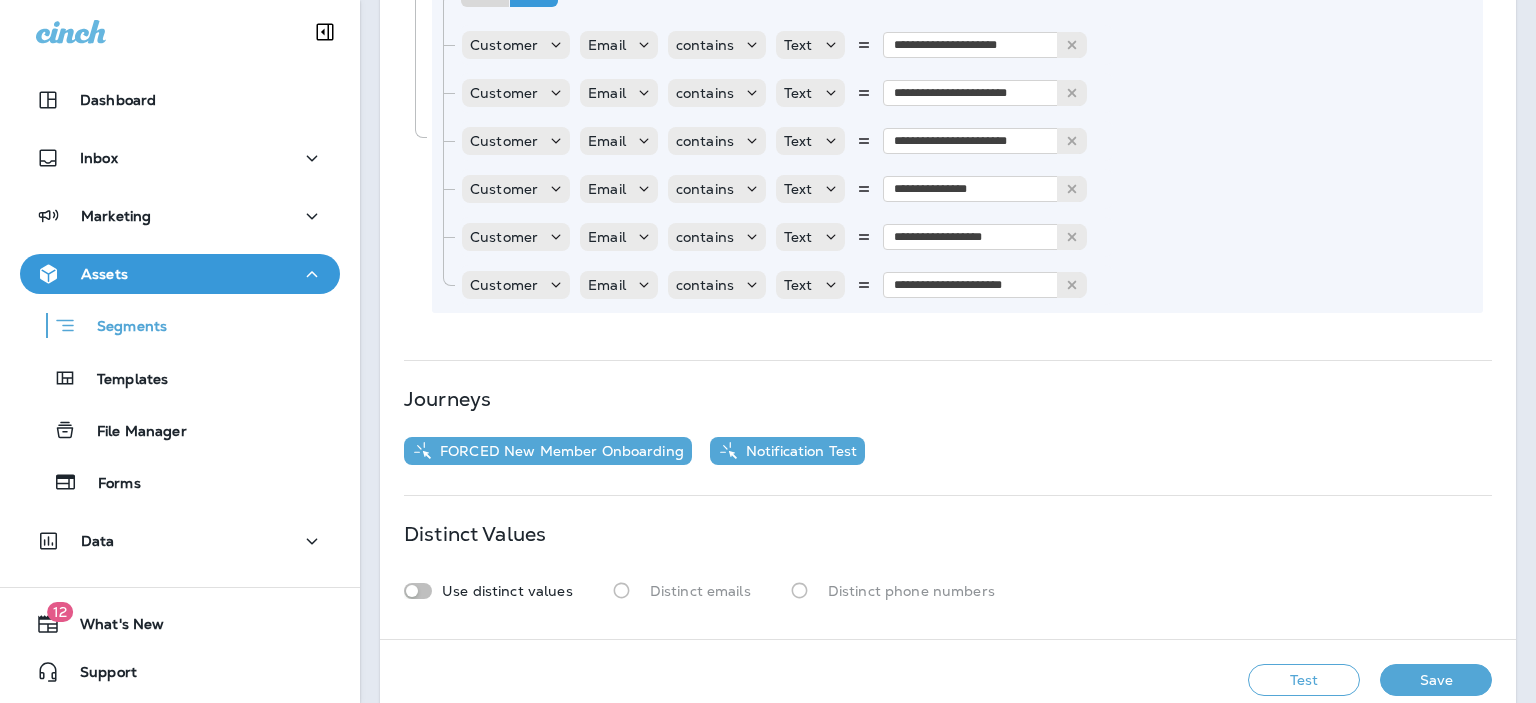 scroll, scrollTop: 600, scrollLeft: 0, axis: vertical 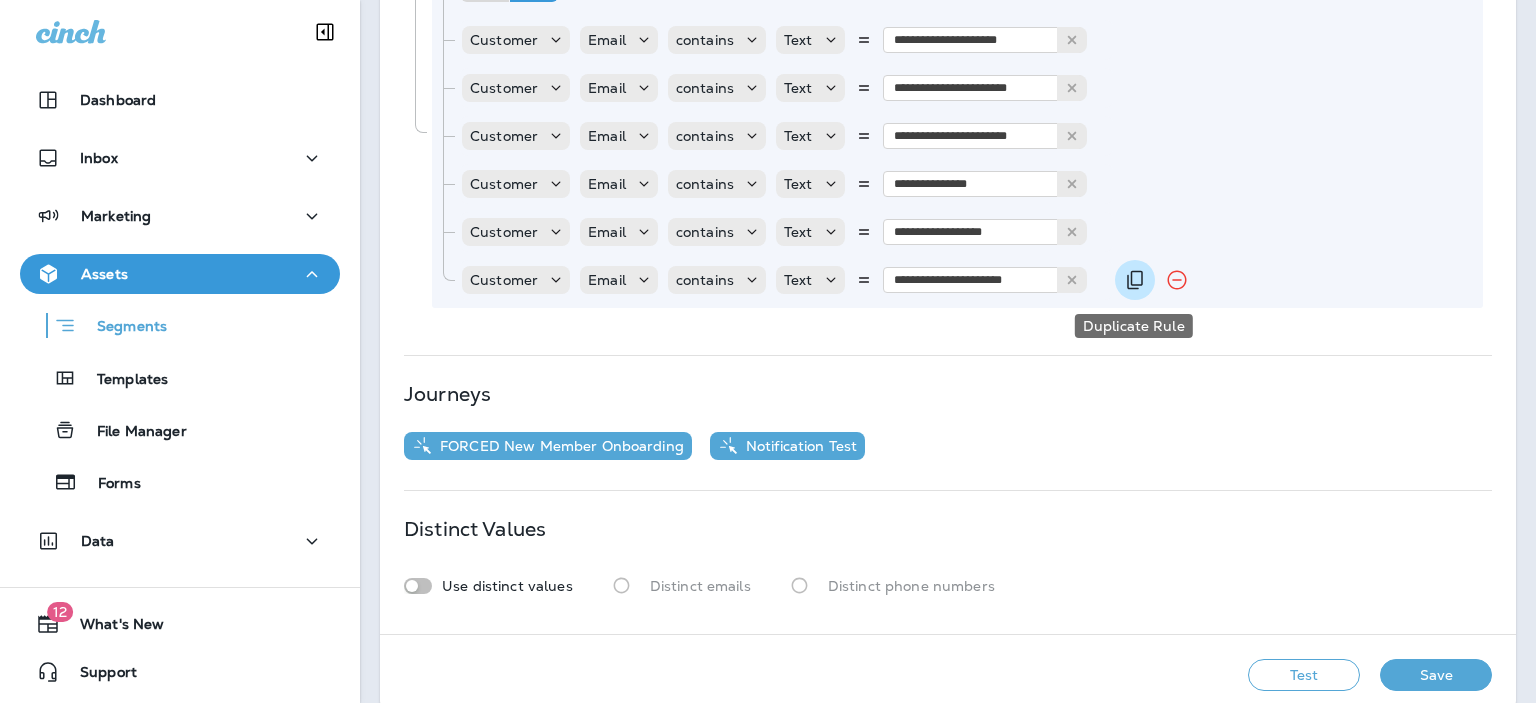 click 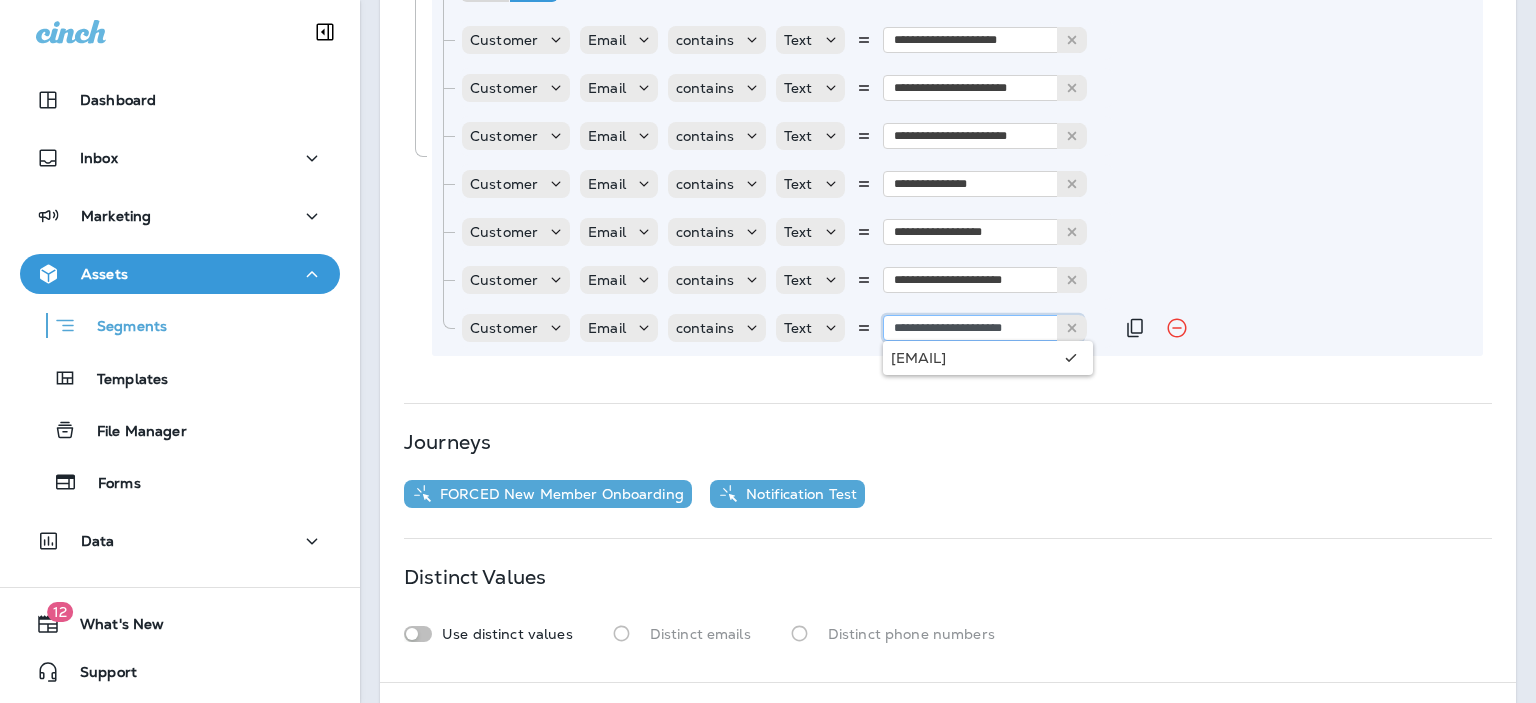 click on "**********" at bounding box center (983, 328) 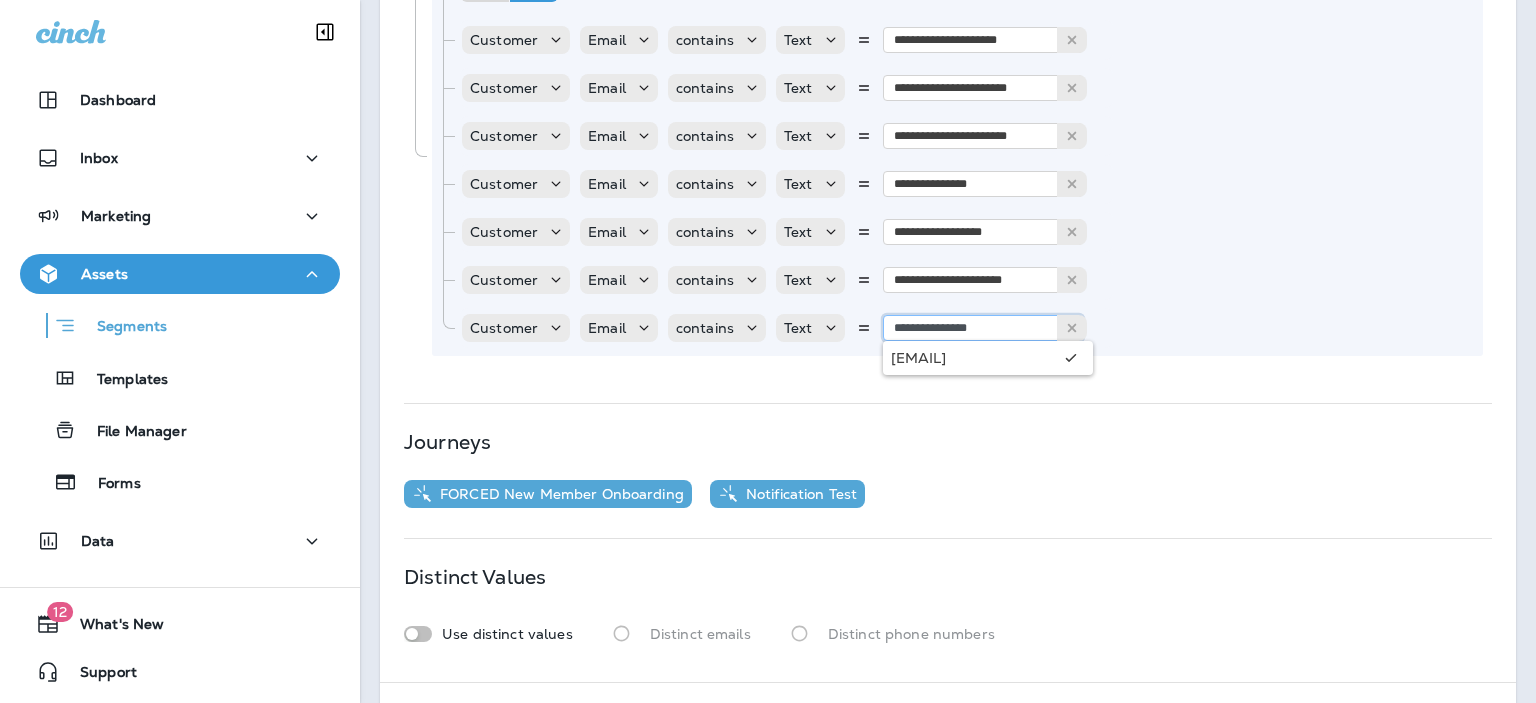 type on "**********" 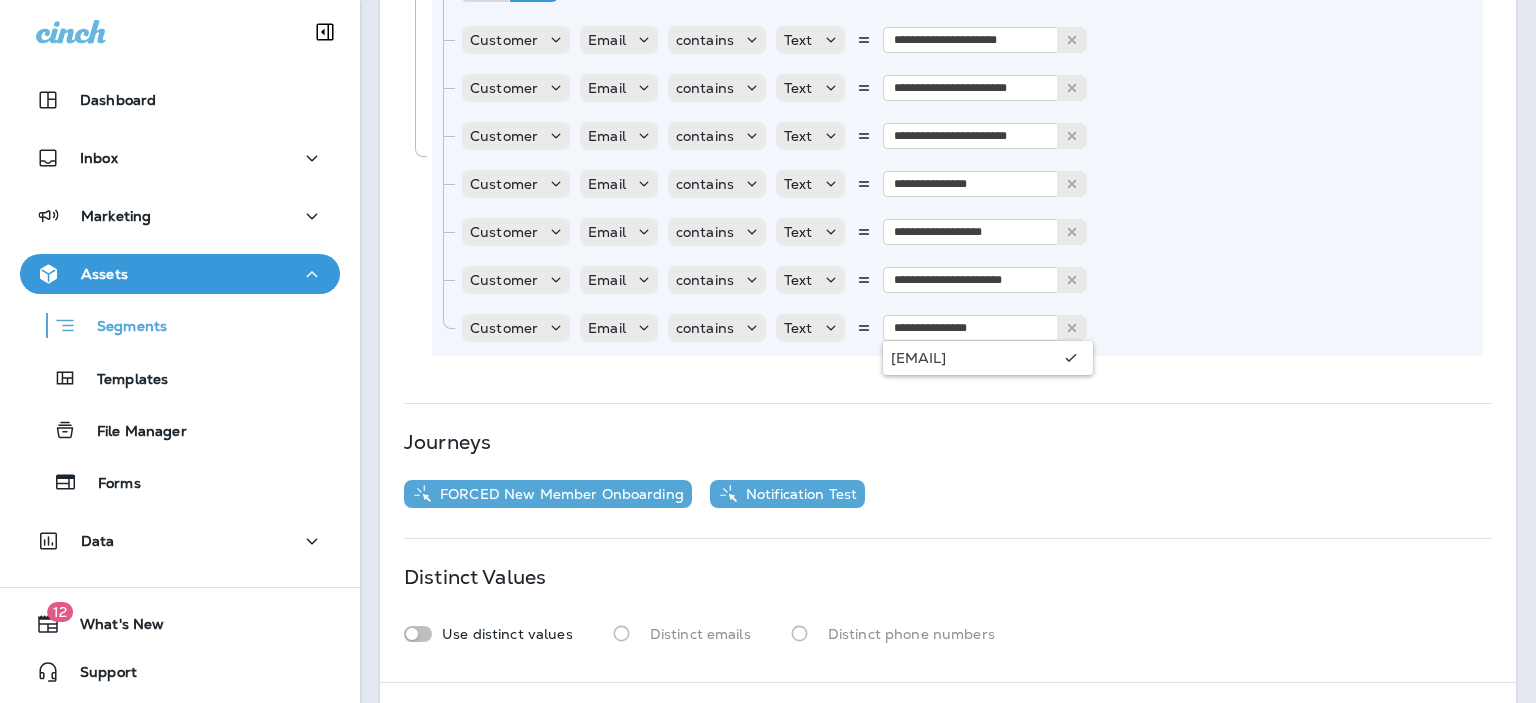 type 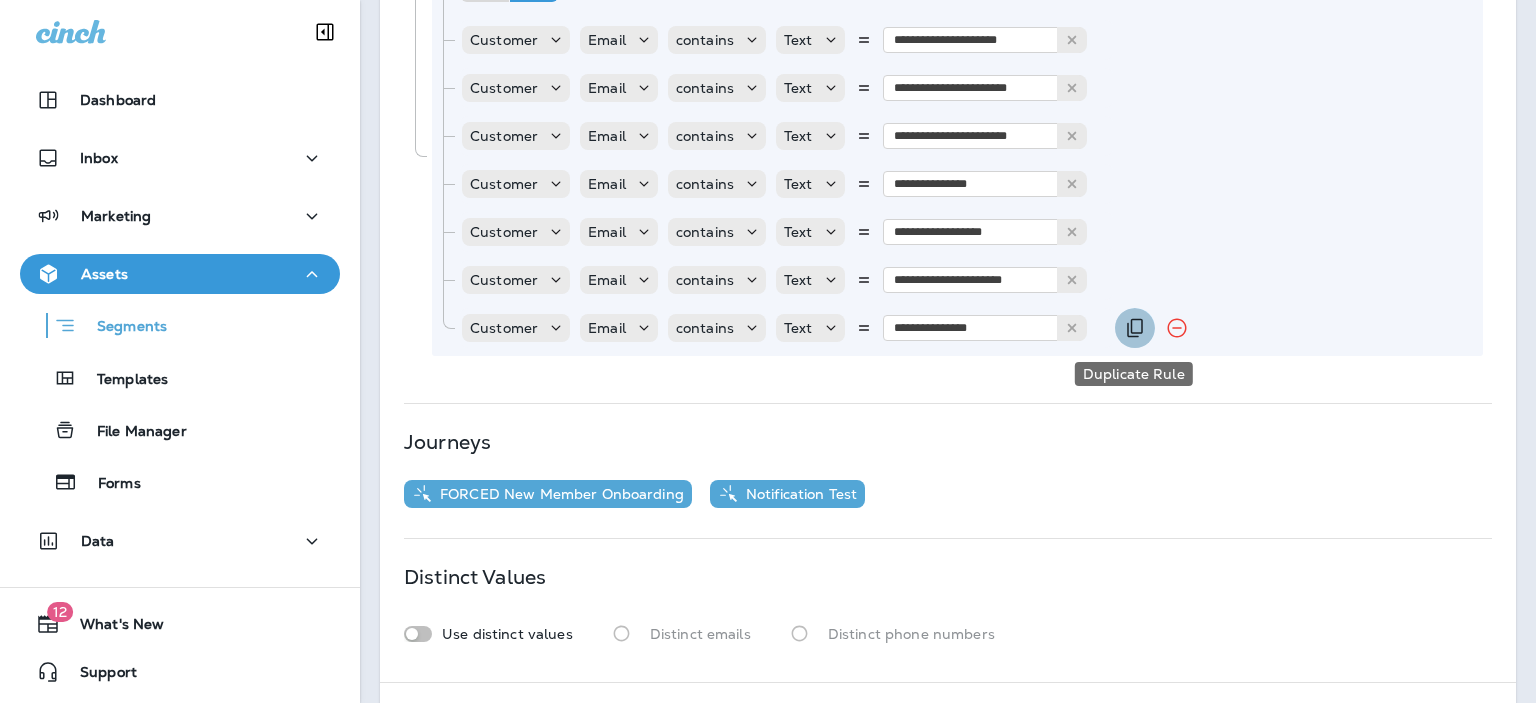 click 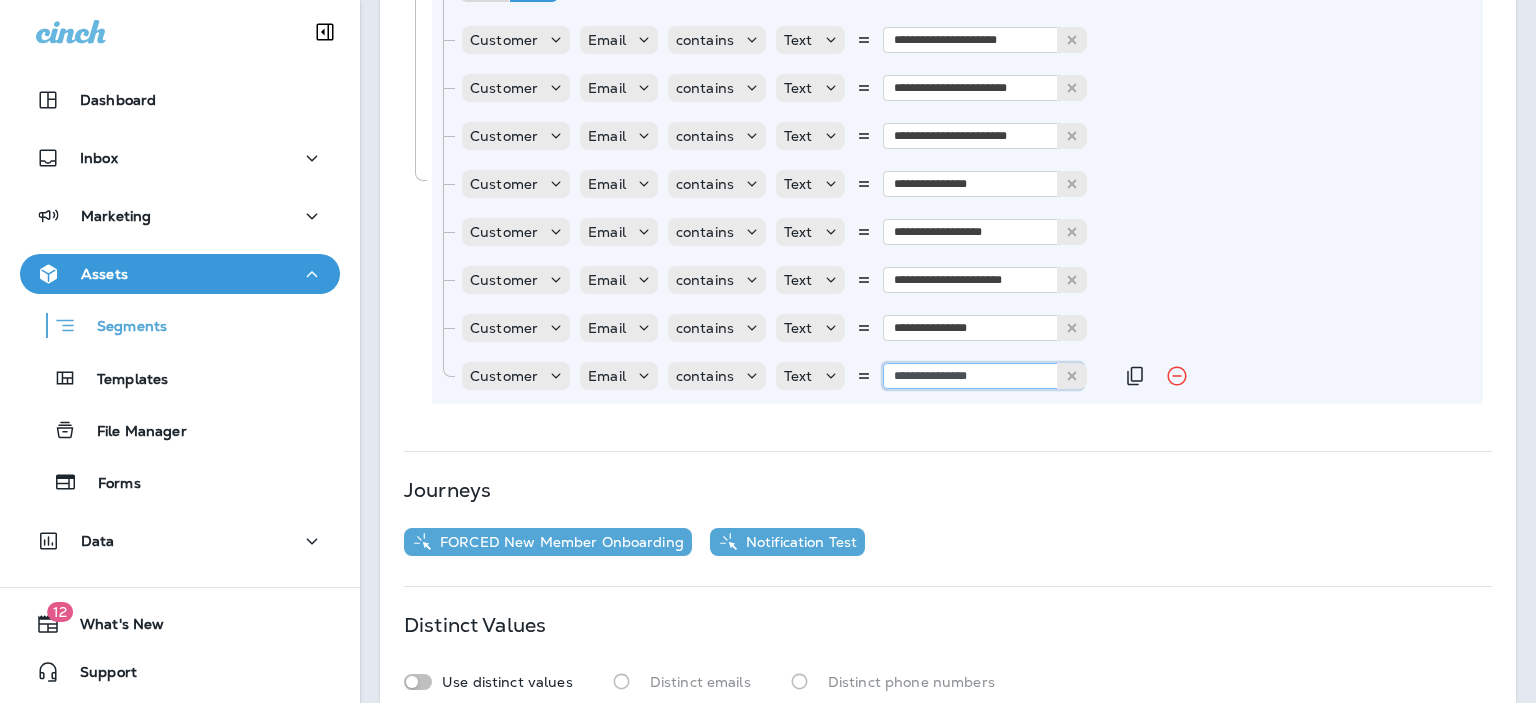 click on "**********" at bounding box center (983, 376) 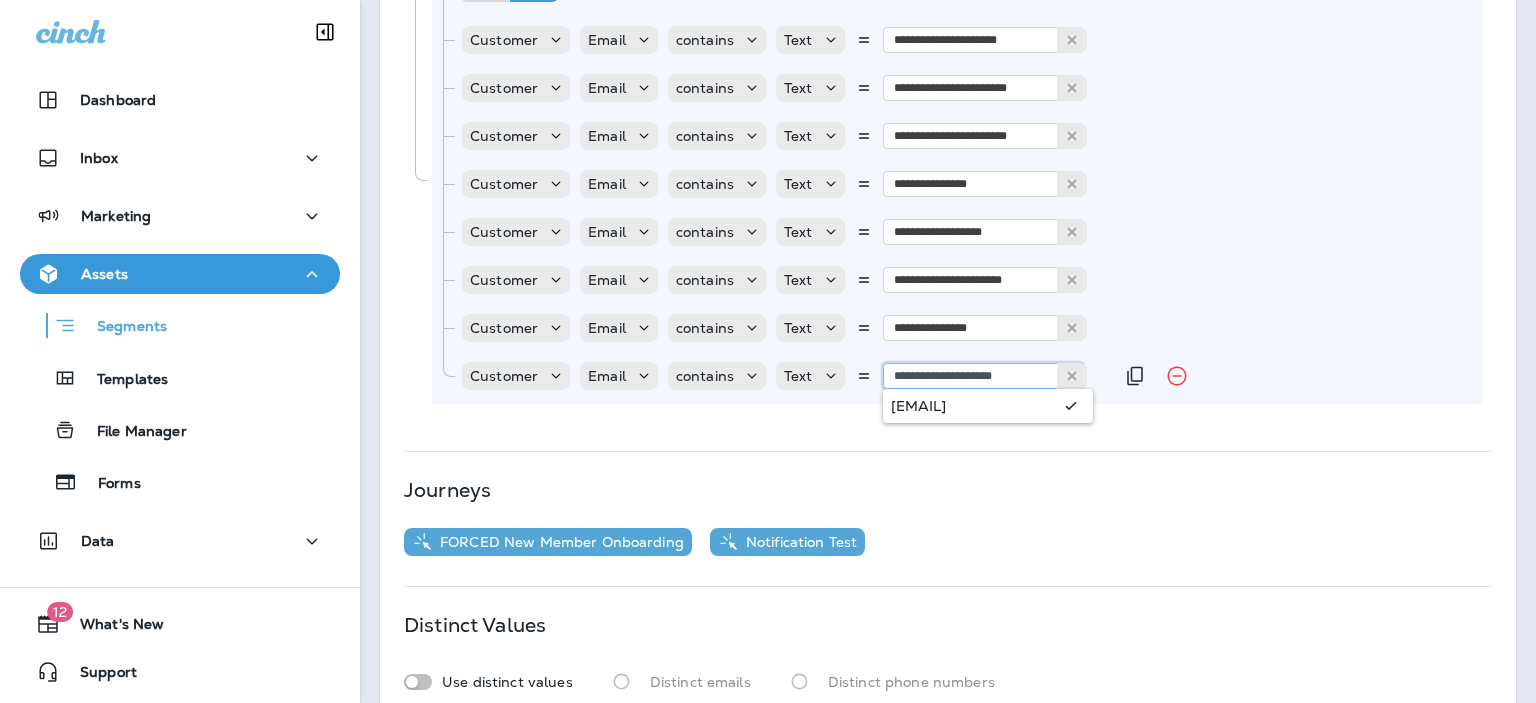 type on "**********" 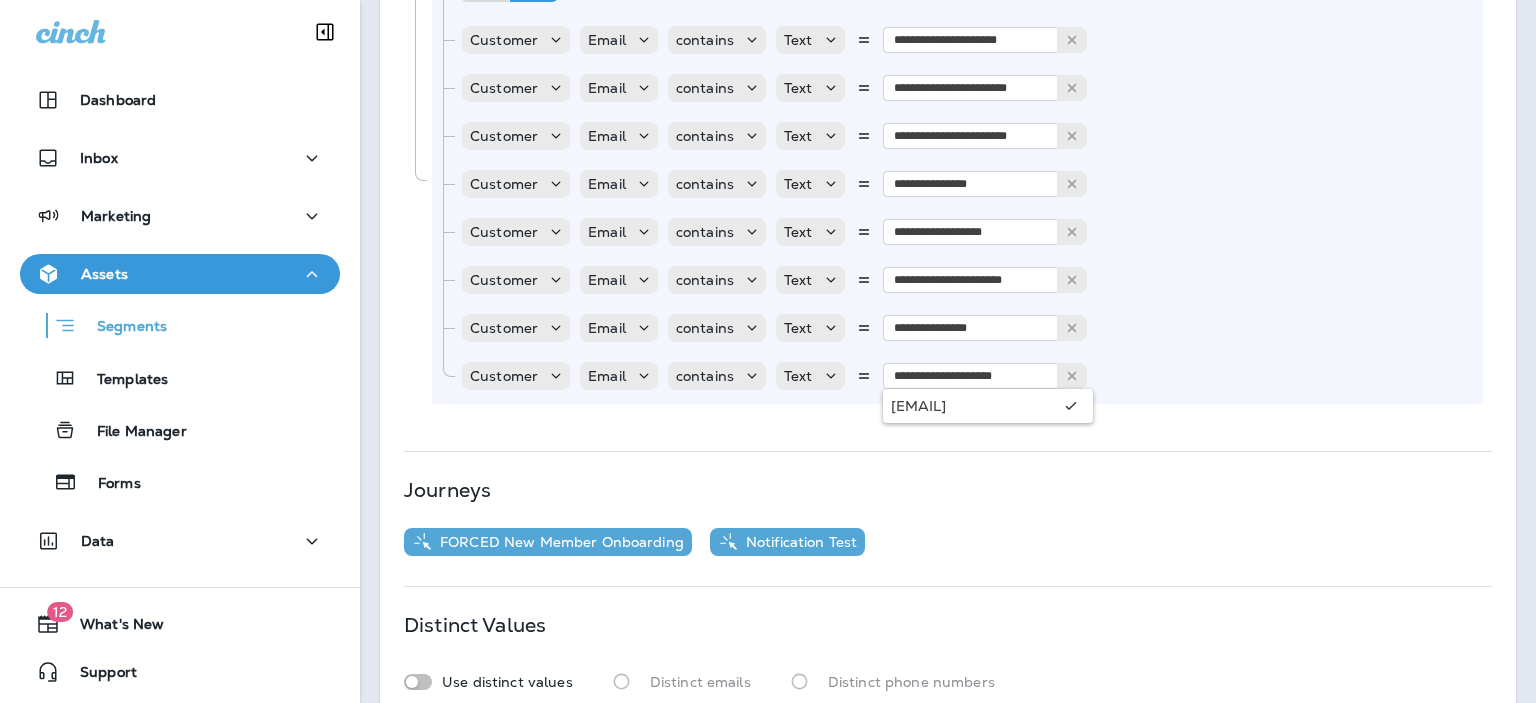 click on "**********" at bounding box center (957, 180) 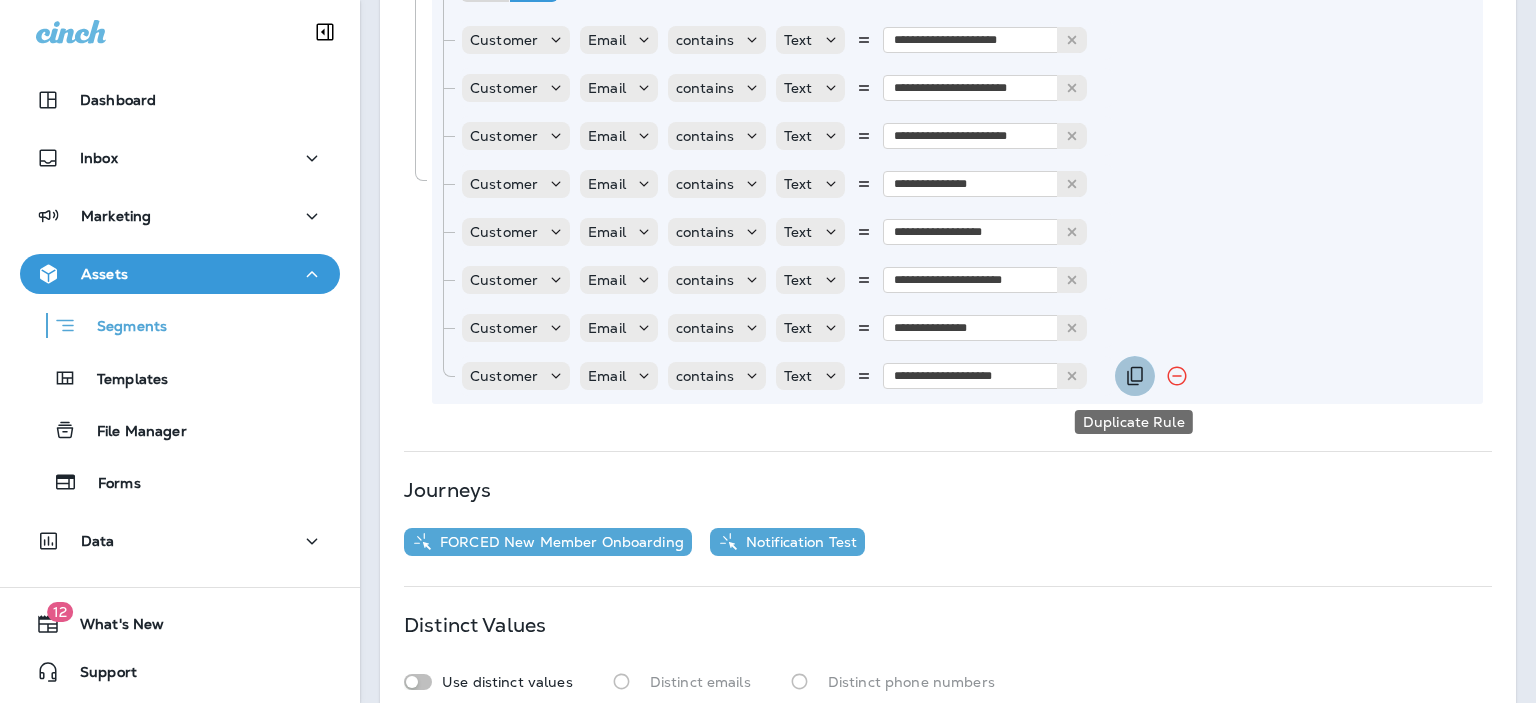 click 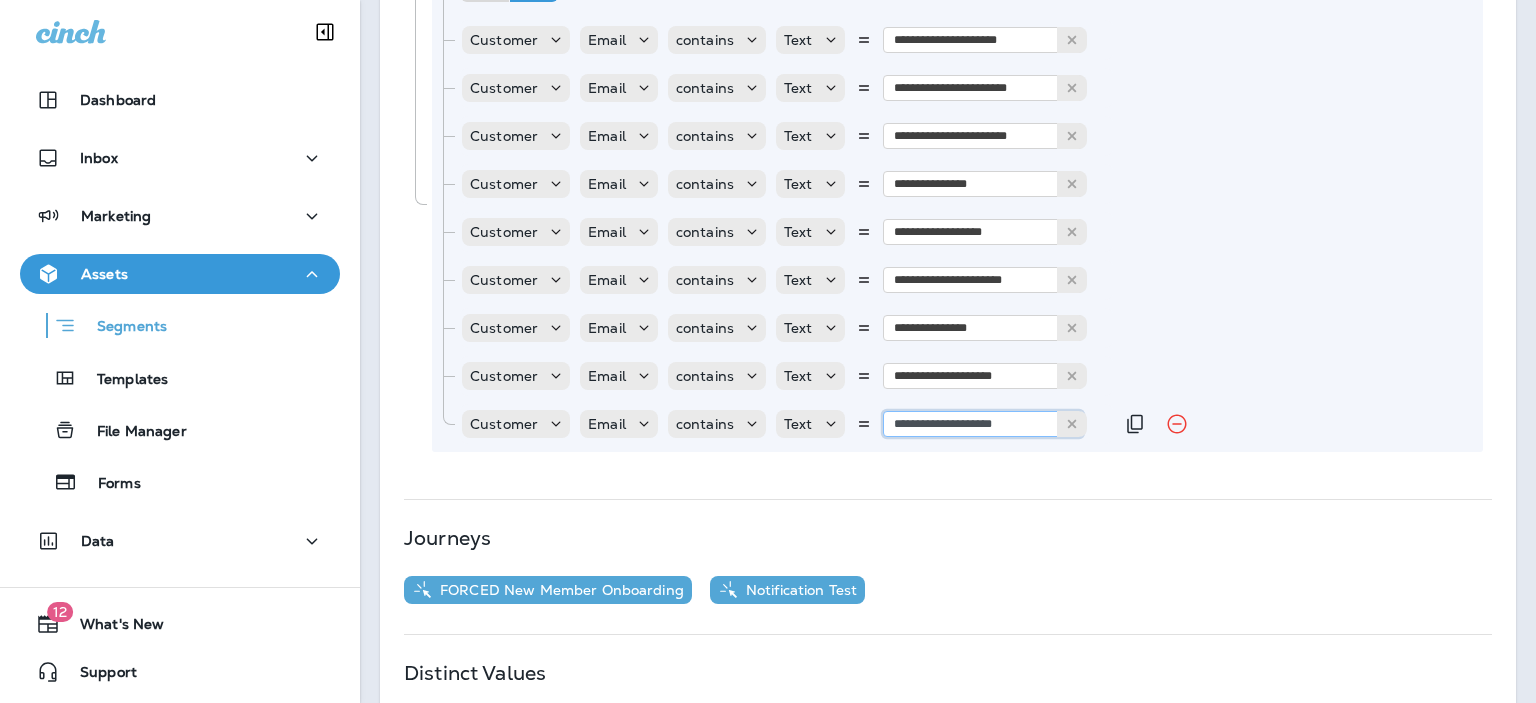 click on "**********" at bounding box center [983, 424] 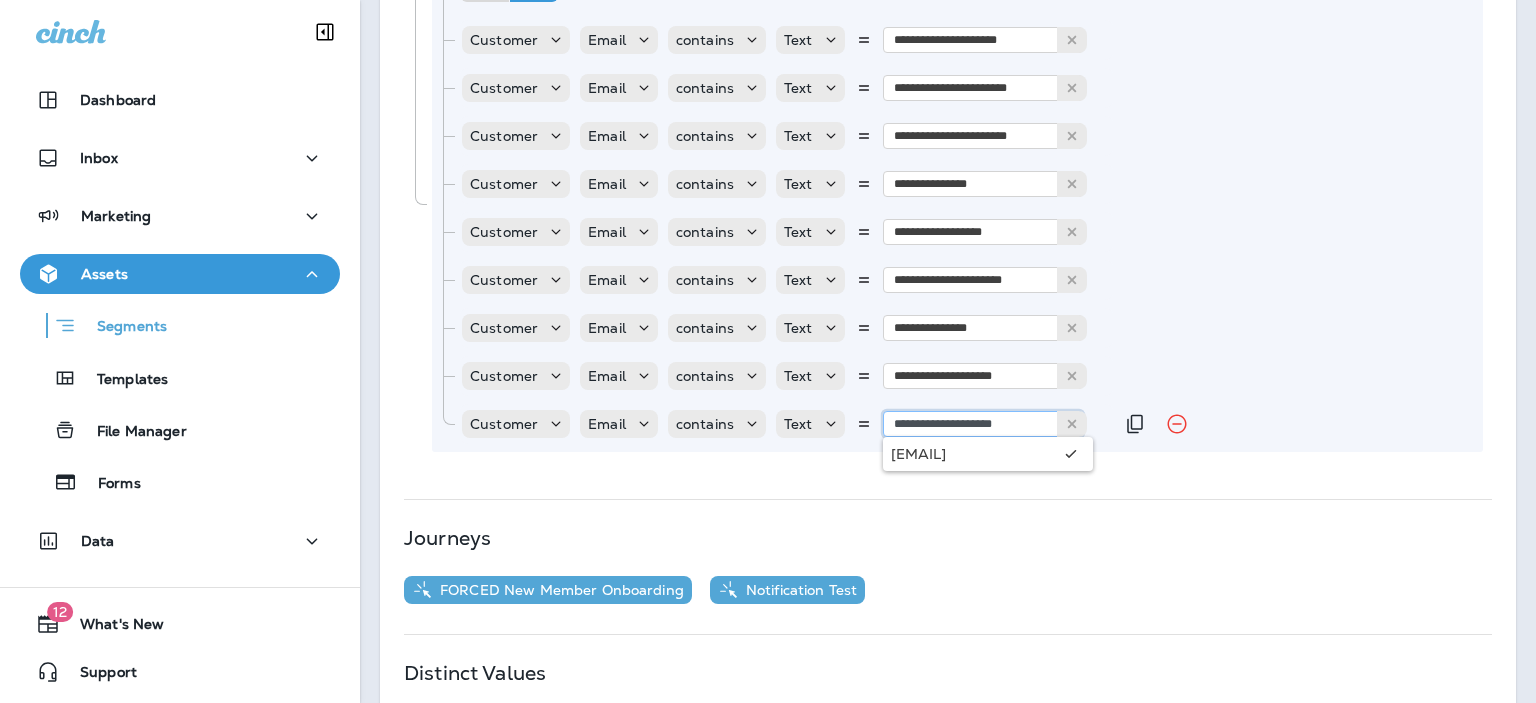 click on "**********" at bounding box center [983, 424] 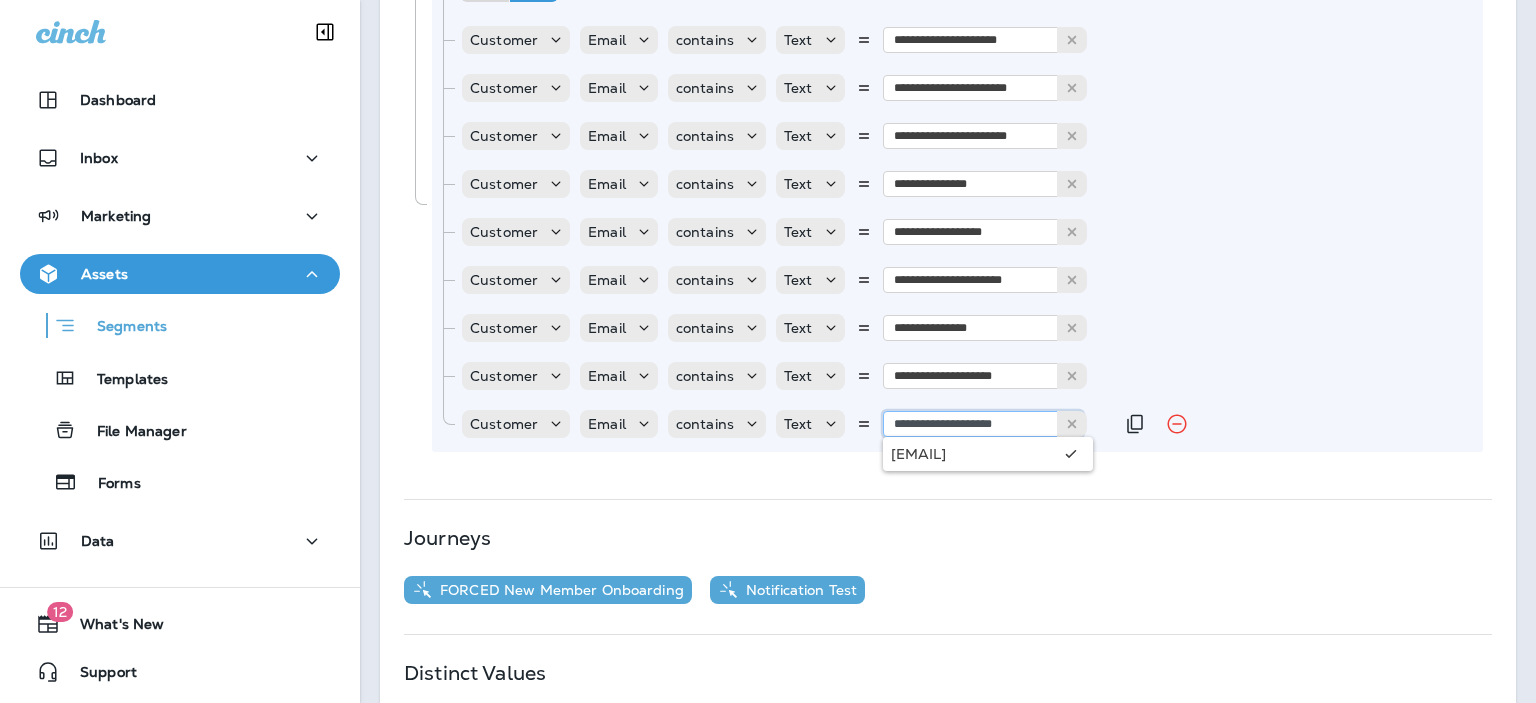 click on "**********" at bounding box center [983, 424] 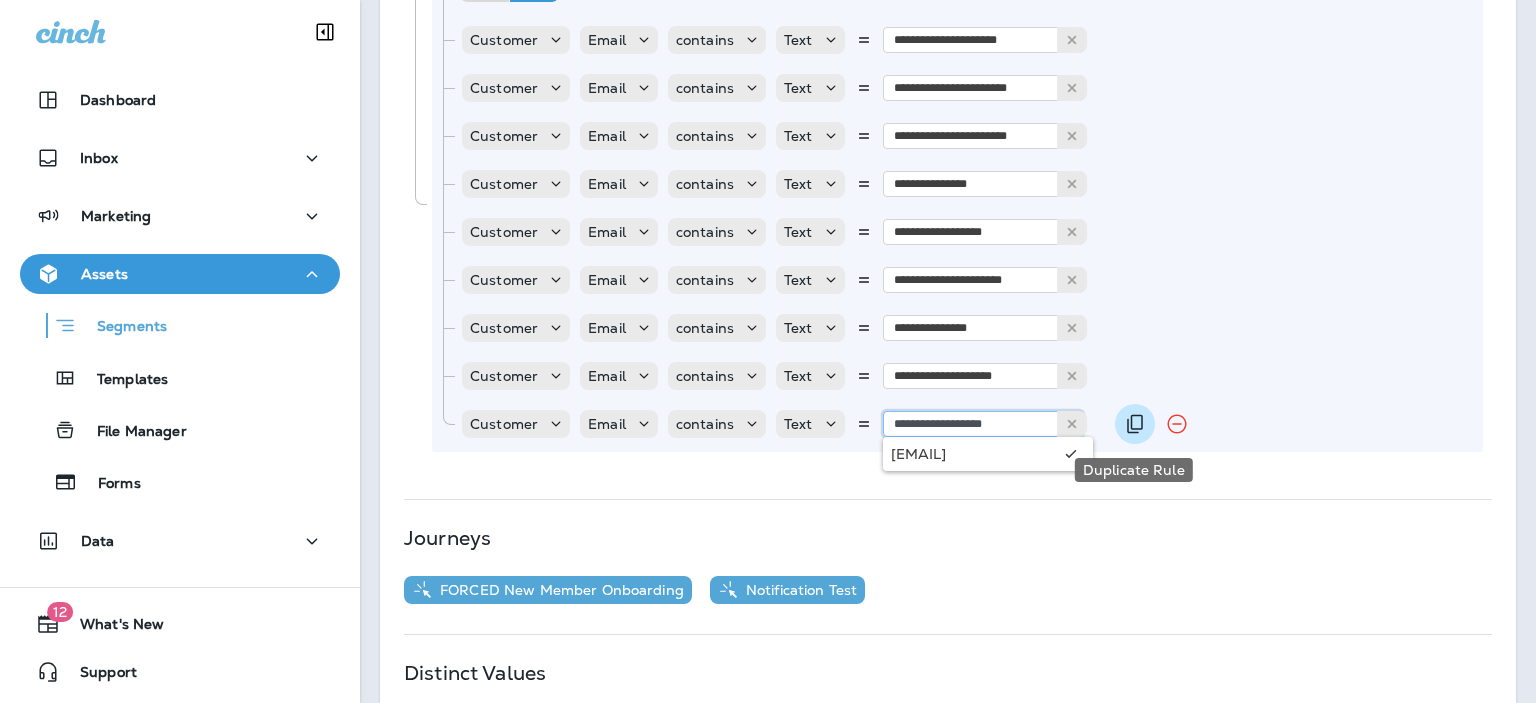 type on "**********" 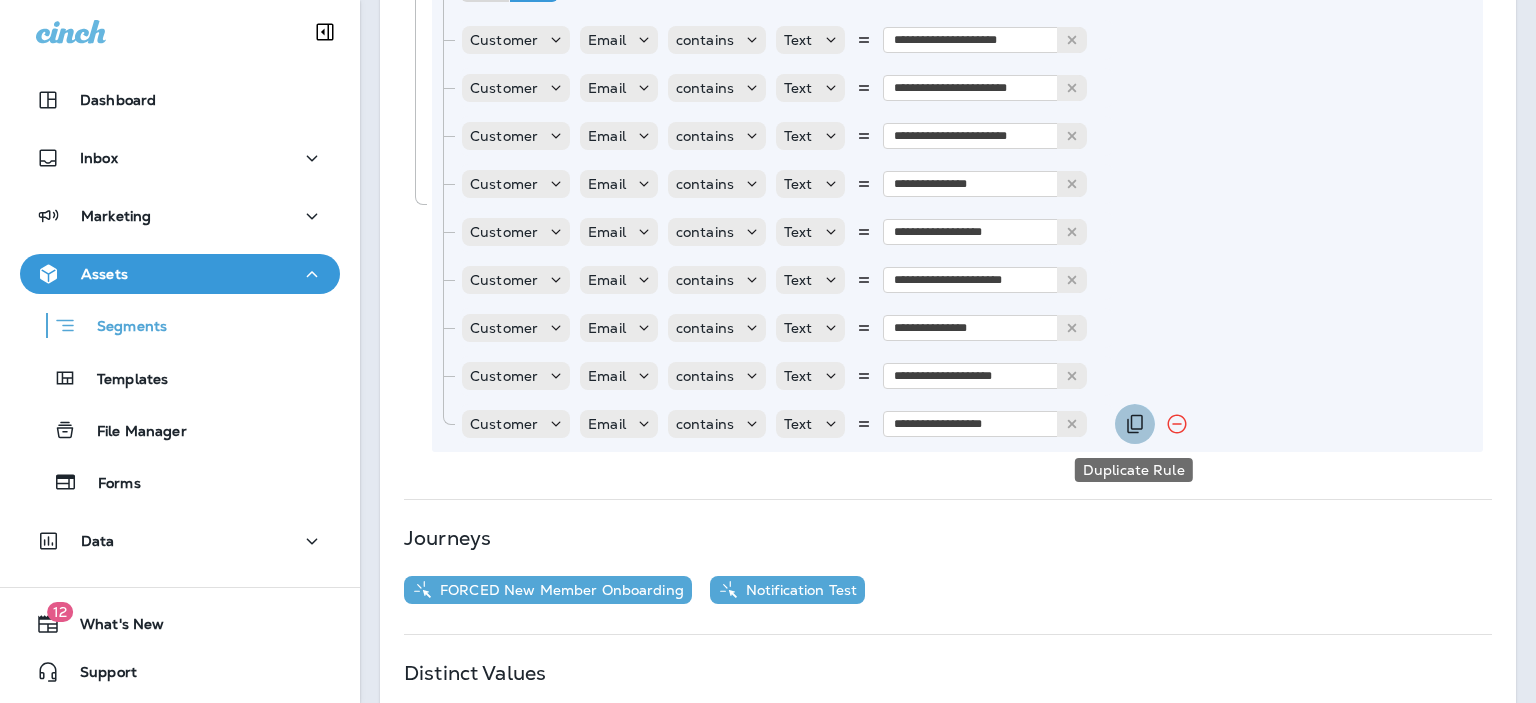 click 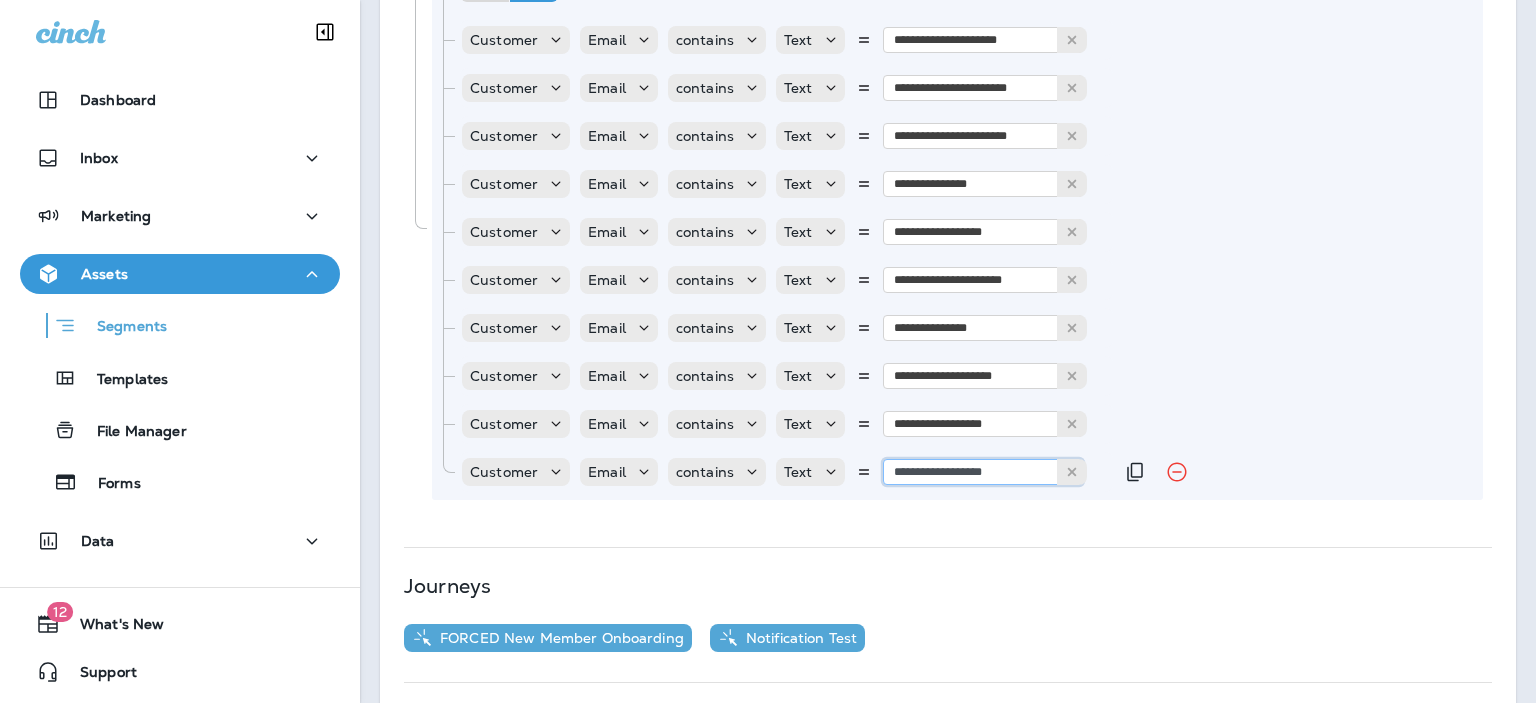 click on "**********" at bounding box center [983, 472] 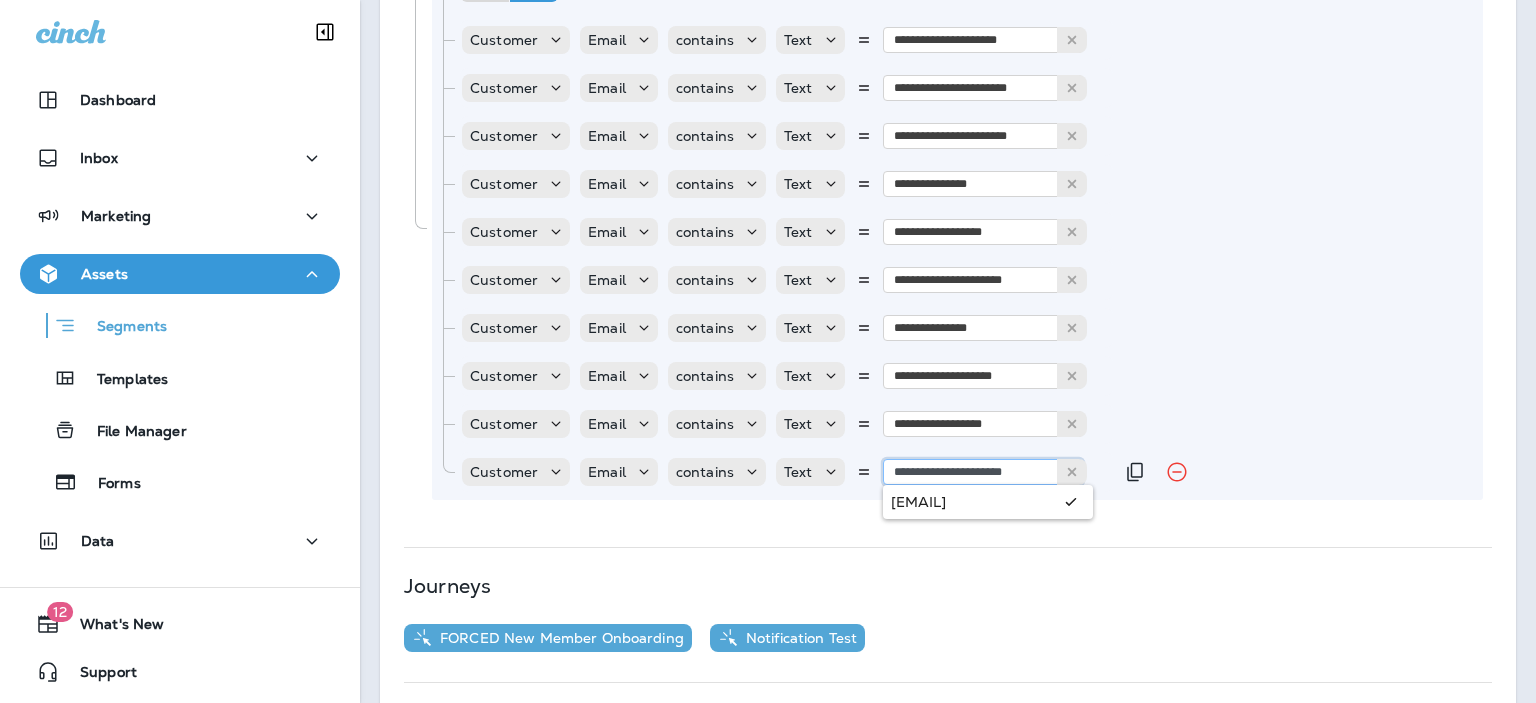 type on "**********" 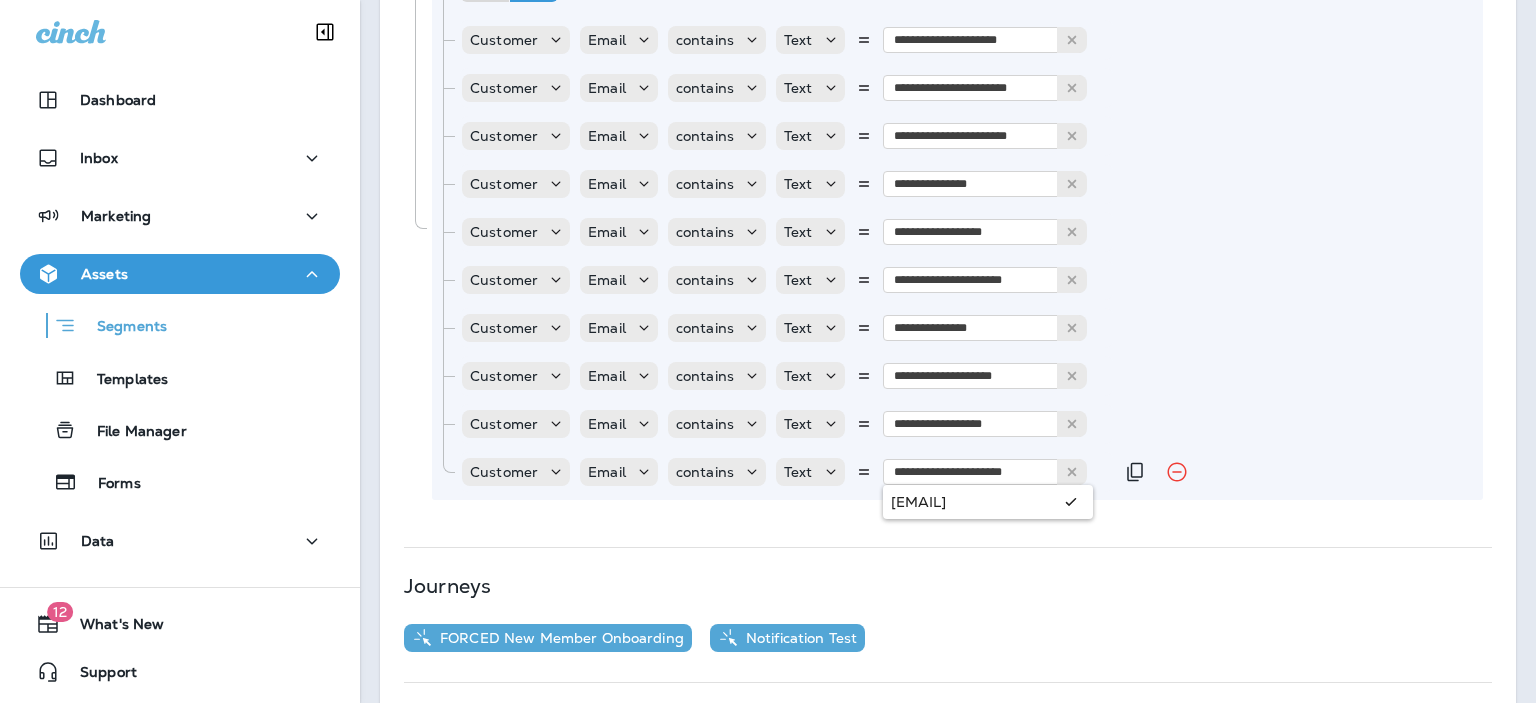 click on "**********" at bounding box center (947, 200) 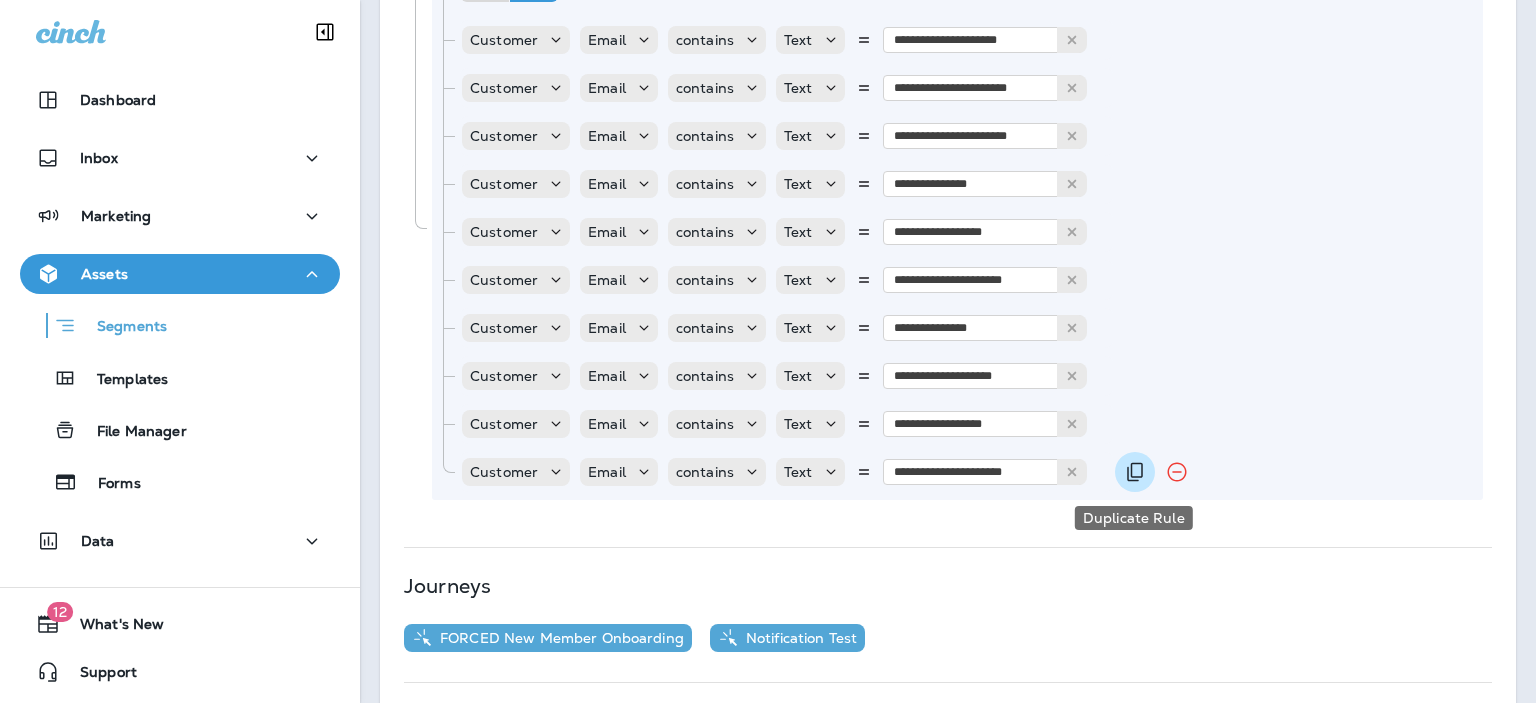 click 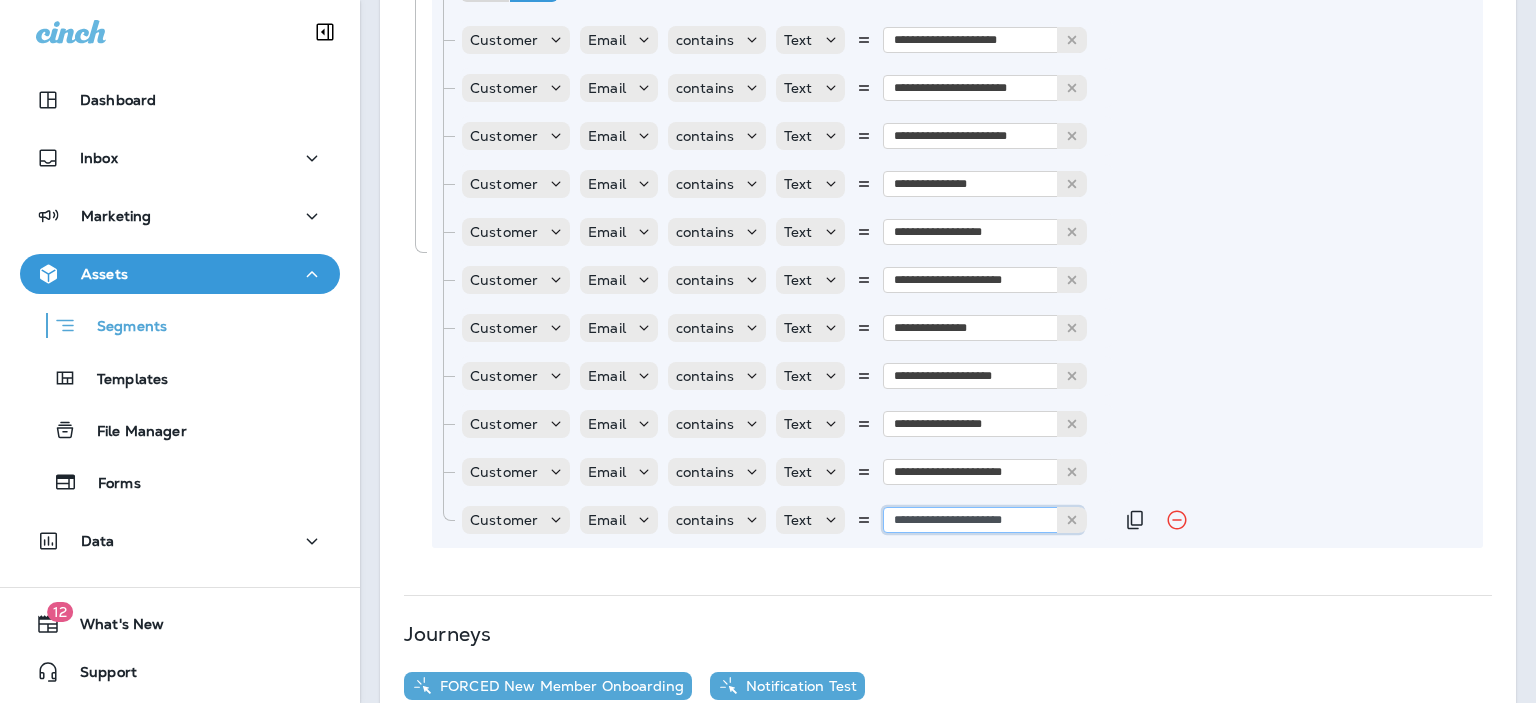 click on "**********" at bounding box center (983, 520) 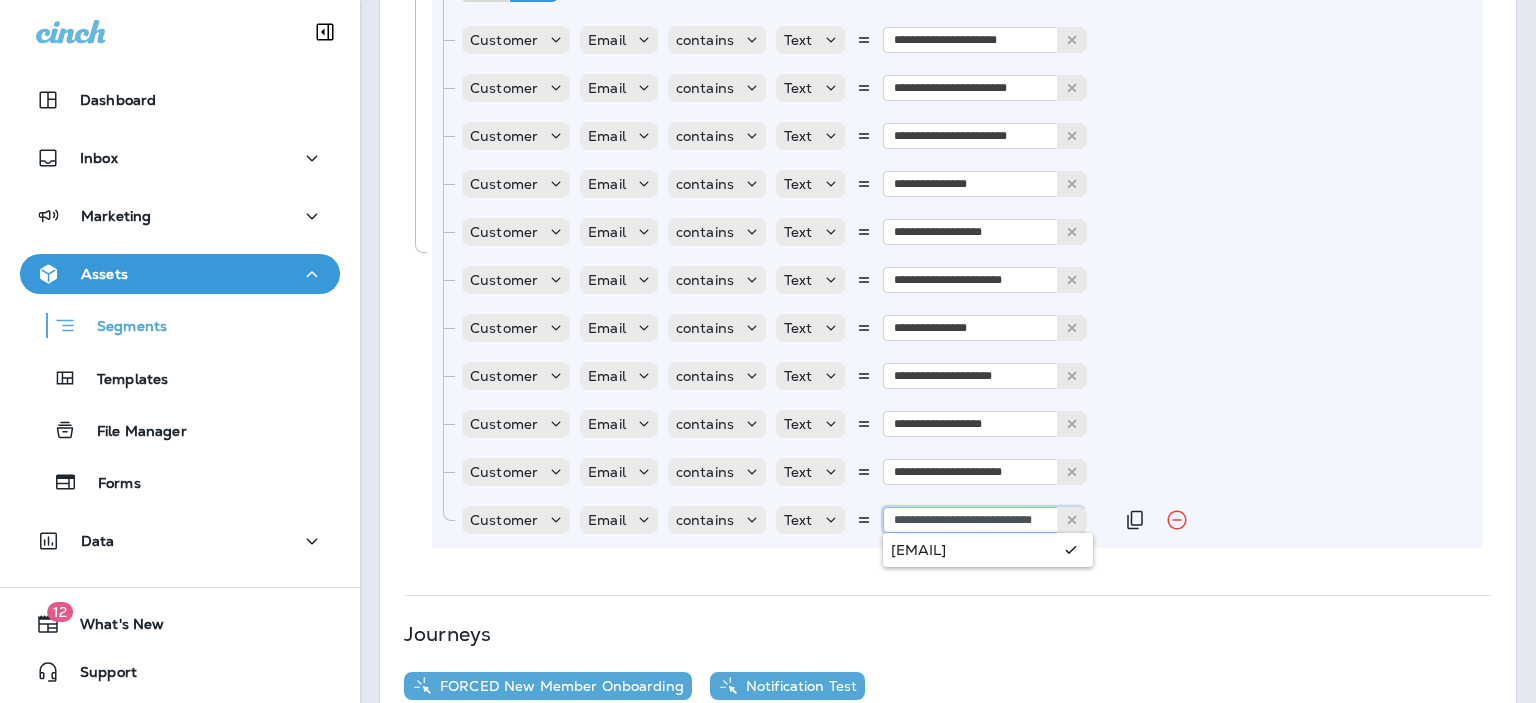 type on "**********" 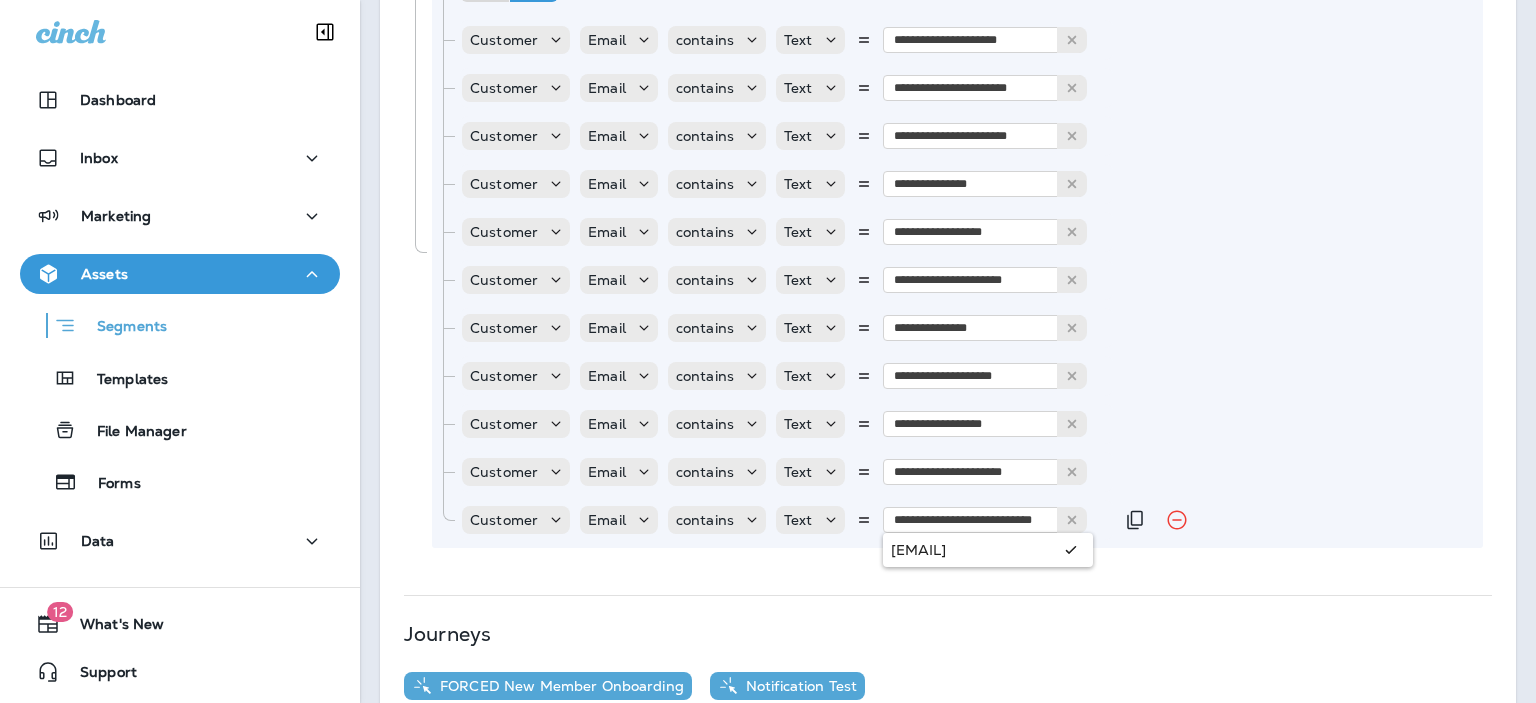 click on "[EMAIL]" at bounding box center [957, 252] 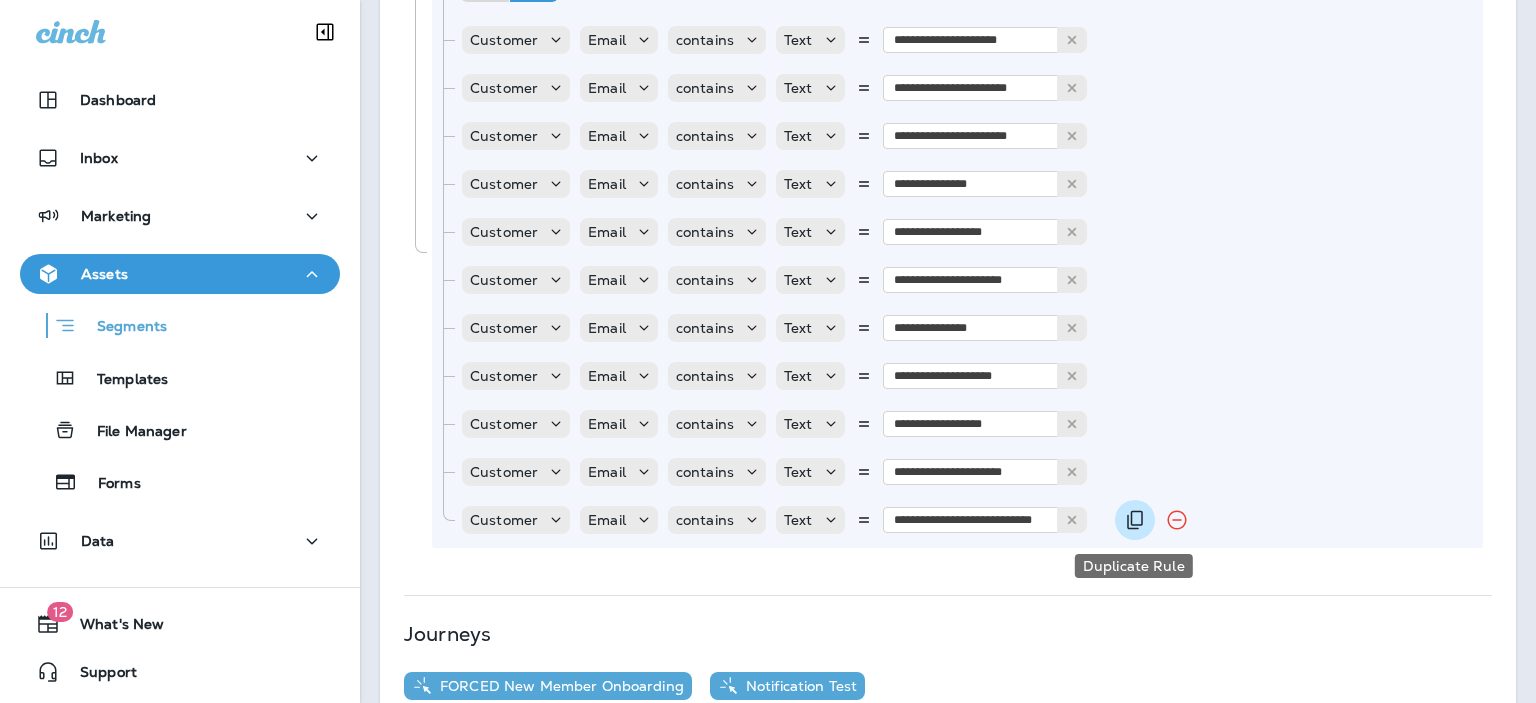 click 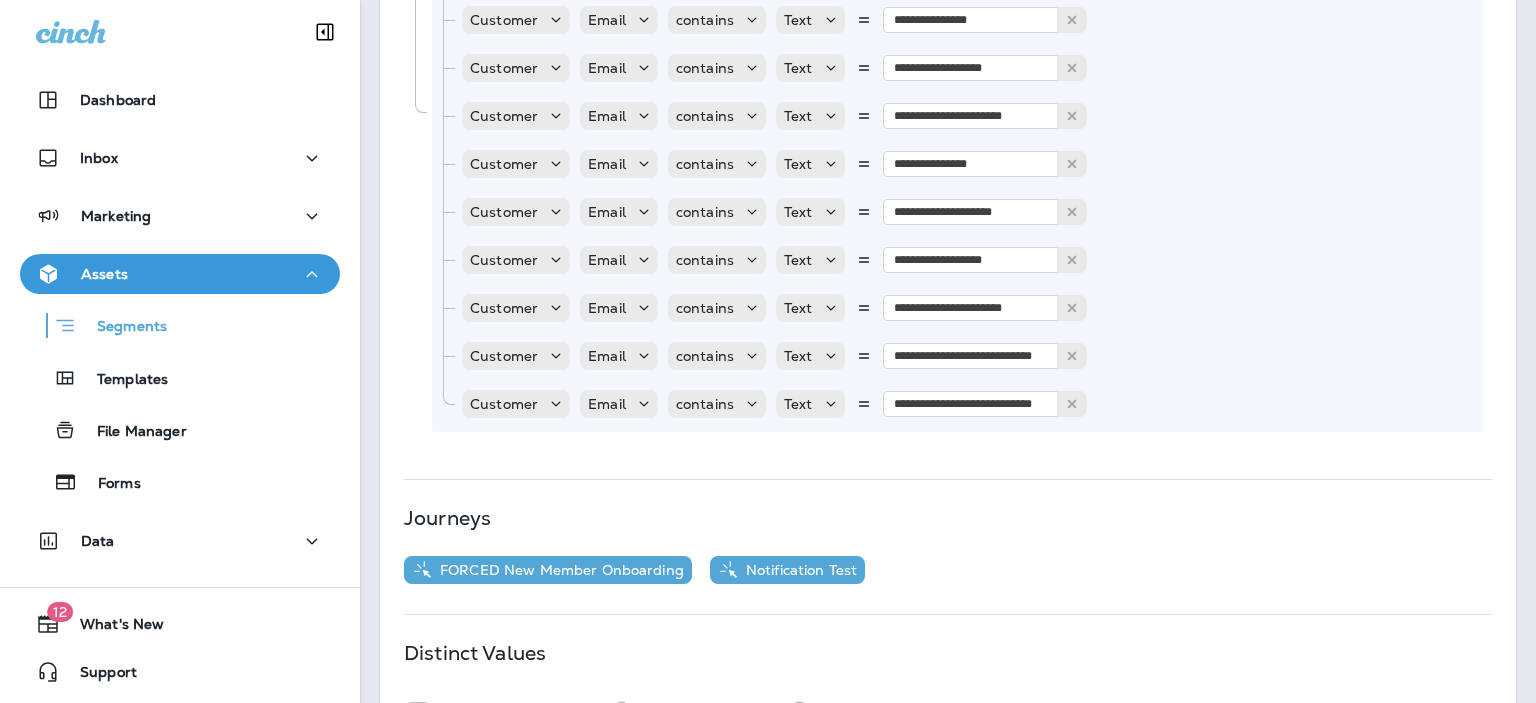 scroll, scrollTop: 800, scrollLeft: 0, axis: vertical 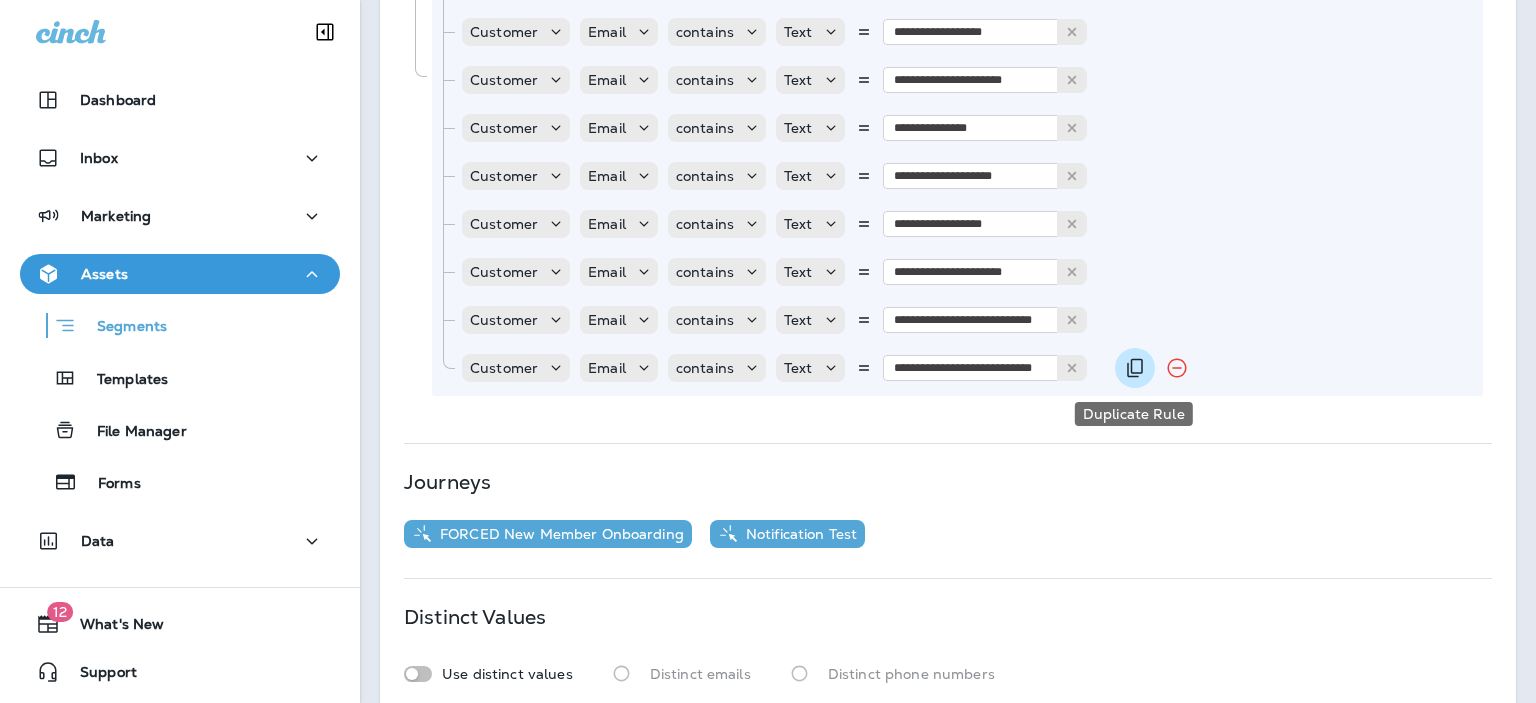 click 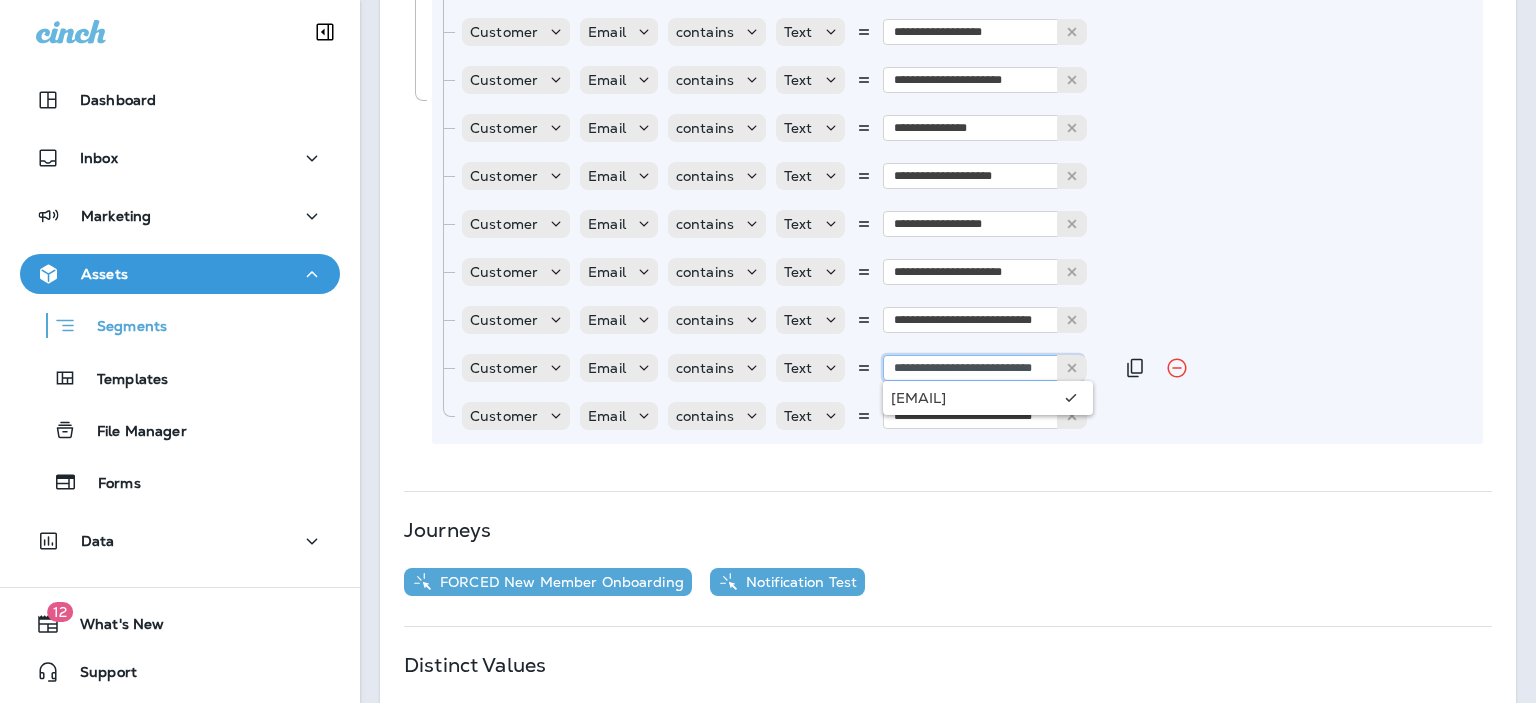 click on "**********" at bounding box center [983, 368] 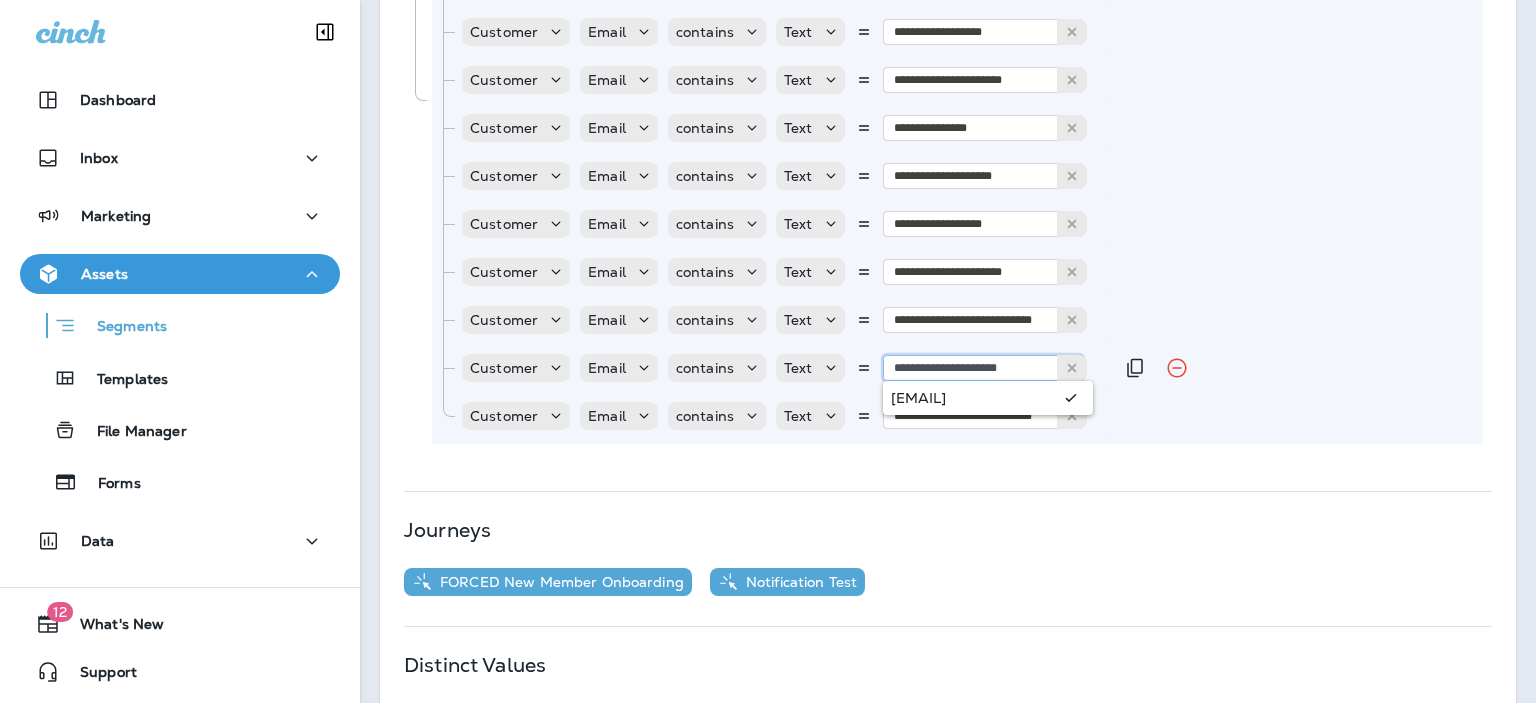 type on "**********" 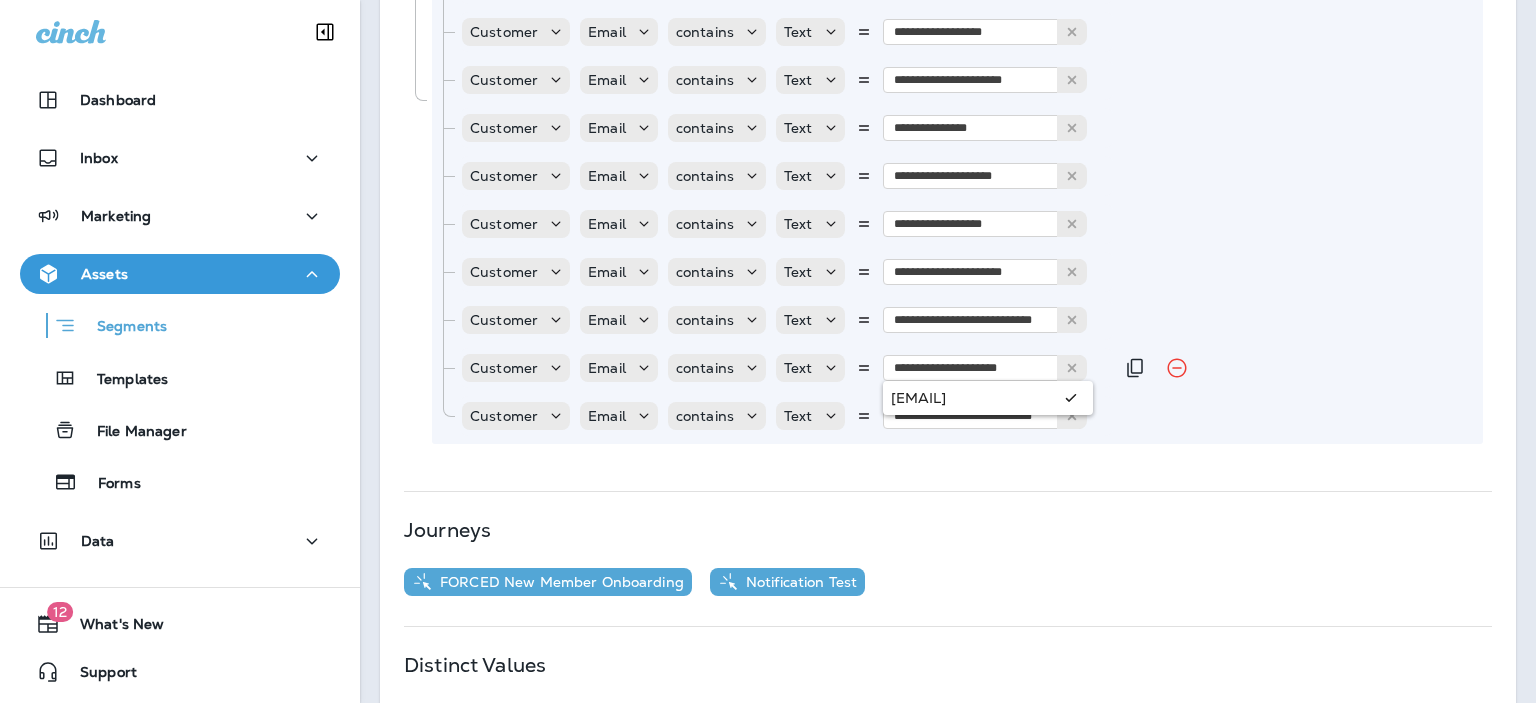 click on "**********" at bounding box center (957, 100) 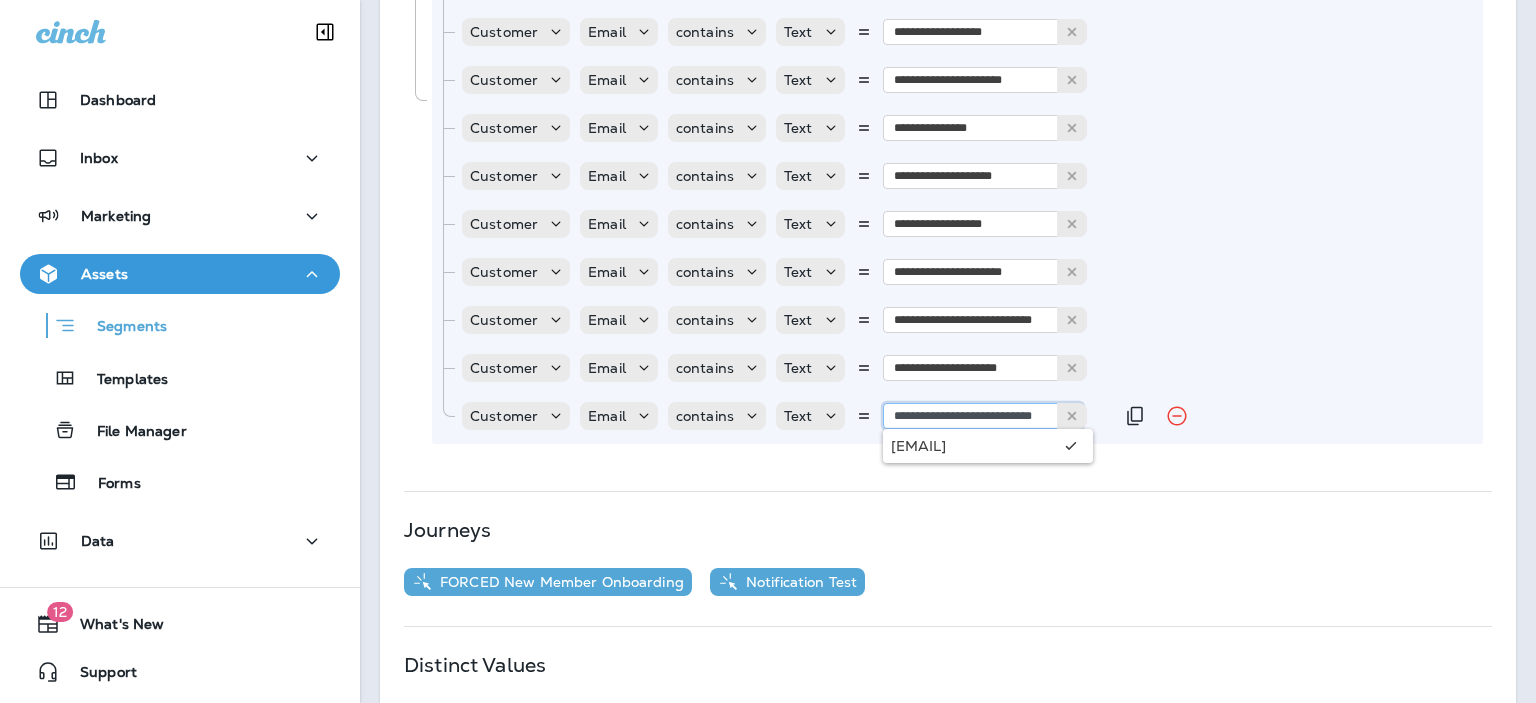 click on "**********" at bounding box center (983, 416) 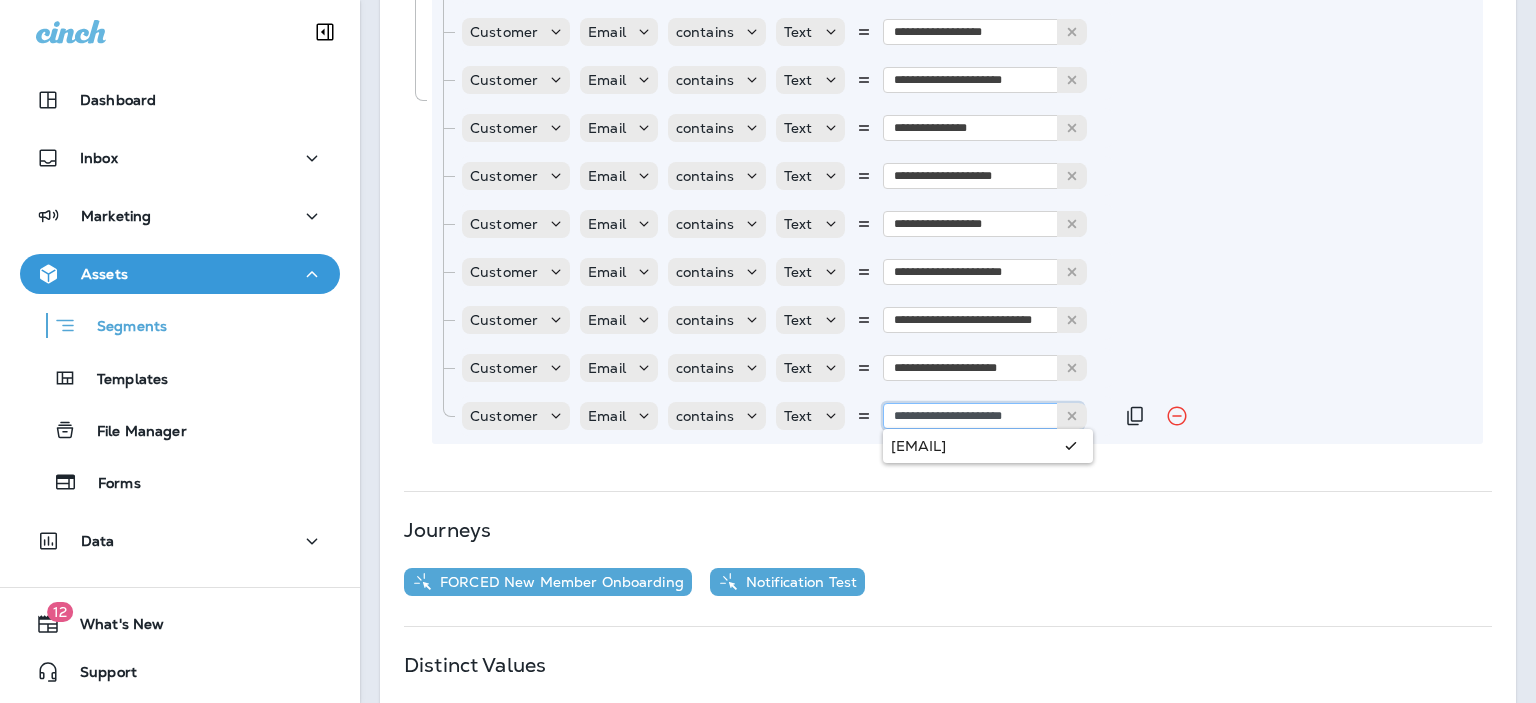 type on "**********" 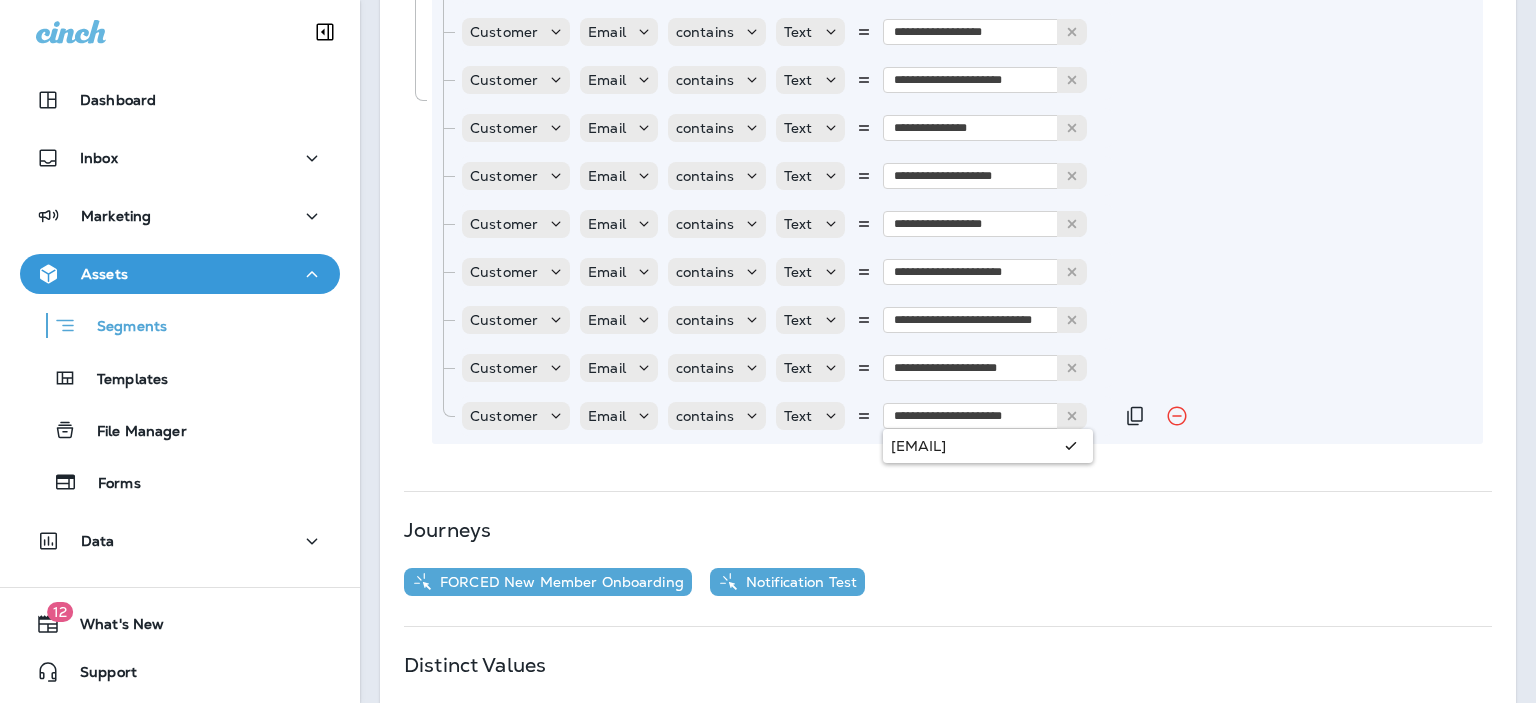 click on "**********" at bounding box center [947, 72] 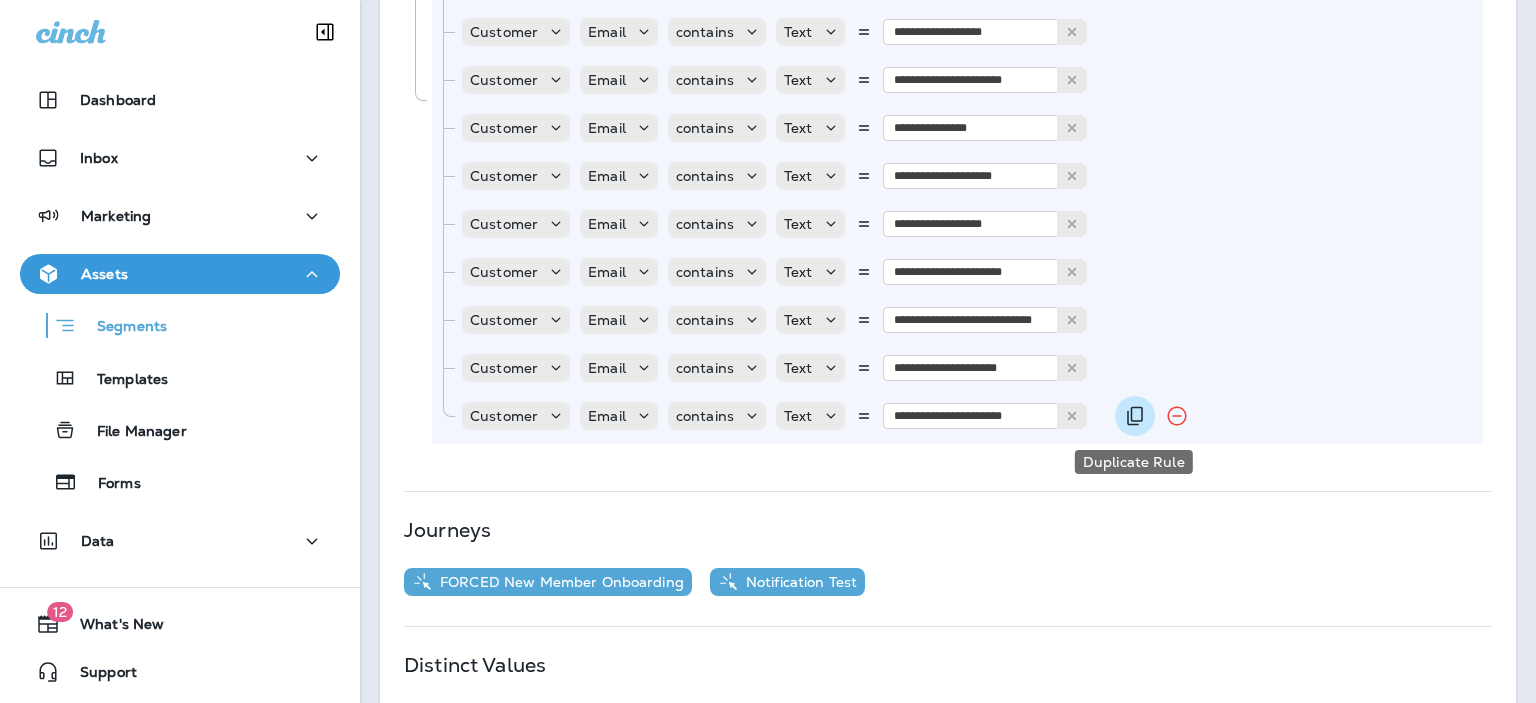 click 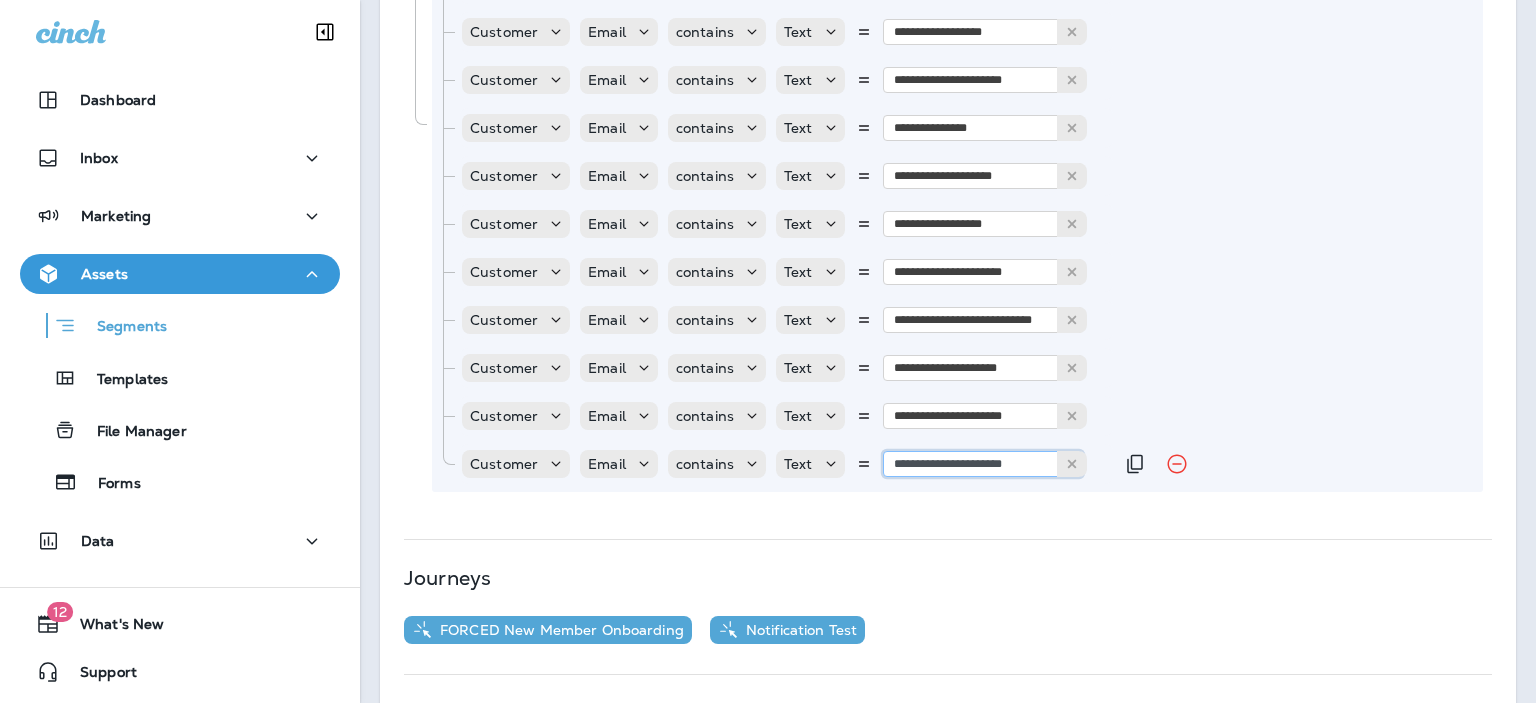 click on "**********" at bounding box center (983, 464) 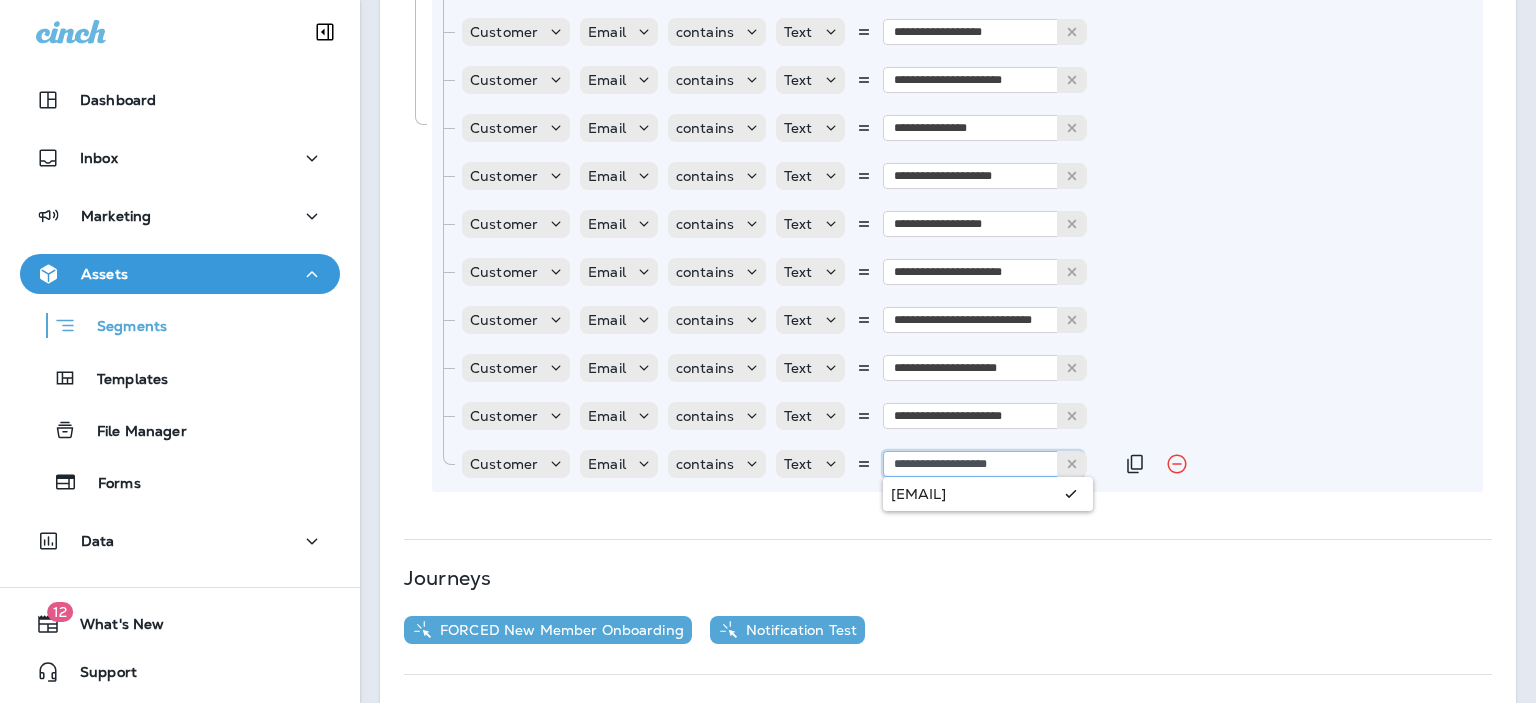 type on "**********" 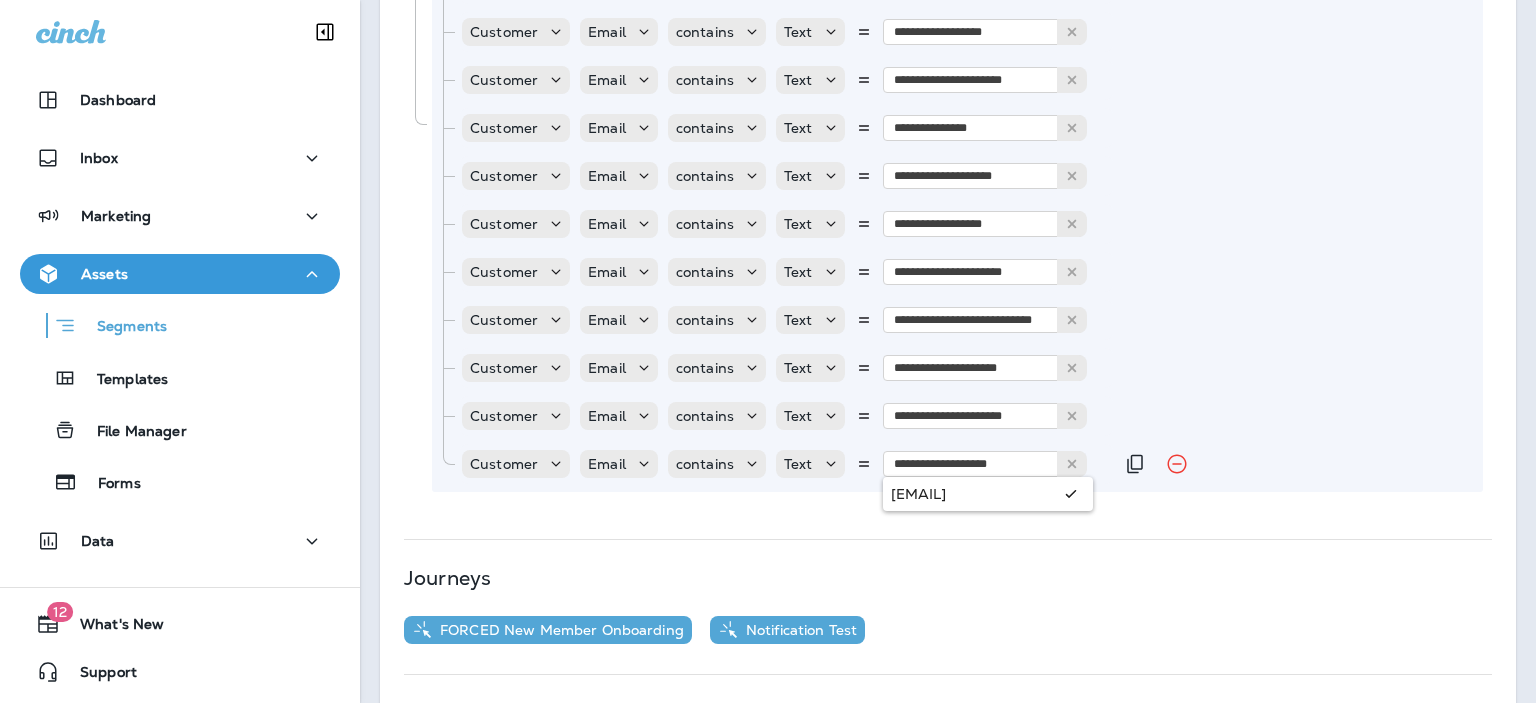 click on "**********" at bounding box center [957, 124] 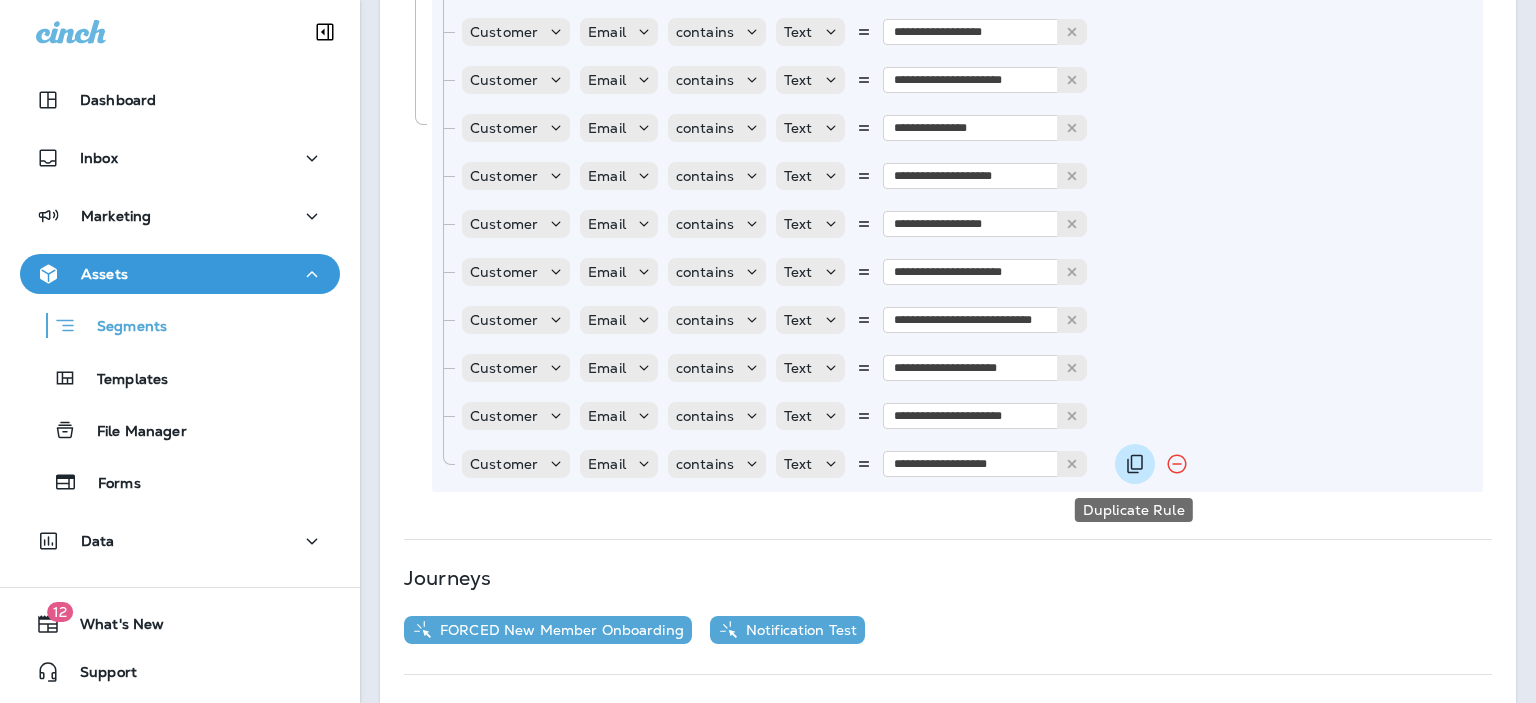 click 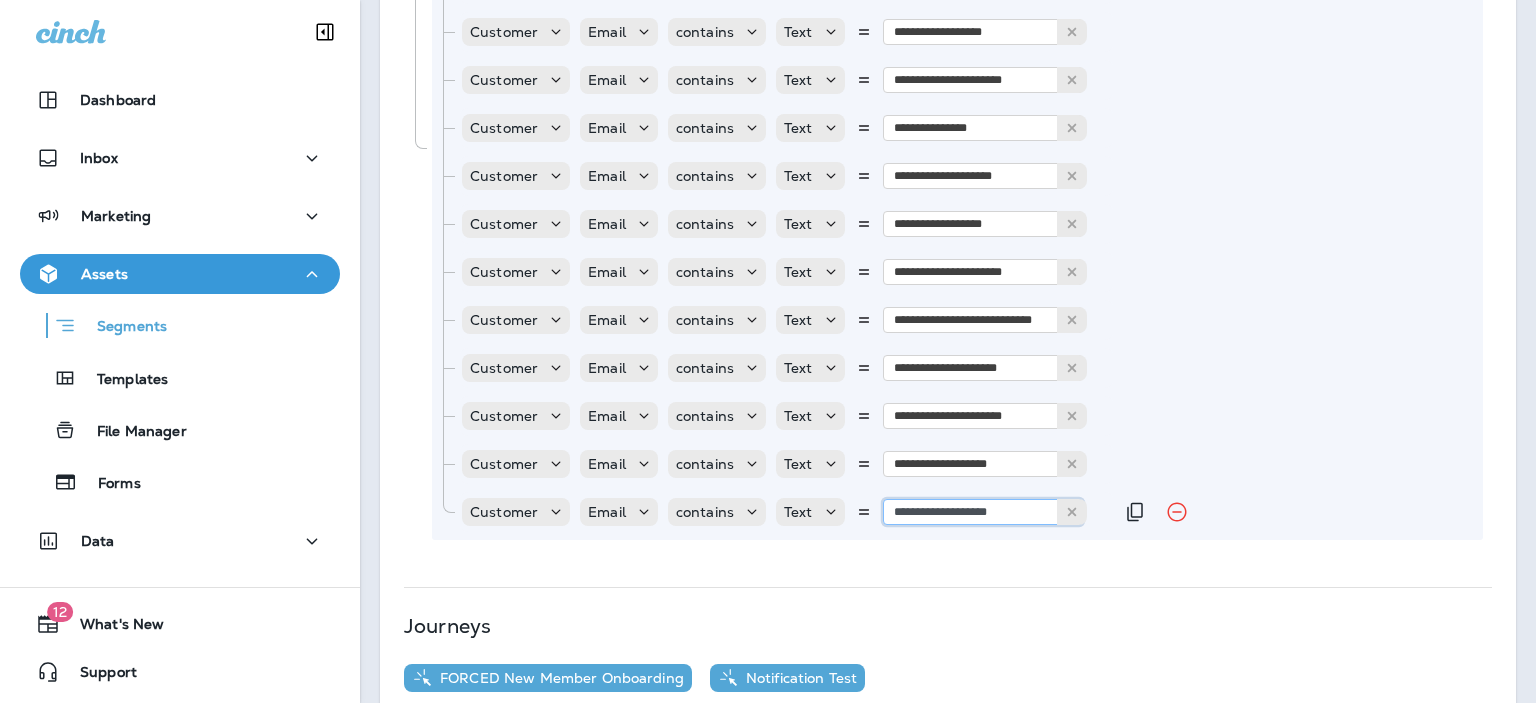 click on "**********" at bounding box center [983, 512] 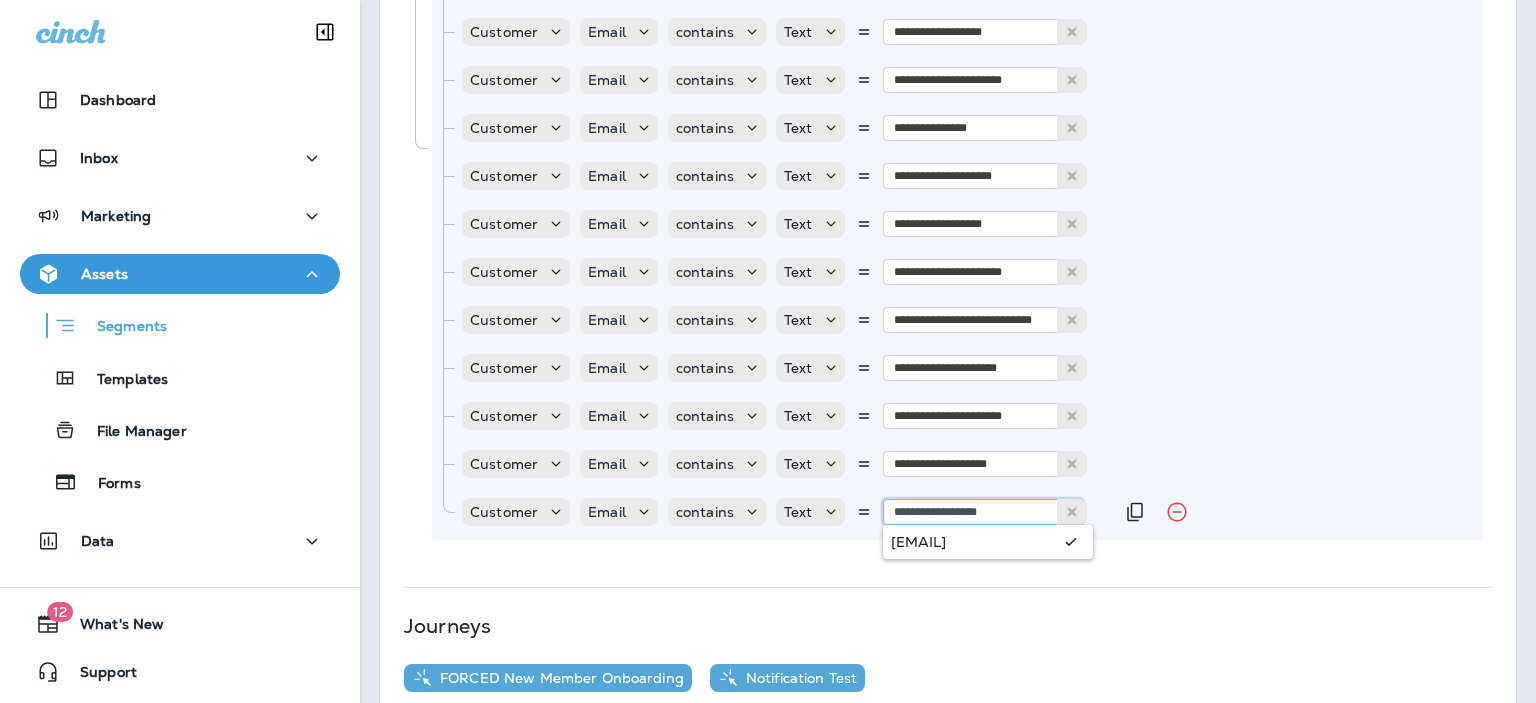 type on "**********" 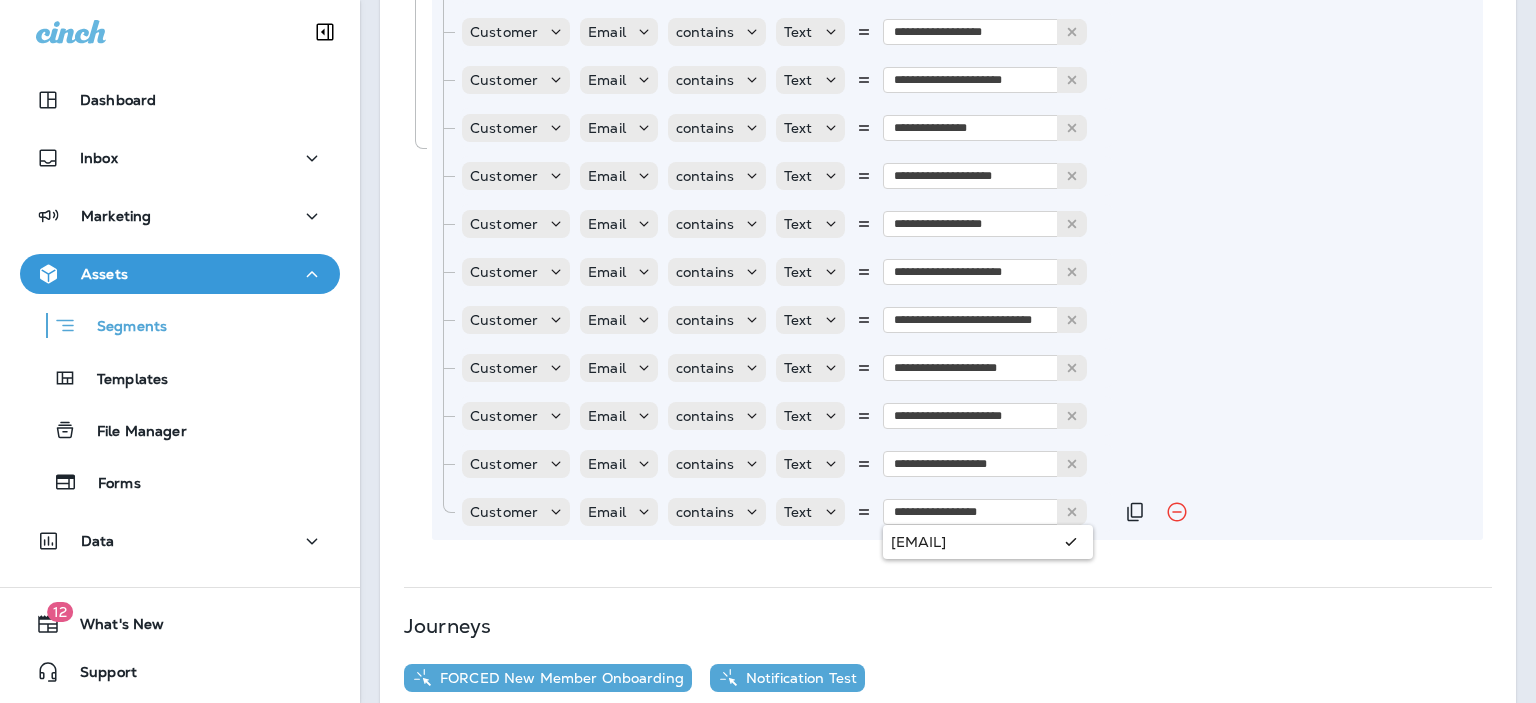 click on "**********" at bounding box center (947, 120) 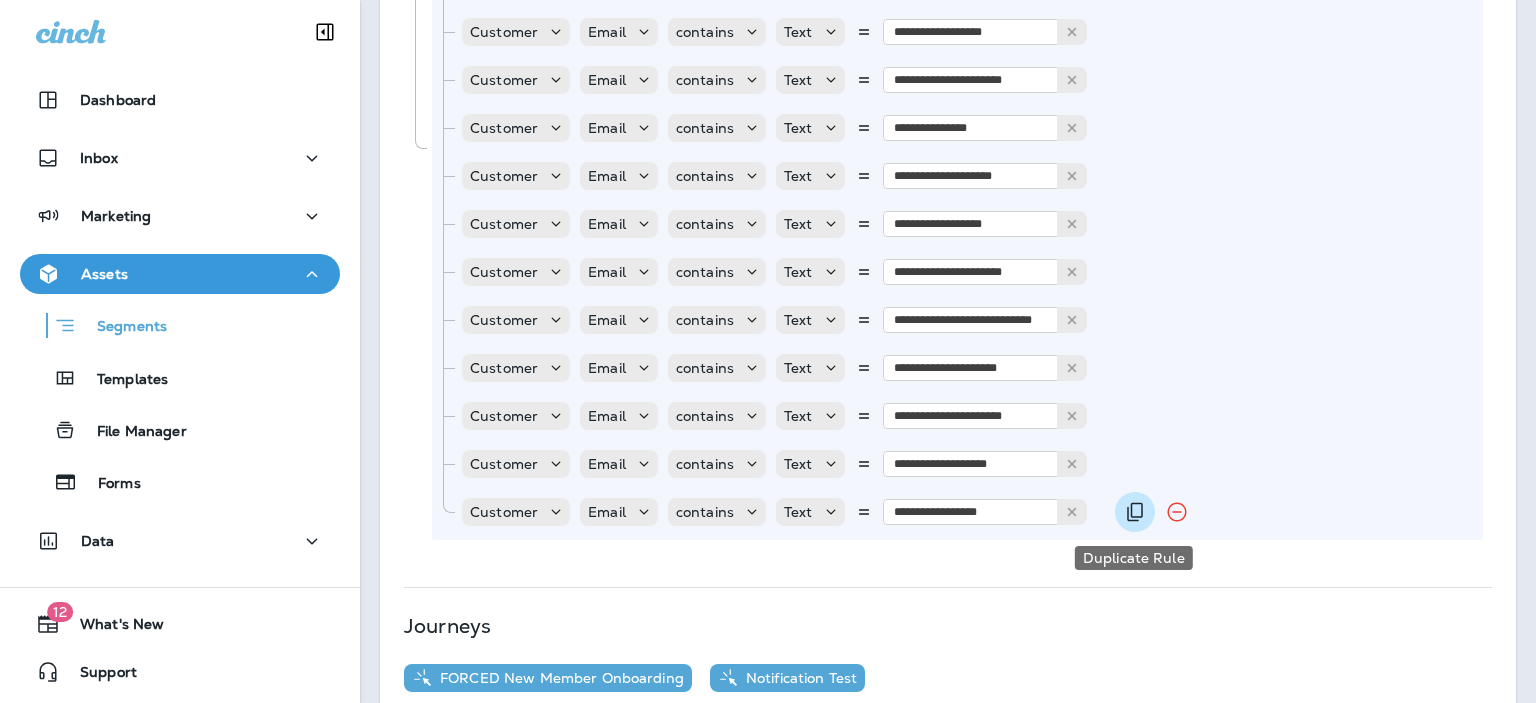 click 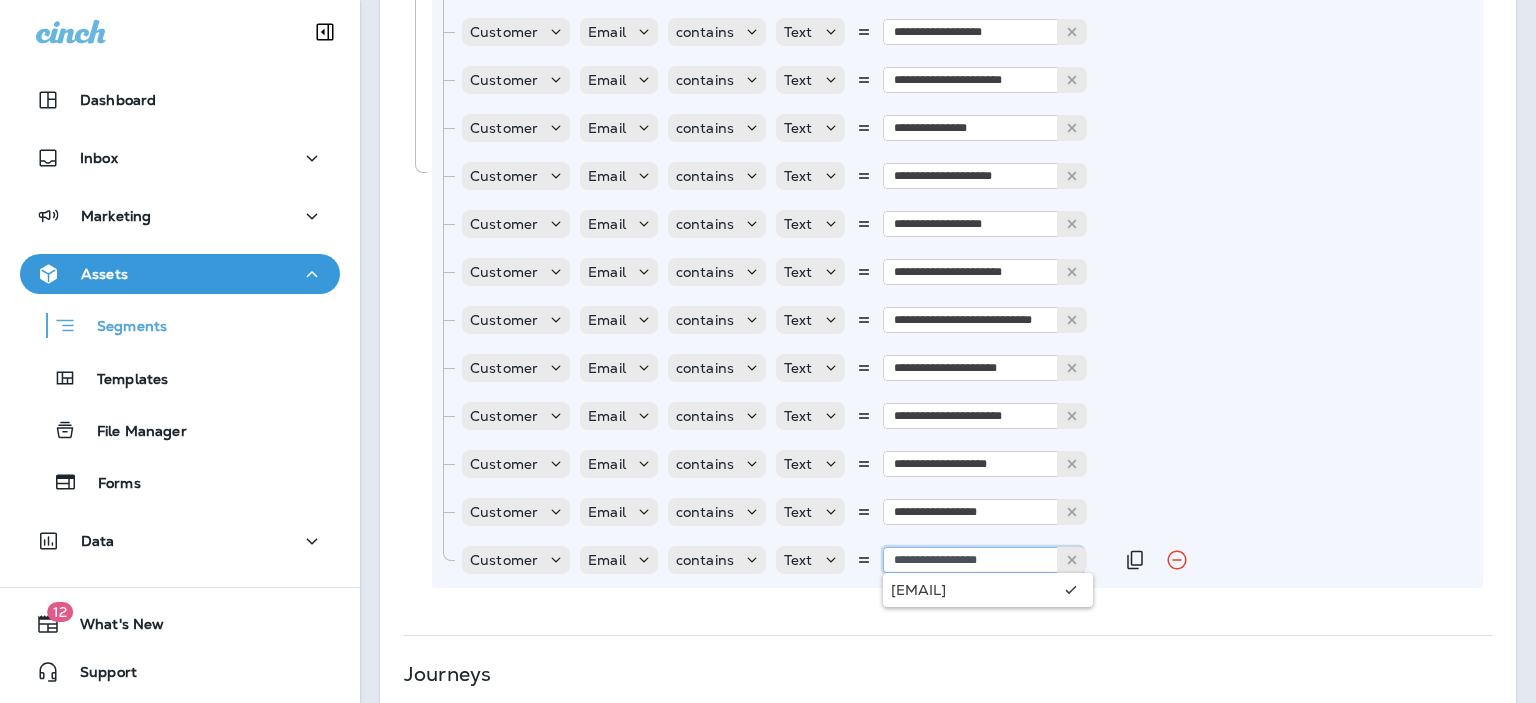 click on "**********" at bounding box center (983, 560) 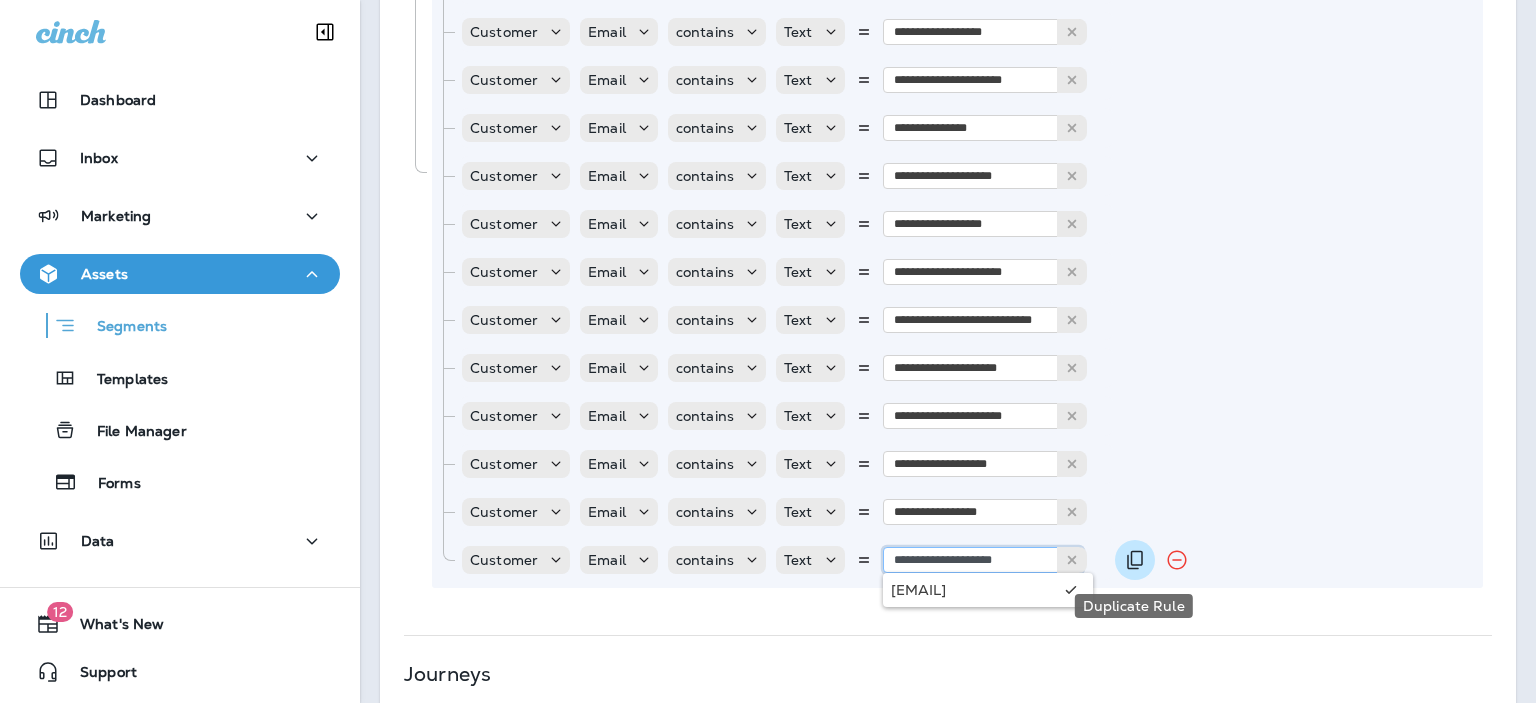 type on "**********" 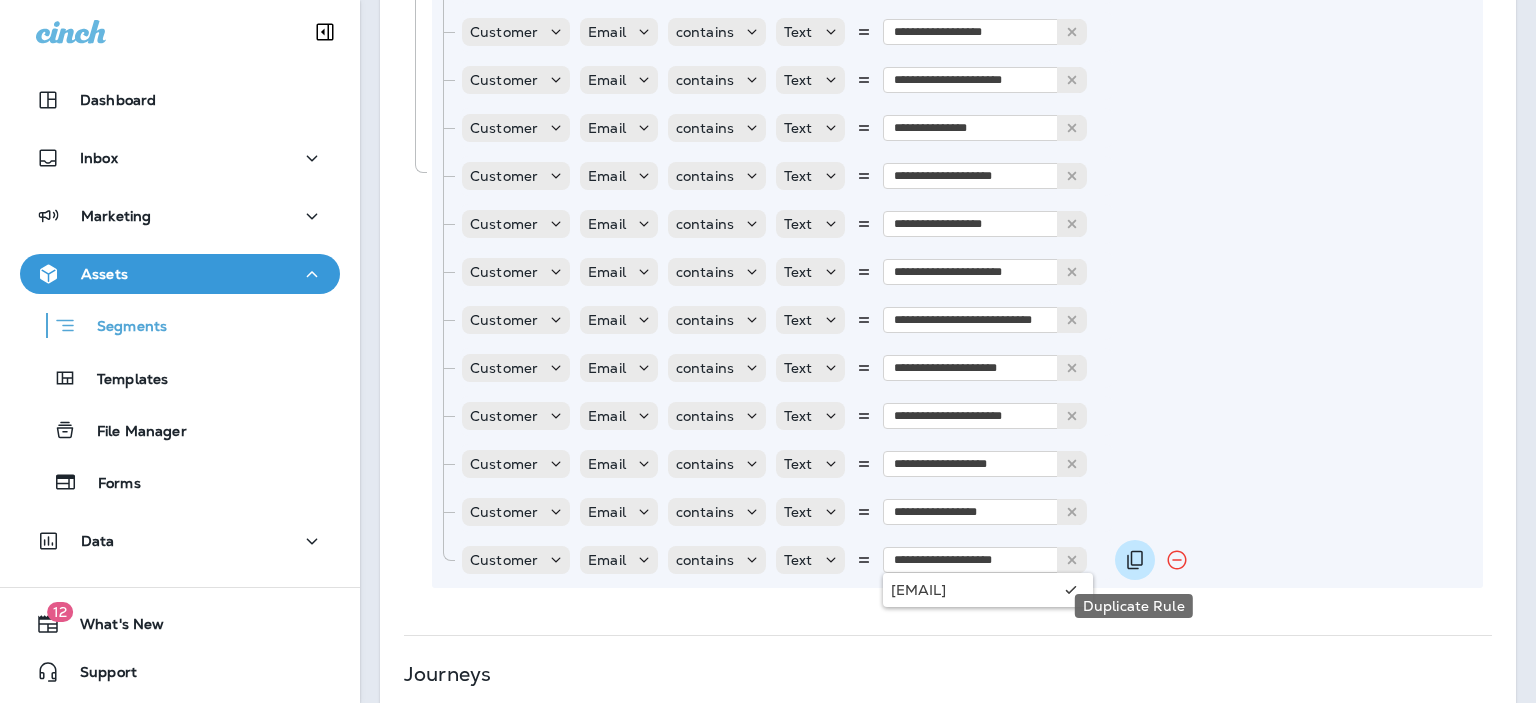 click 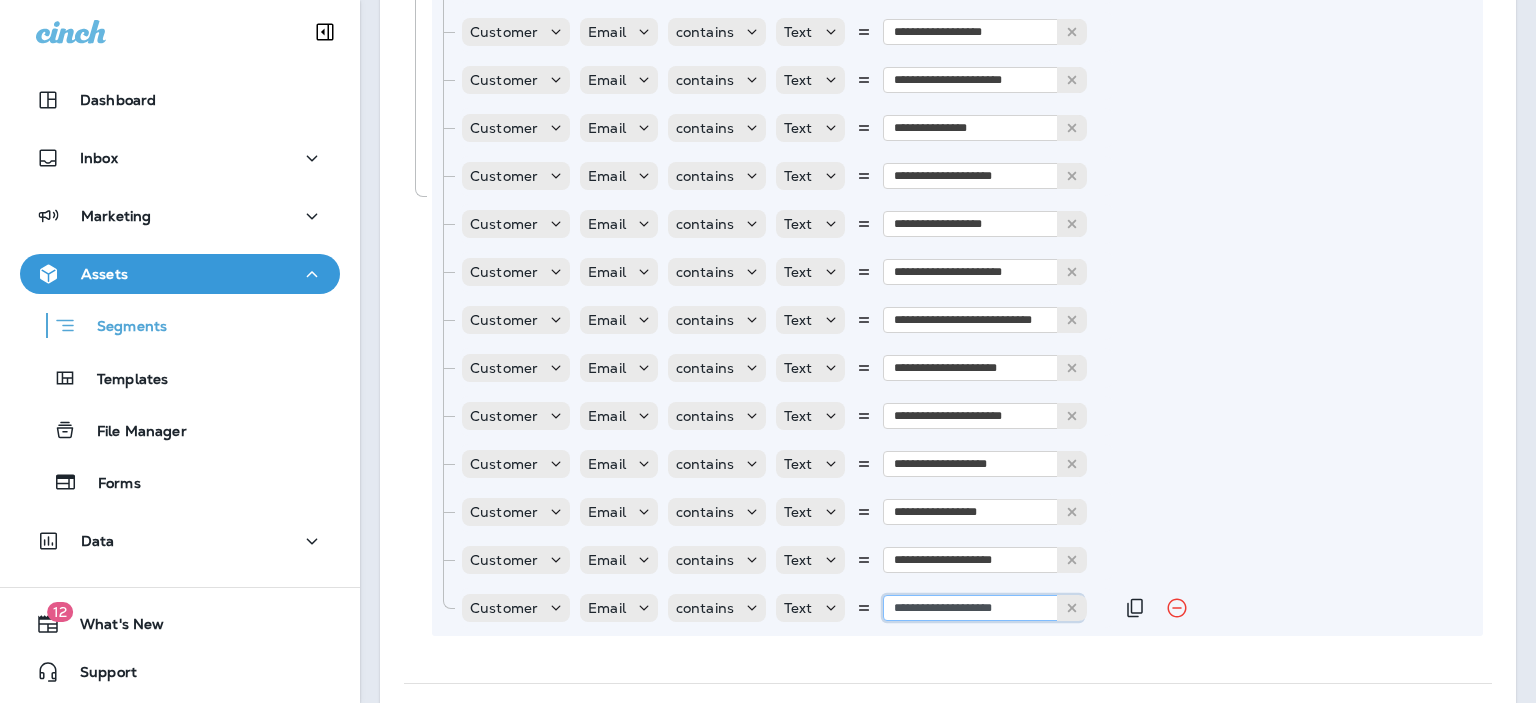click on "**********" at bounding box center (983, 608) 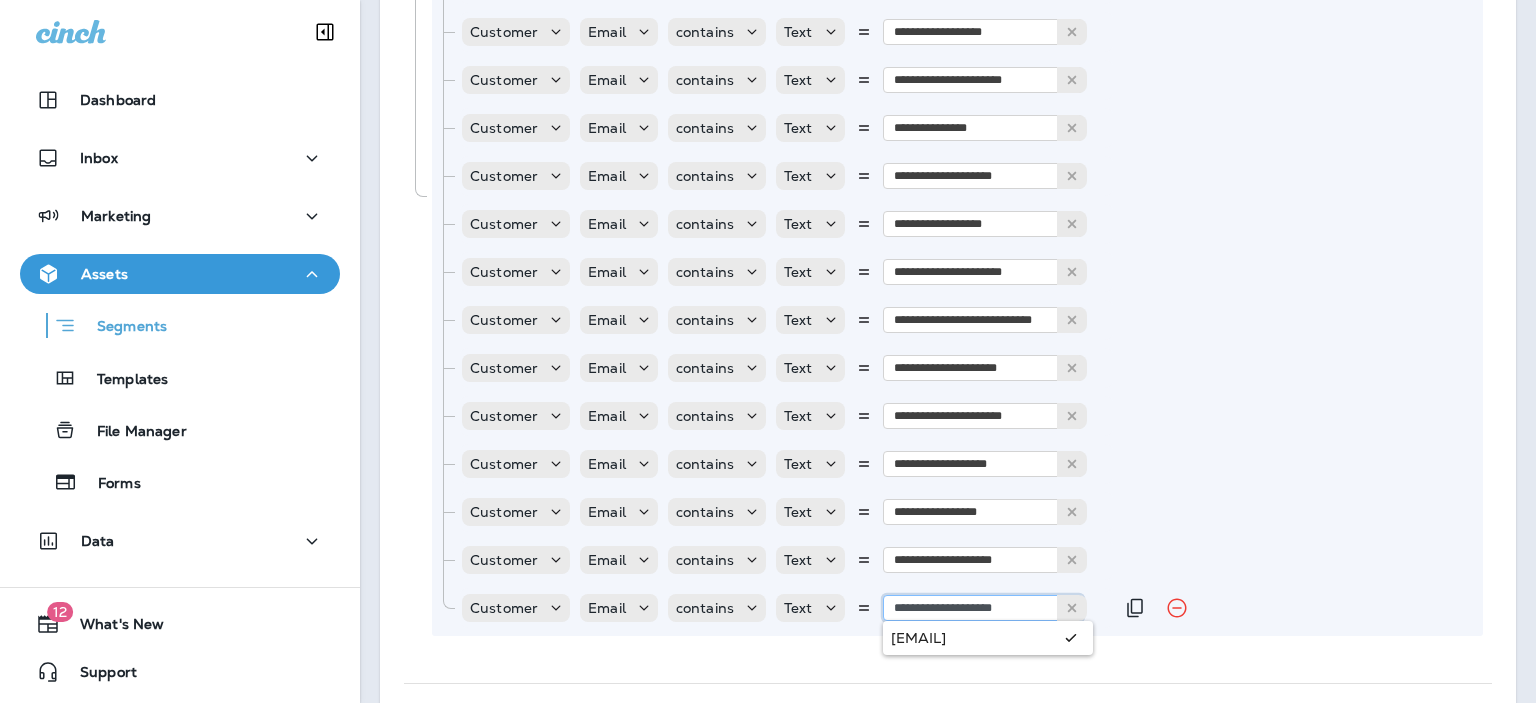 type on "**********" 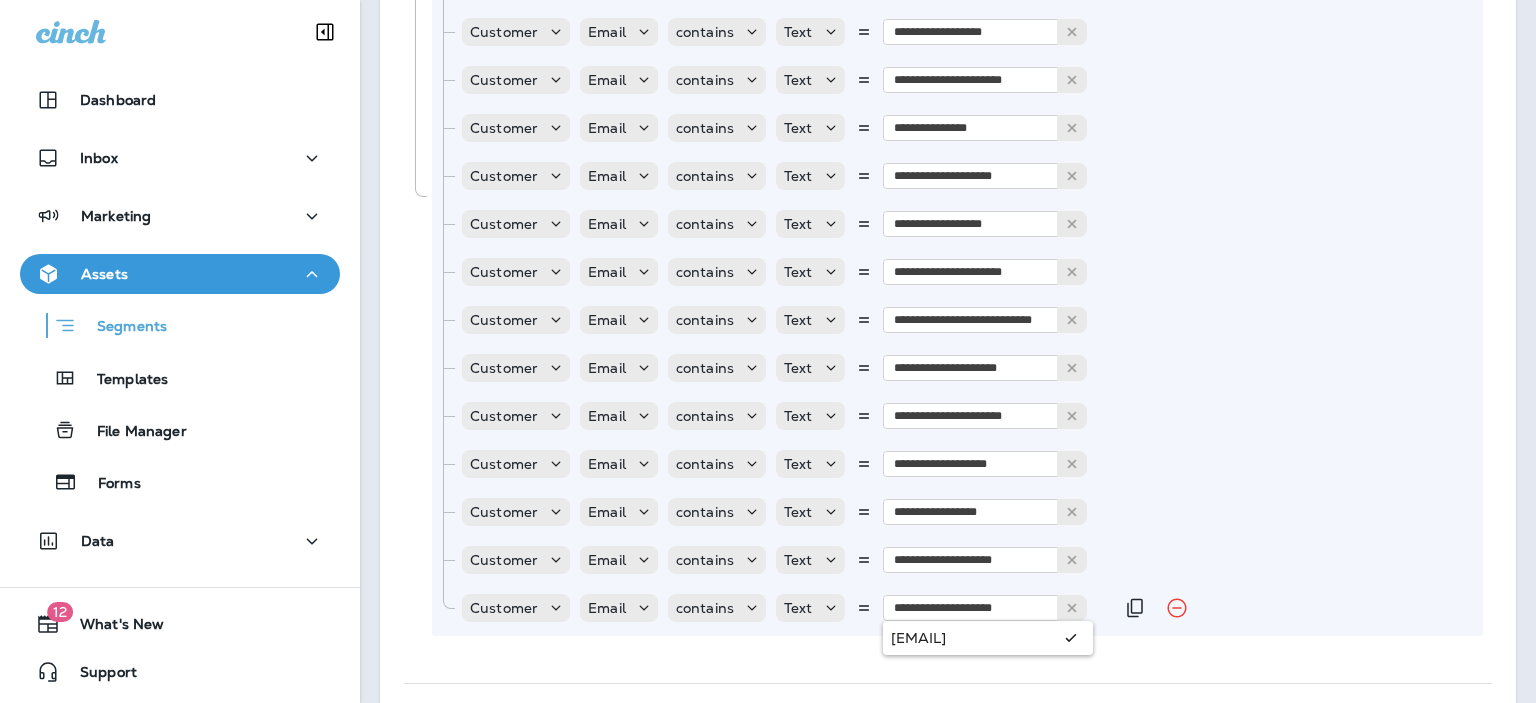 click on "**********" at bounding box center (947, 168) 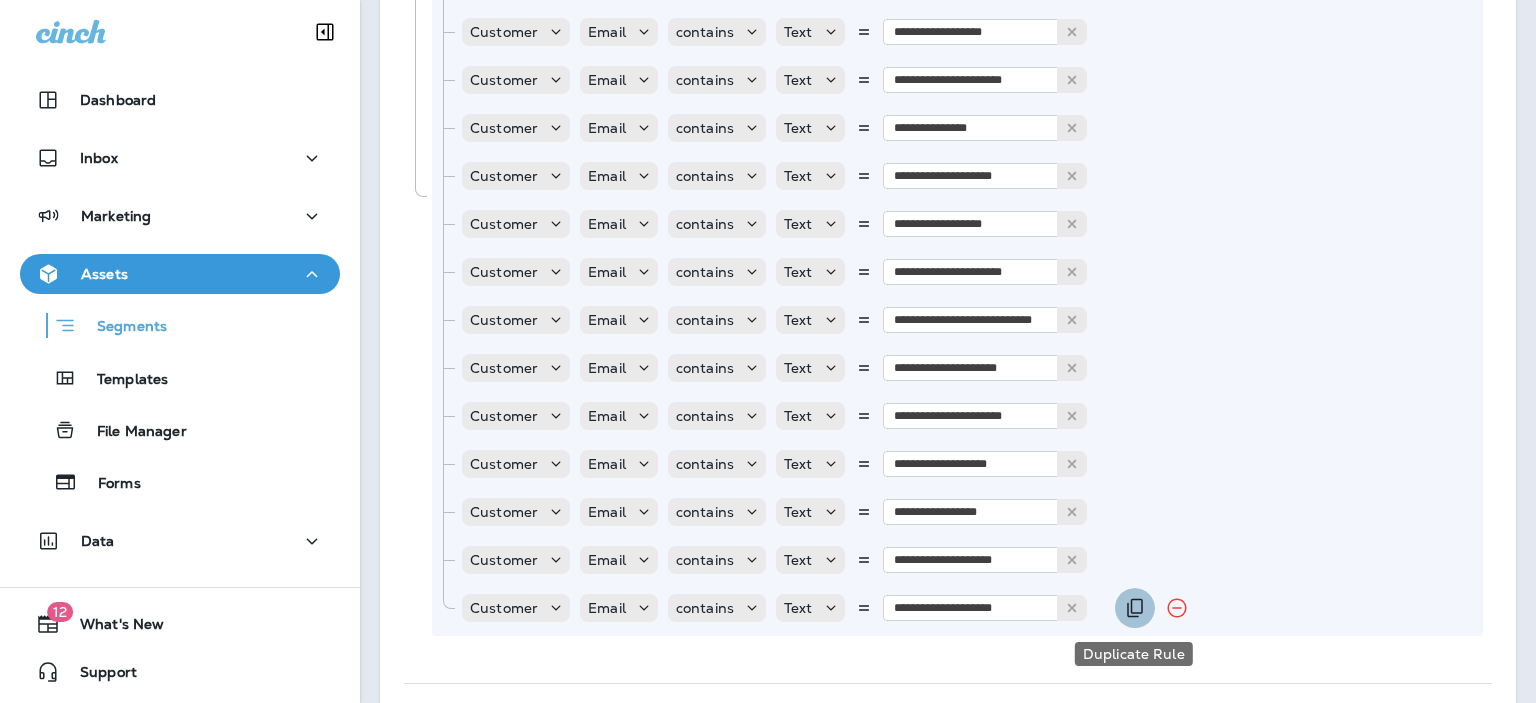 click 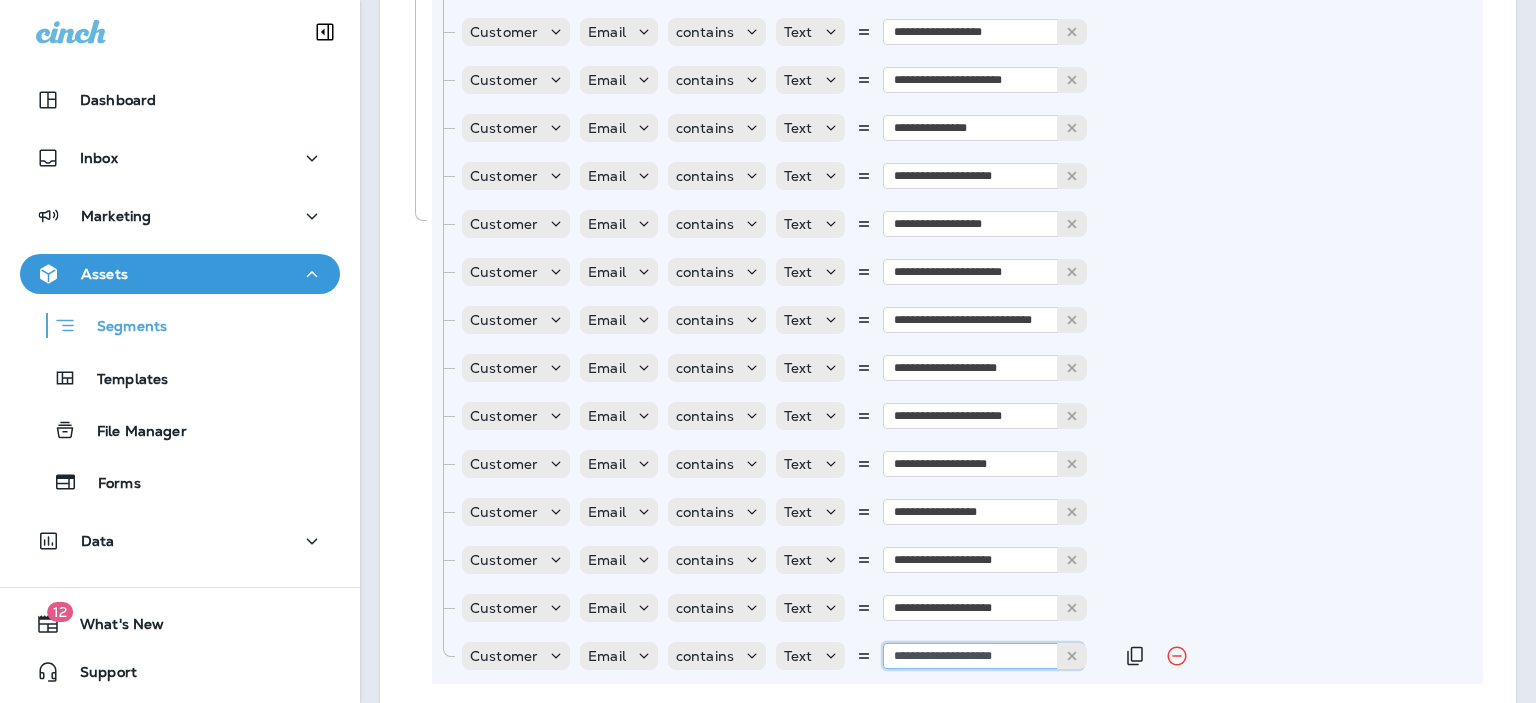 click on "**********" at bounding box center (983, 656) 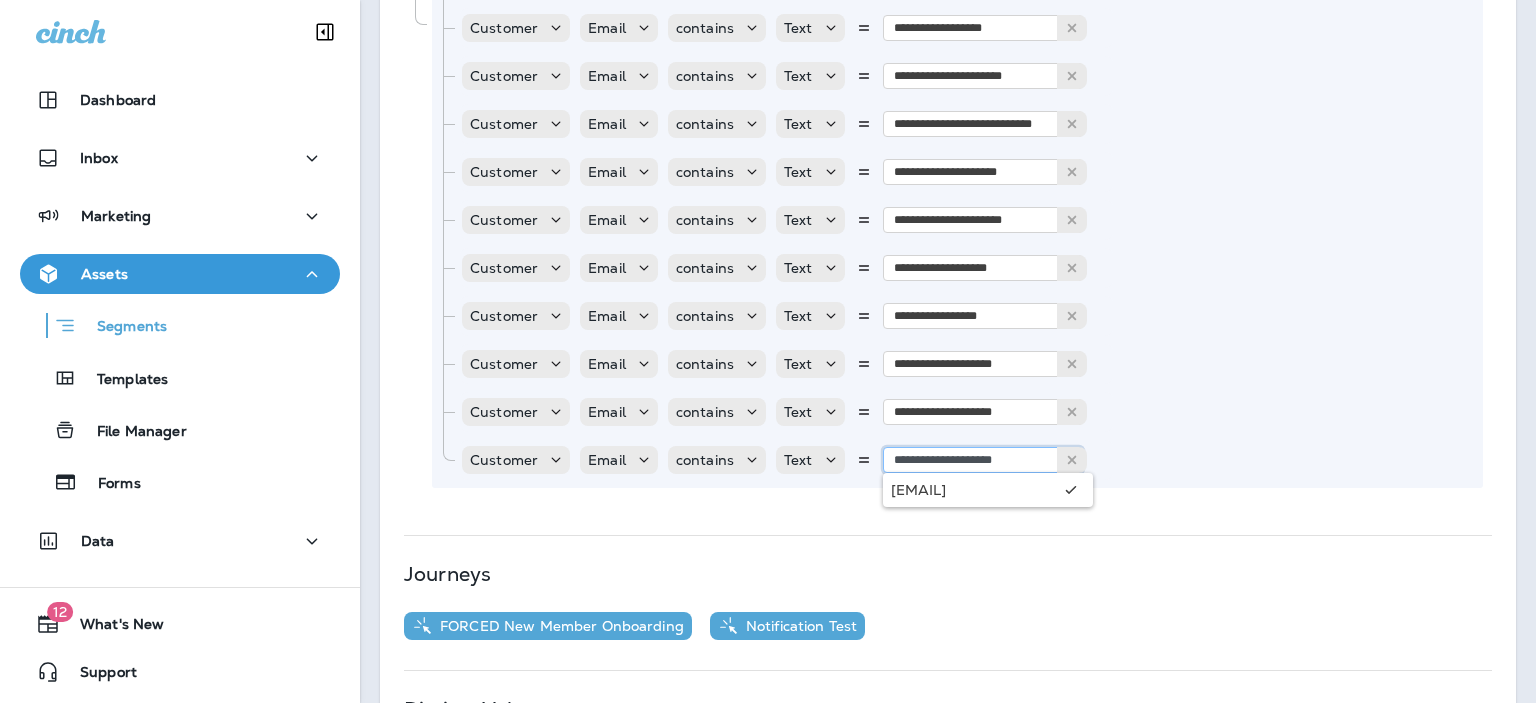 scroll, scrollTop: 1000, scrollLeft: 0, axis: vertical 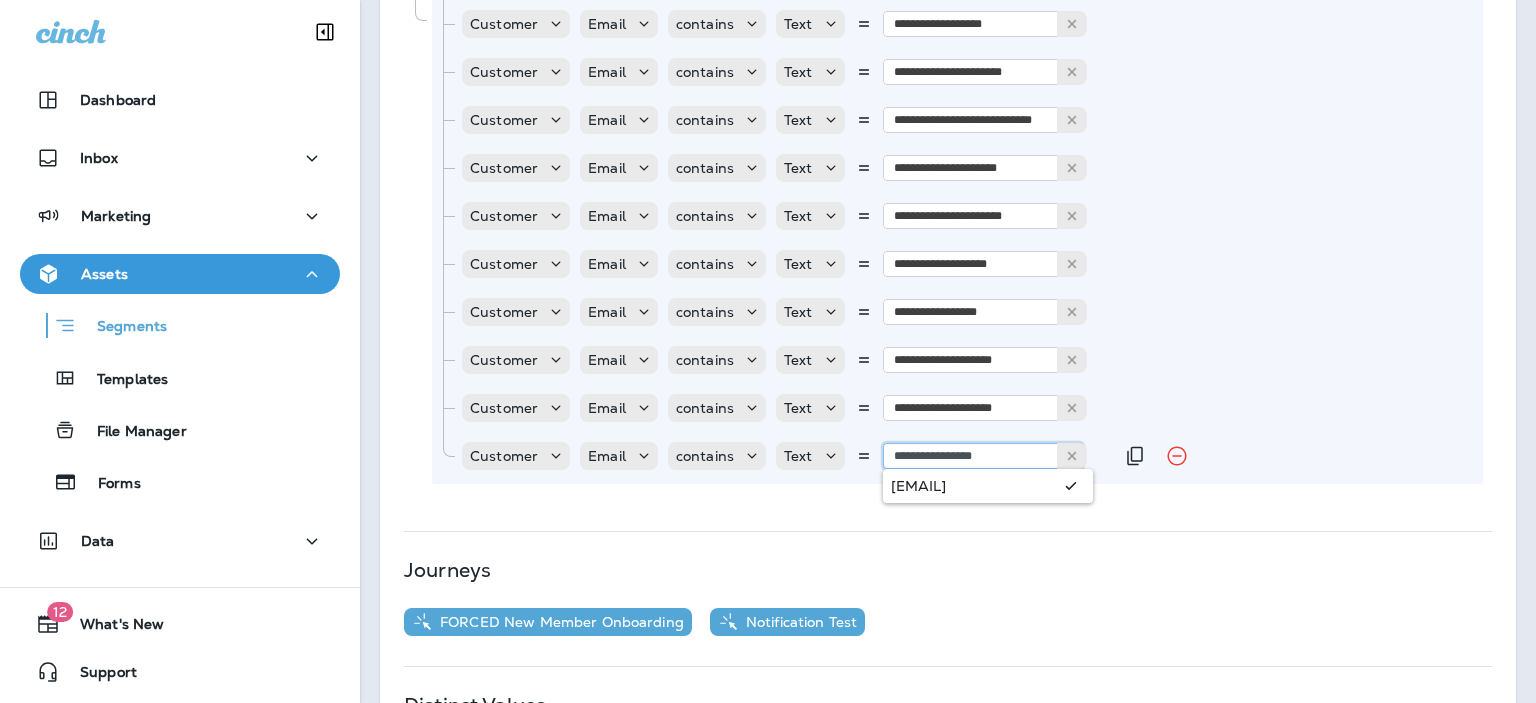 type on "**********" 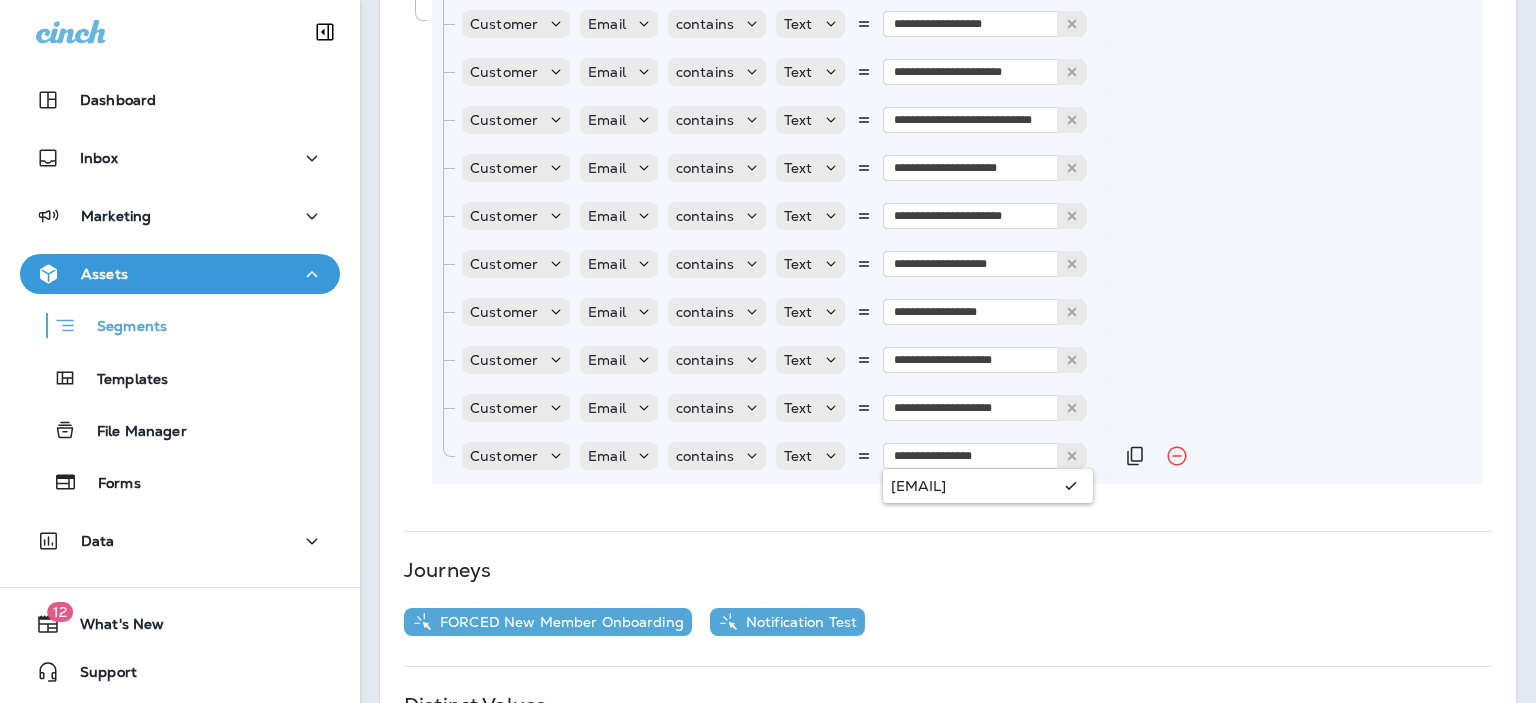 click on "**********" at bounding box center [947, -8] 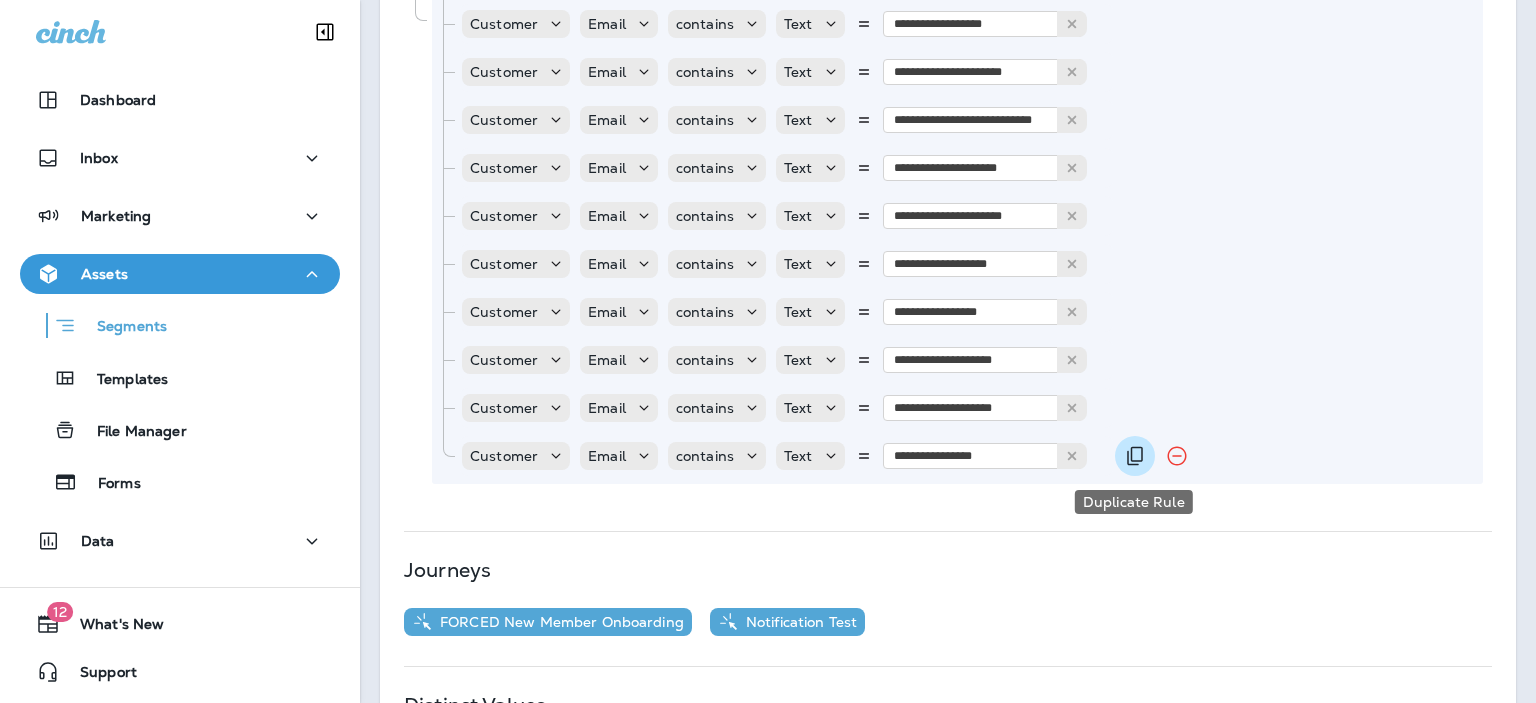 click at bounding box center (1135, 456) 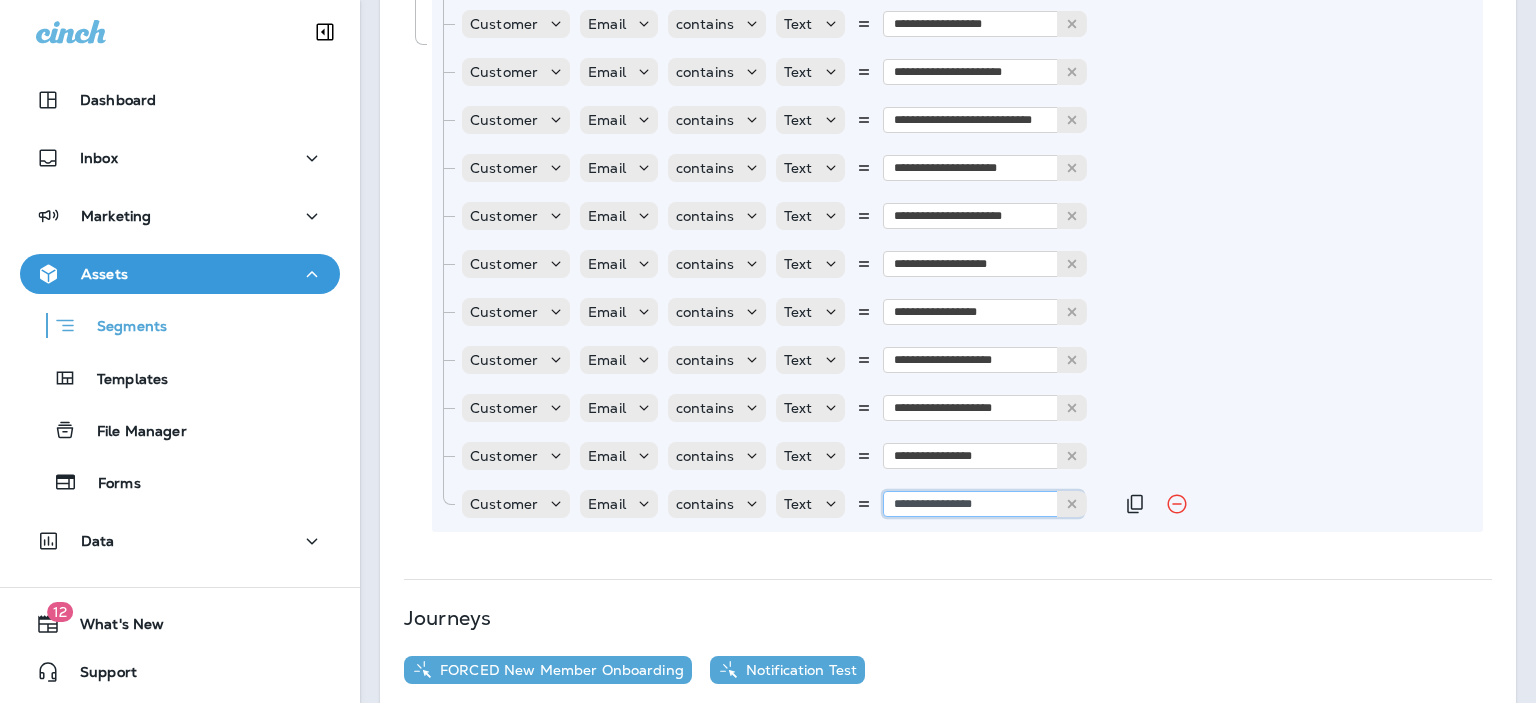 click on "**********" at bounding box center [983, 504] 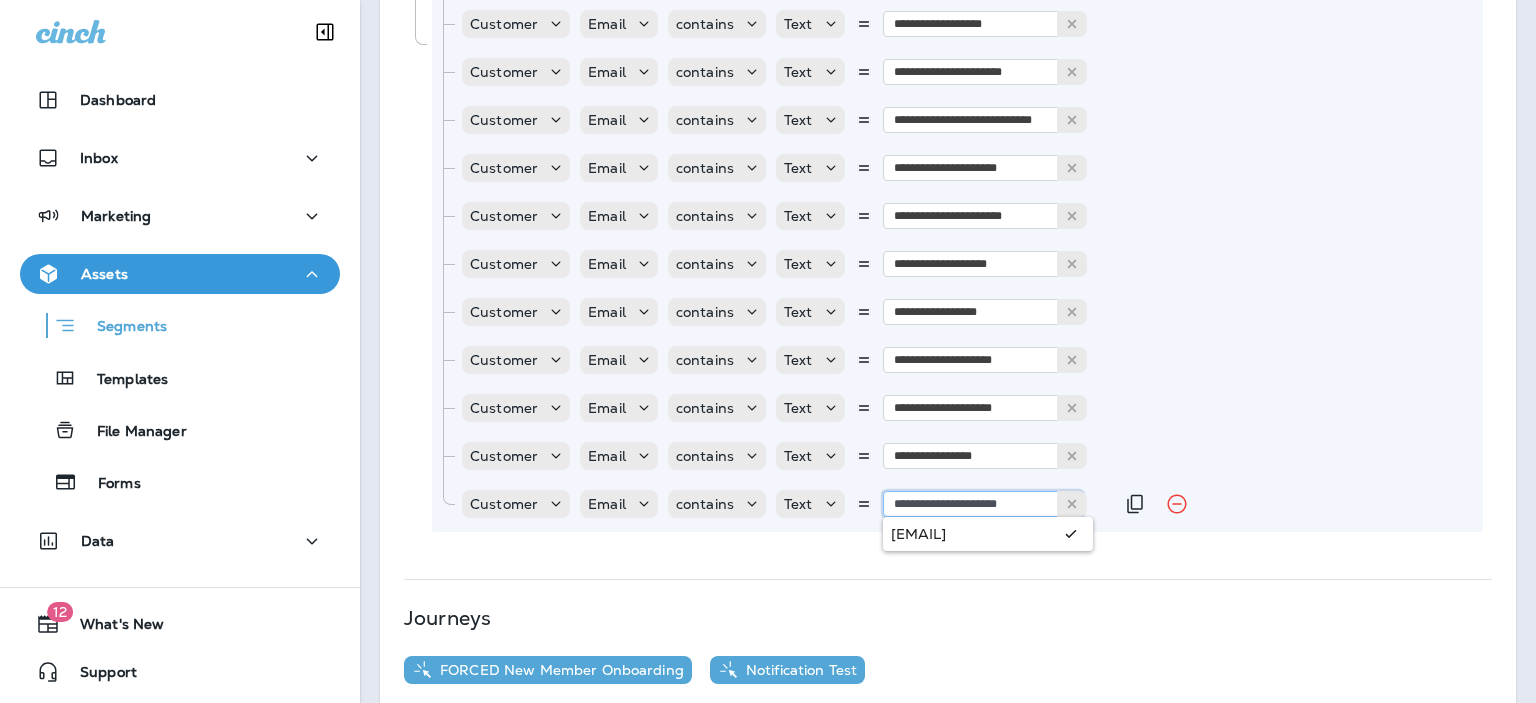 type on "**********" 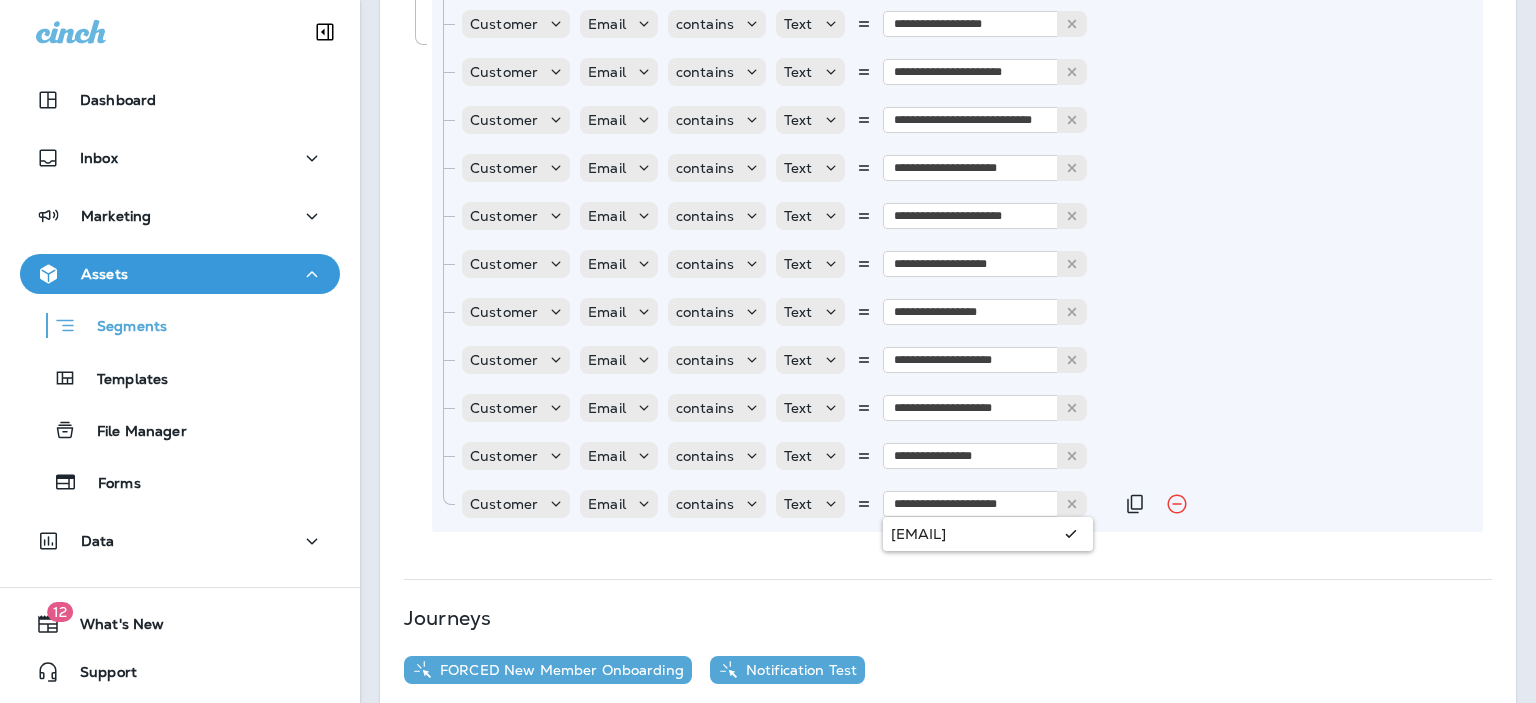 click on "**********" at bounding box center (948, 20) 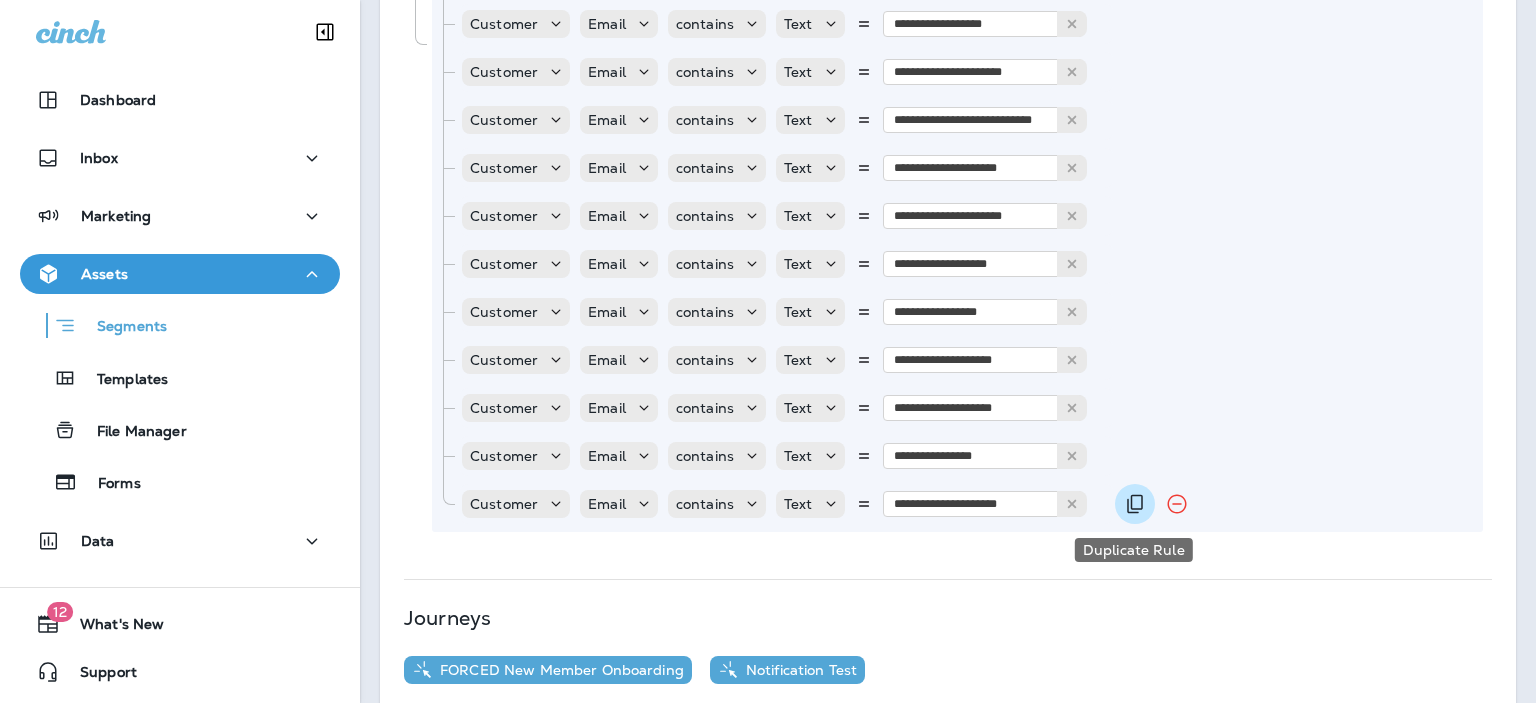 click 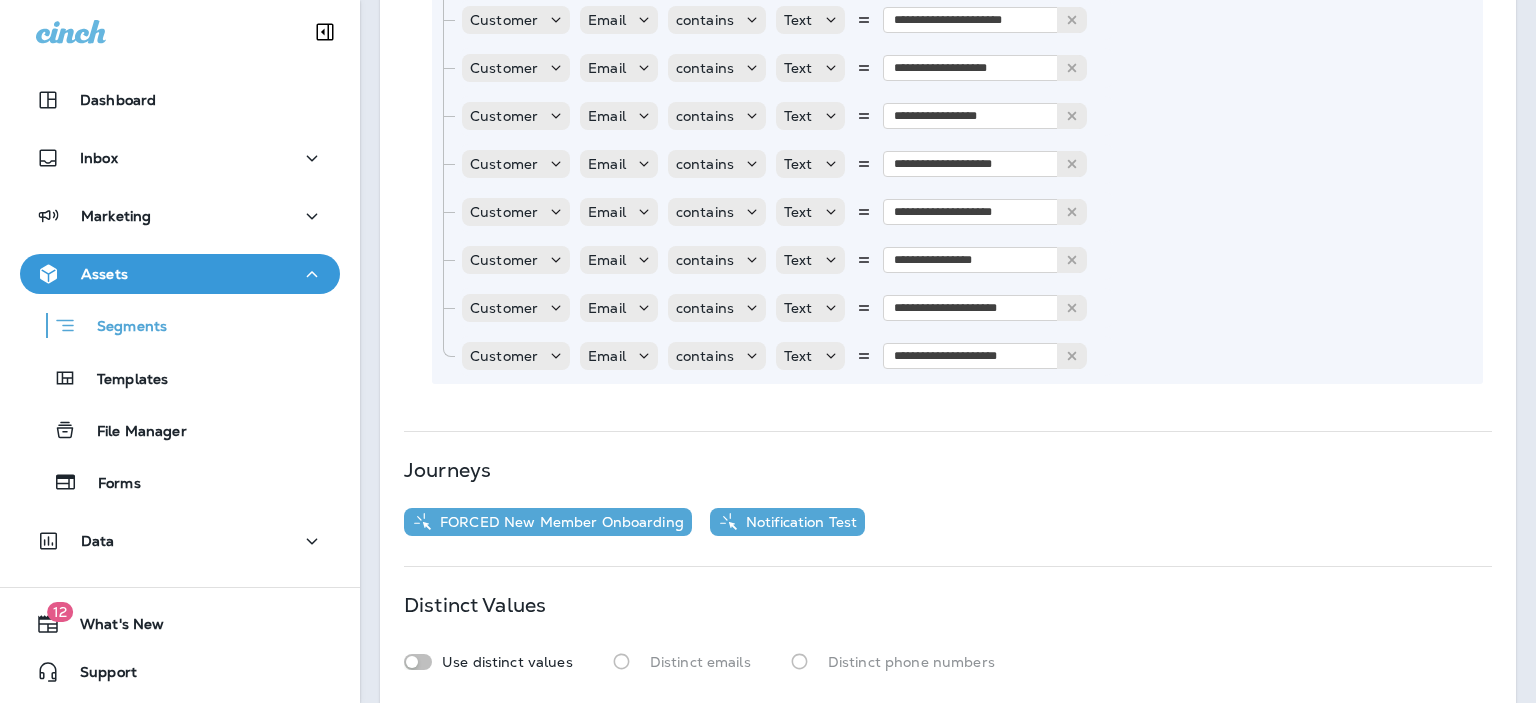 scroll, scrollTop: 1200, scrollLeft: 0, axis: vertical 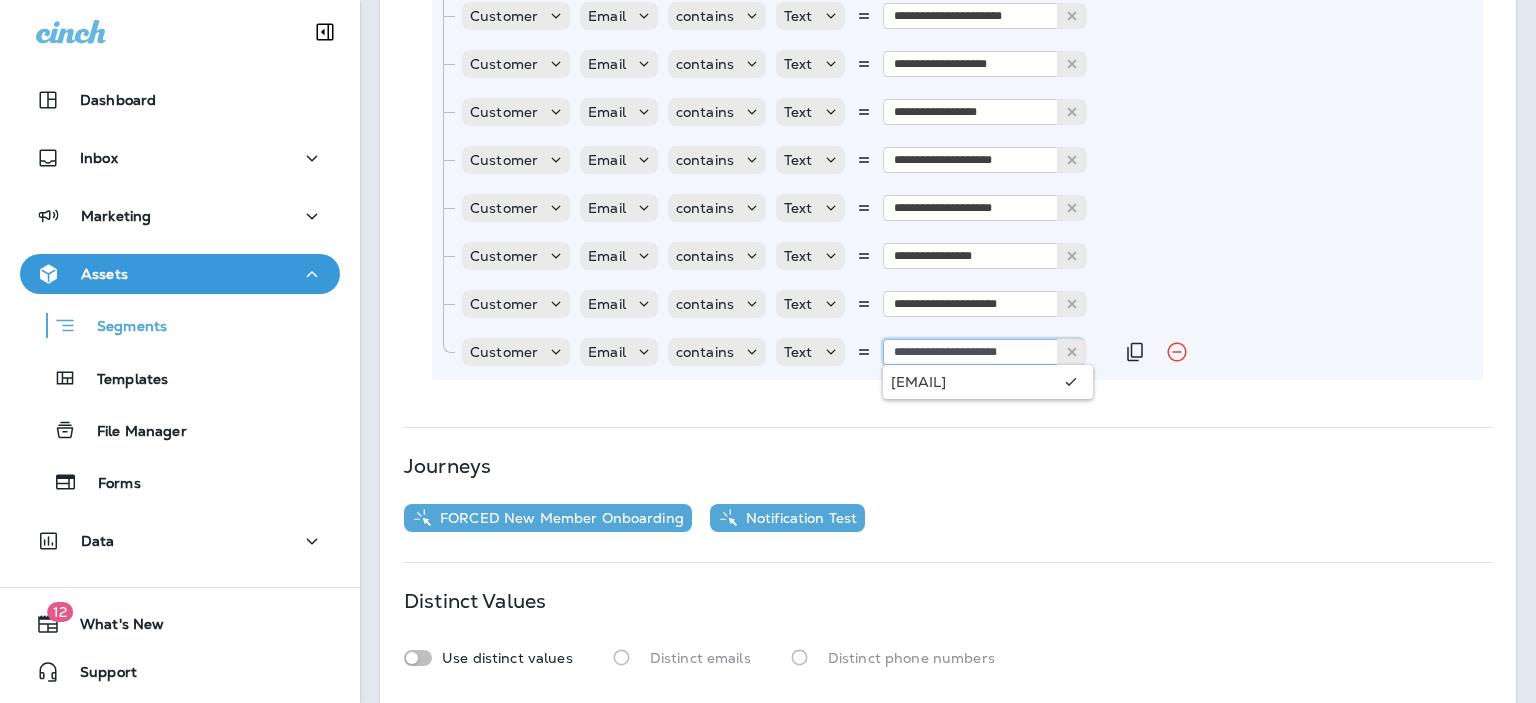 click on "**********" at bounding box center [983, 352] 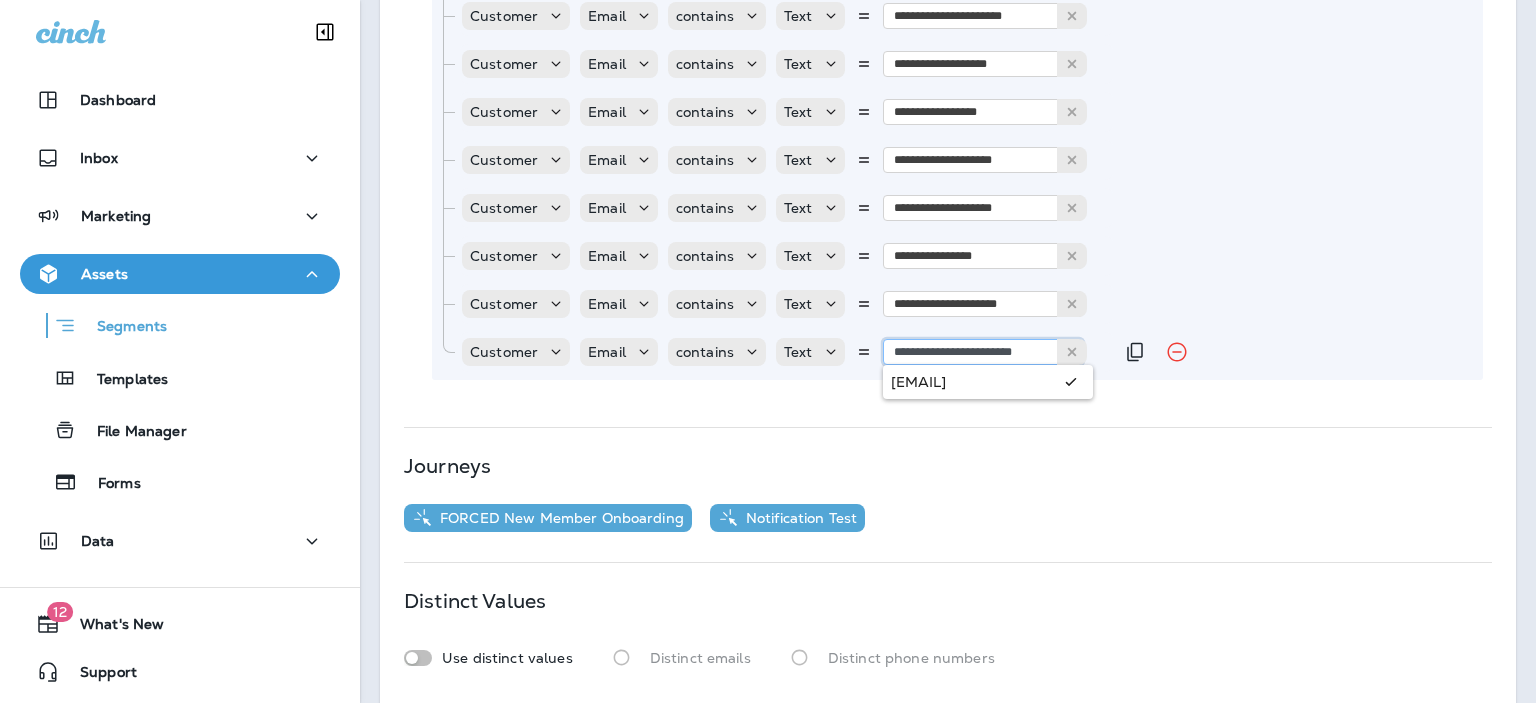 type on "**********" 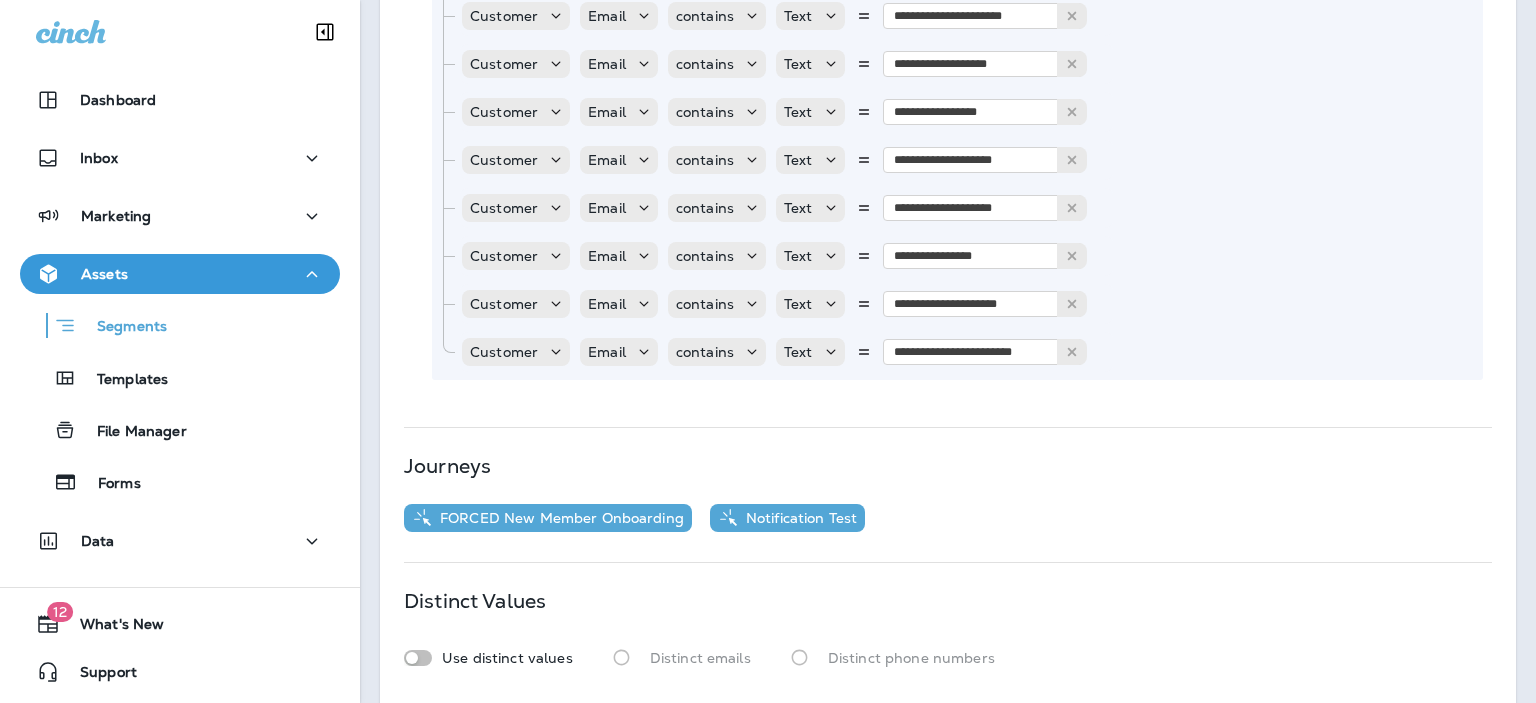 click on "**********" at bounding box center [948, -156] 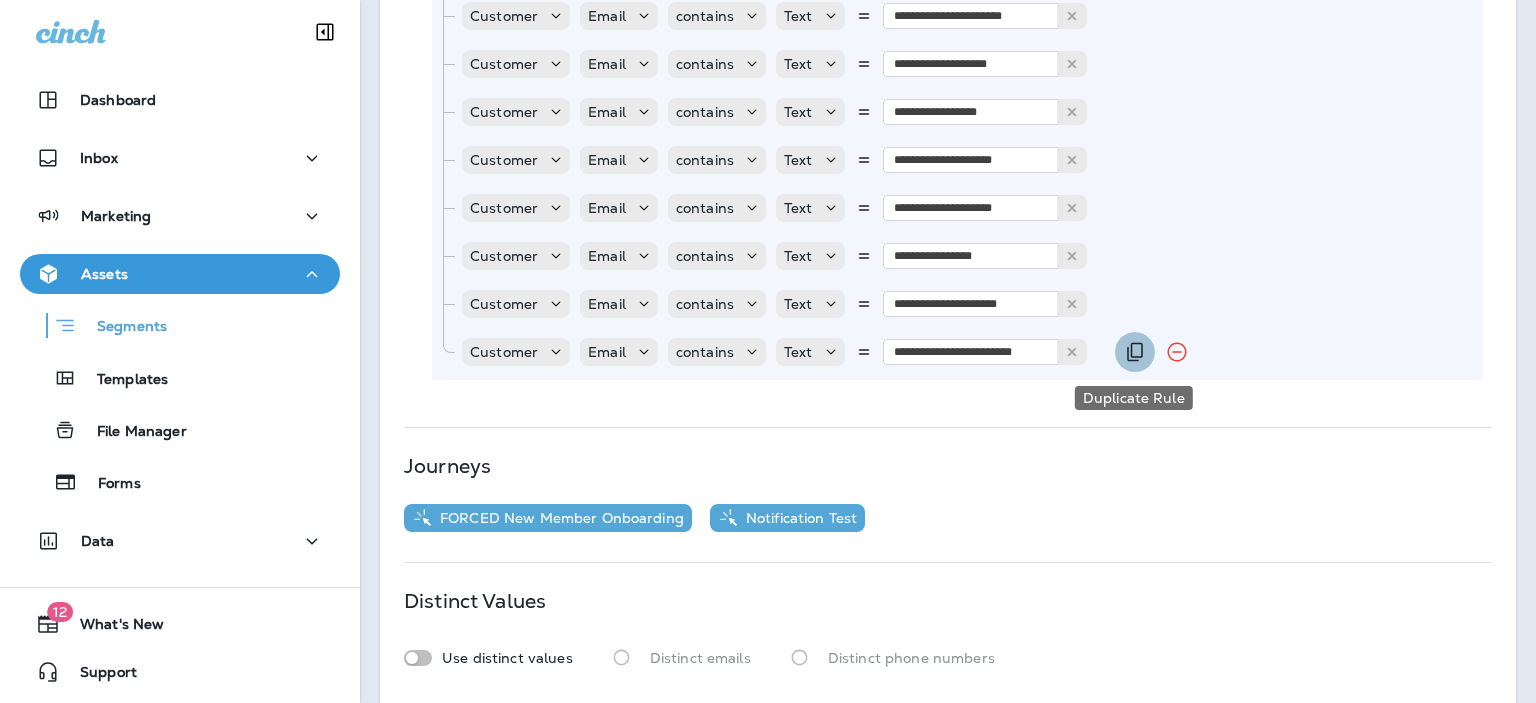 click 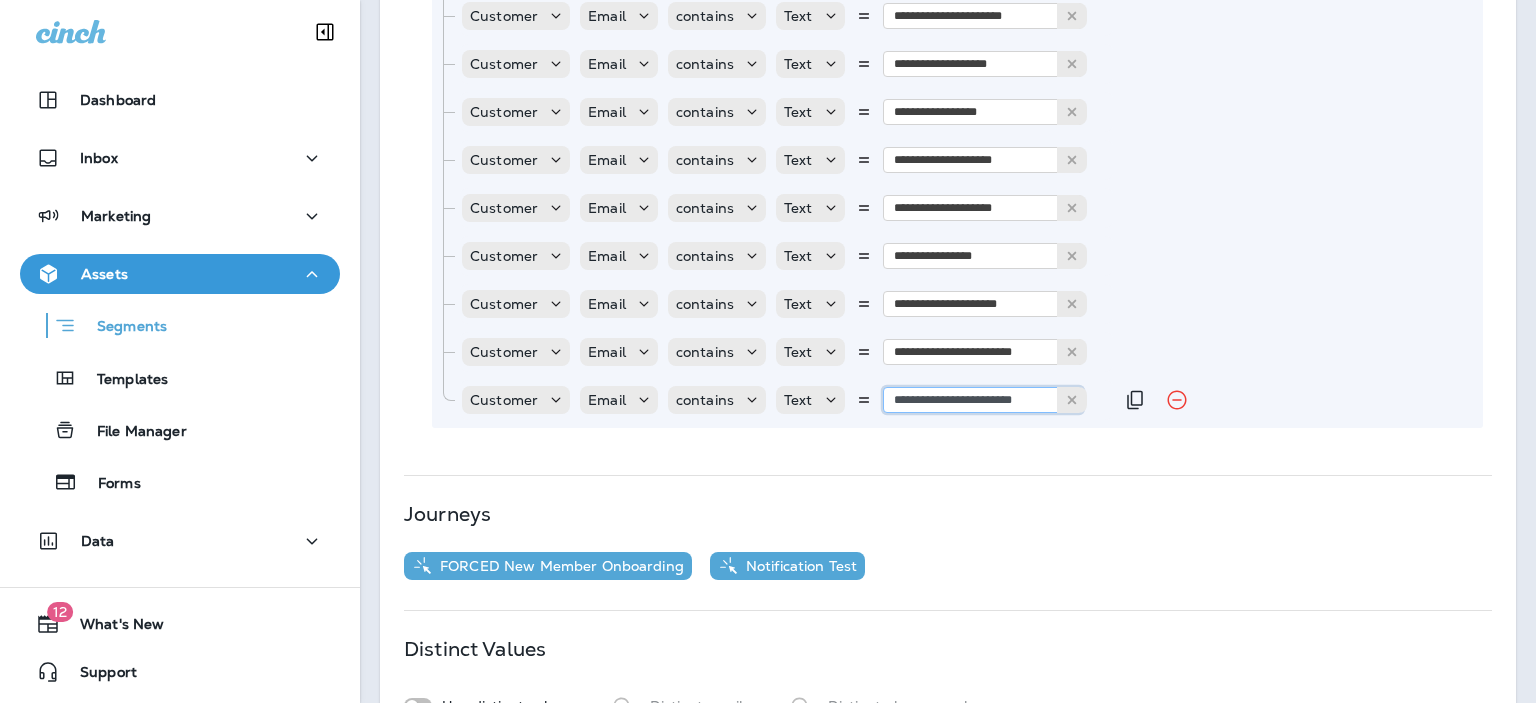 click on "**********" at bounding box center [983, 400] 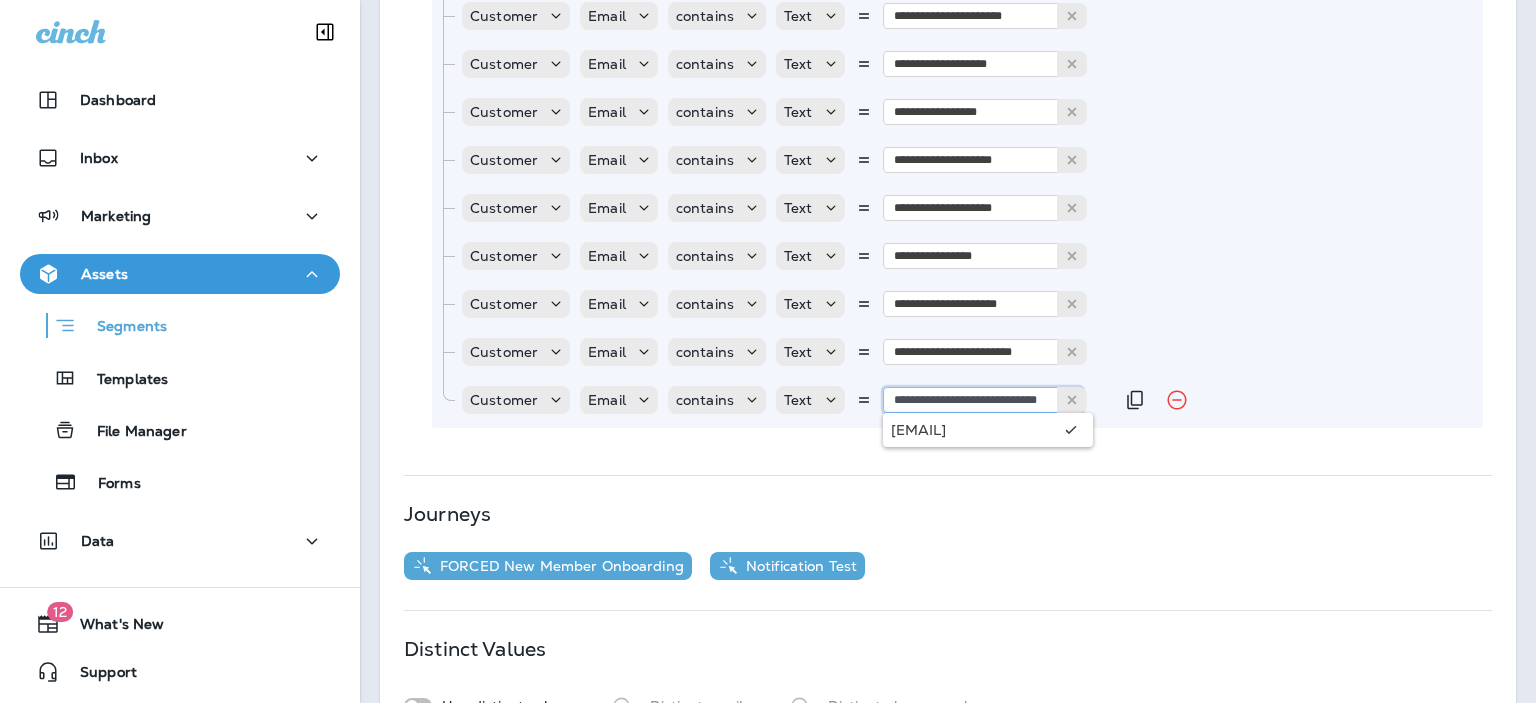 scroll, scrollTop: 0, scrollLeft: 5, axis: horizontal 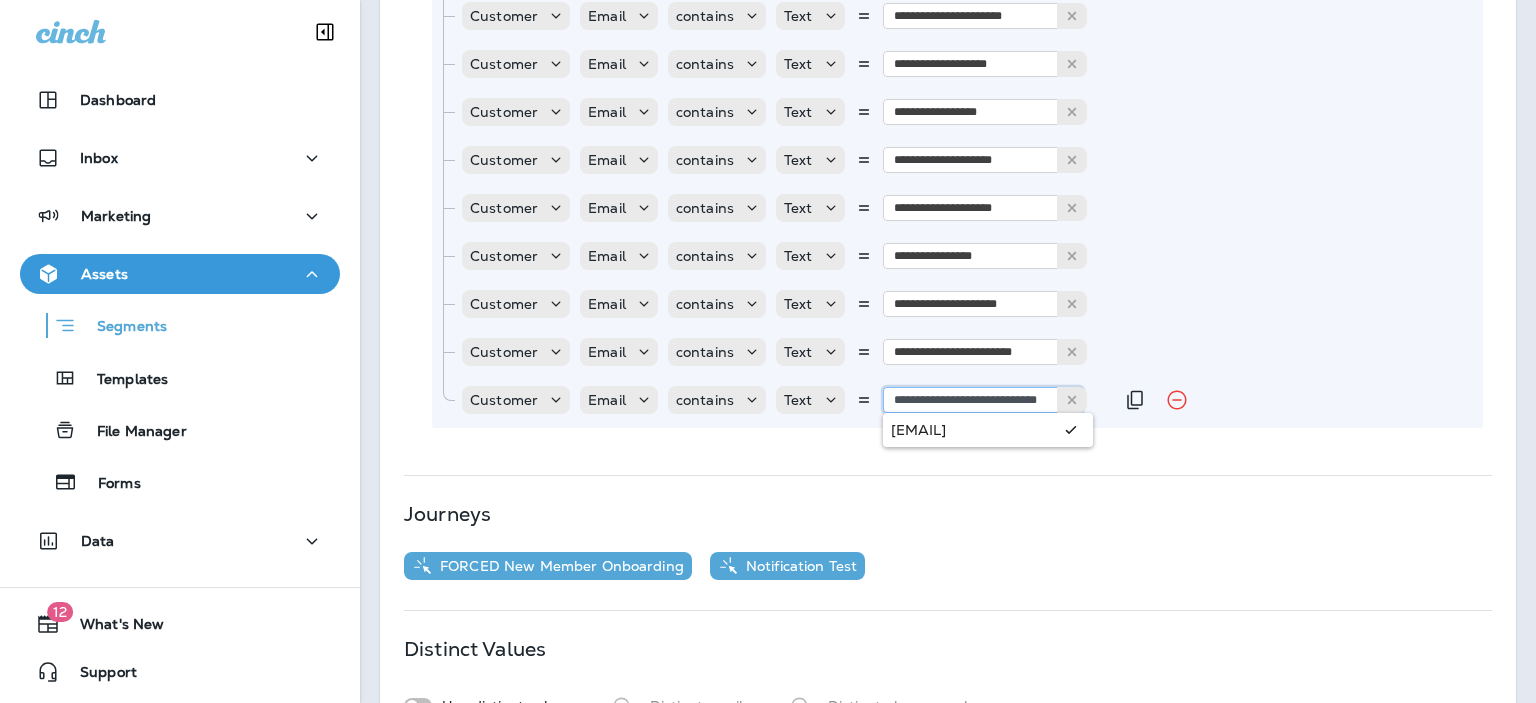 type on "**********" 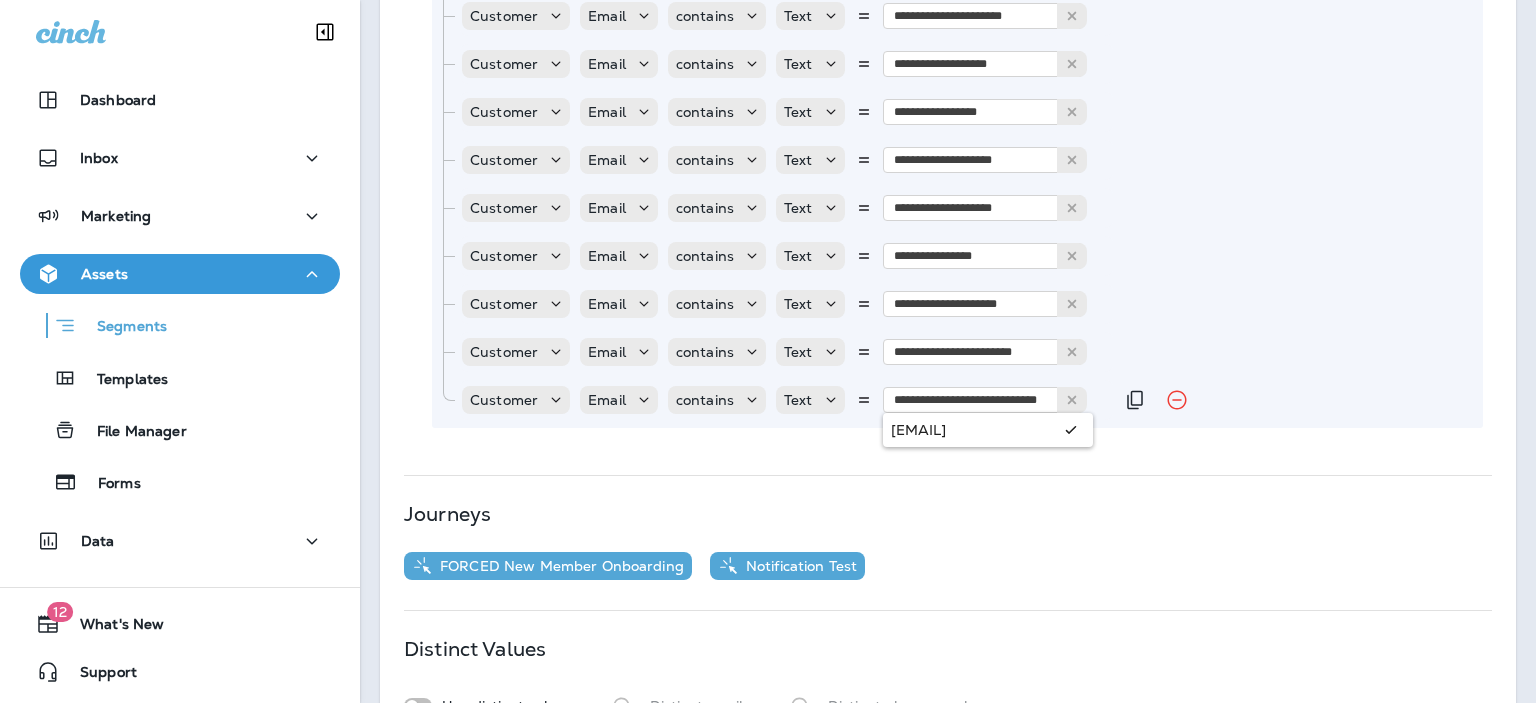 click on "**********" at bounding box center (947, -136) 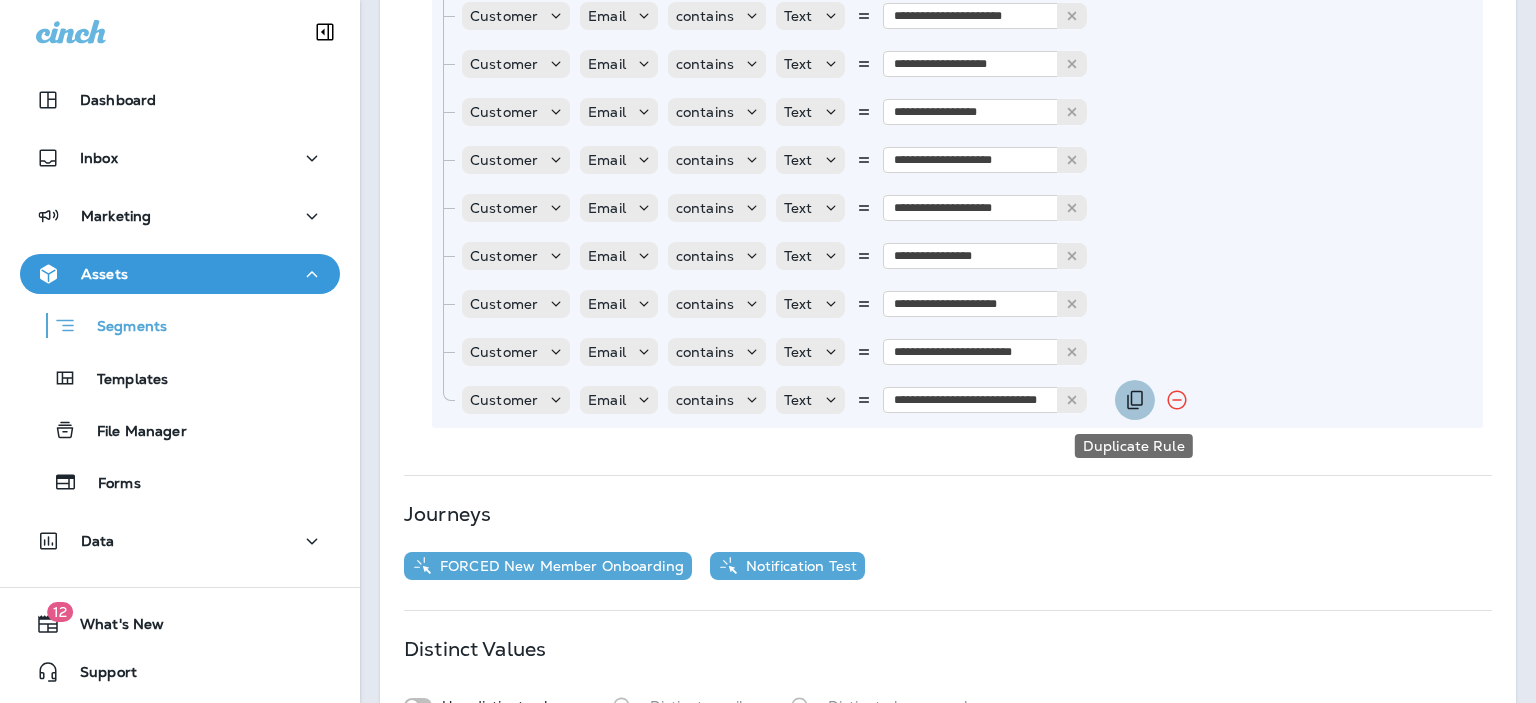 click 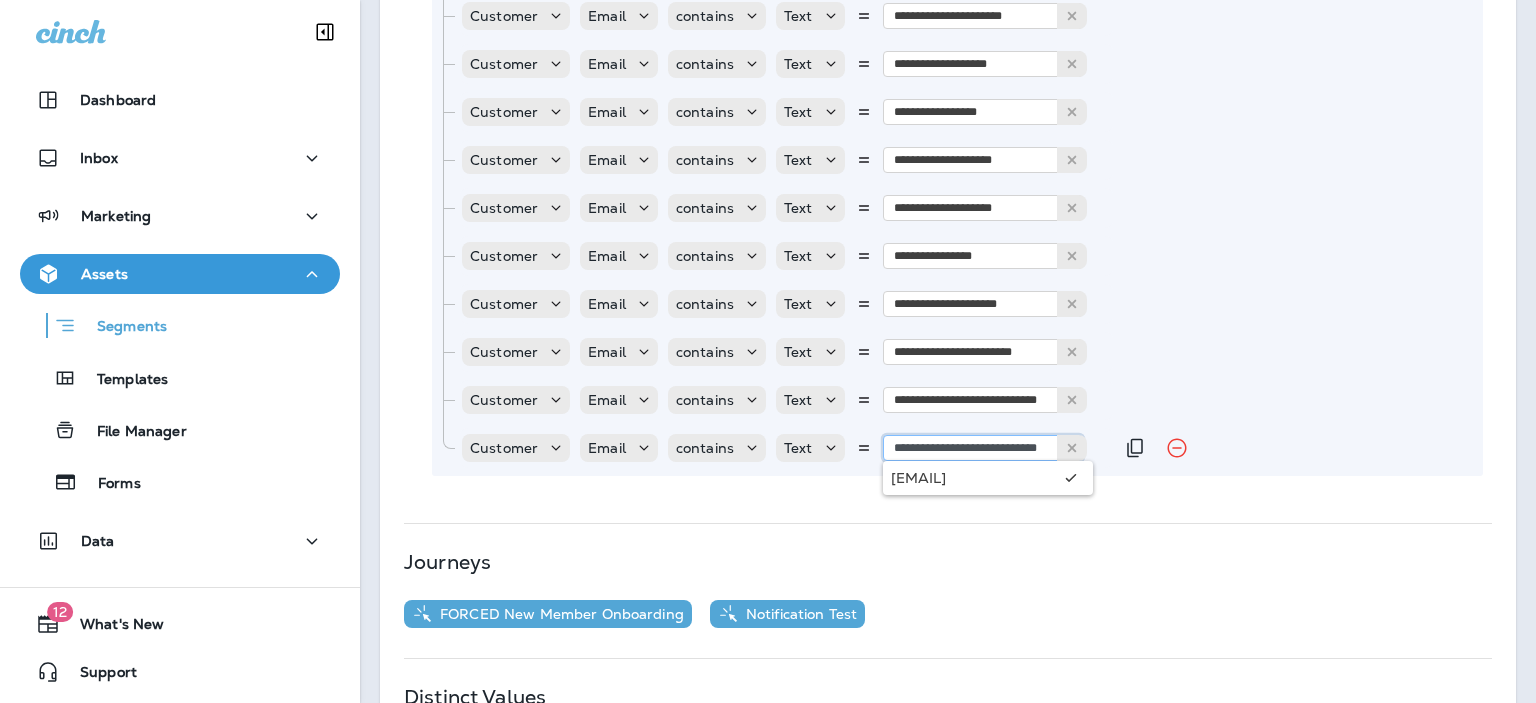 click on "**********" at bounding box center [983, 448] 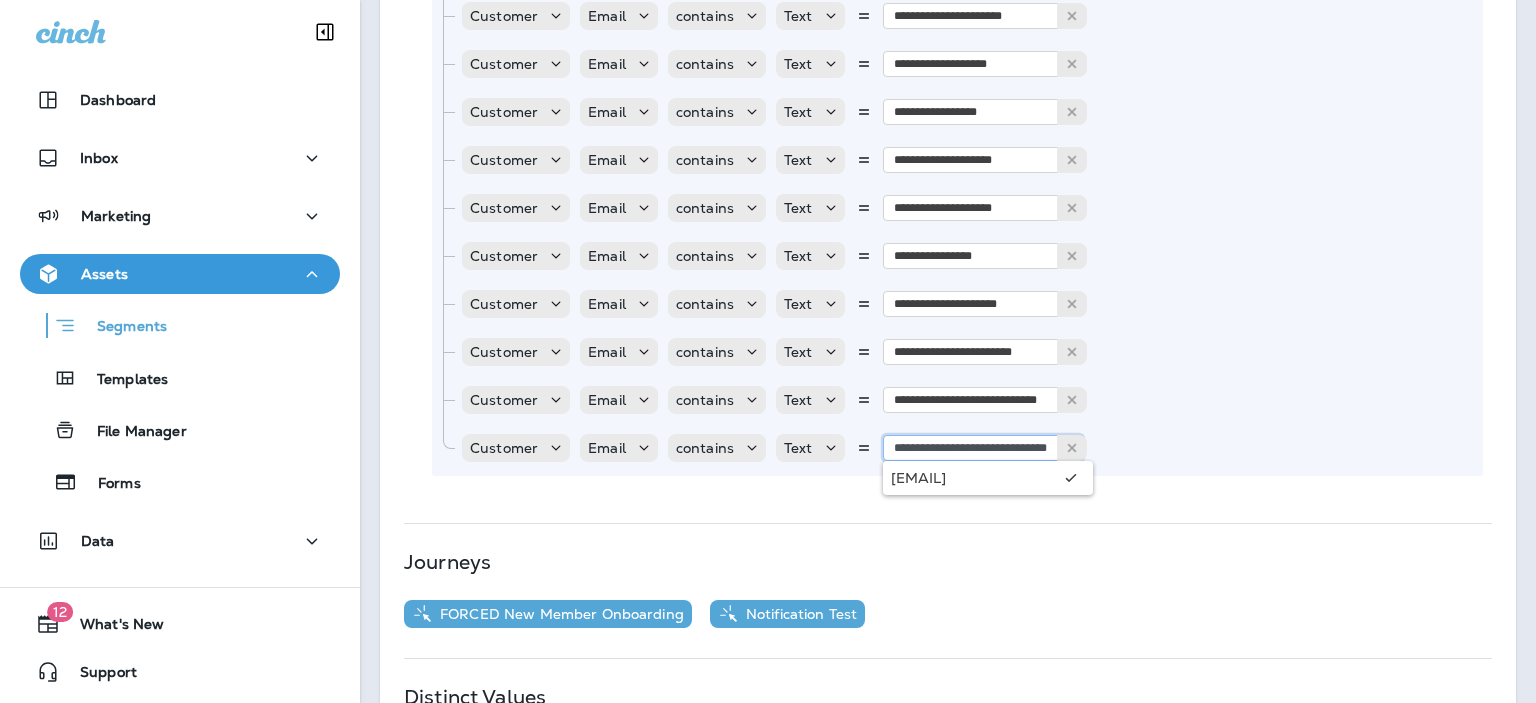 scroll, scrollTop: 0, scrollLeft: 21, axis: horizontal 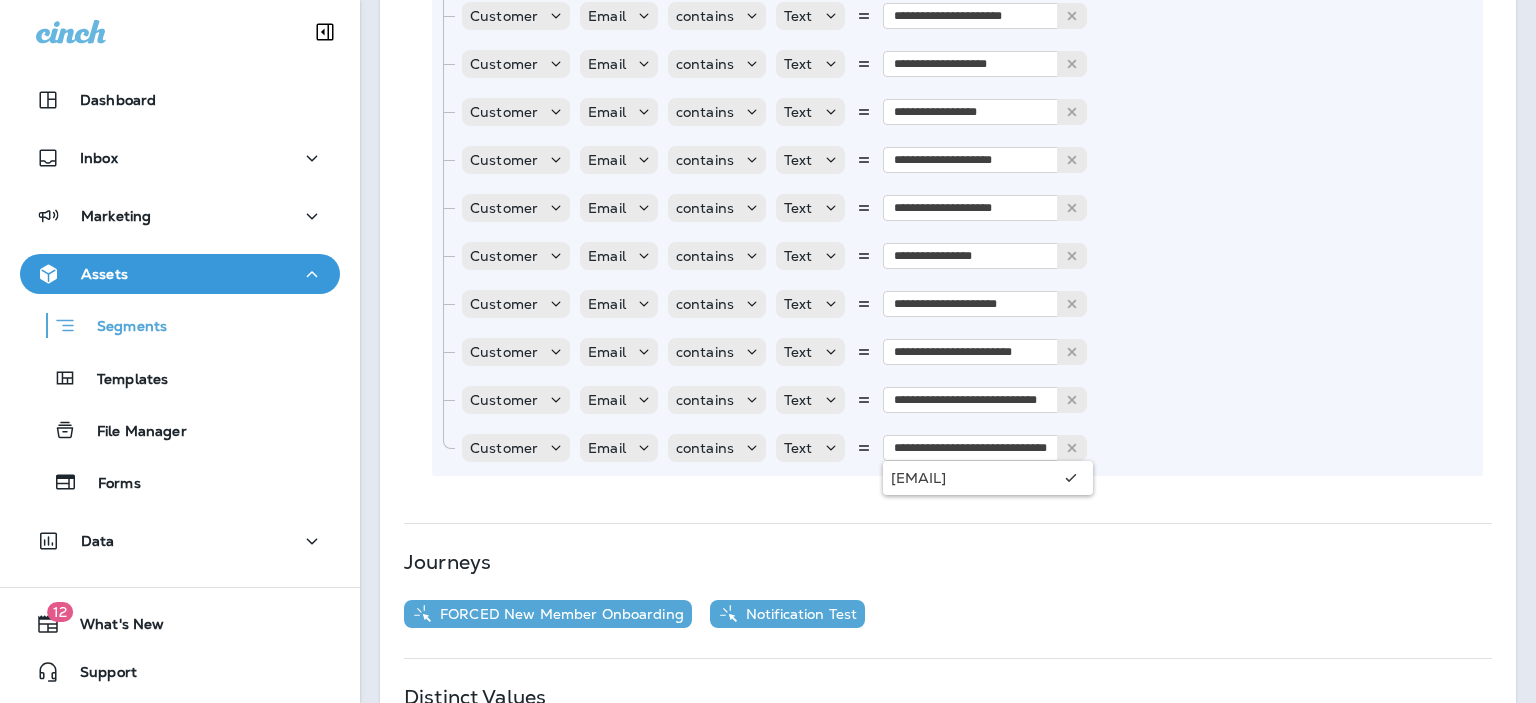 type 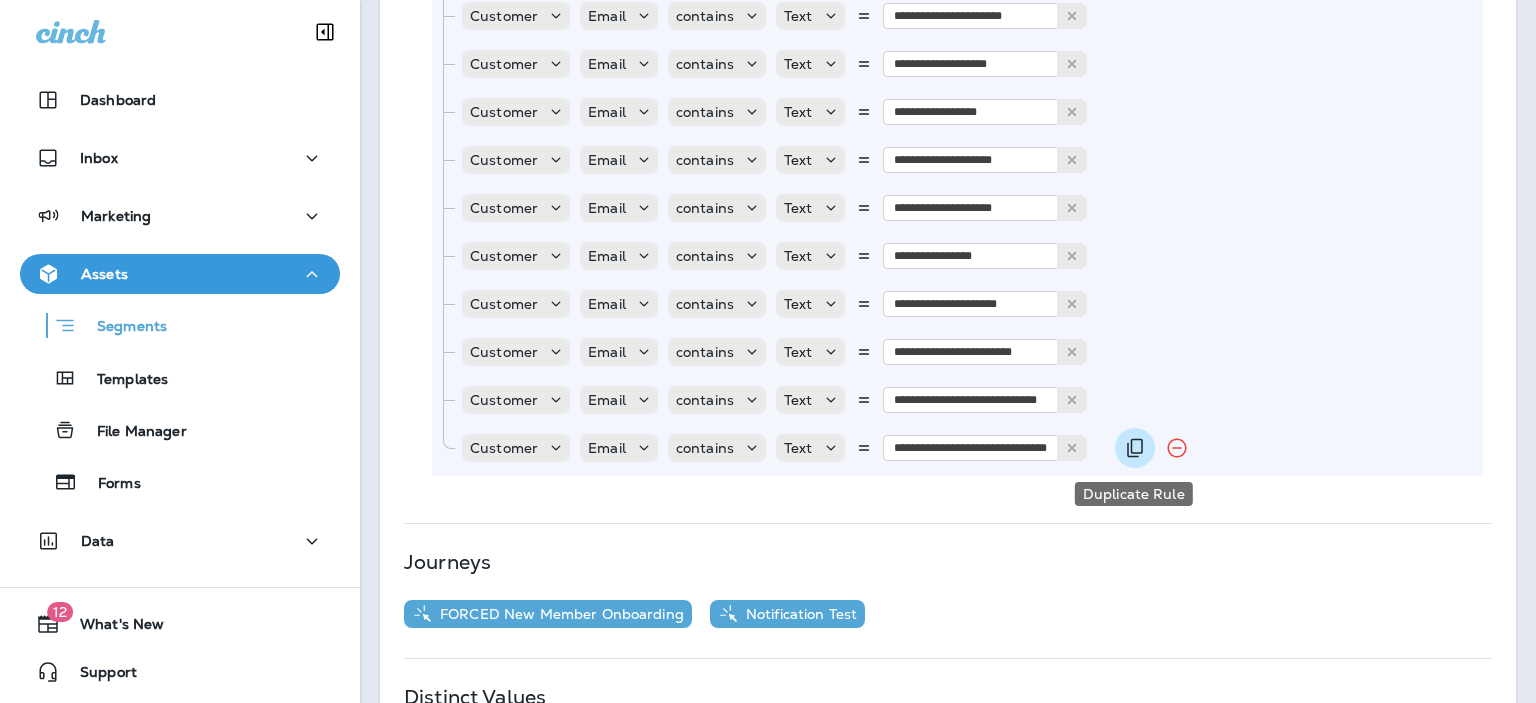 click 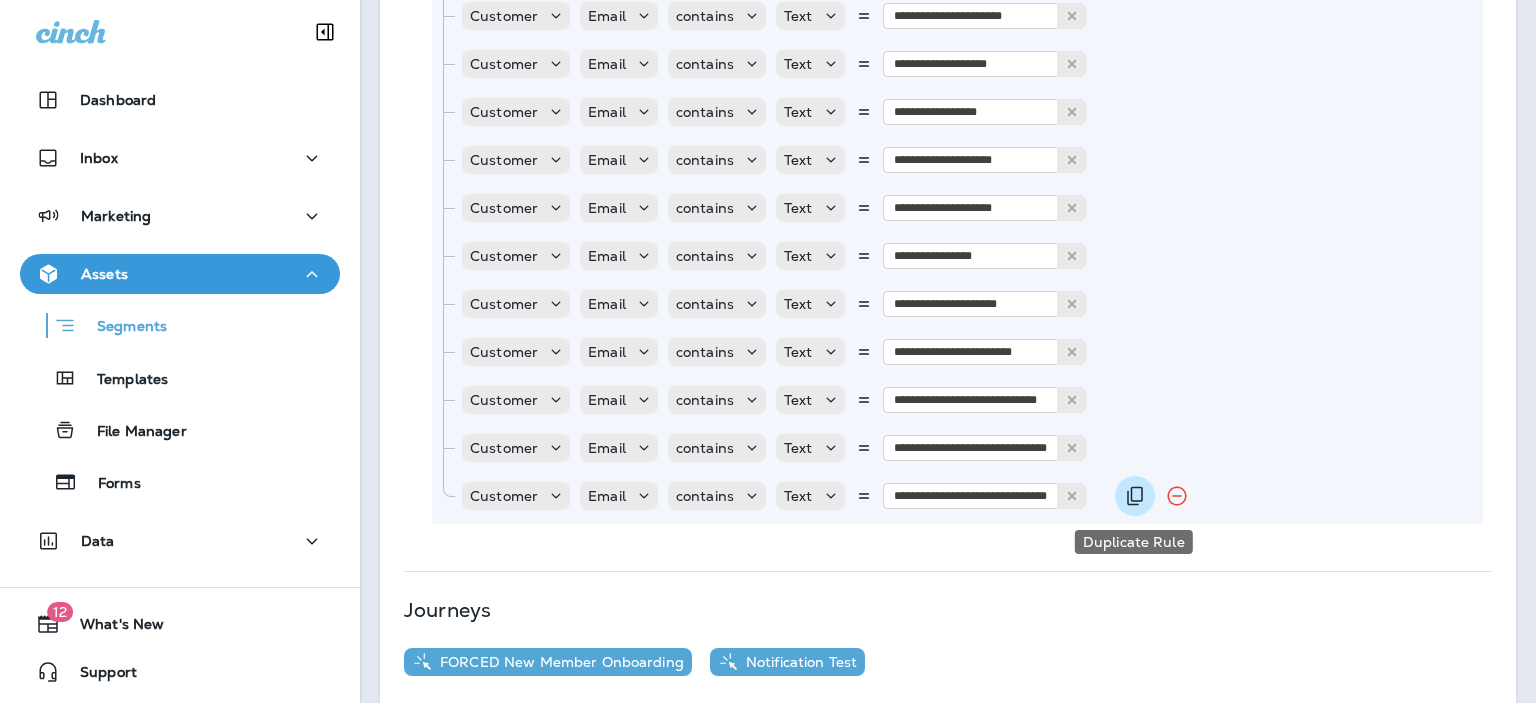 click 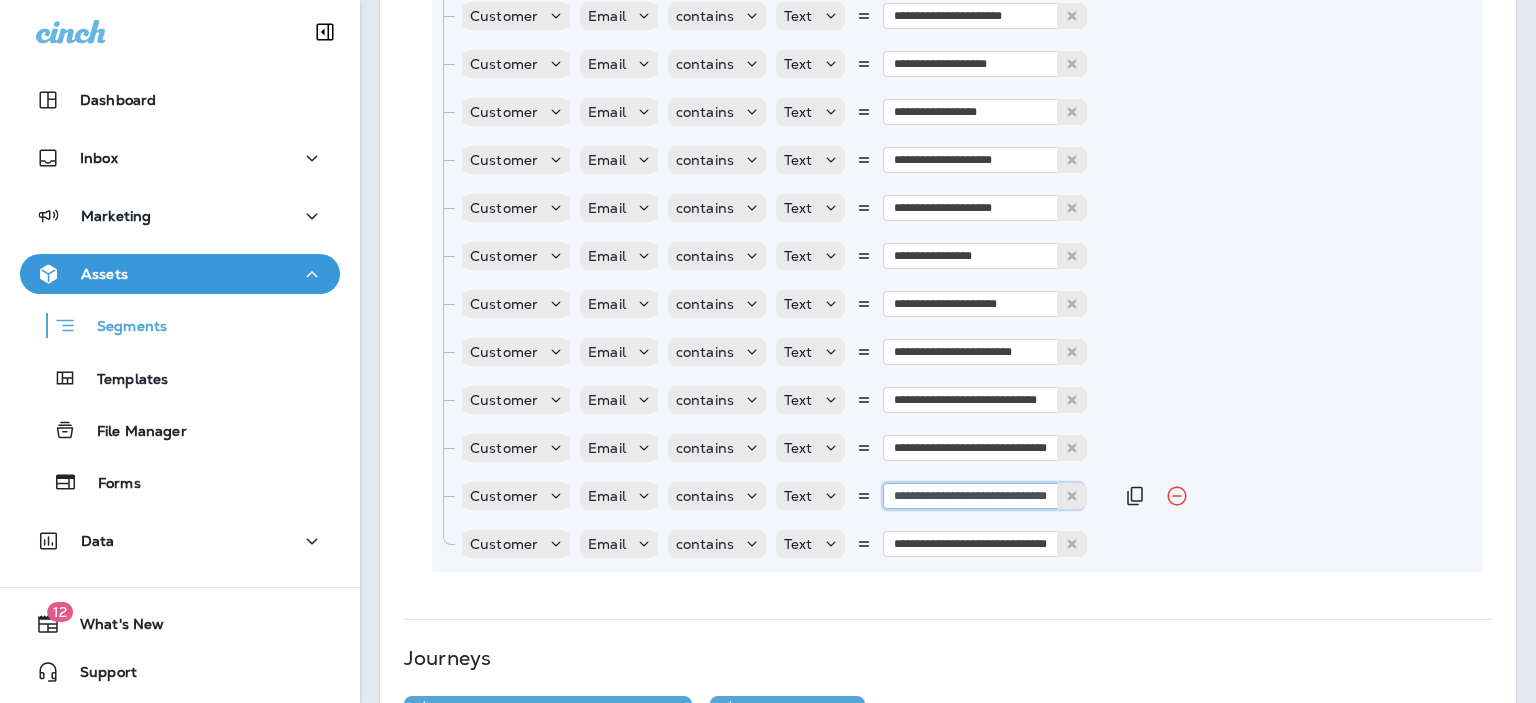 click on "**********" at bounding box center (983, 496) 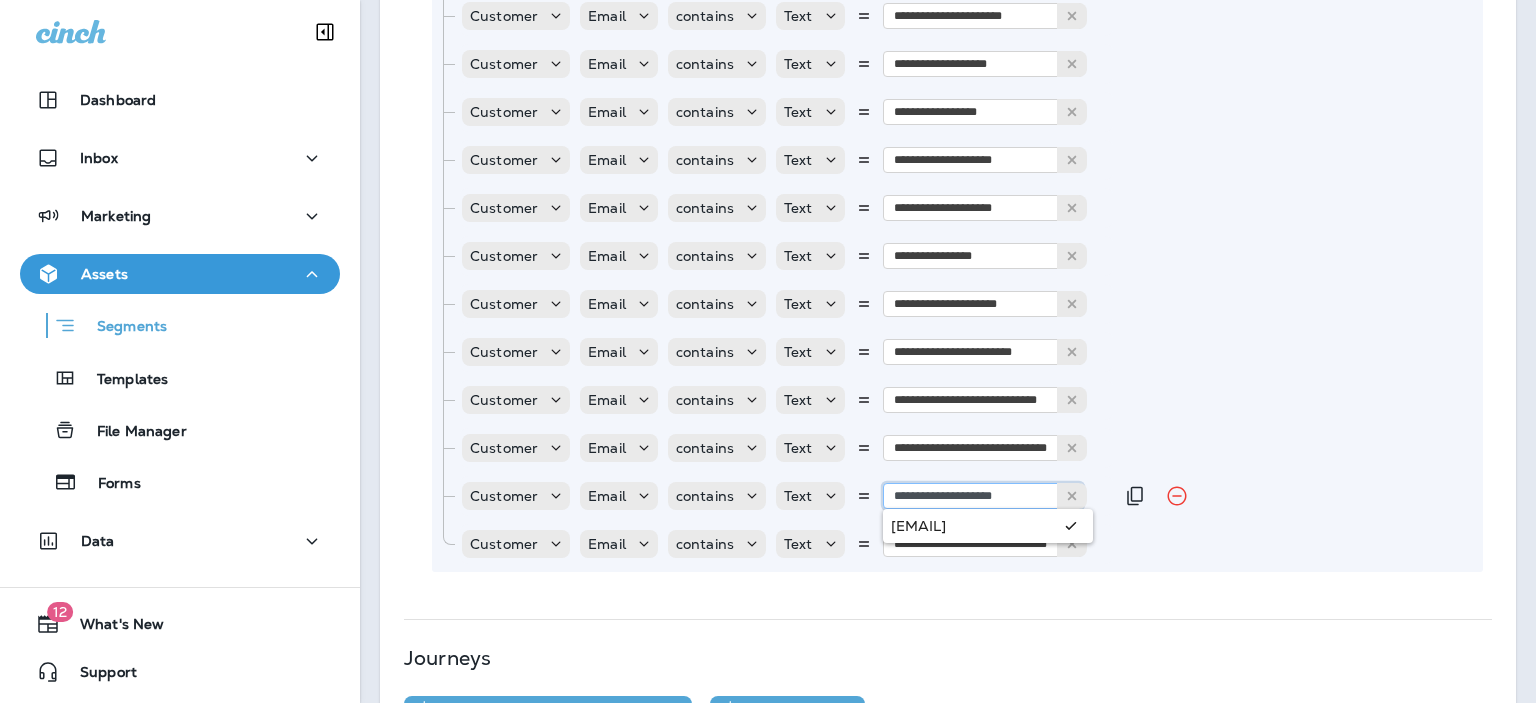 type on "**********" 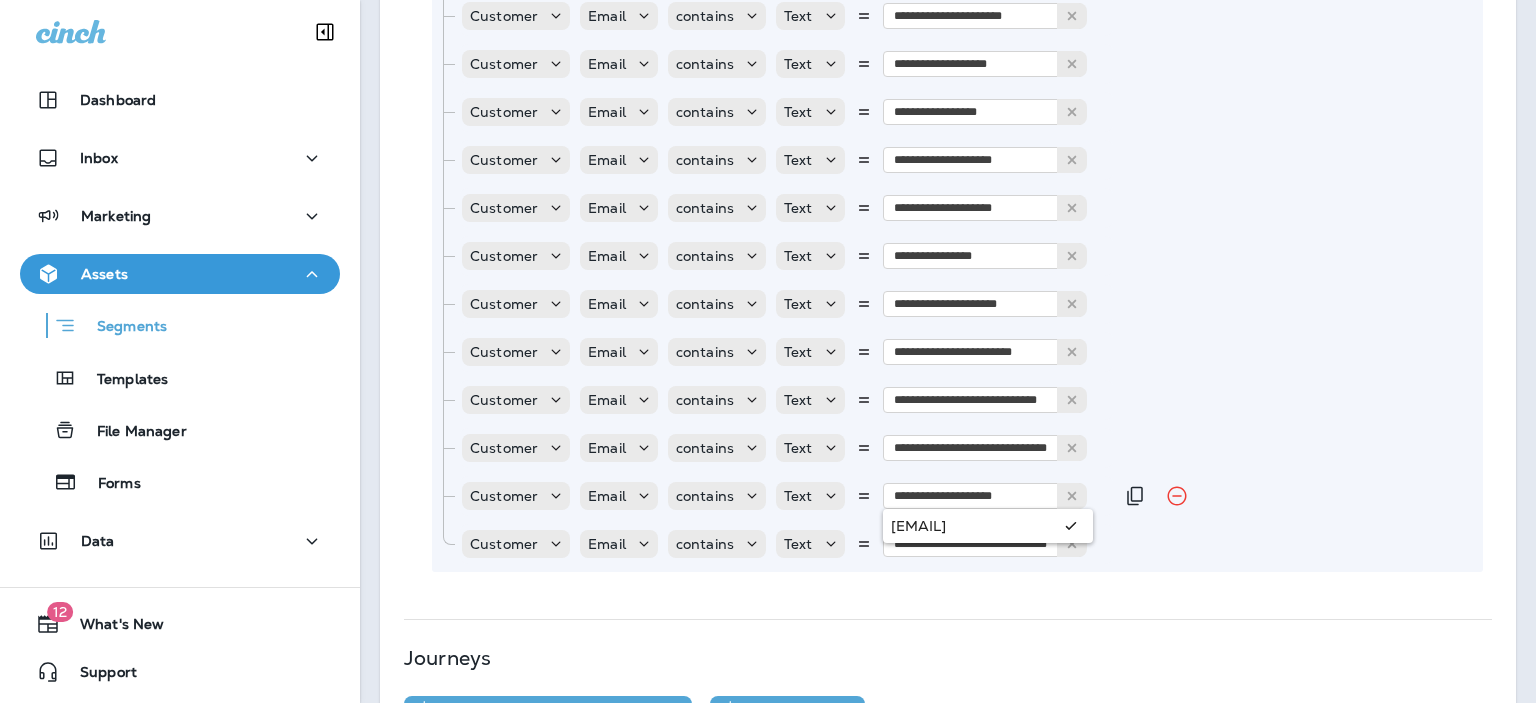 click on "**********" at bounding box center [957, -36] 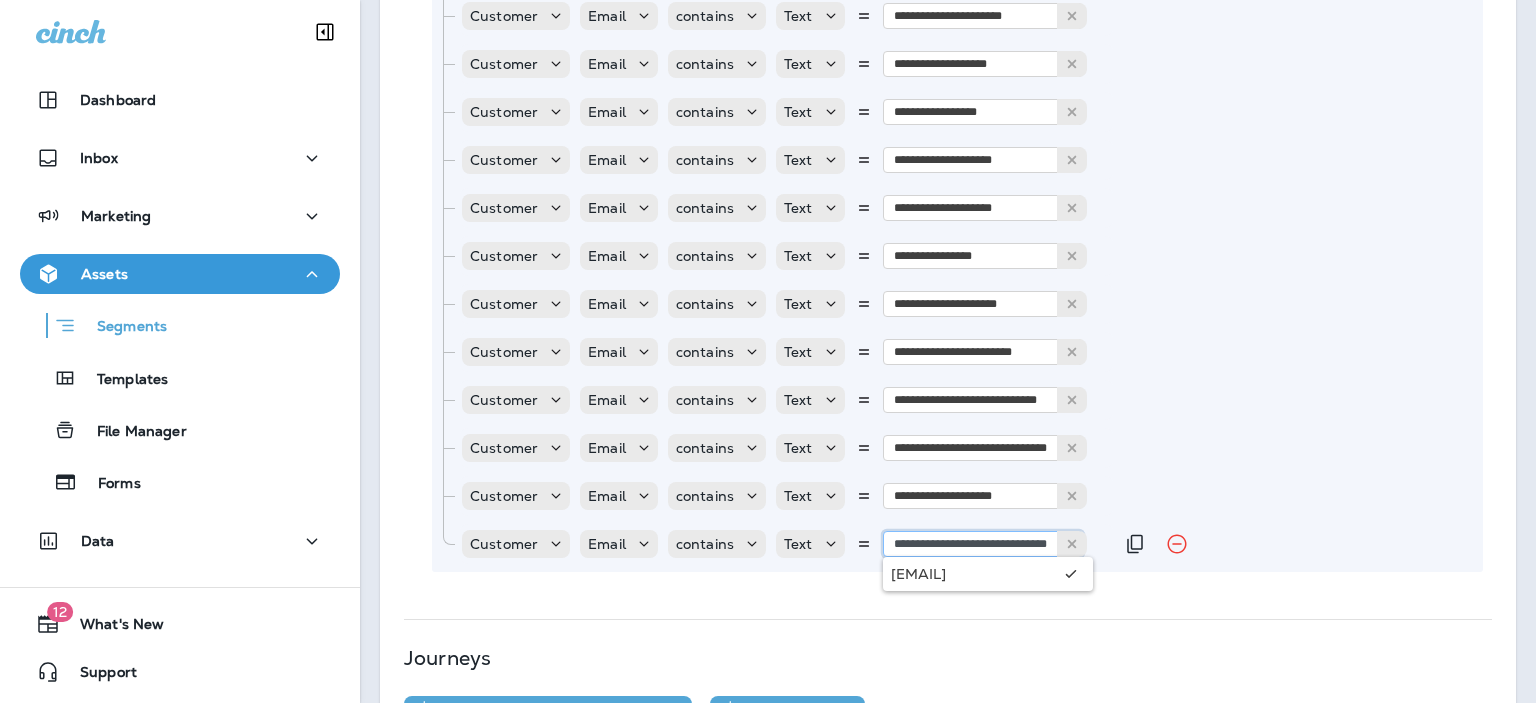 click on "**********" at bounding box center (983, 544) 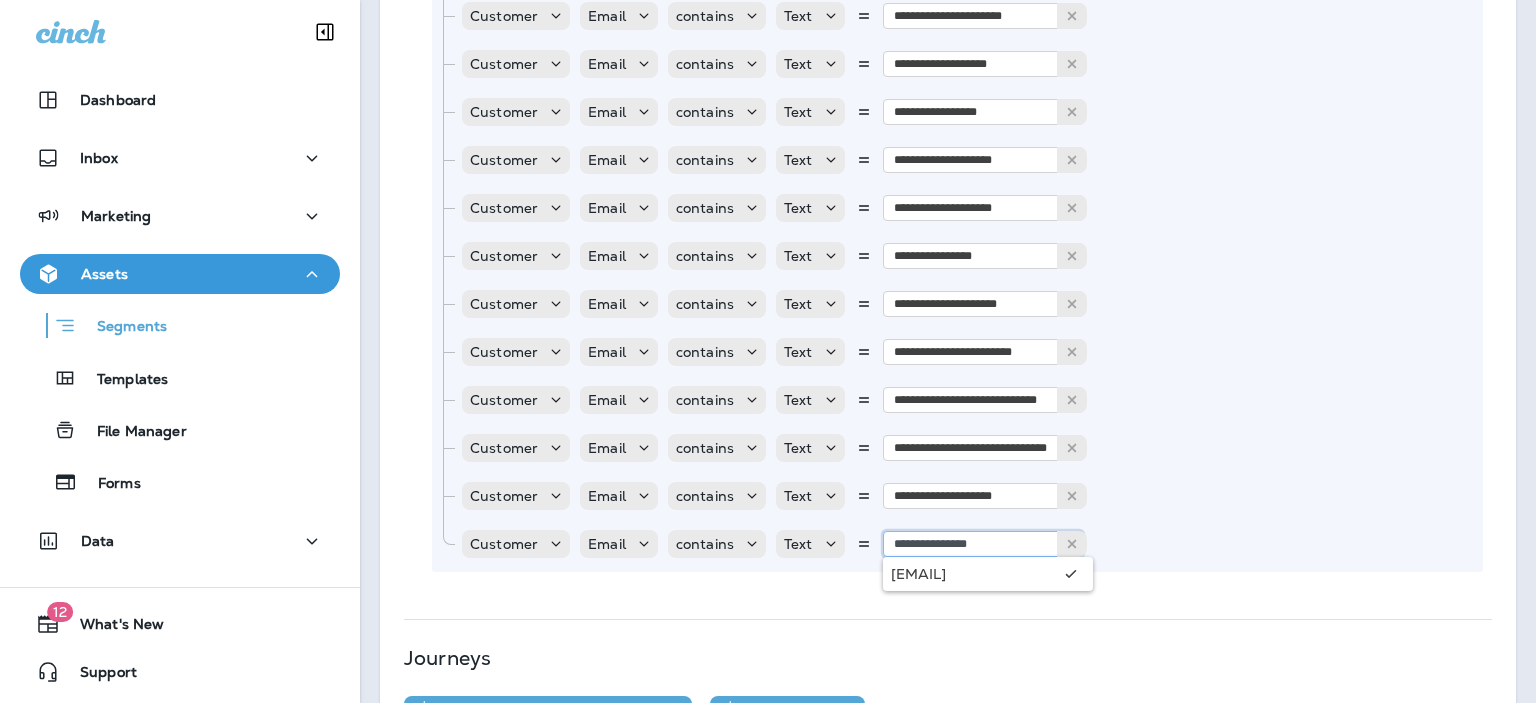 type on "**********" 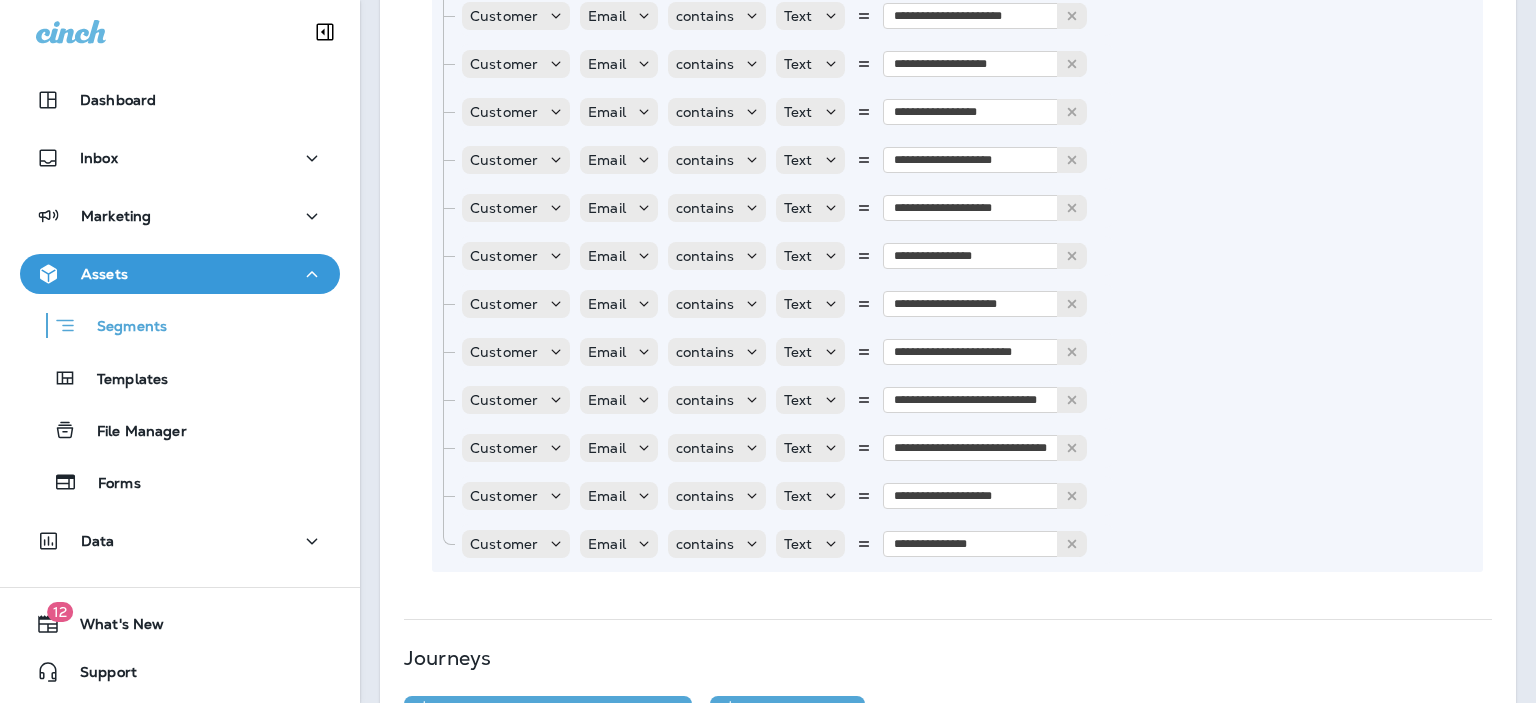 type 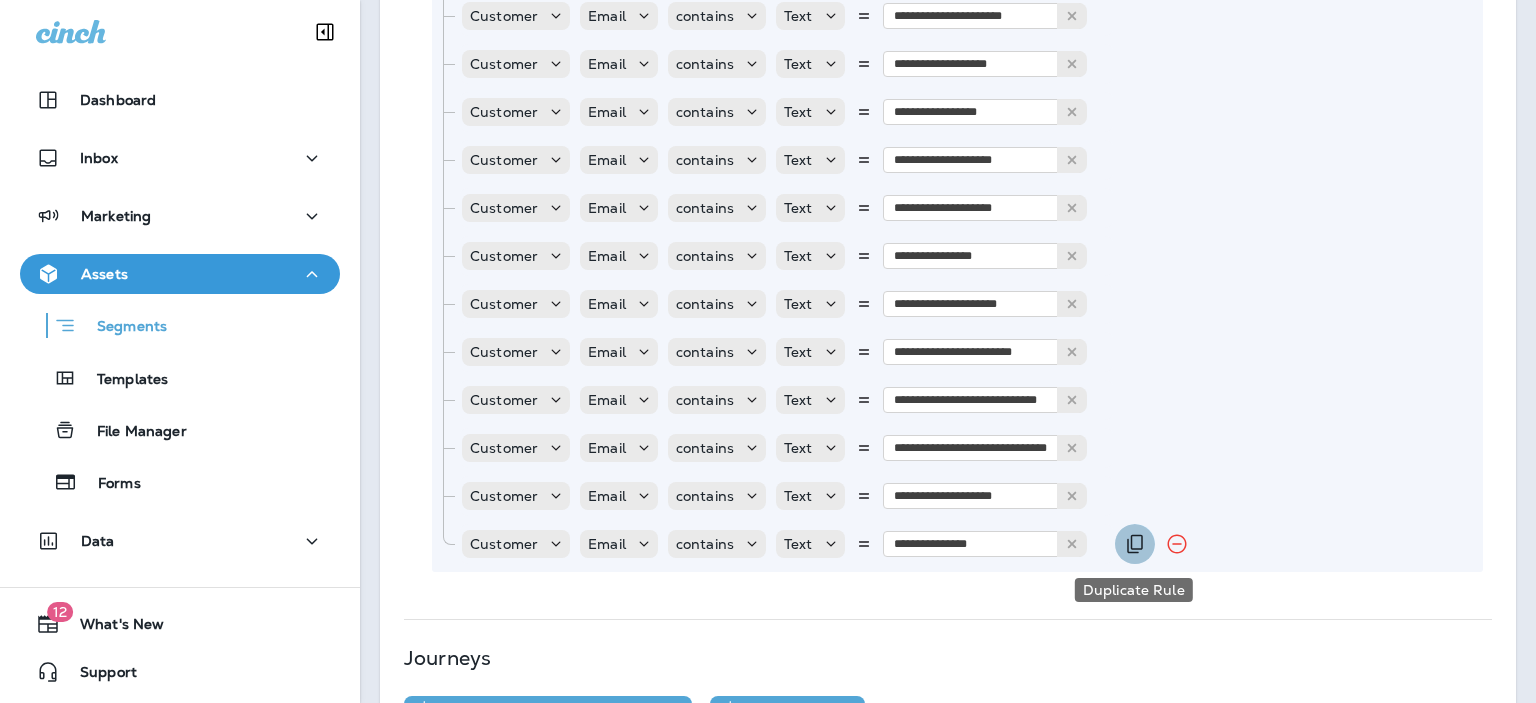 click 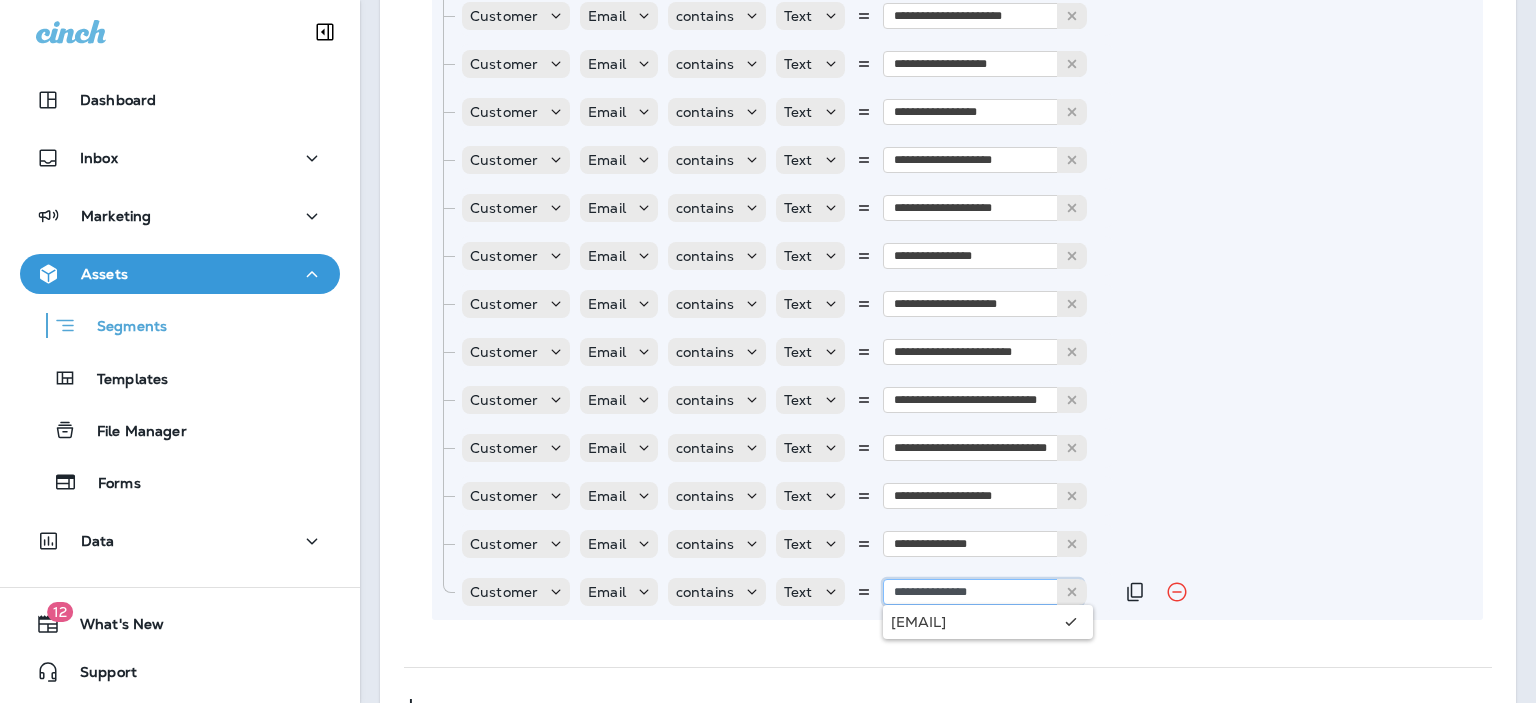 click on "**********" at bounding box center (983, 592) 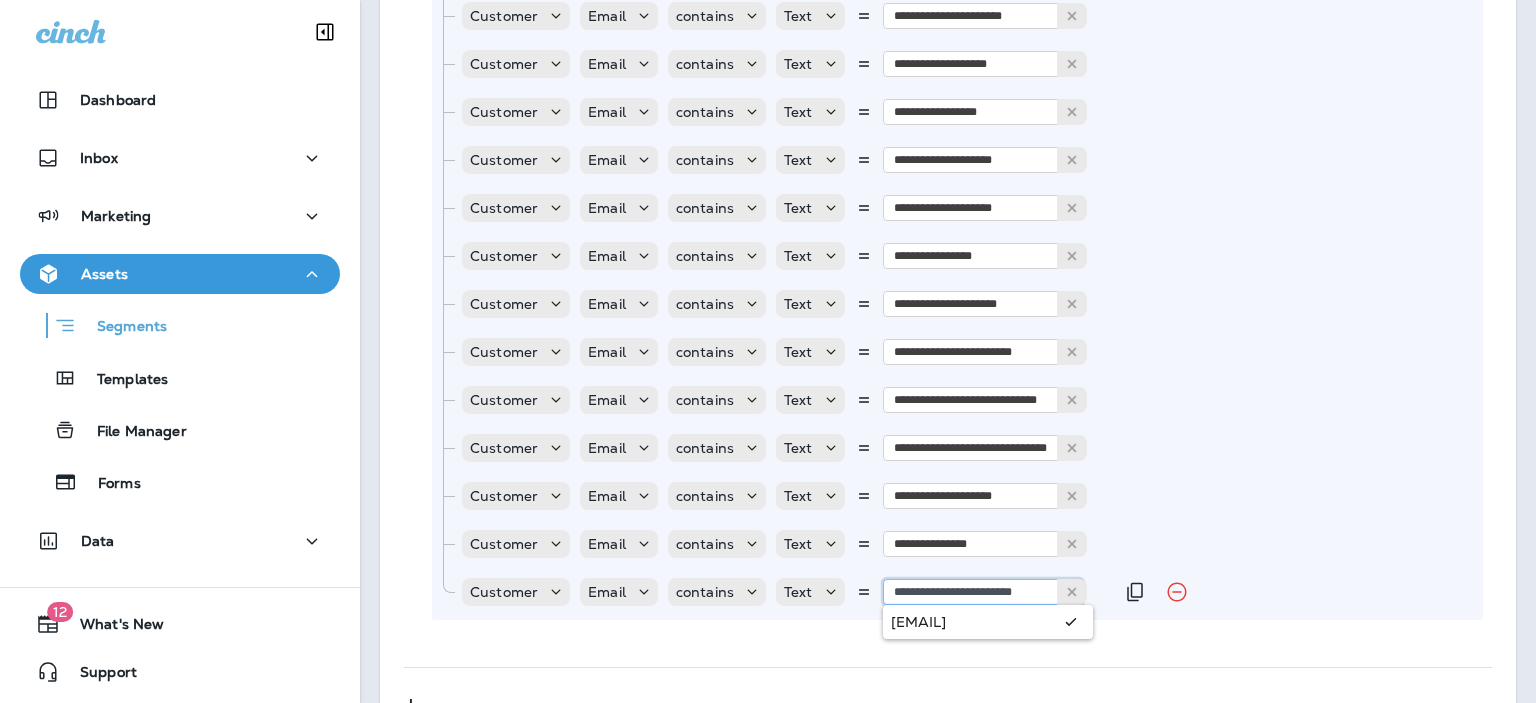 type on "**********" 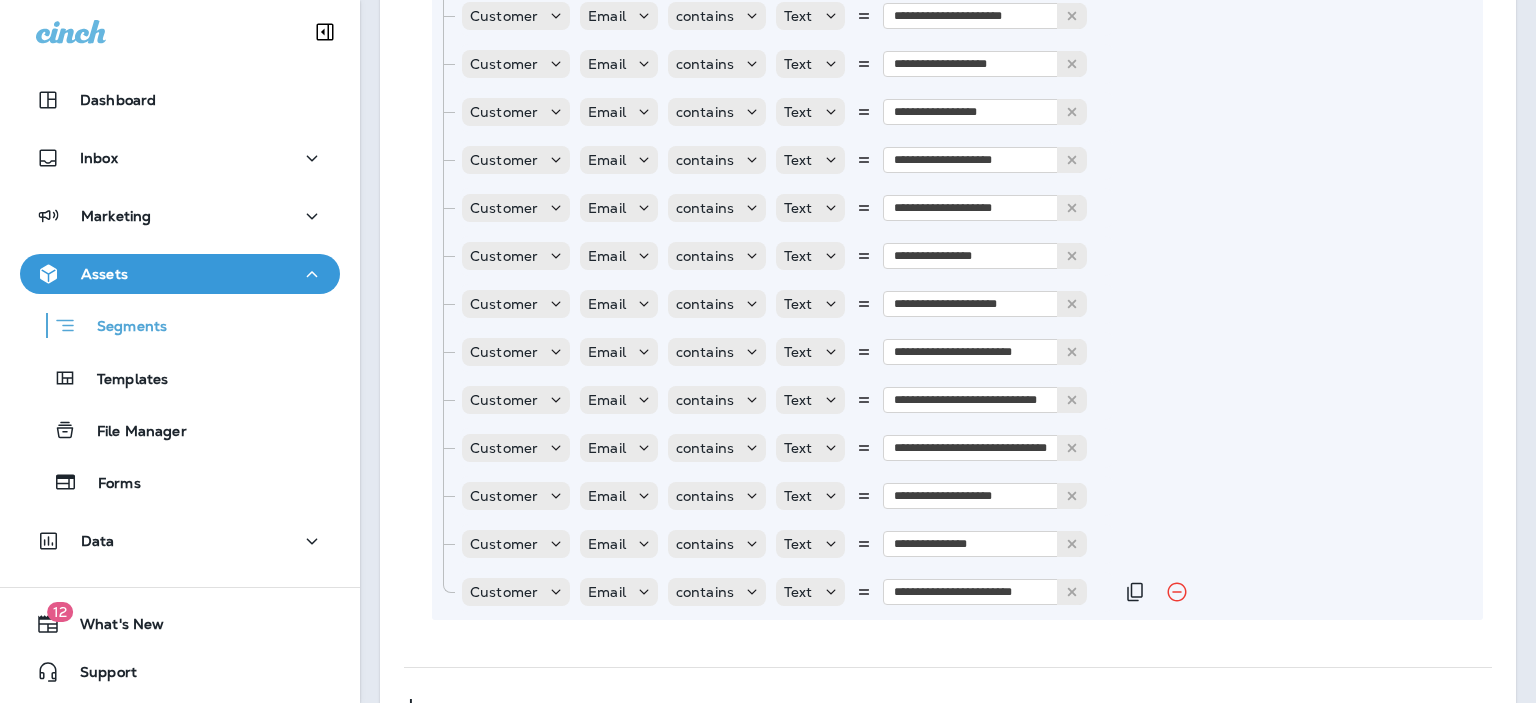 click on "**********" at bounding box center [947, -40] 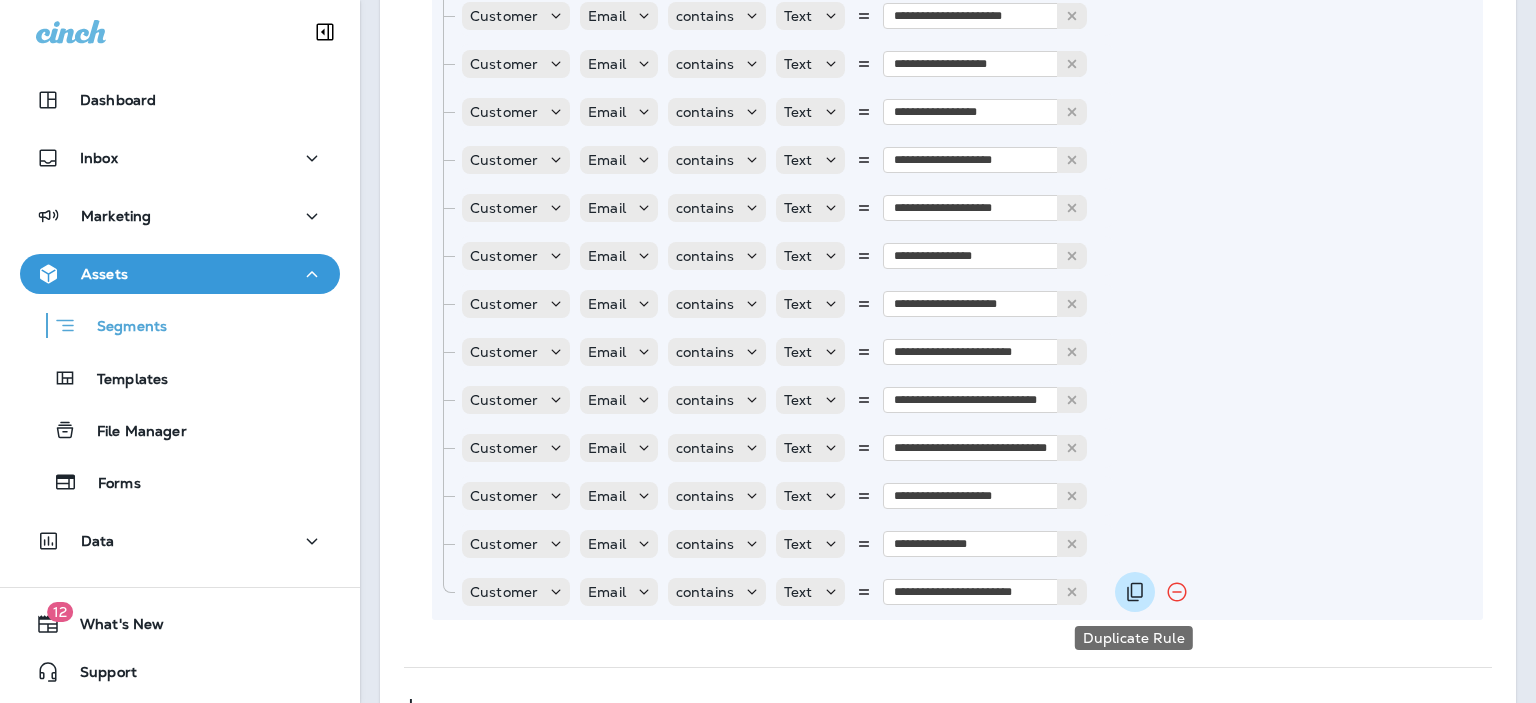 click 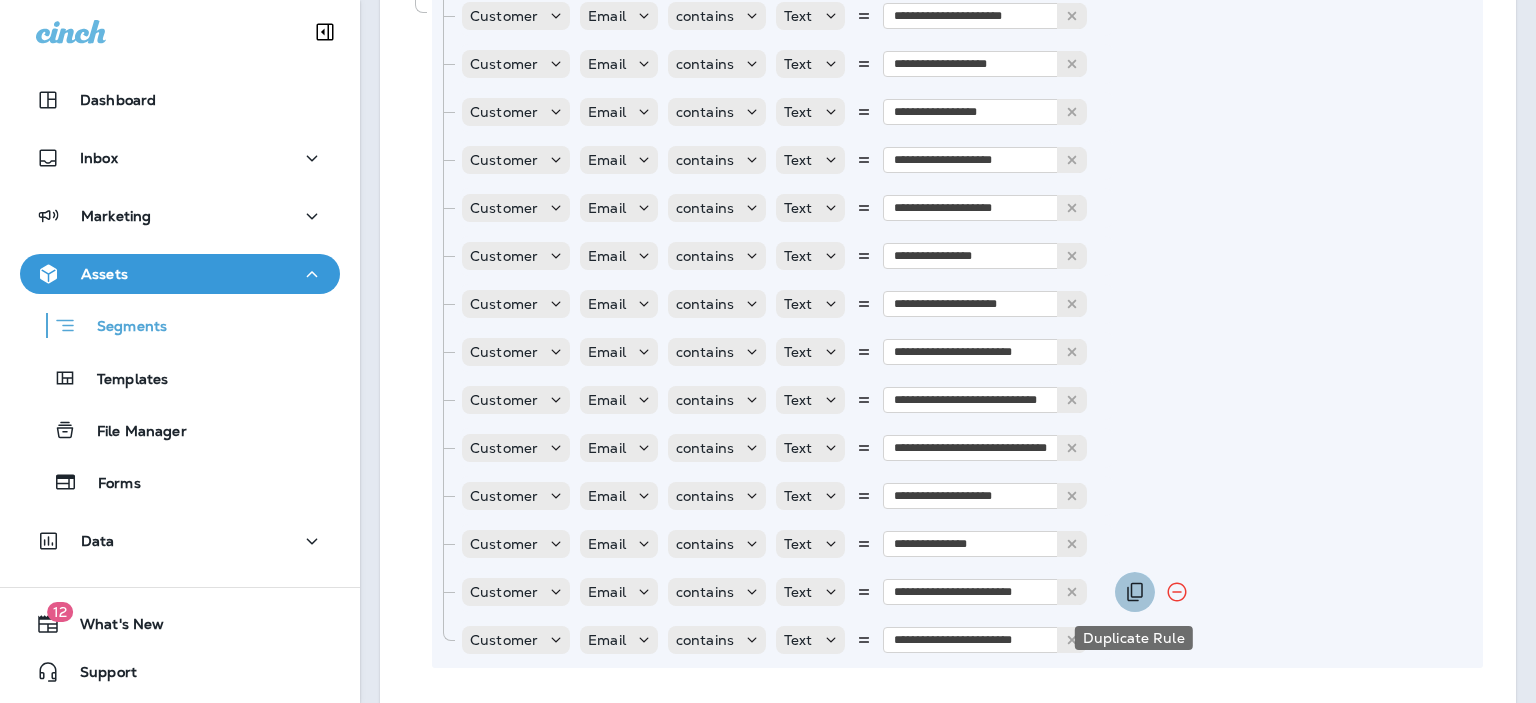 click 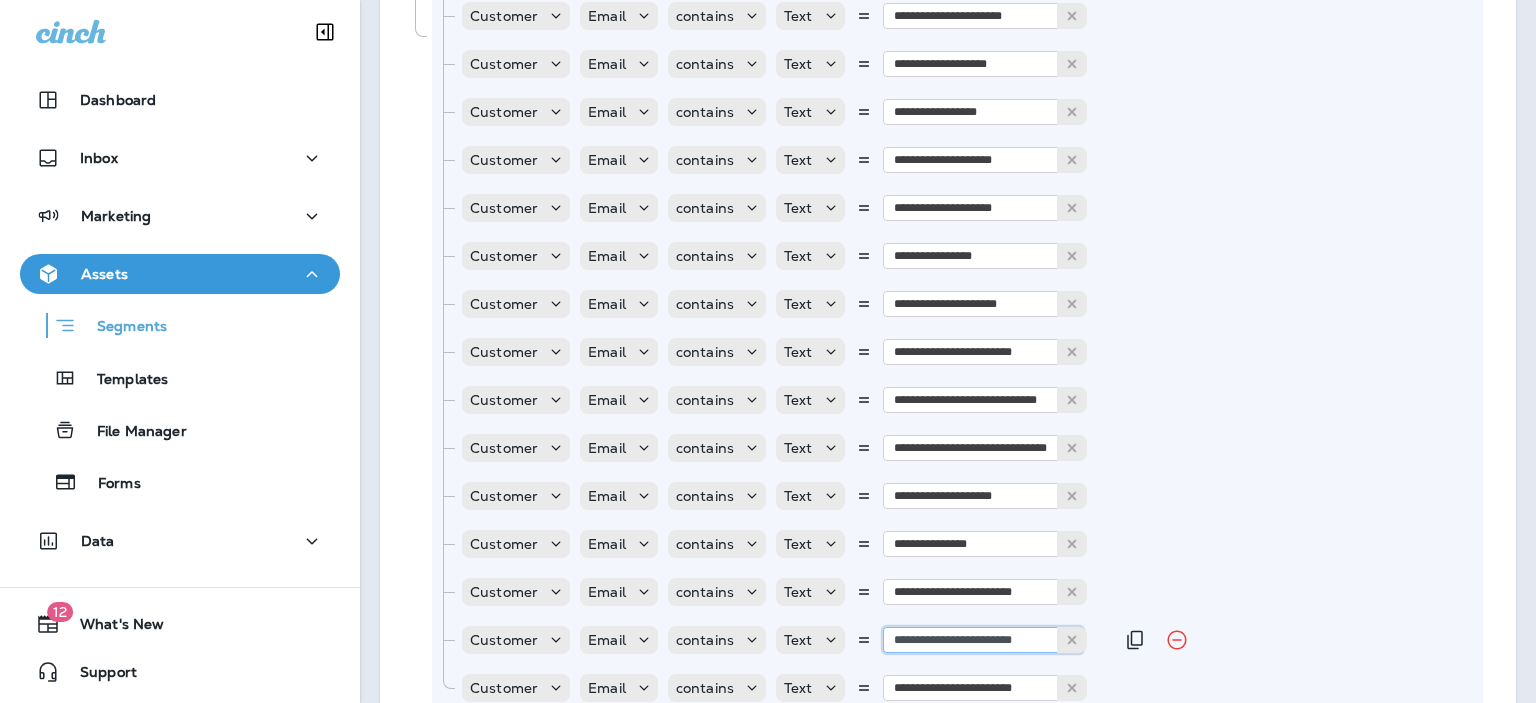 click on "**********" at bounding box center [983, 640] 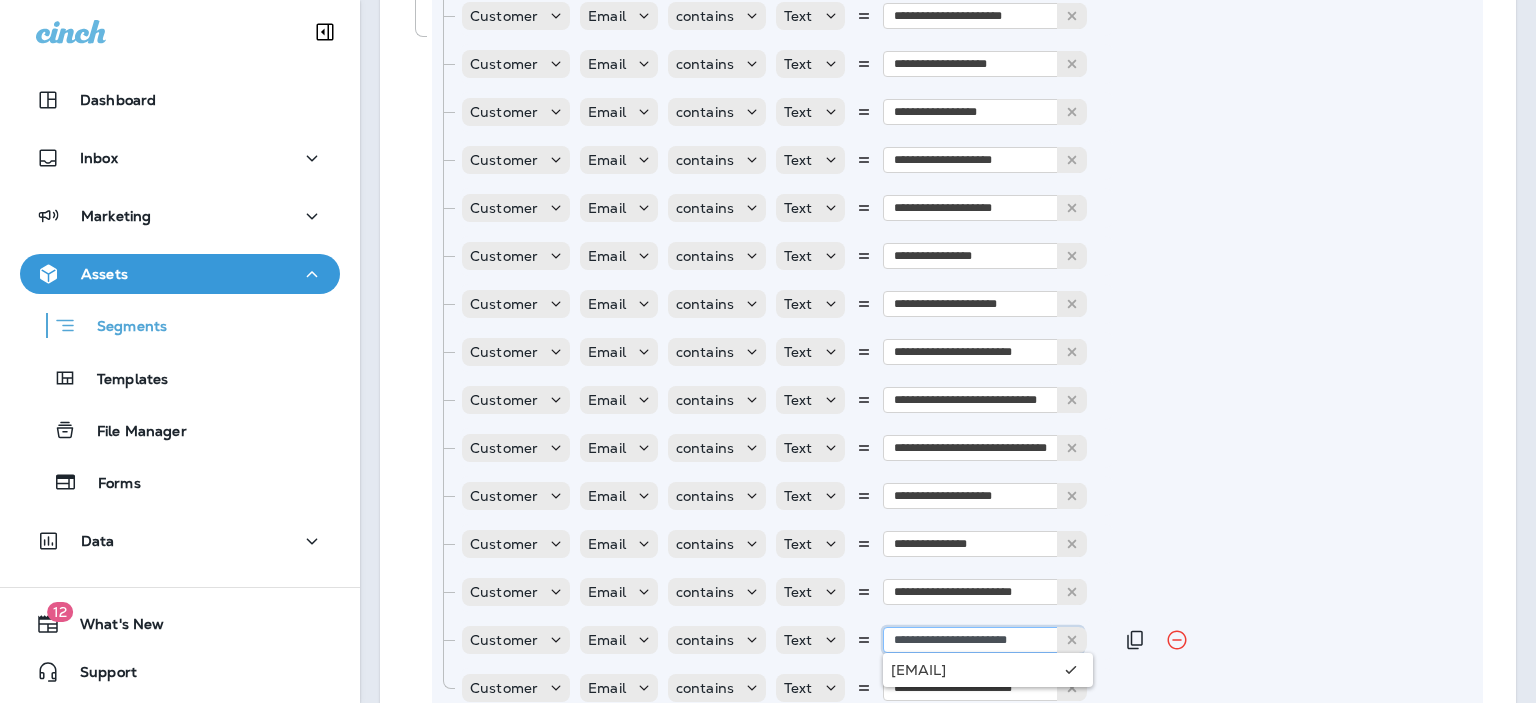 type on "**********" 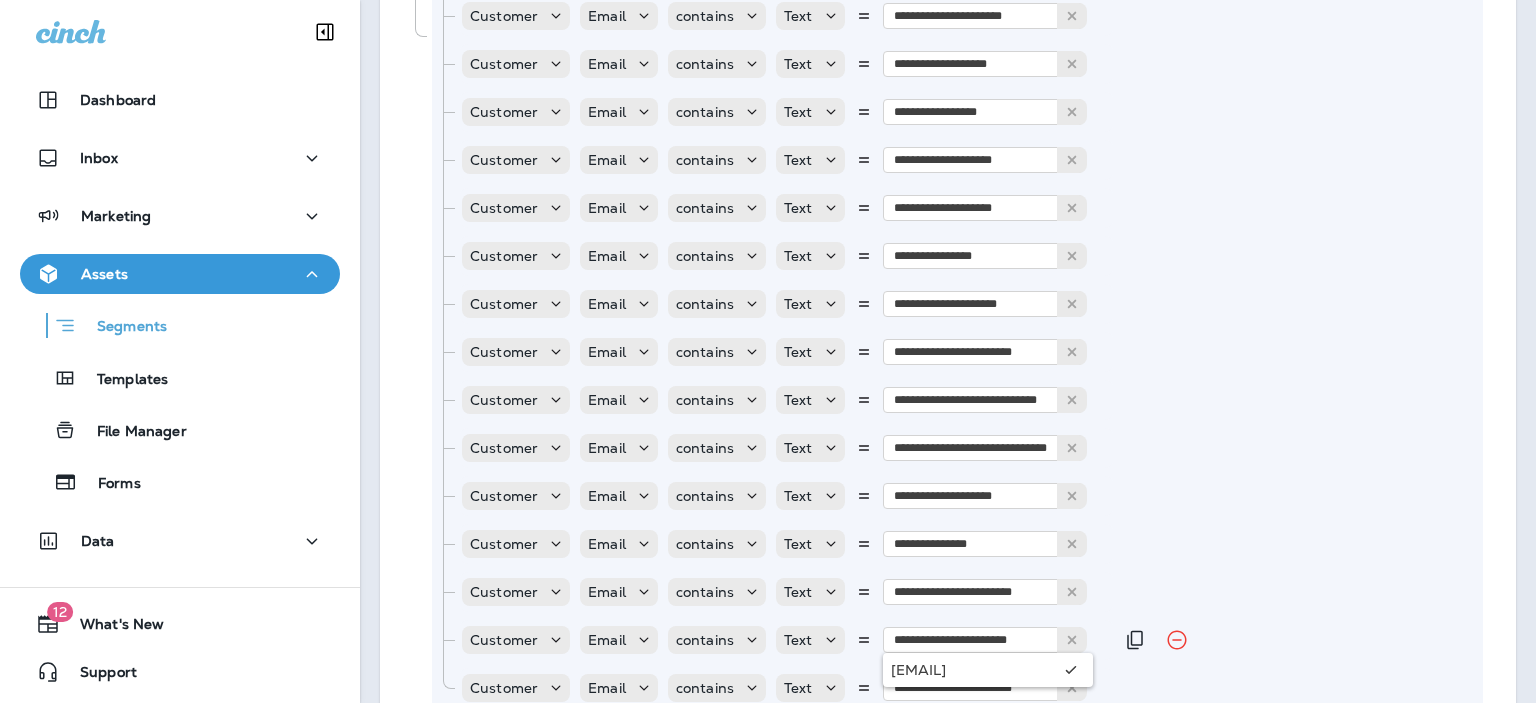 type 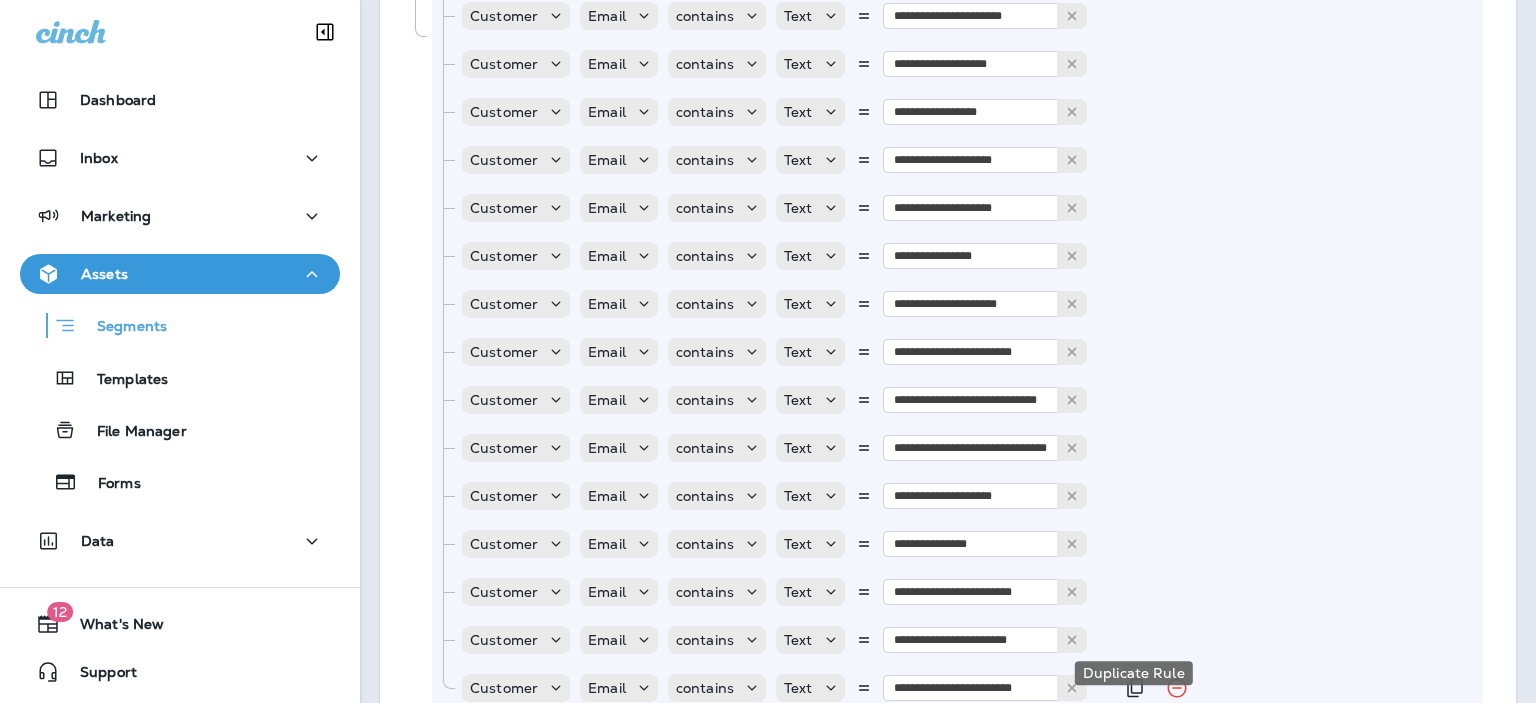 scroll, scrollTop: 1300, scrollLeft: 0, axis: vertical 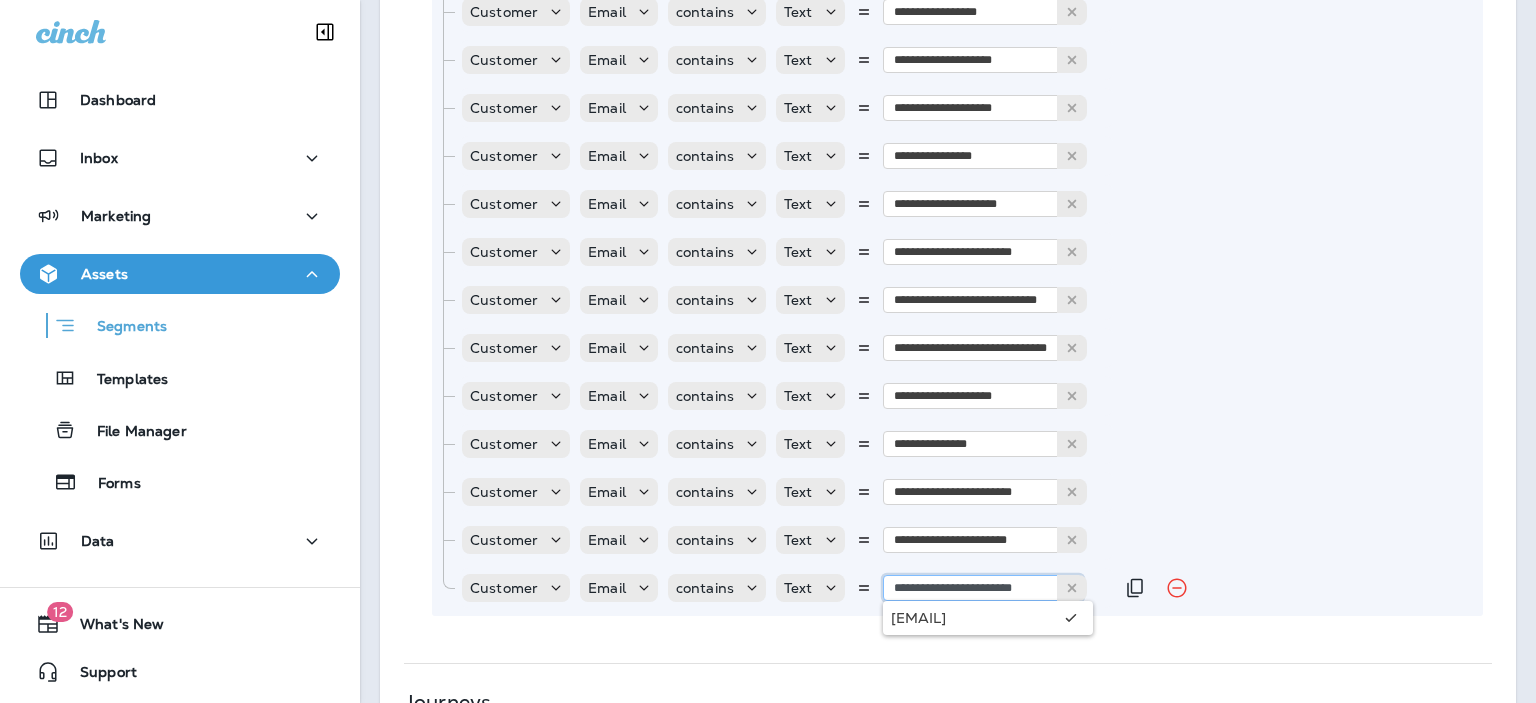 click on "**********" at bounding box center [983, 588] 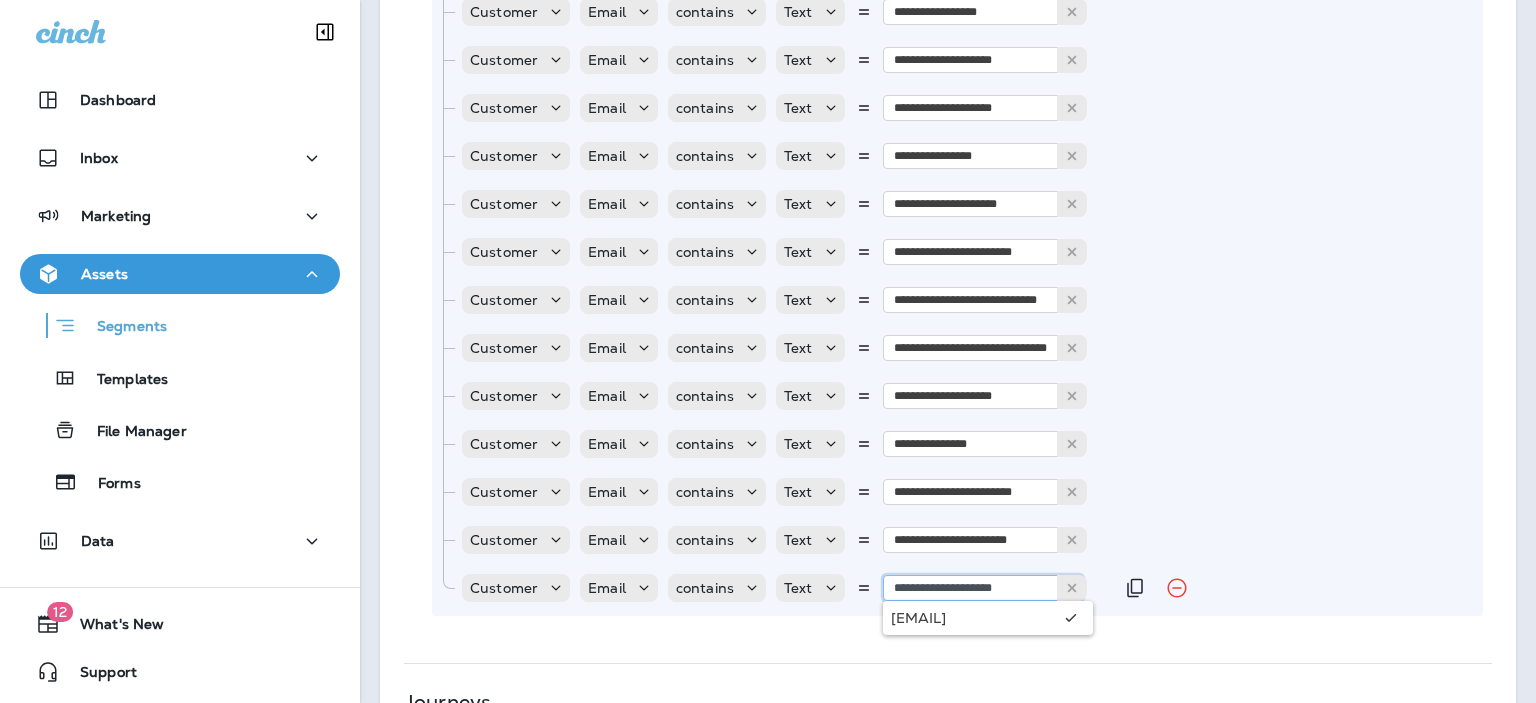 type on "**********" 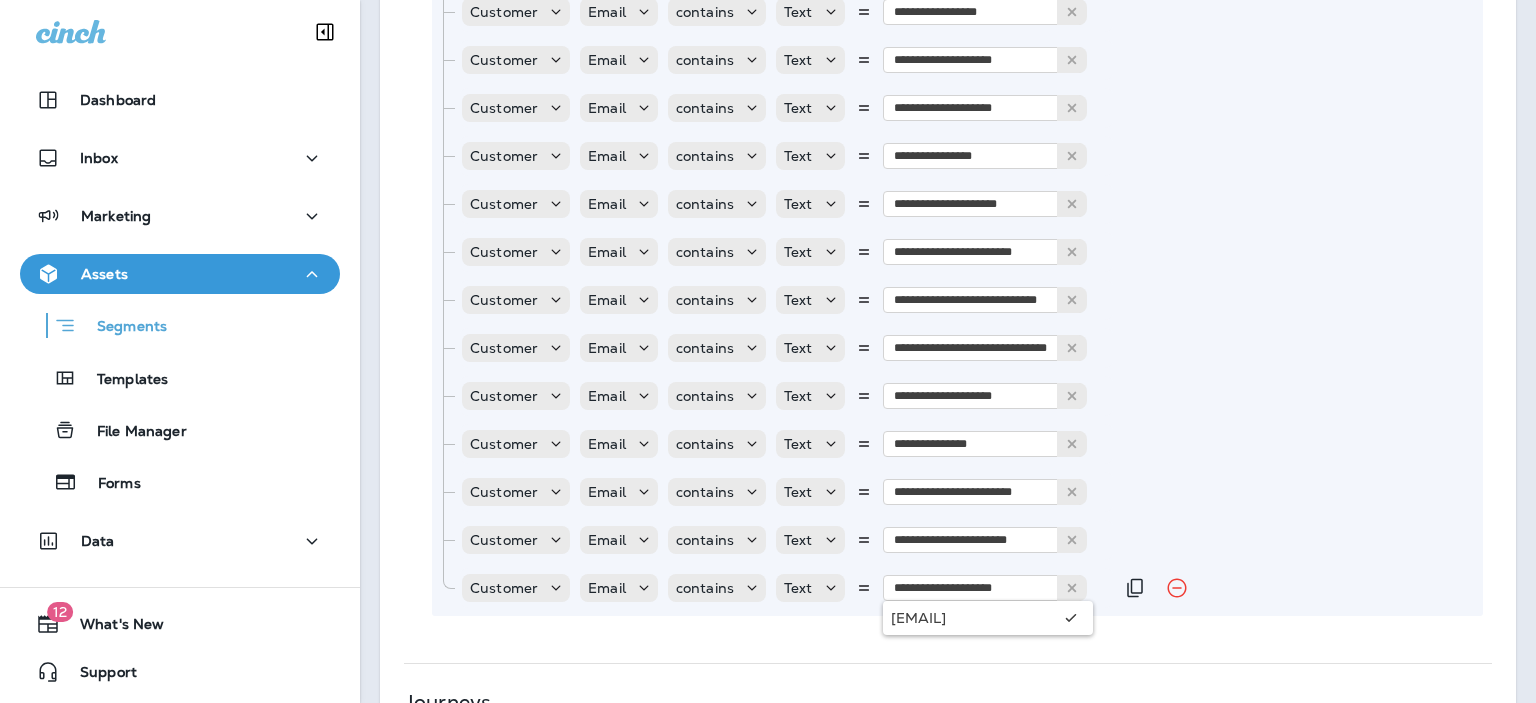 type 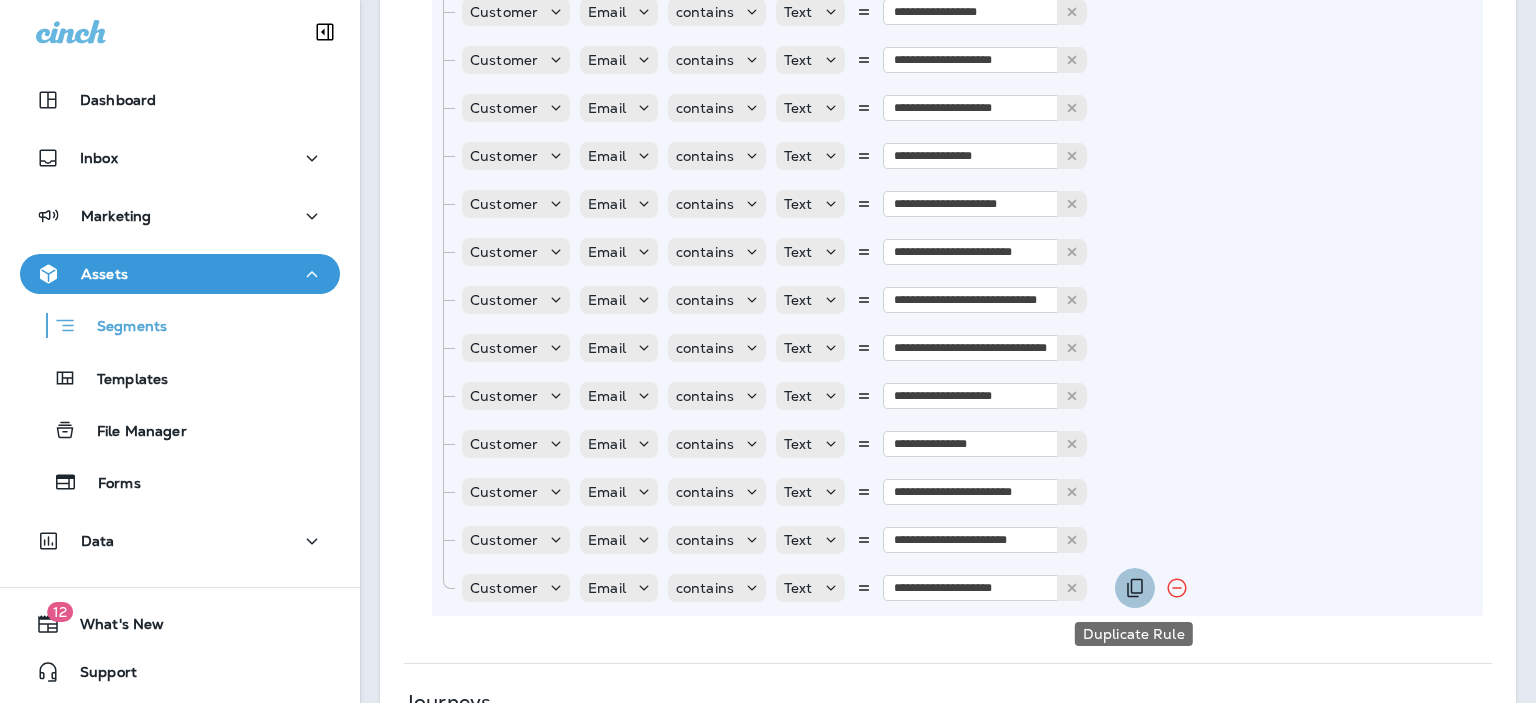 click 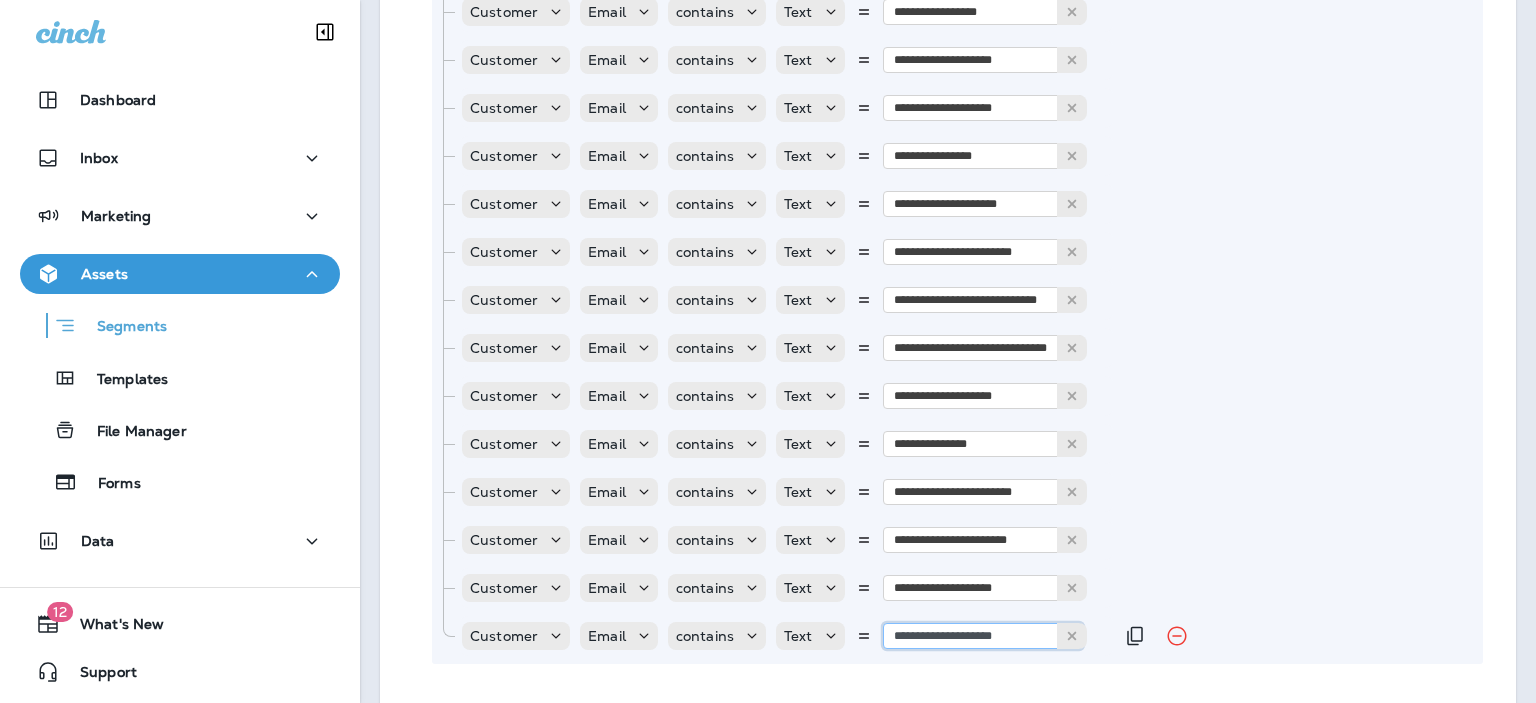 click on "**********" at bounding box center (983, 636) 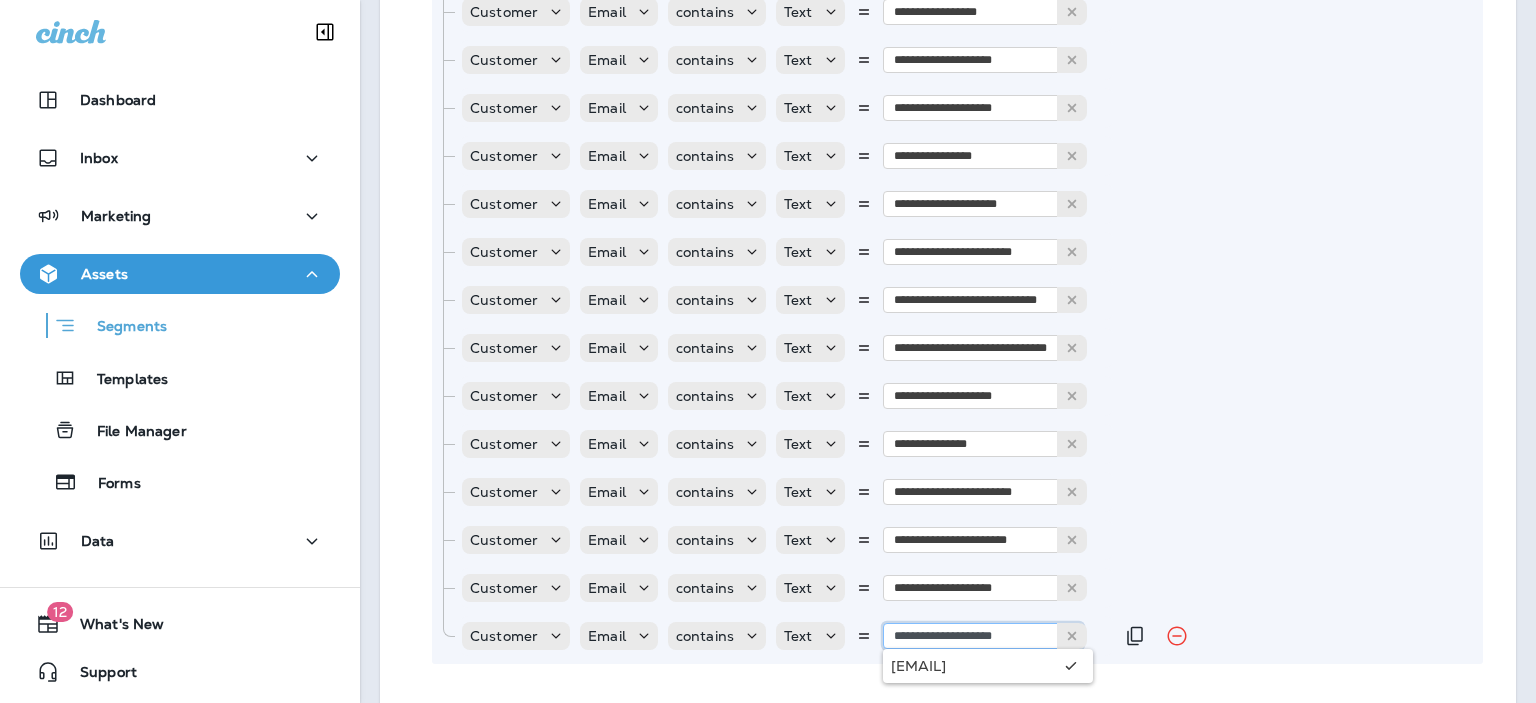click on "**********" at bounding box center [983, 636] 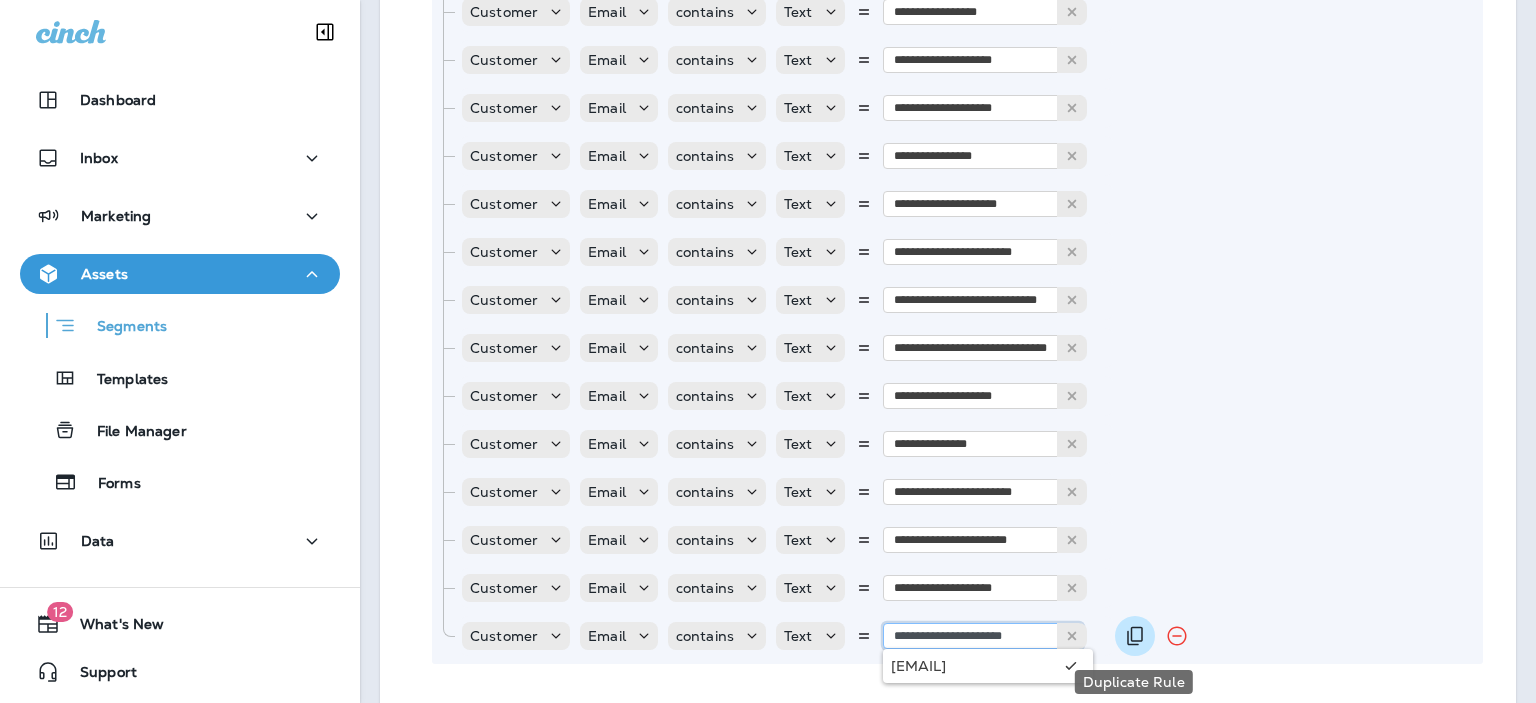 type on "**********" 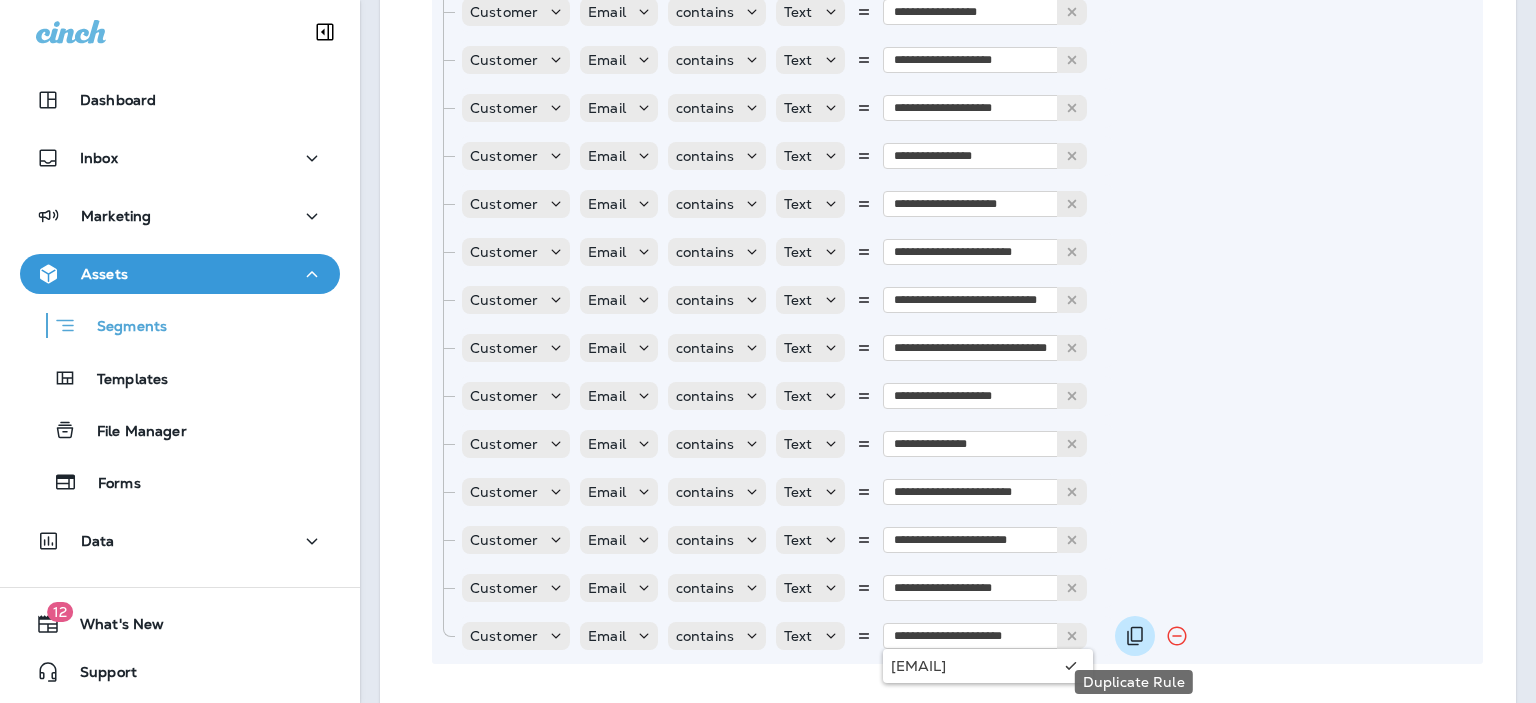 click 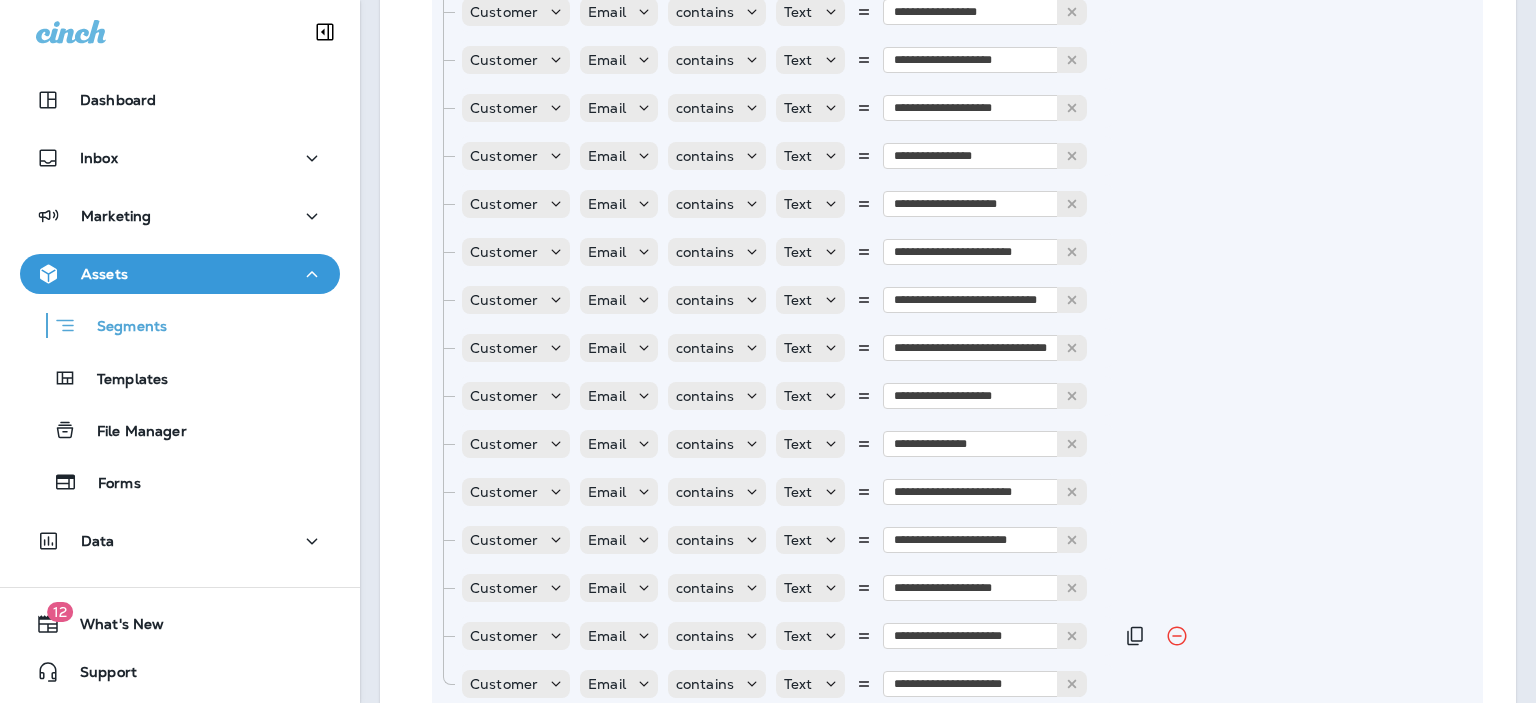 scroll, scrollTop: 1400, scrollLeft: 0, axis: vertical 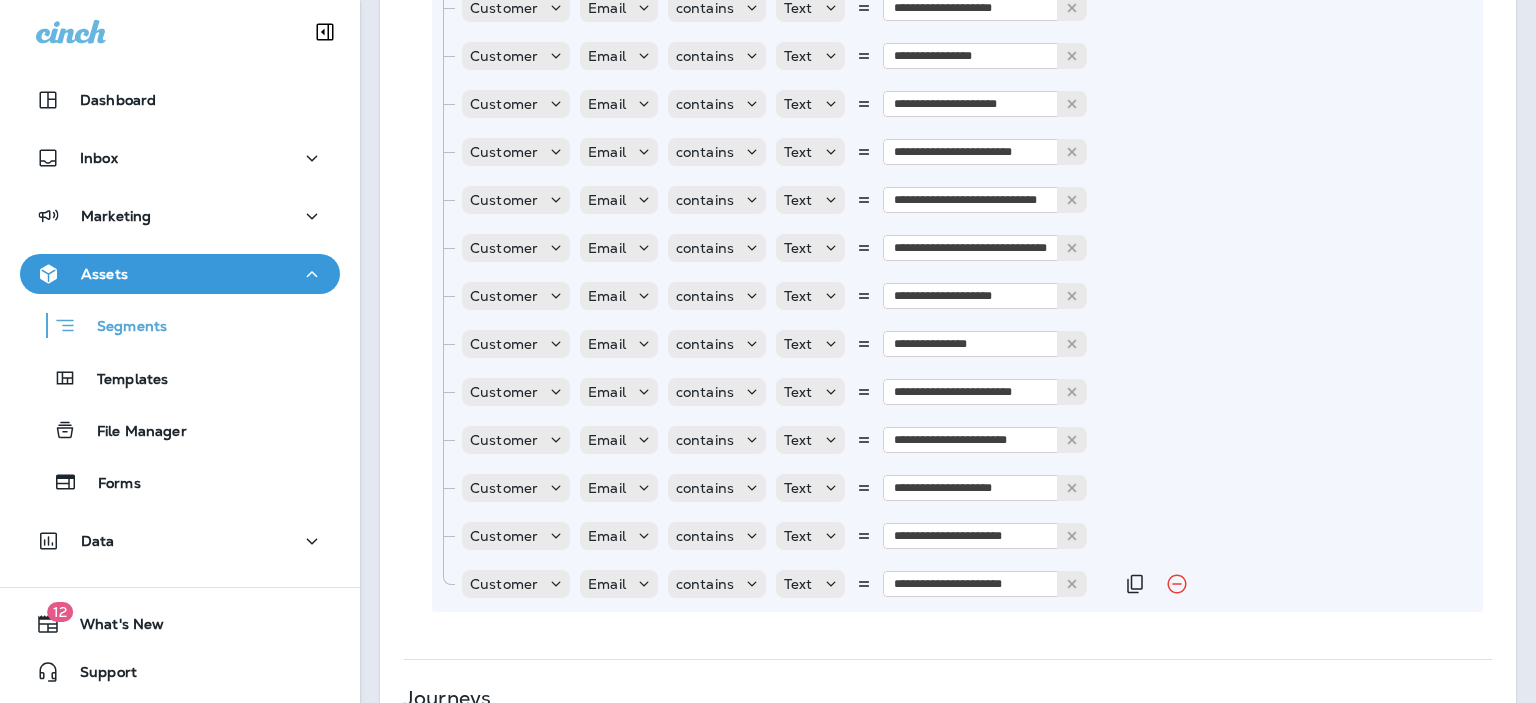 click on "**********" at bounding box center [786, 584] 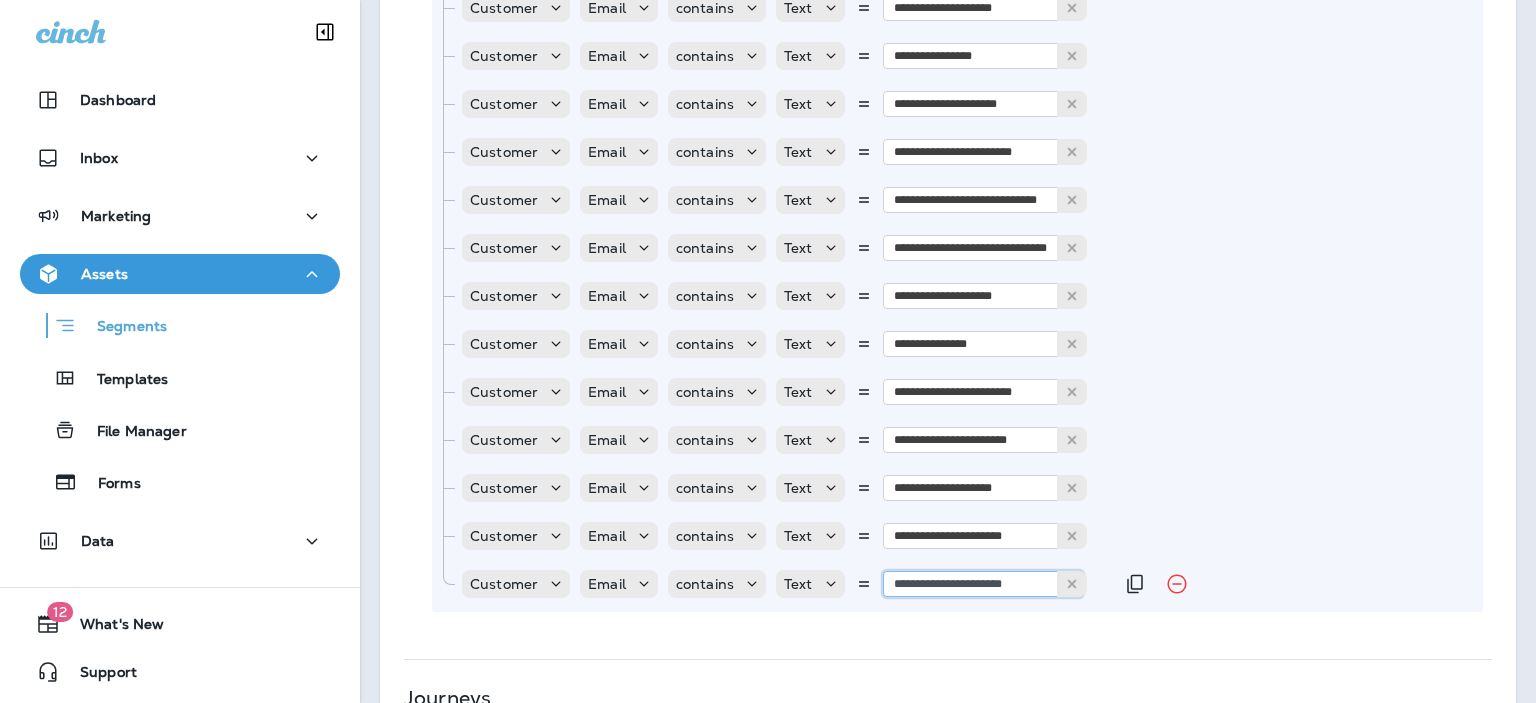 click on "**********" at bounding box center (983, 584) 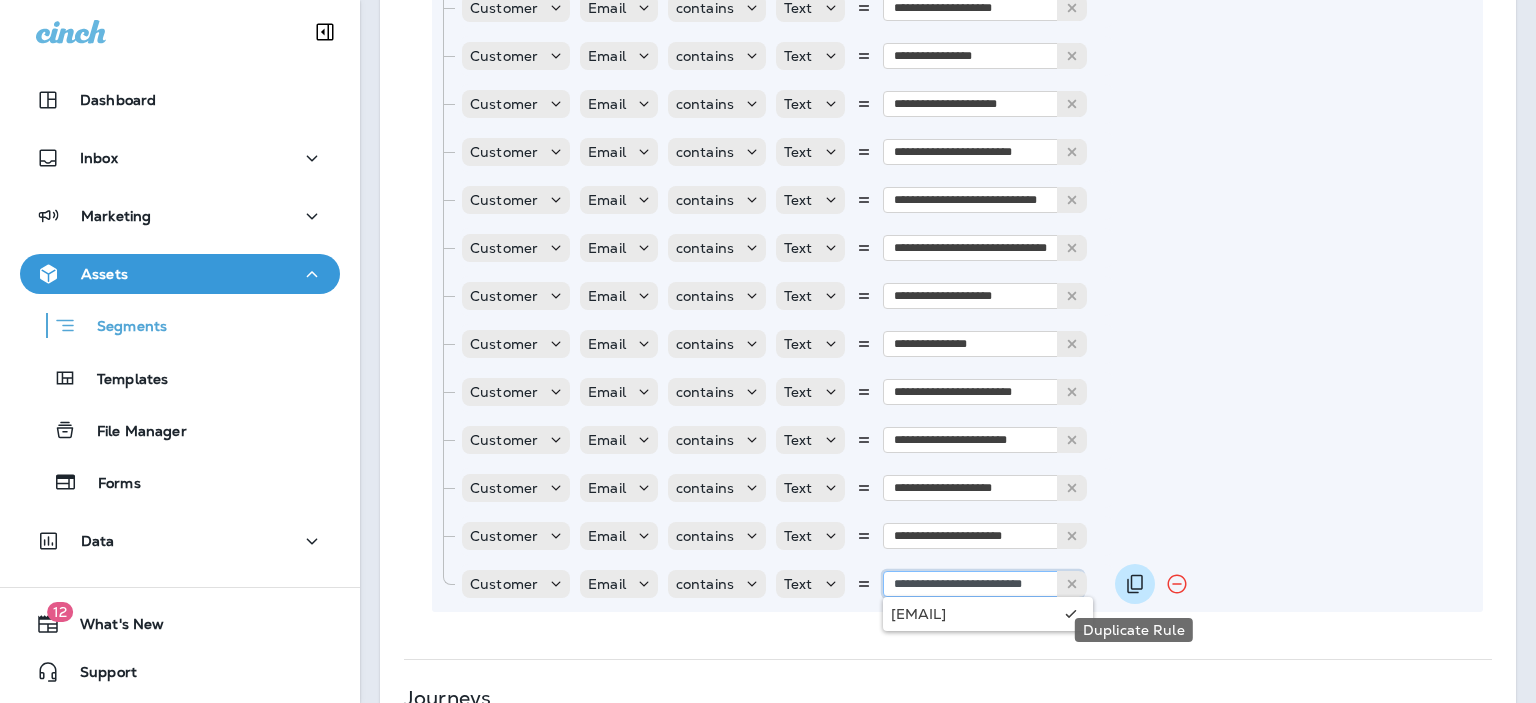 type on "**********" 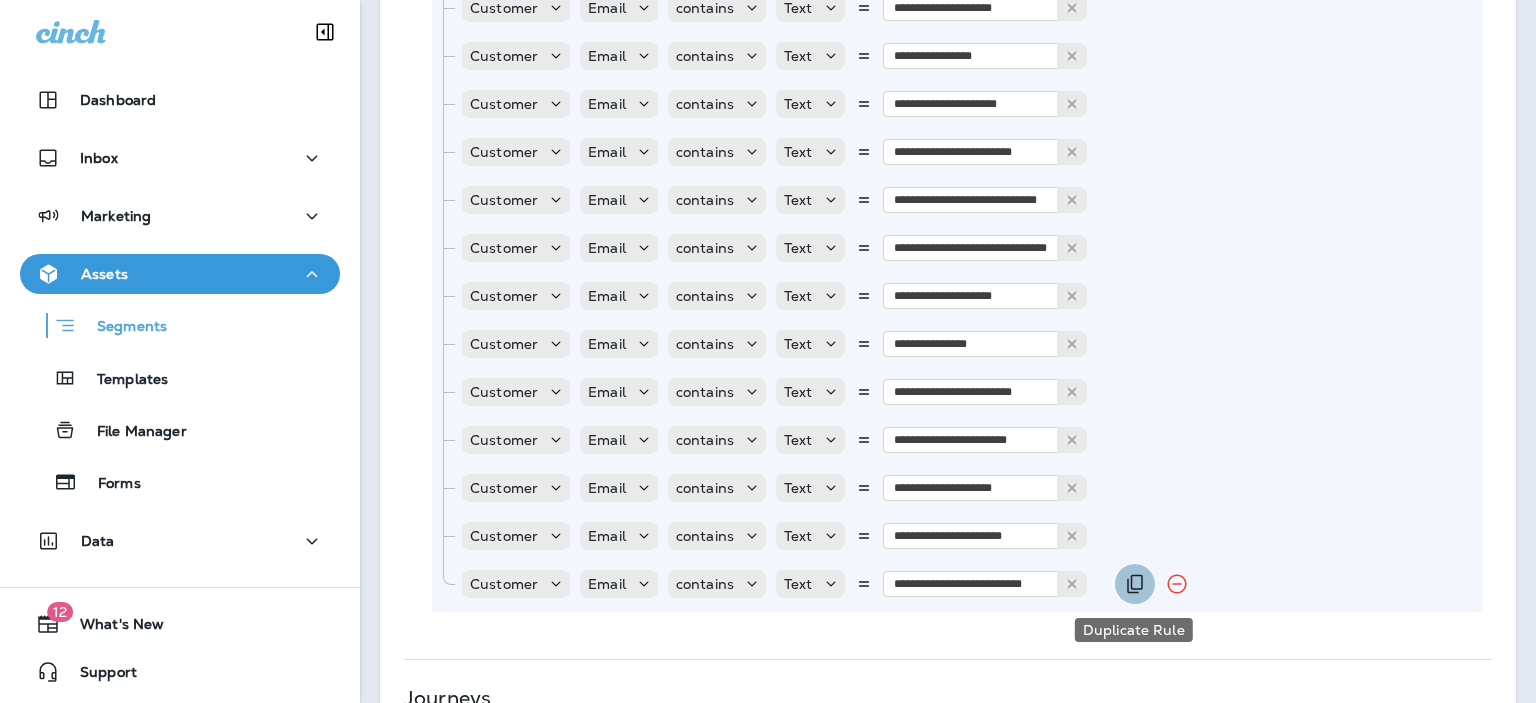 click 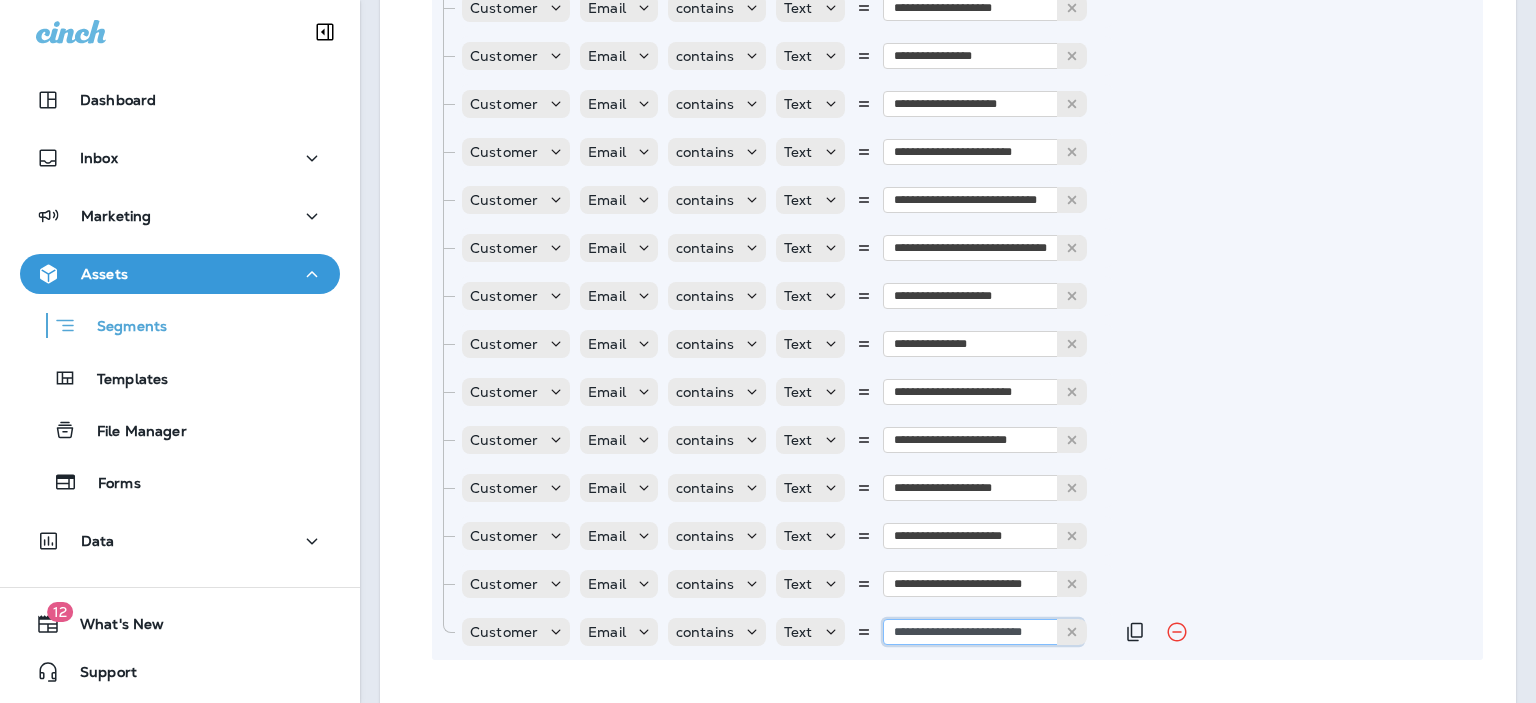 click on "**********" at bounding box center [983, 632] 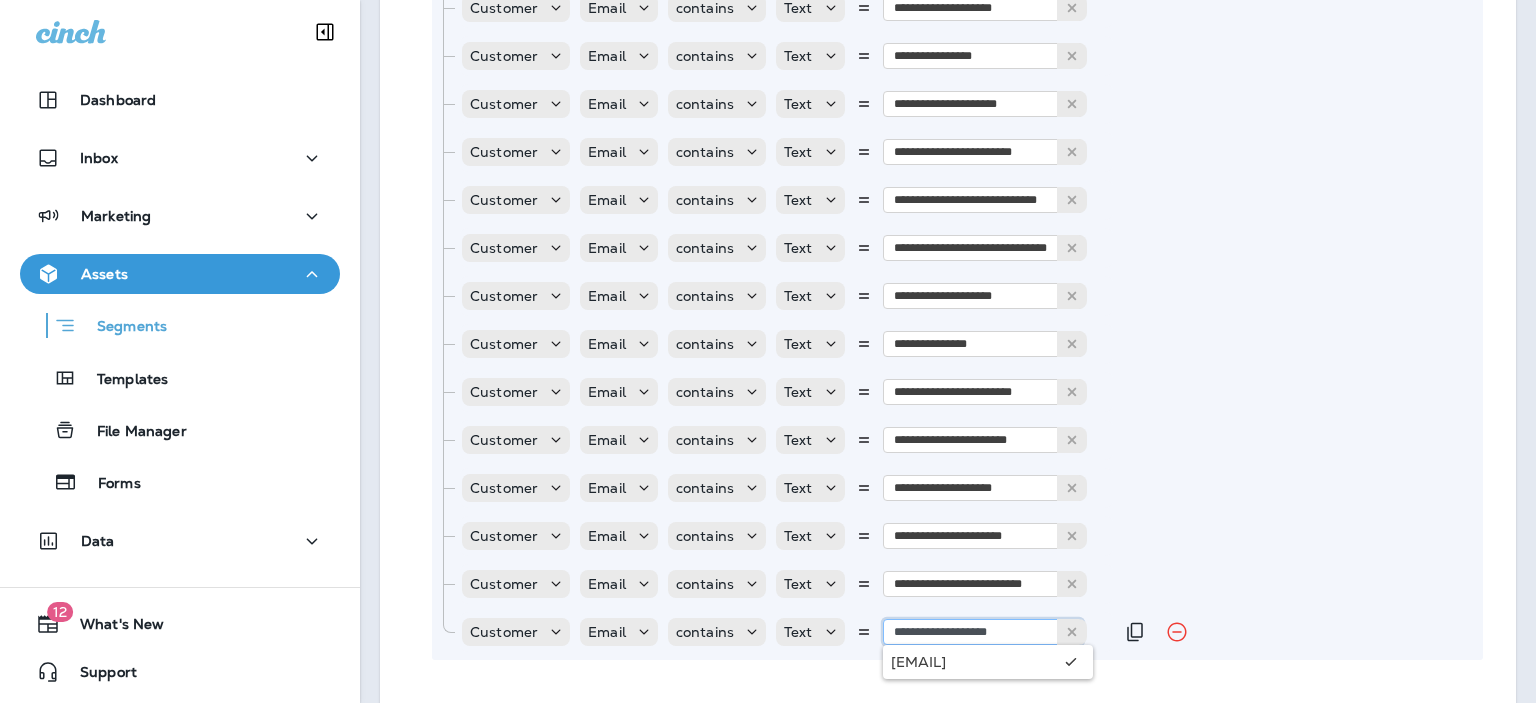 type on "**********" 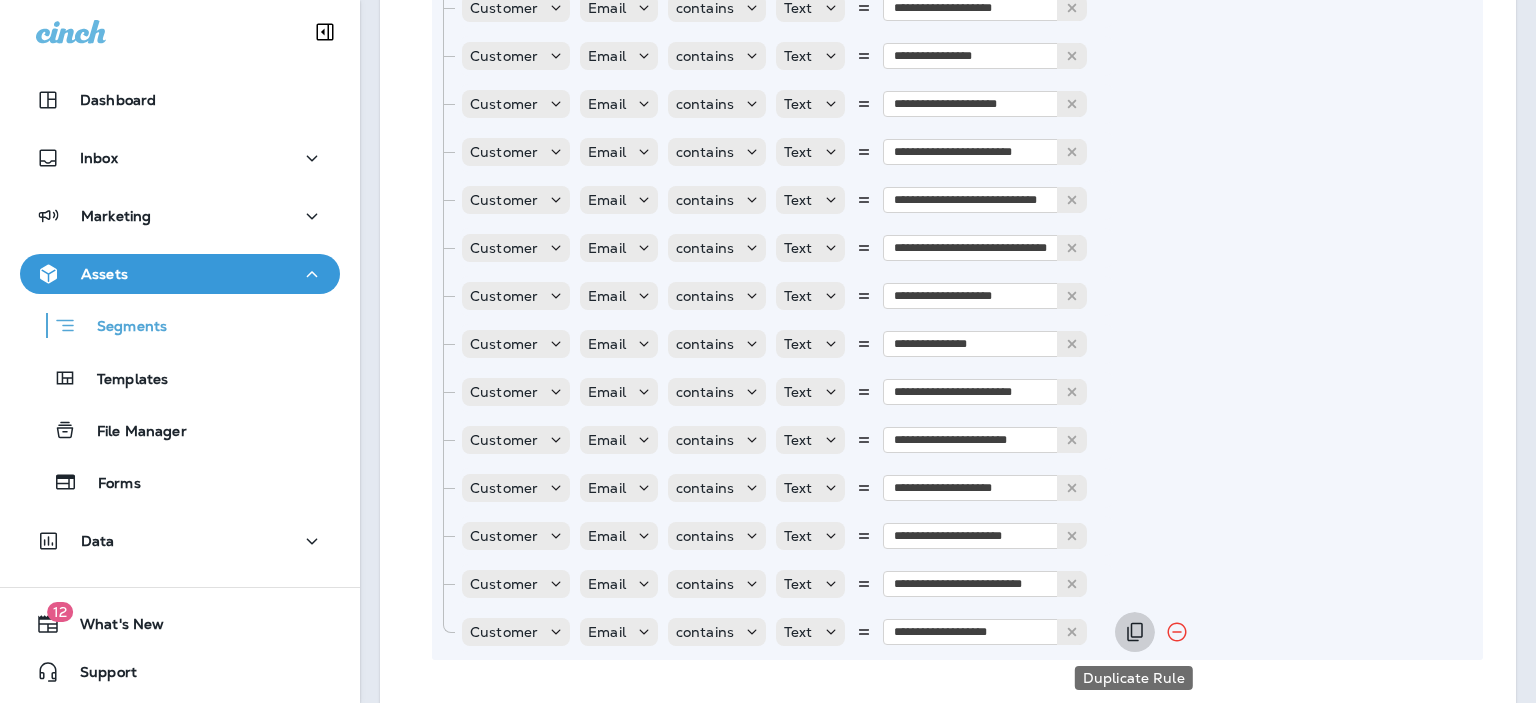 type 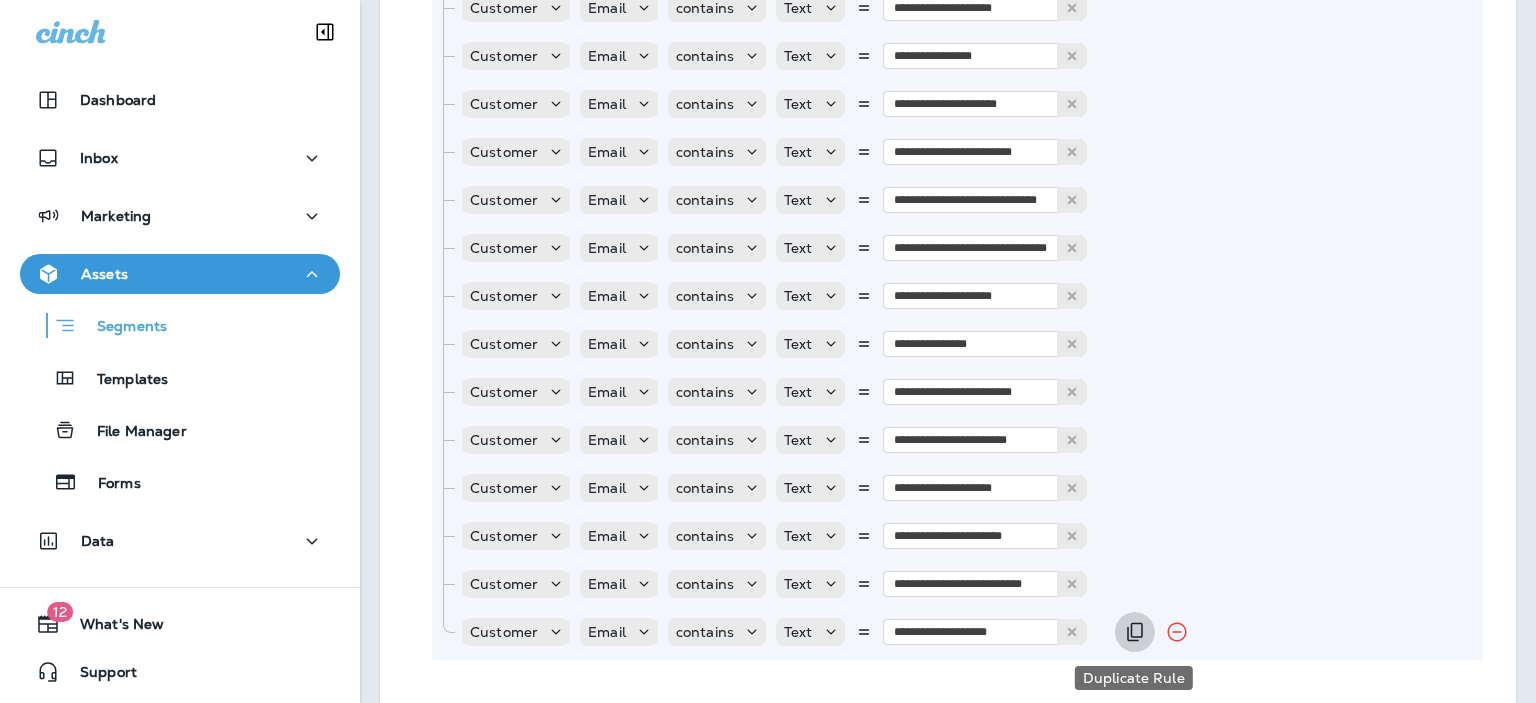 scroll, scrollTop: 1600, scrollLeft: 0, axis: vertical 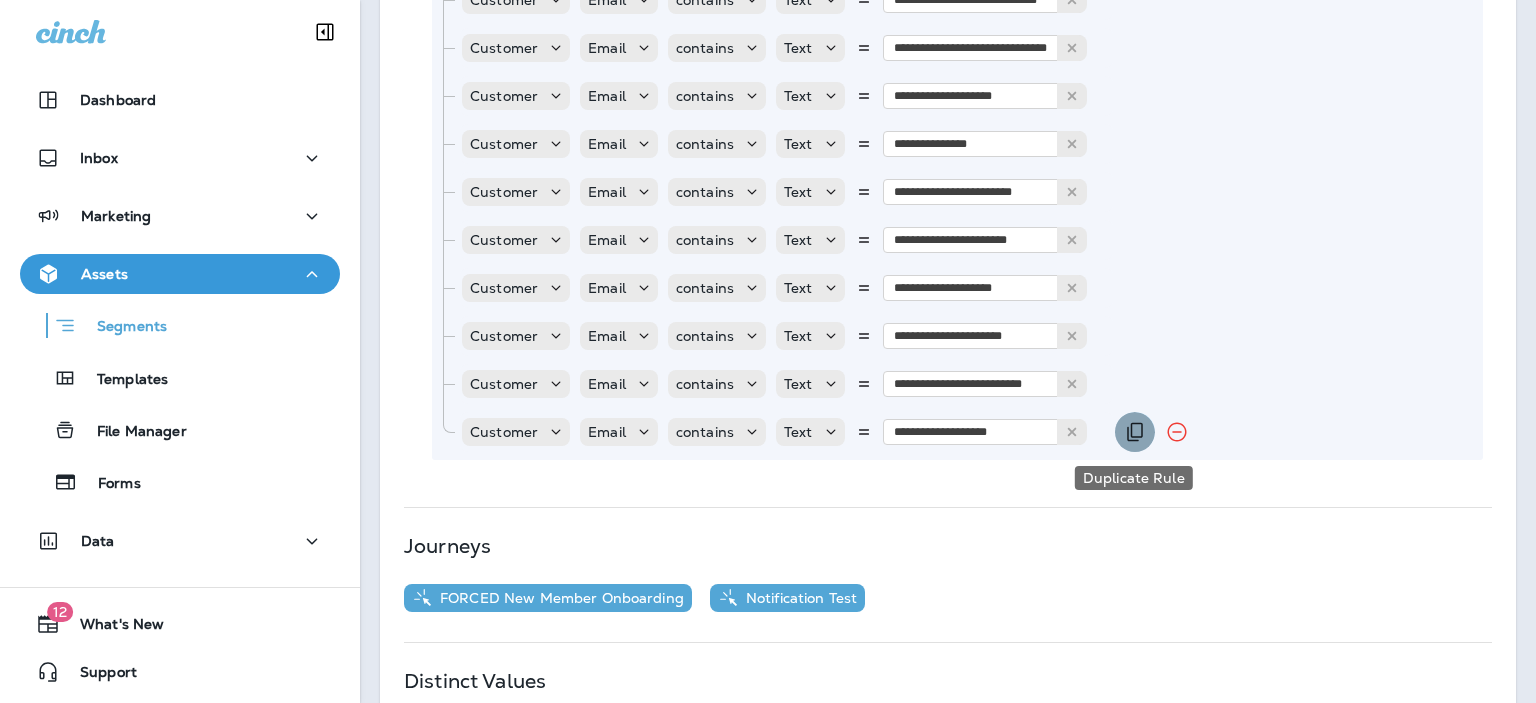 click 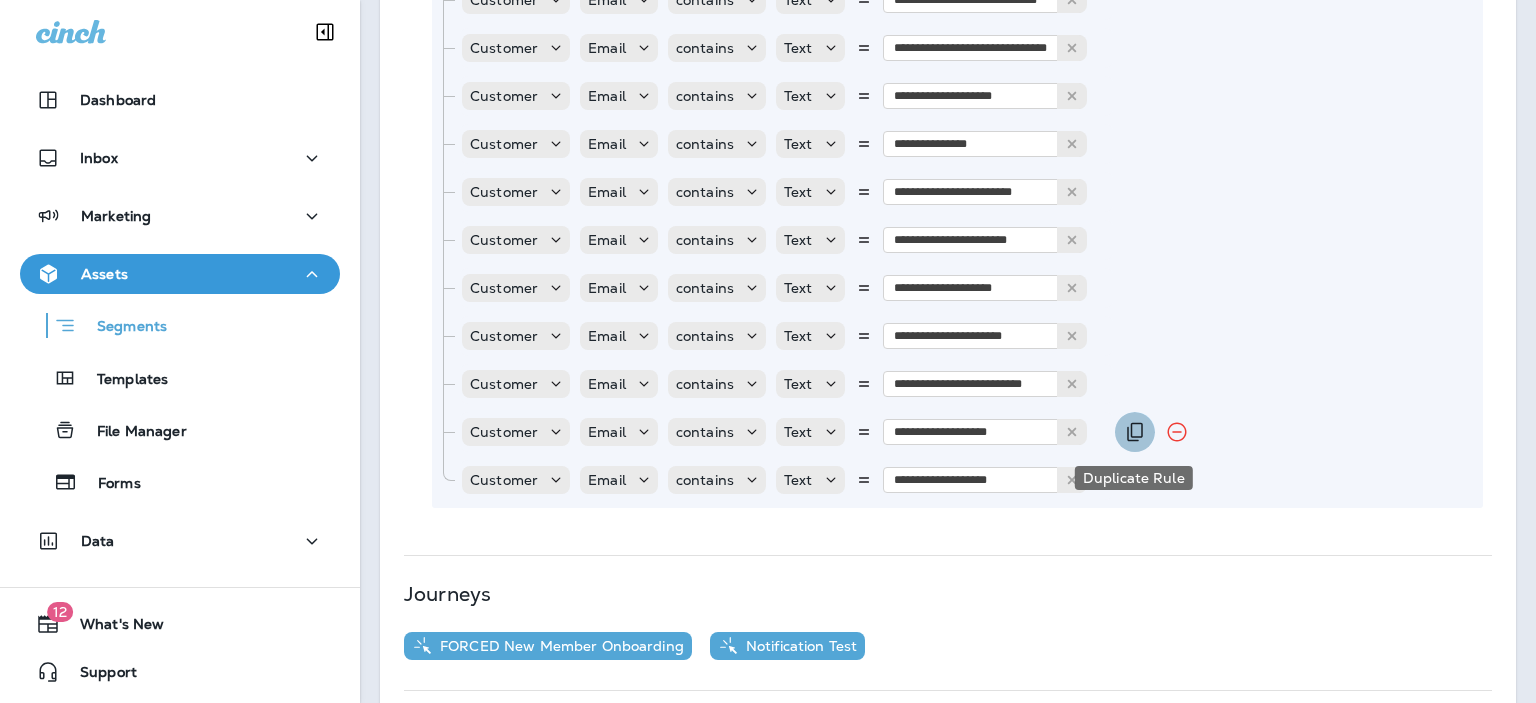 click 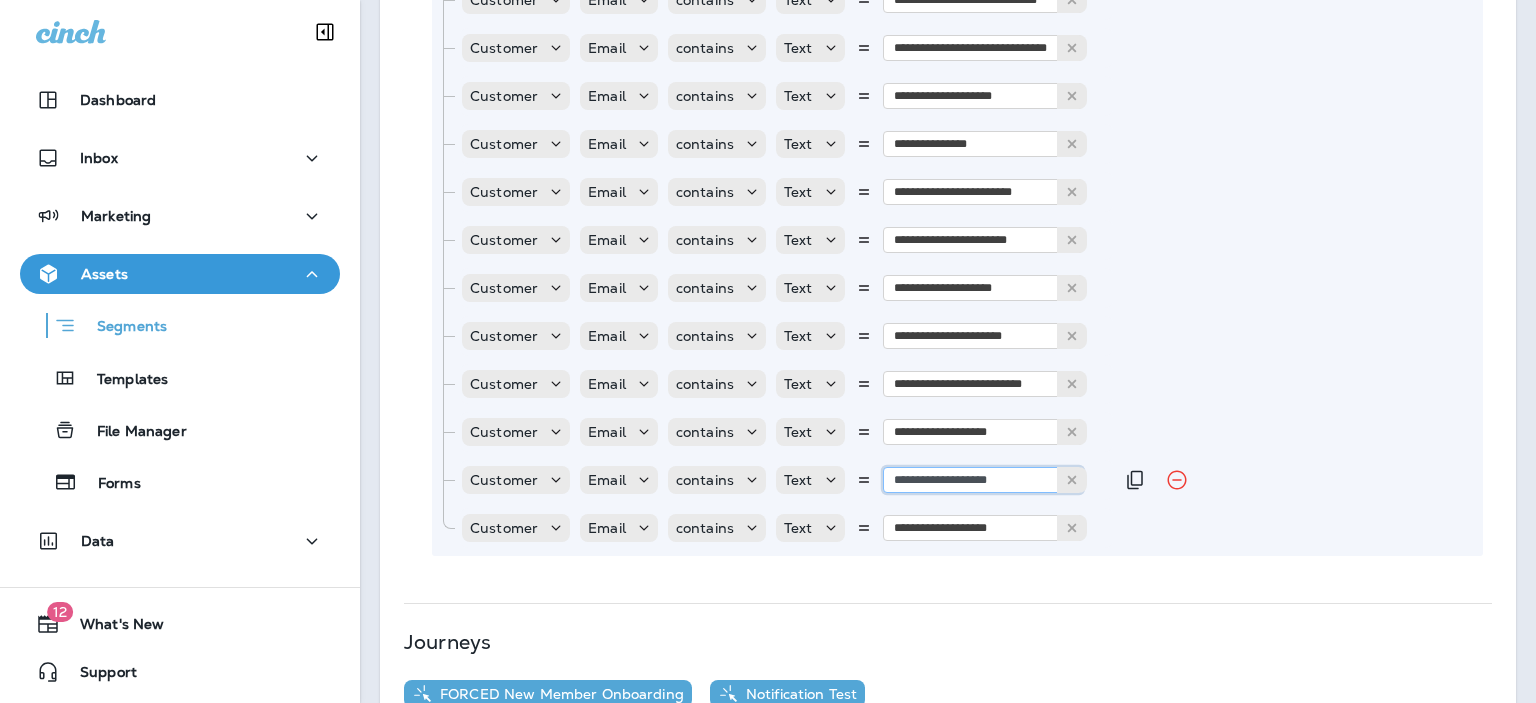 click on "**********" at bounding box center (983, 480) 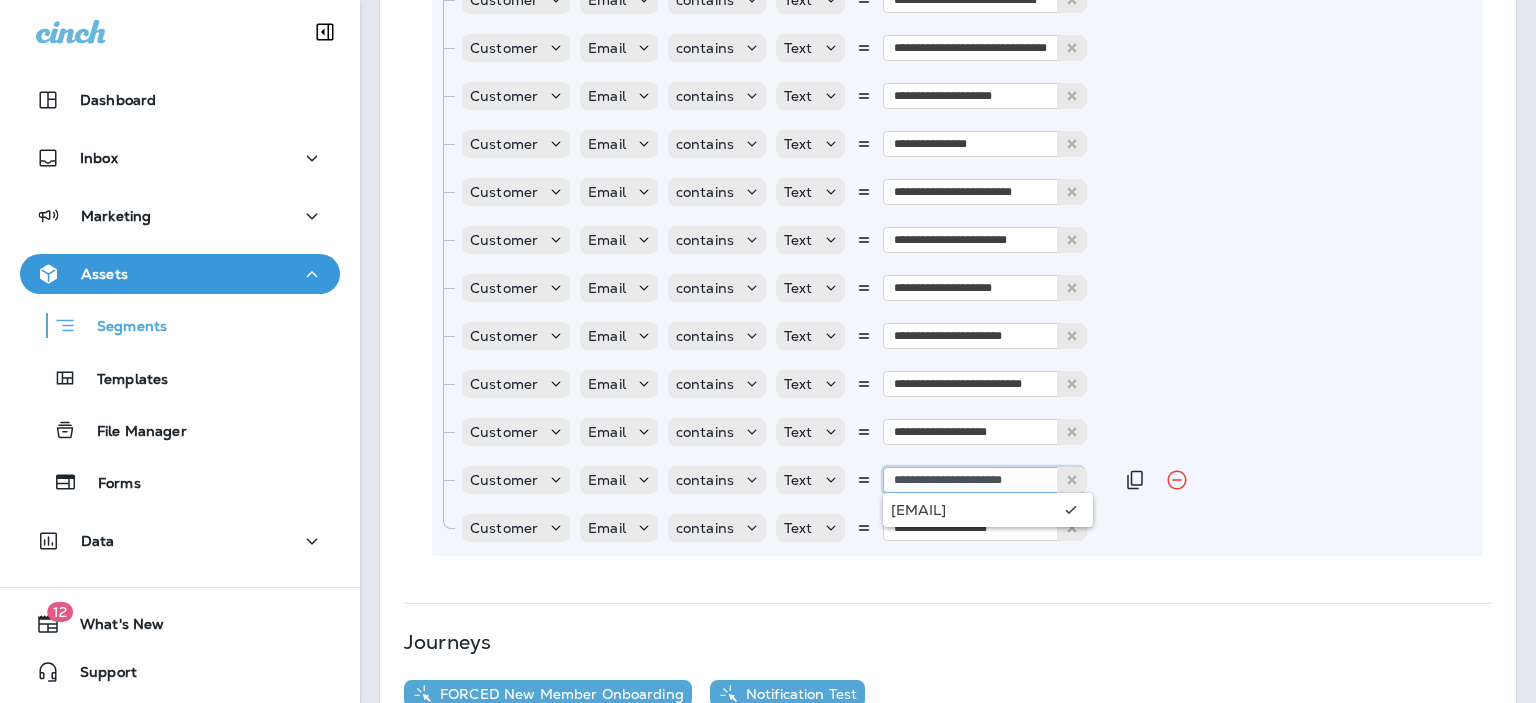 type on "**********" 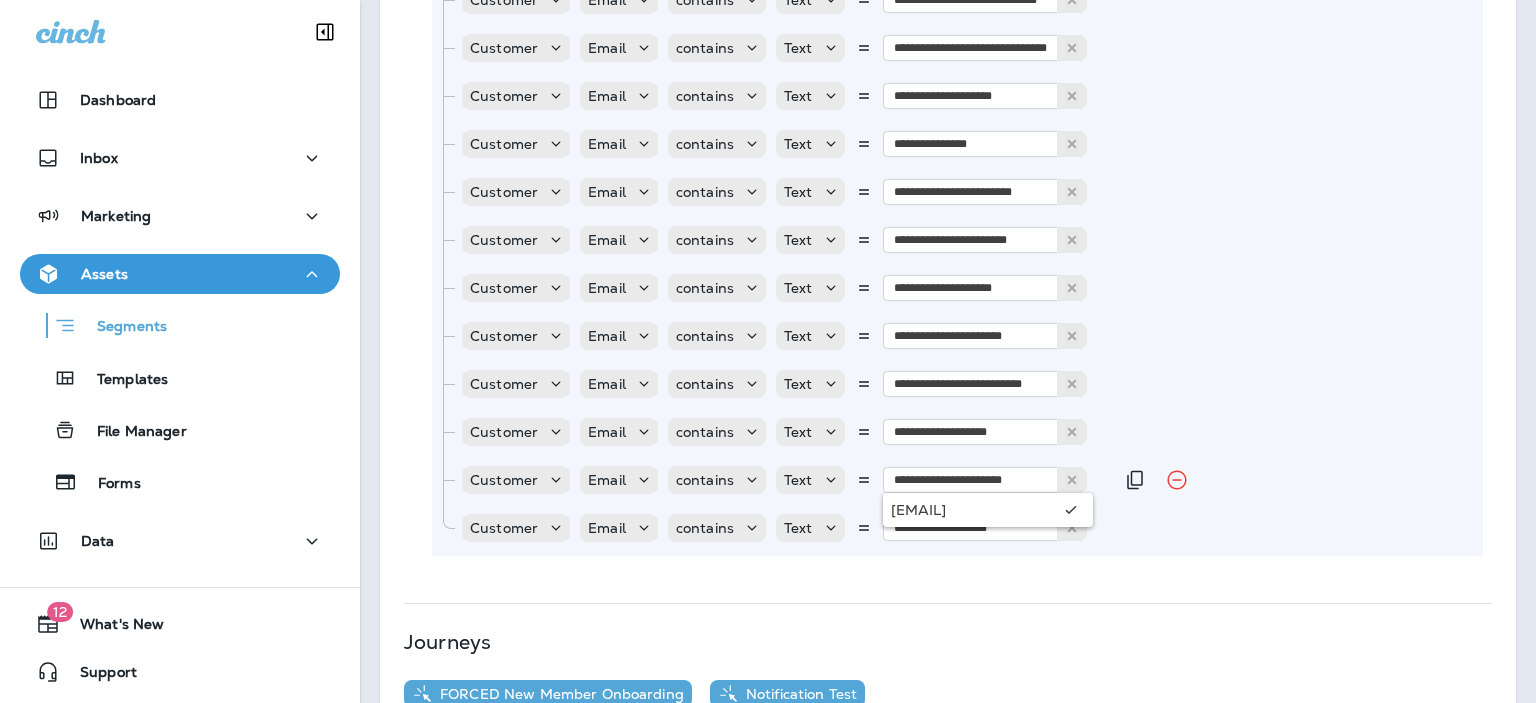type 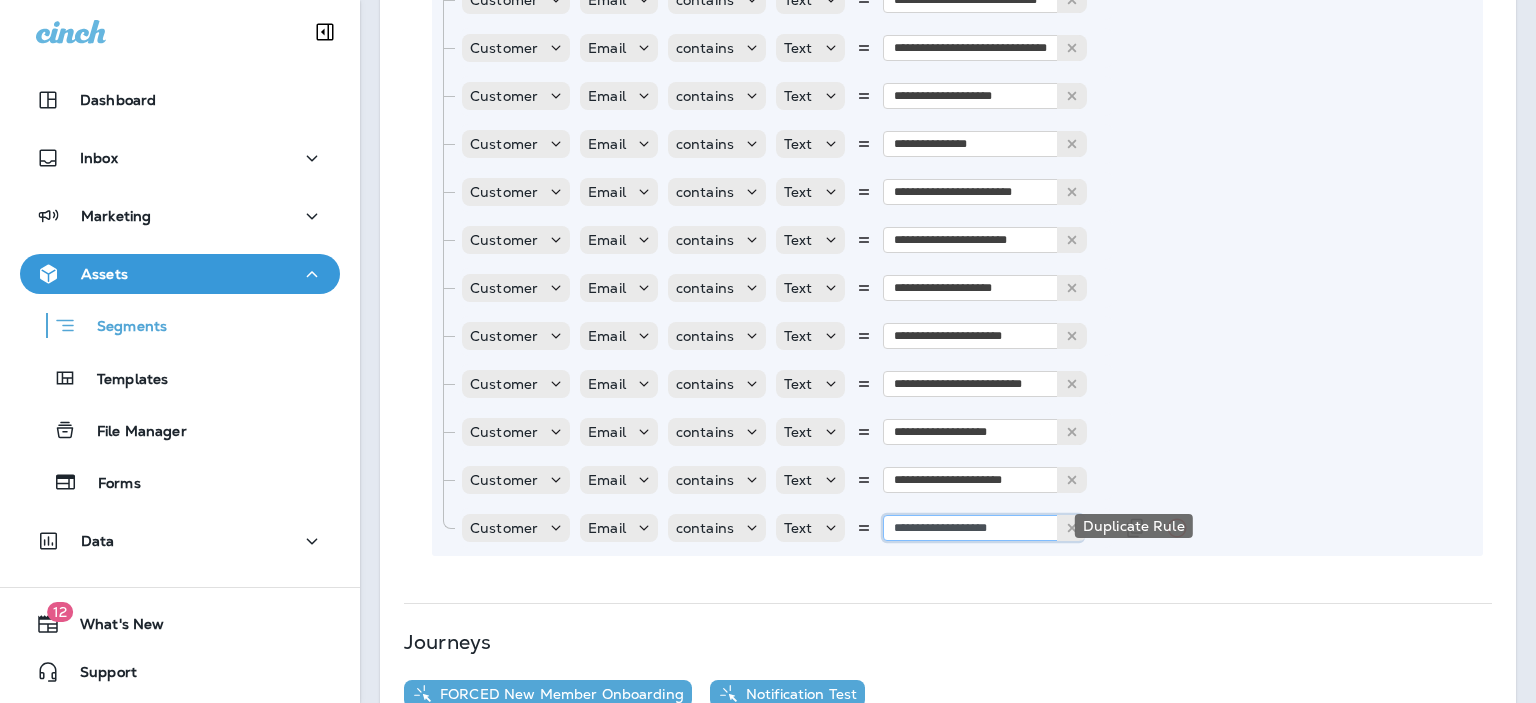 click on "**********" at bounding box center (983, 528) 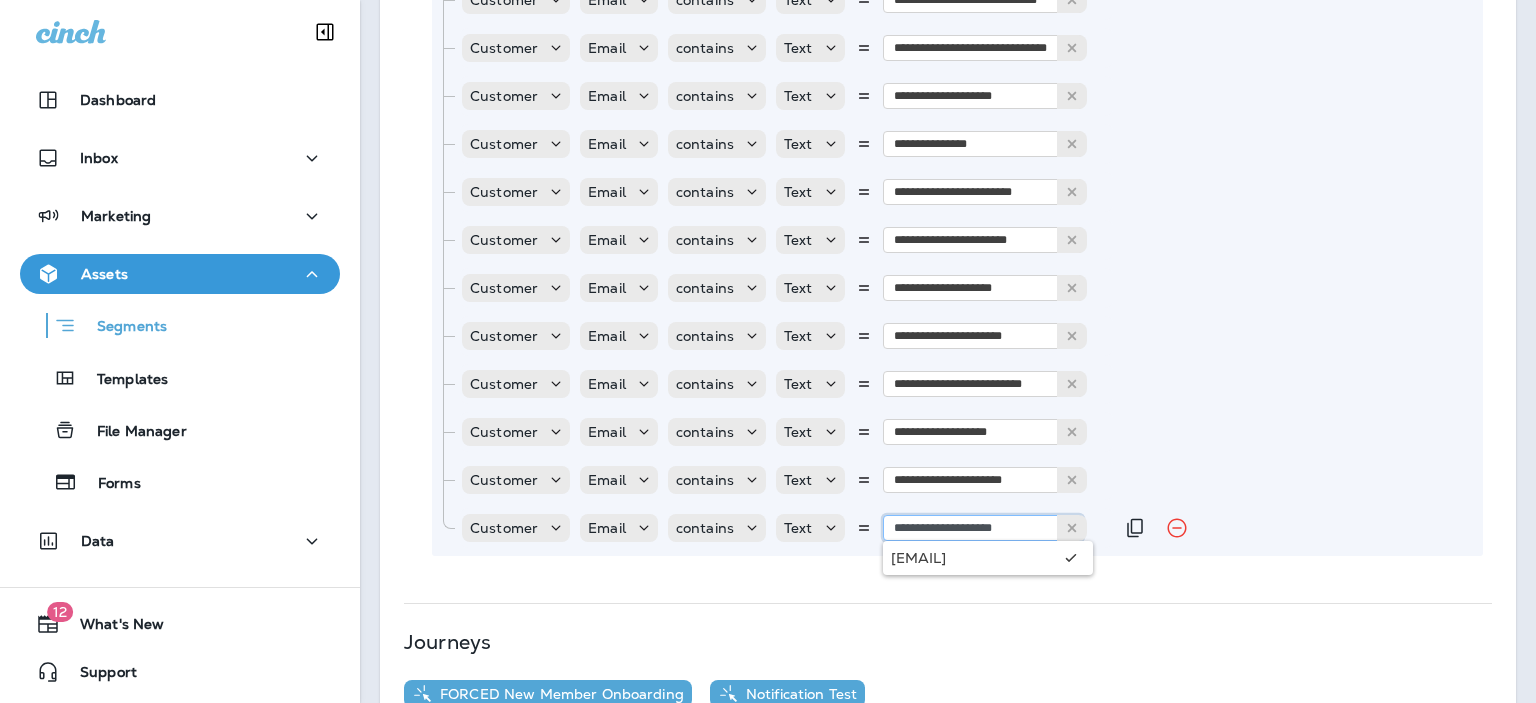 type on "**********" 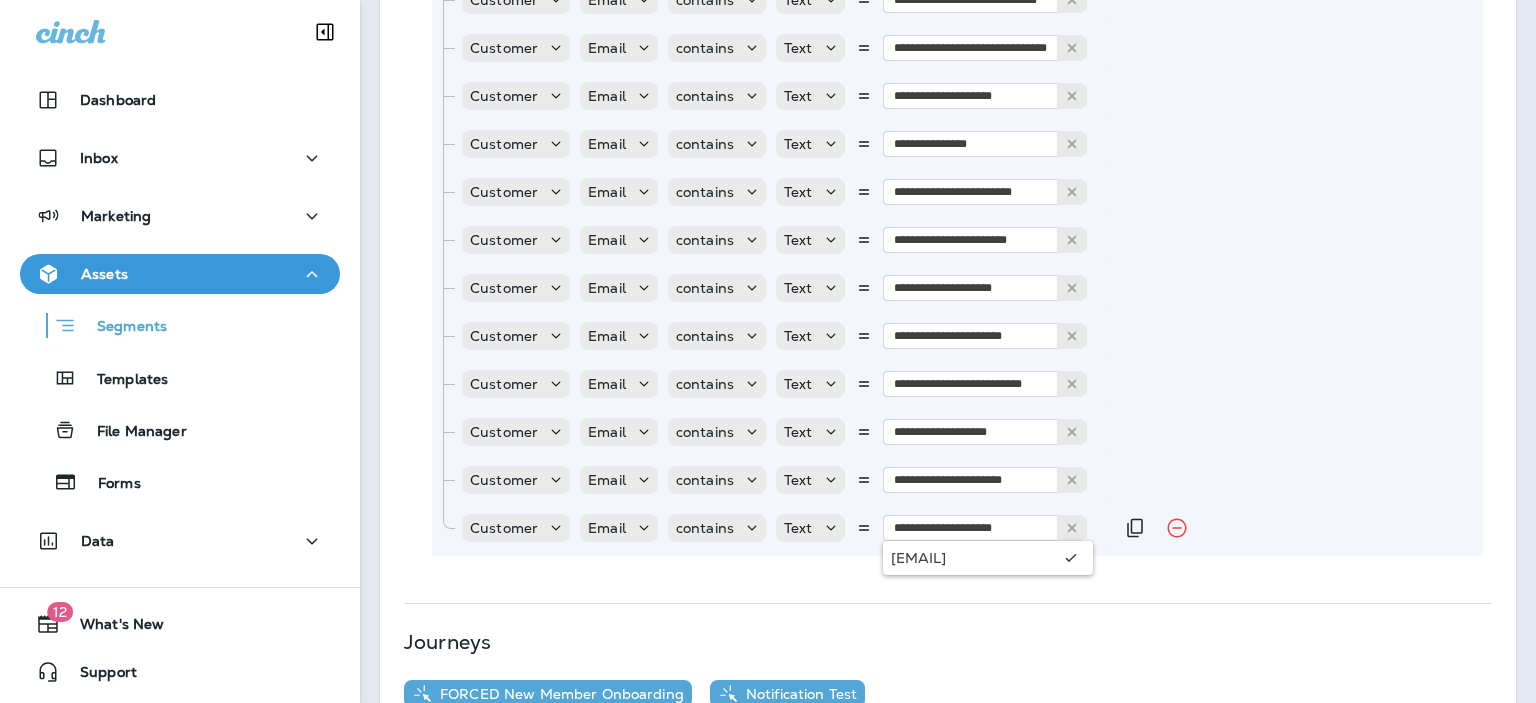 type 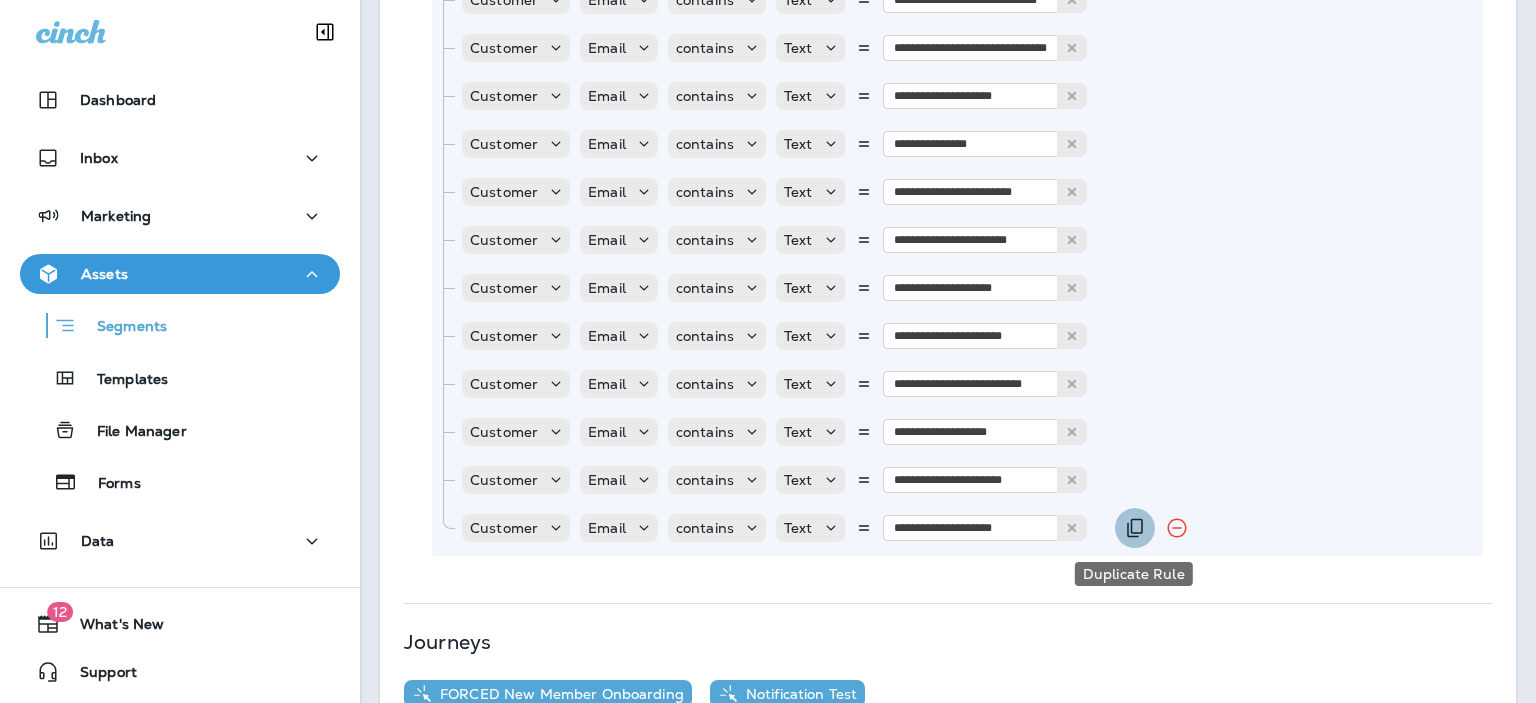click 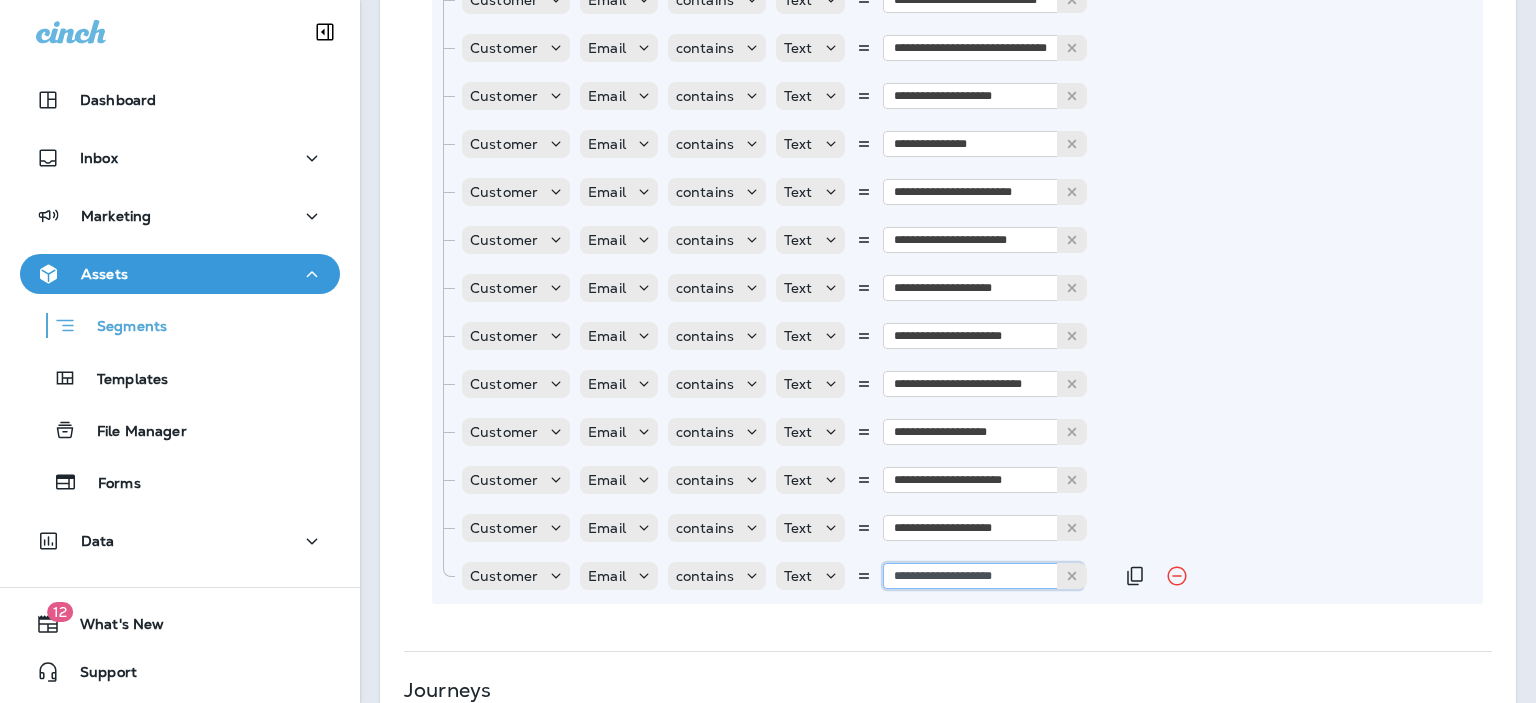 click on "**********" at bounding box center (983, 576) 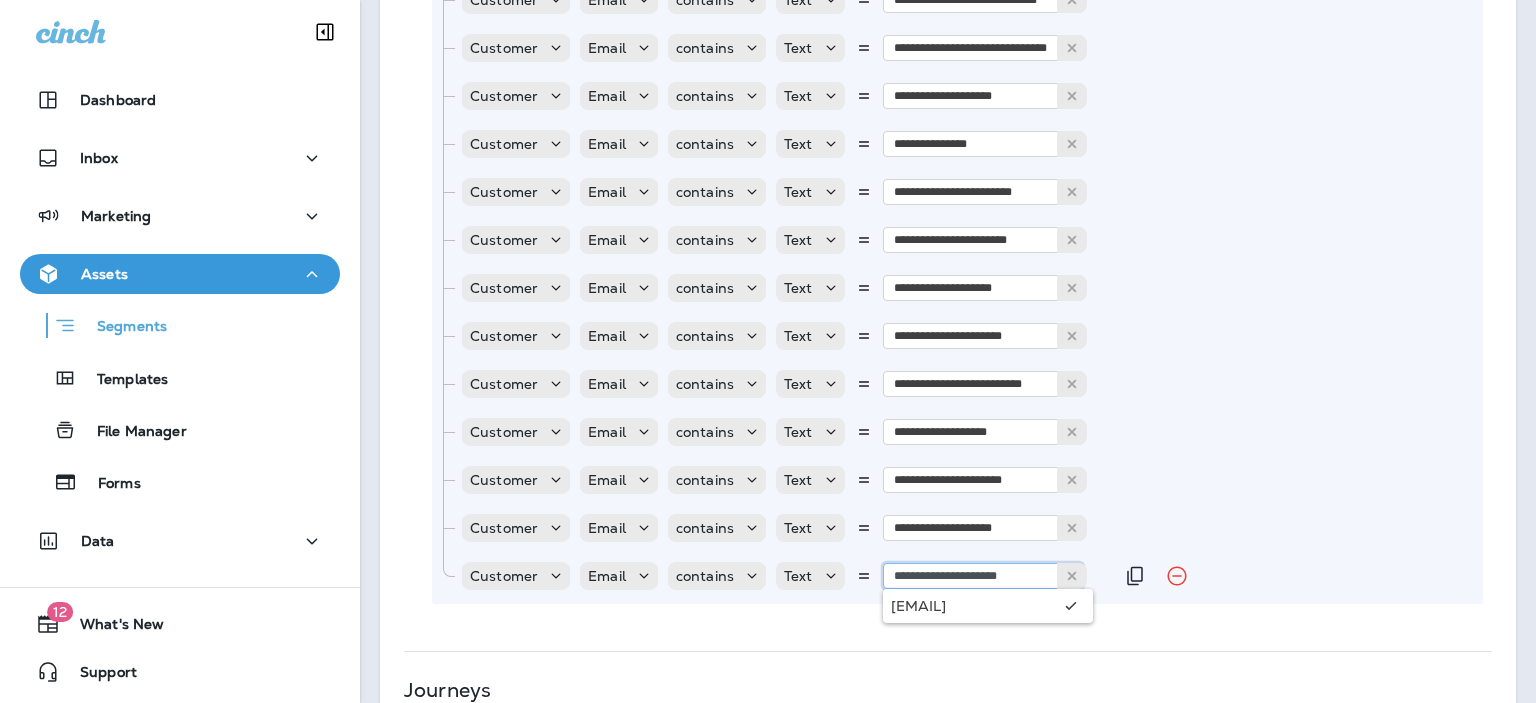 type on "**********" 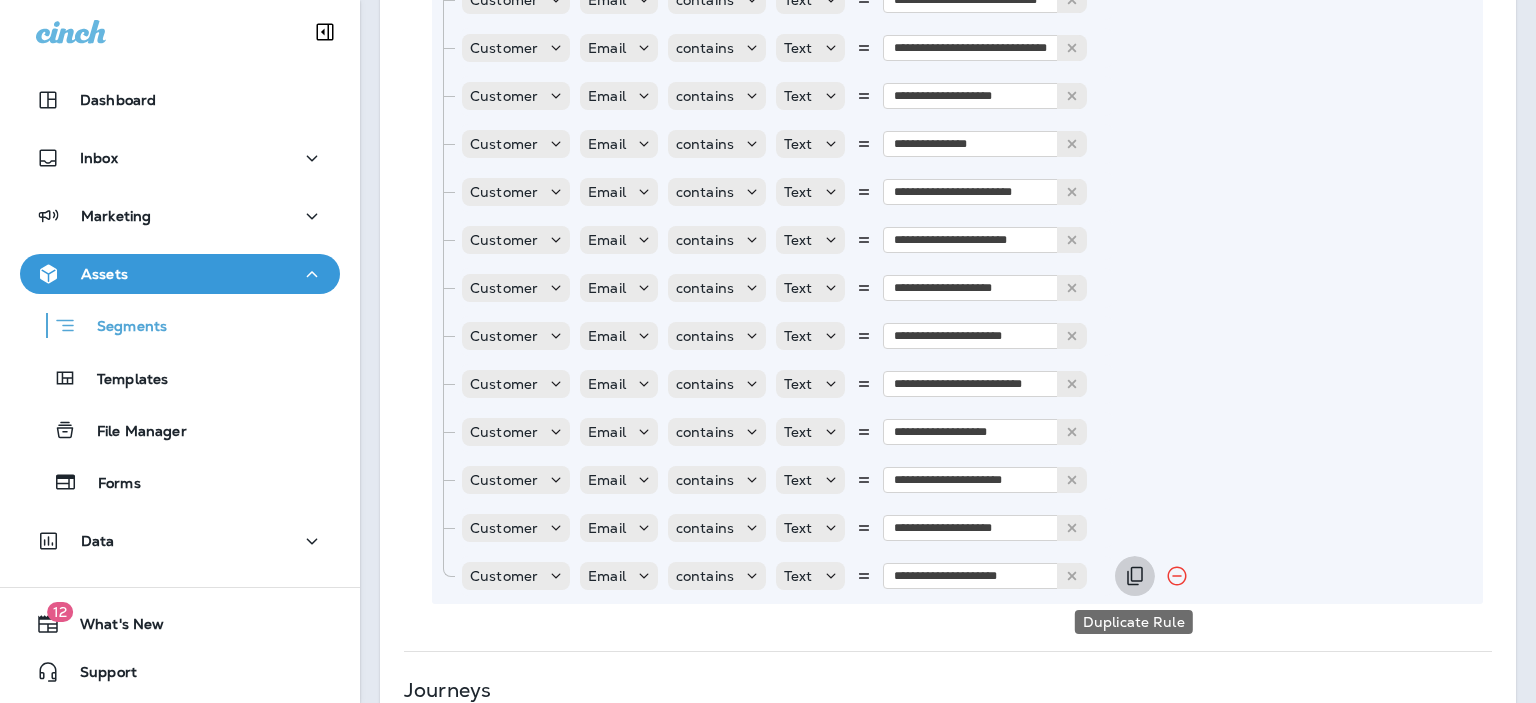 type 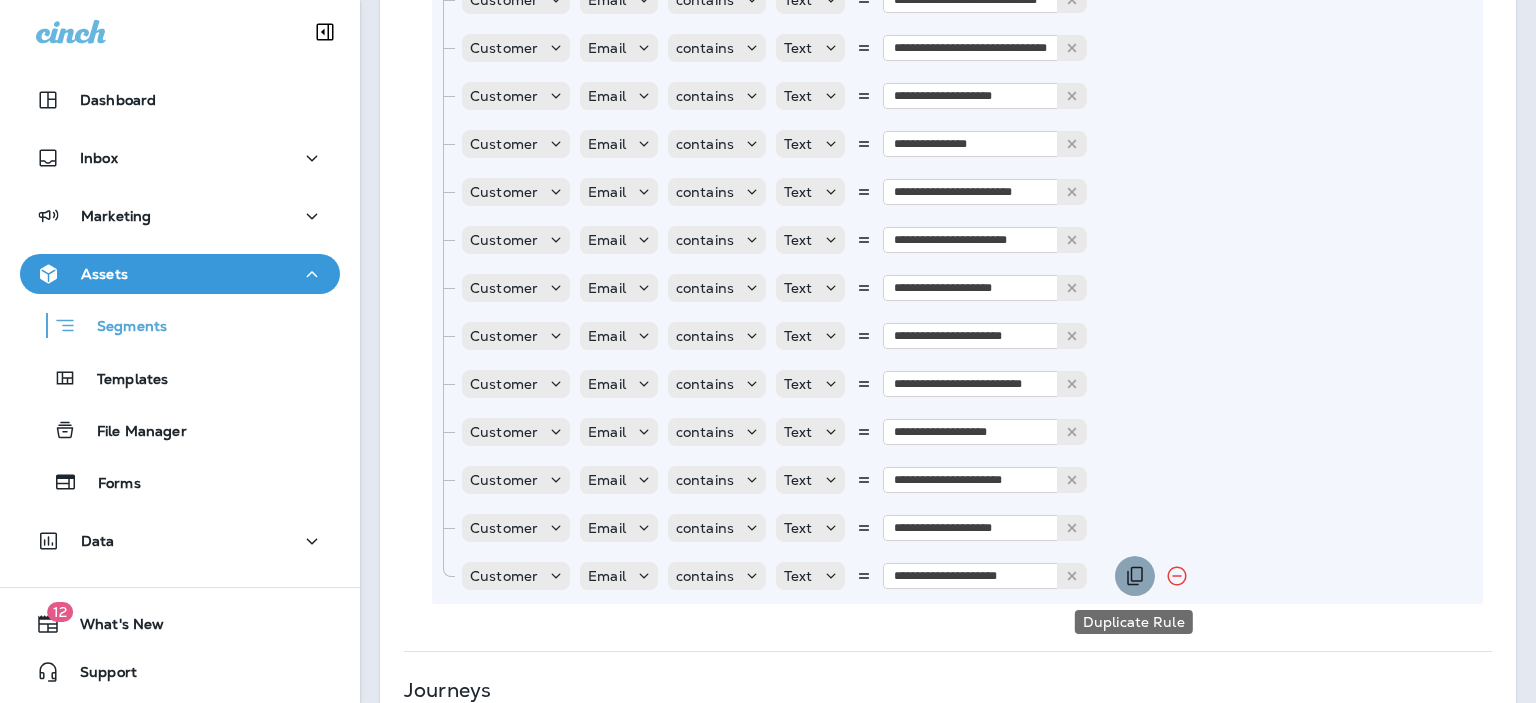 click 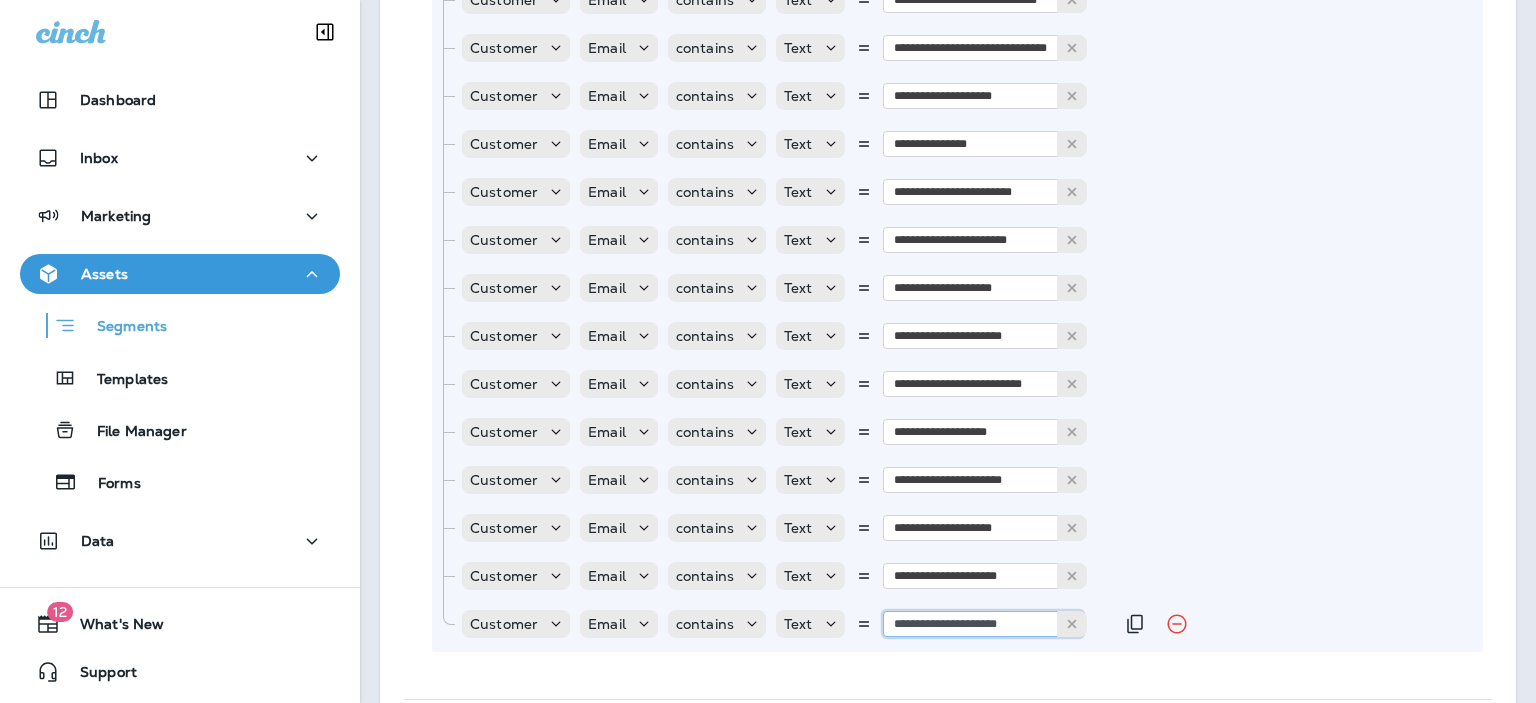 click on "**********" at bounding box center (983, 624) 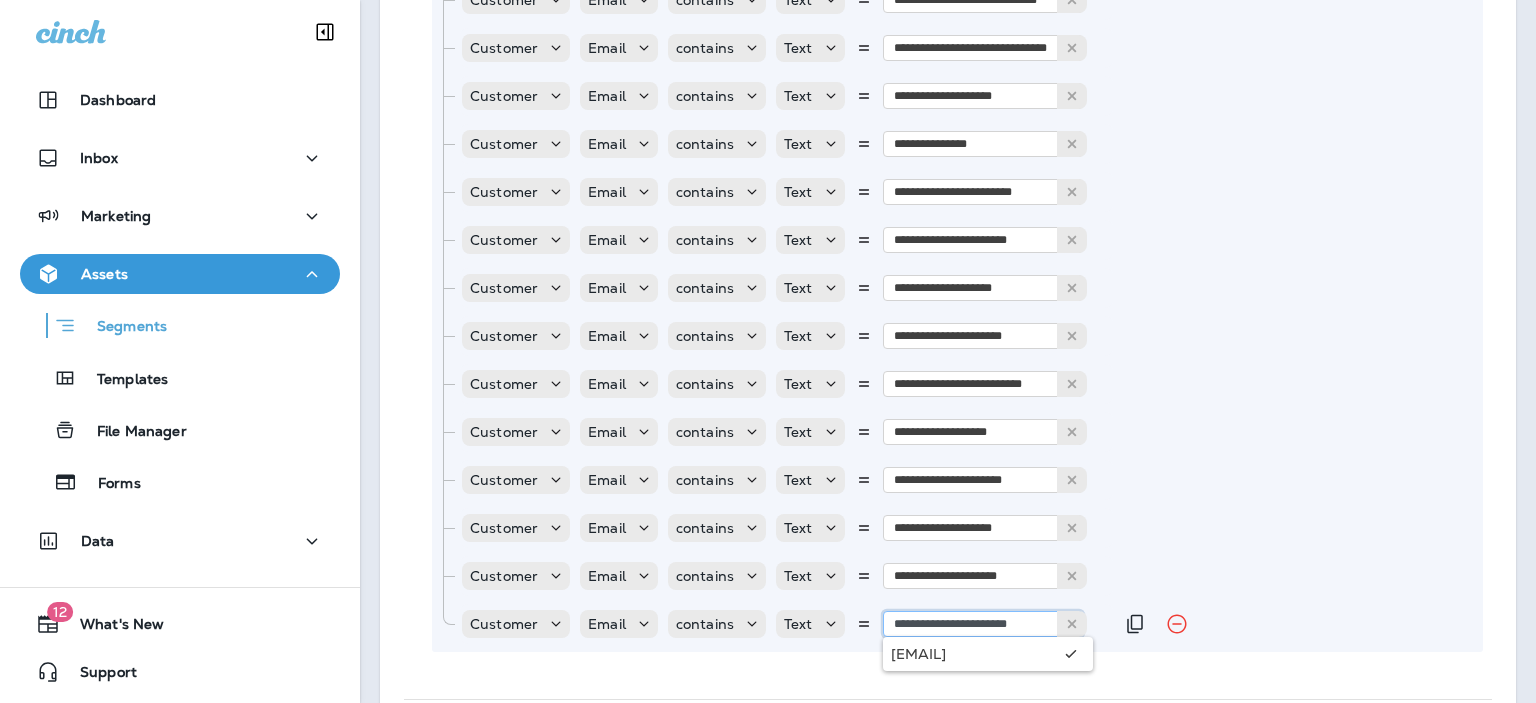 type on "**********" 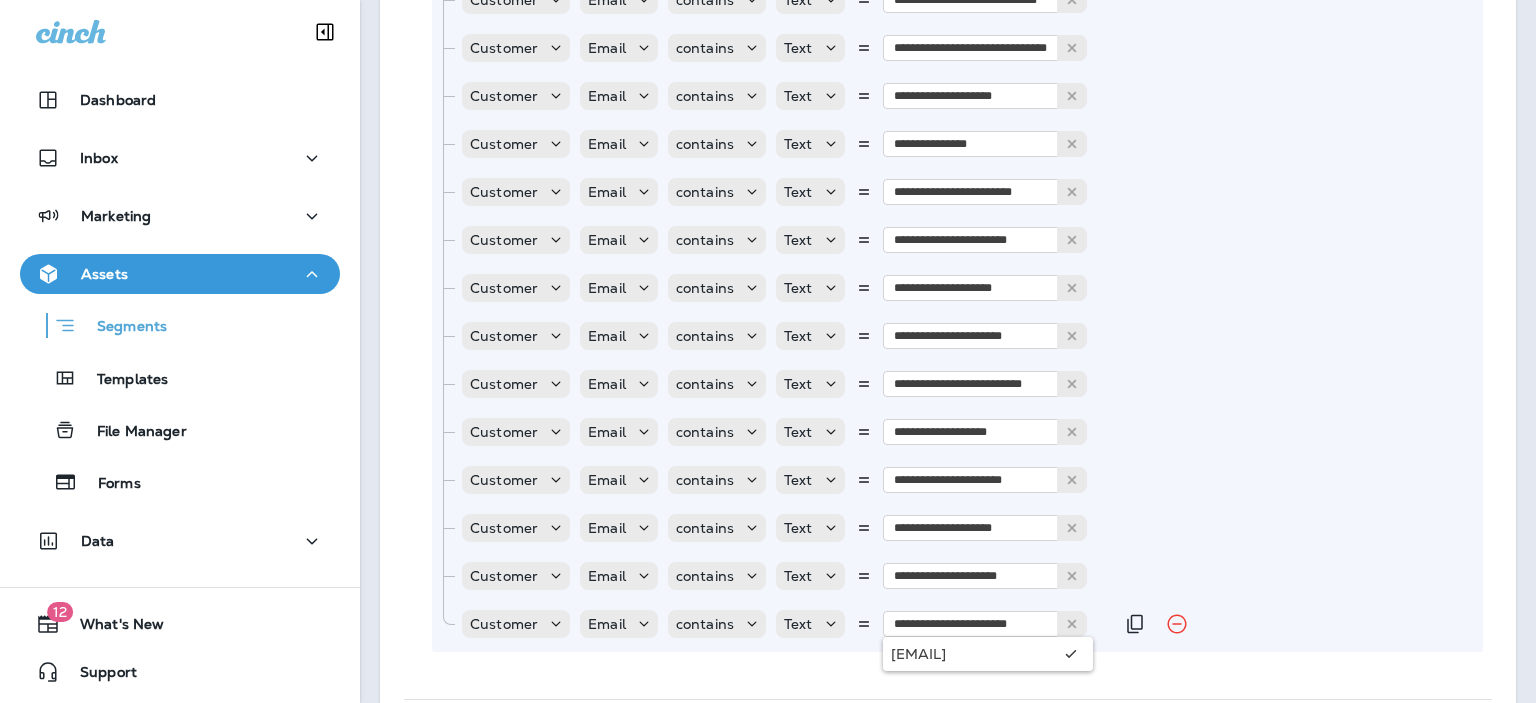 type 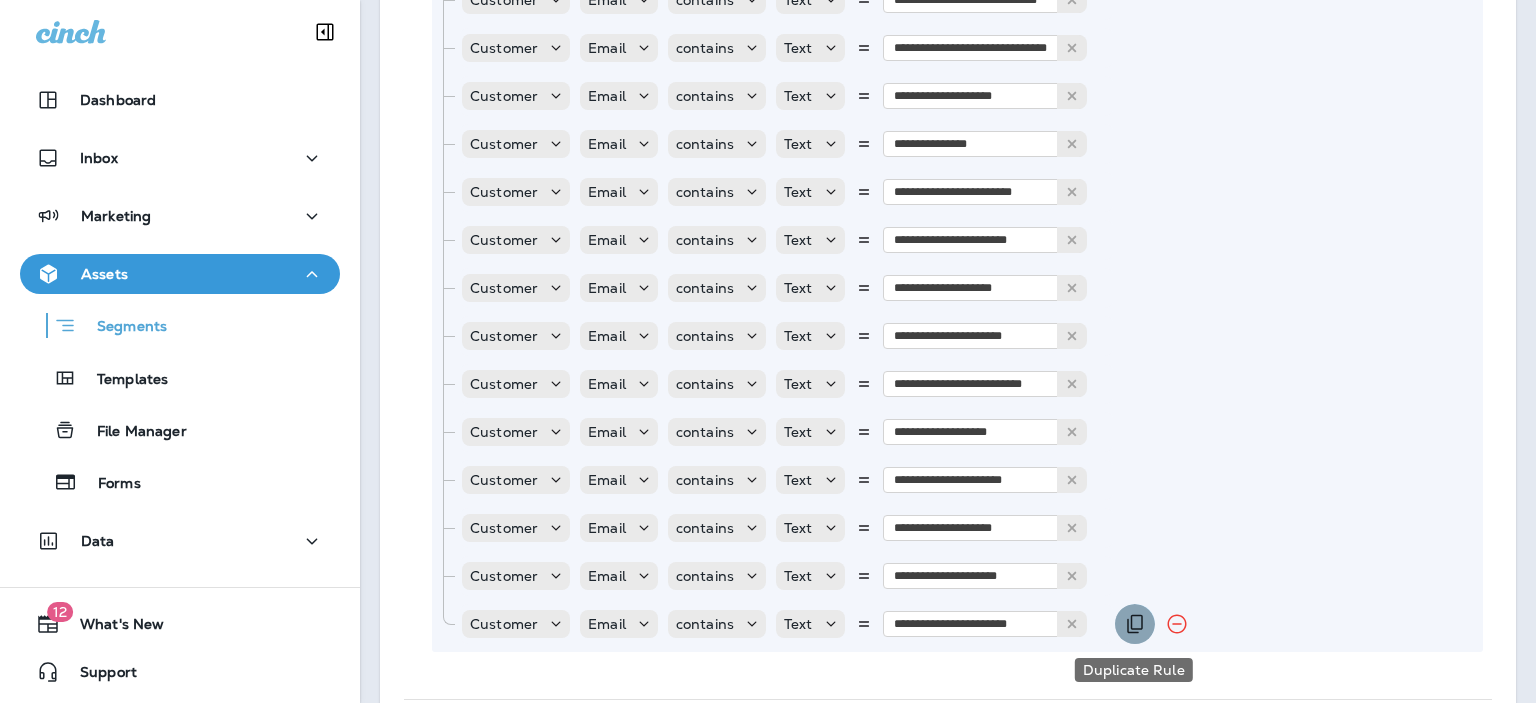 click 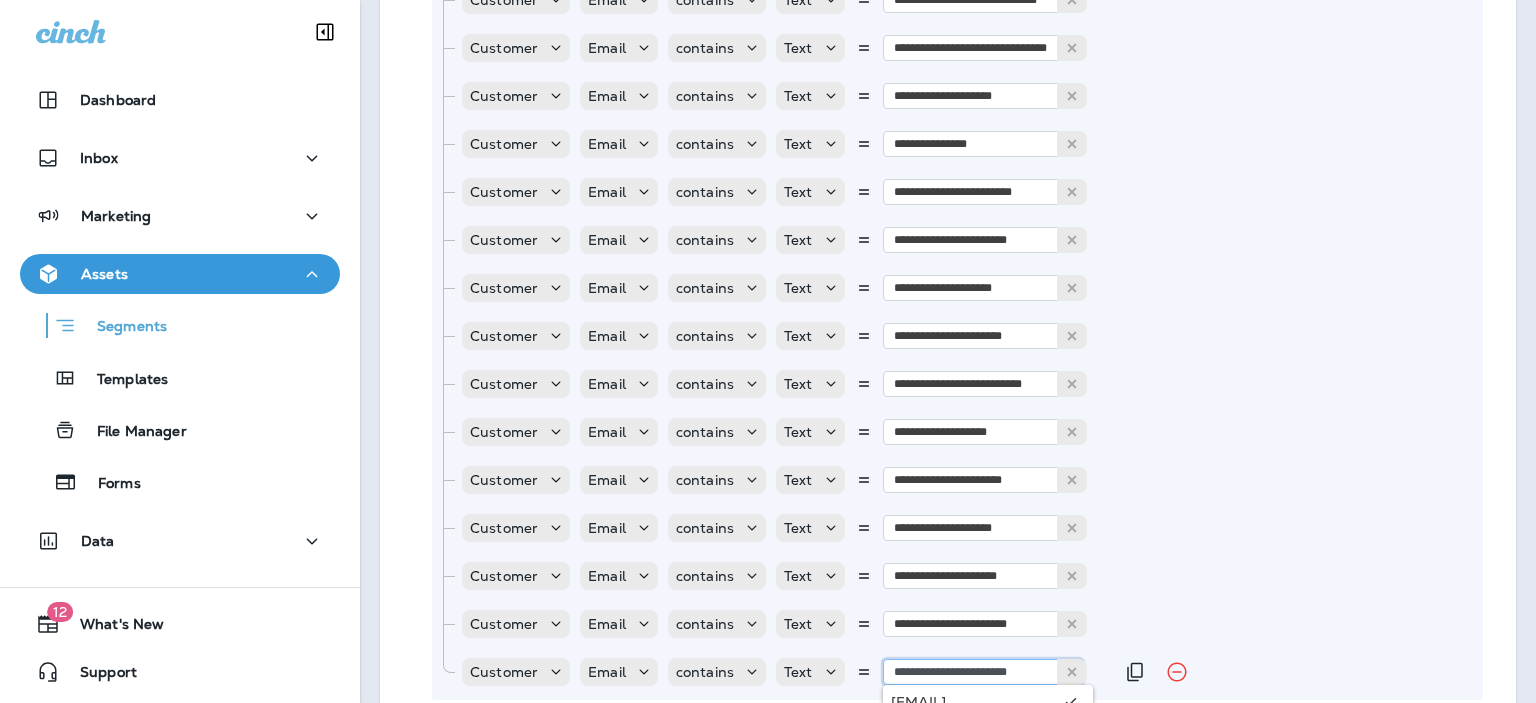 click on "**********" at bounding box center (983, 672) 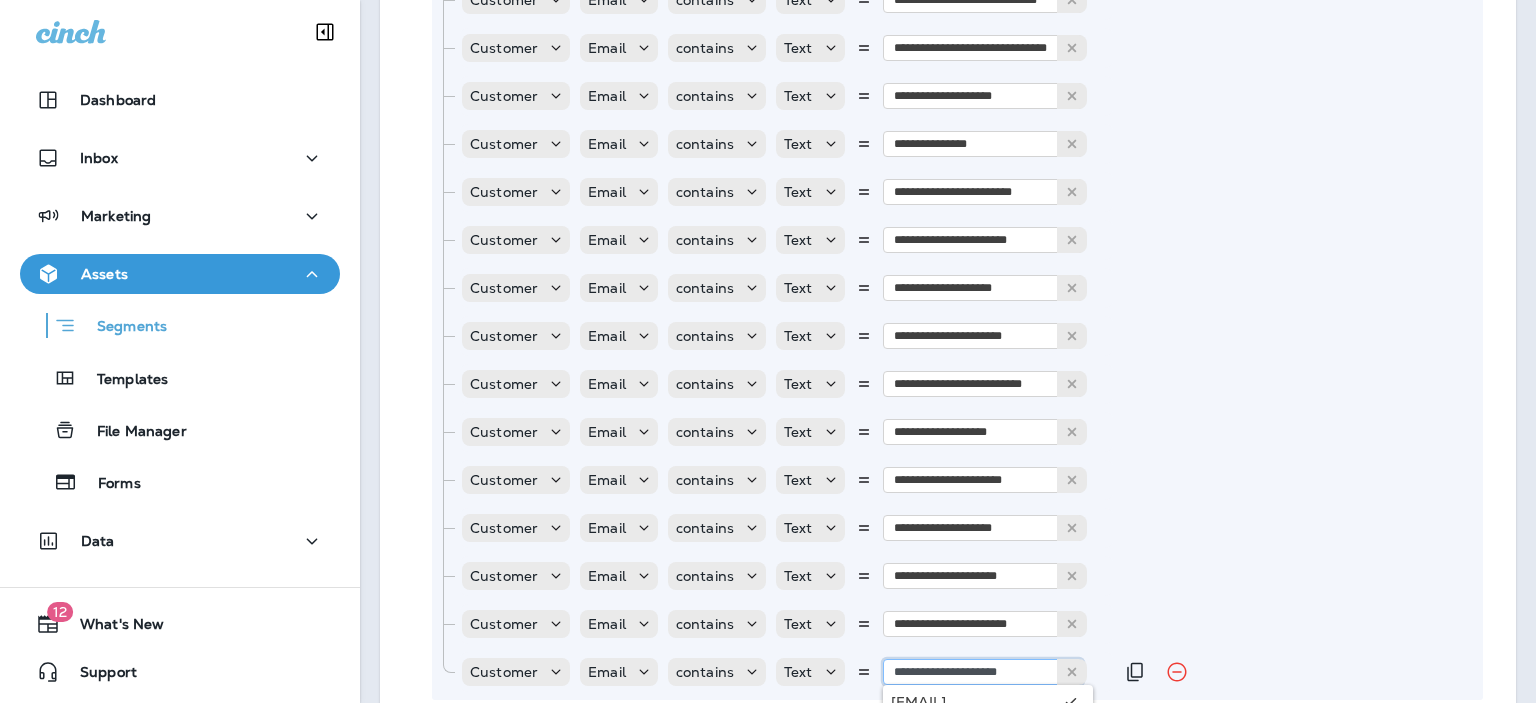 scroll, scrollTop: 1700, scrollLeft: 0, axis: vertical 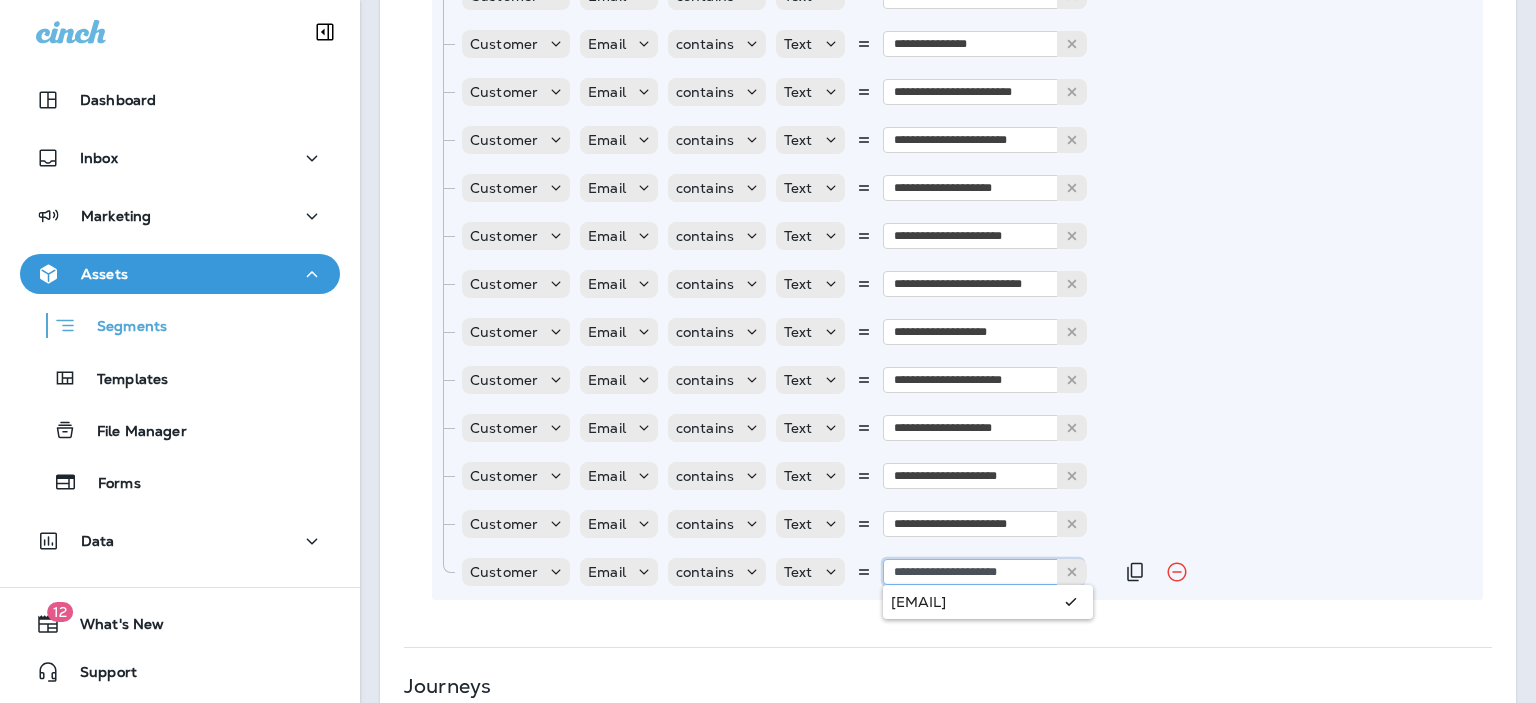 type on "**********" 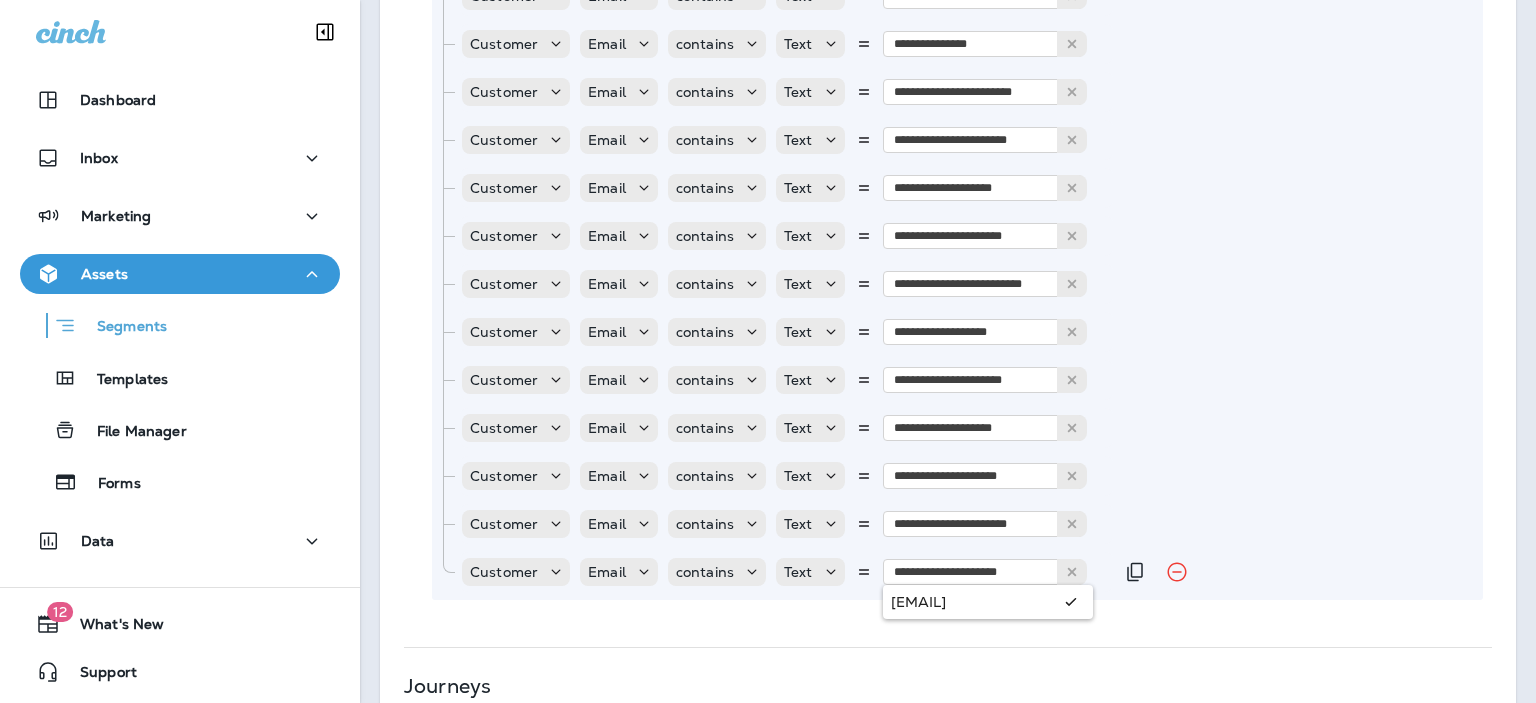 click on "**********" at bounding box center [948, -296] 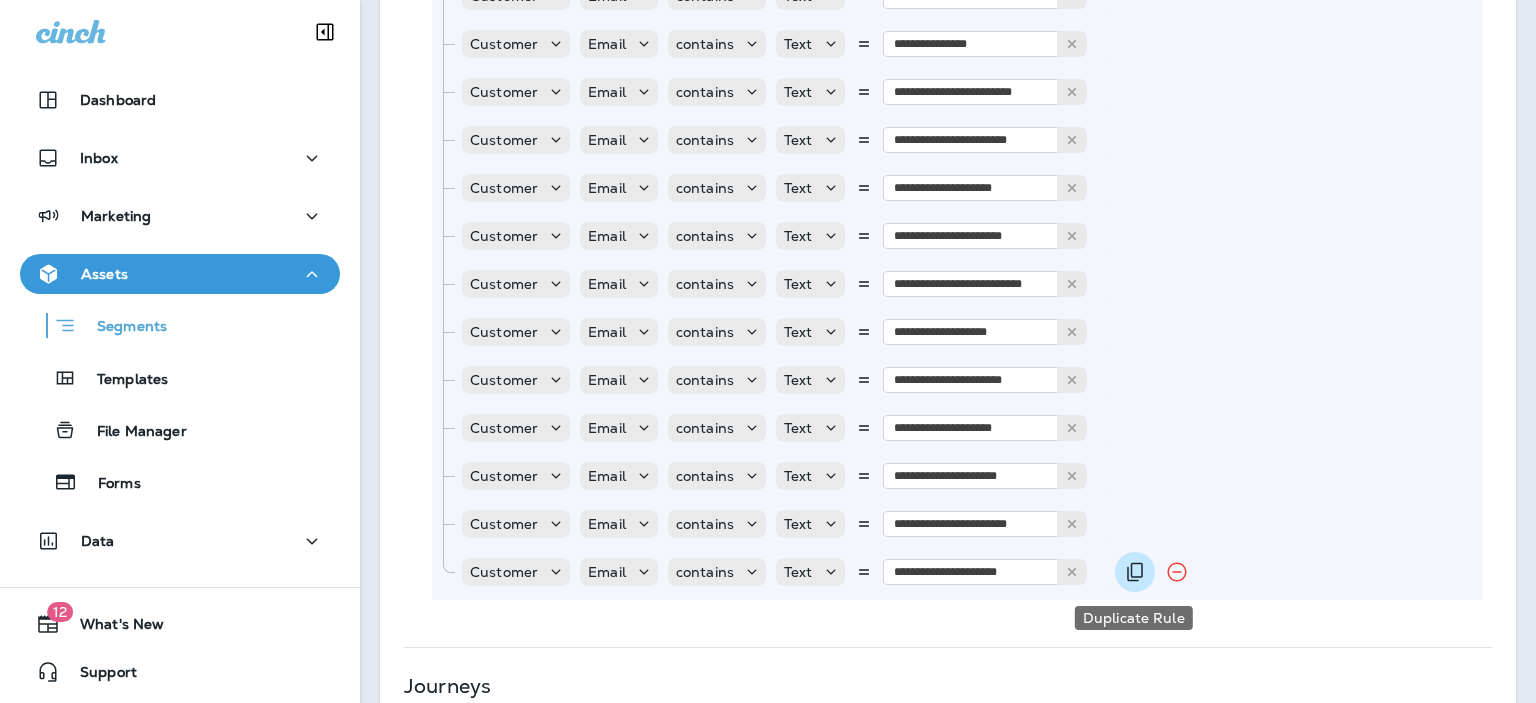 click 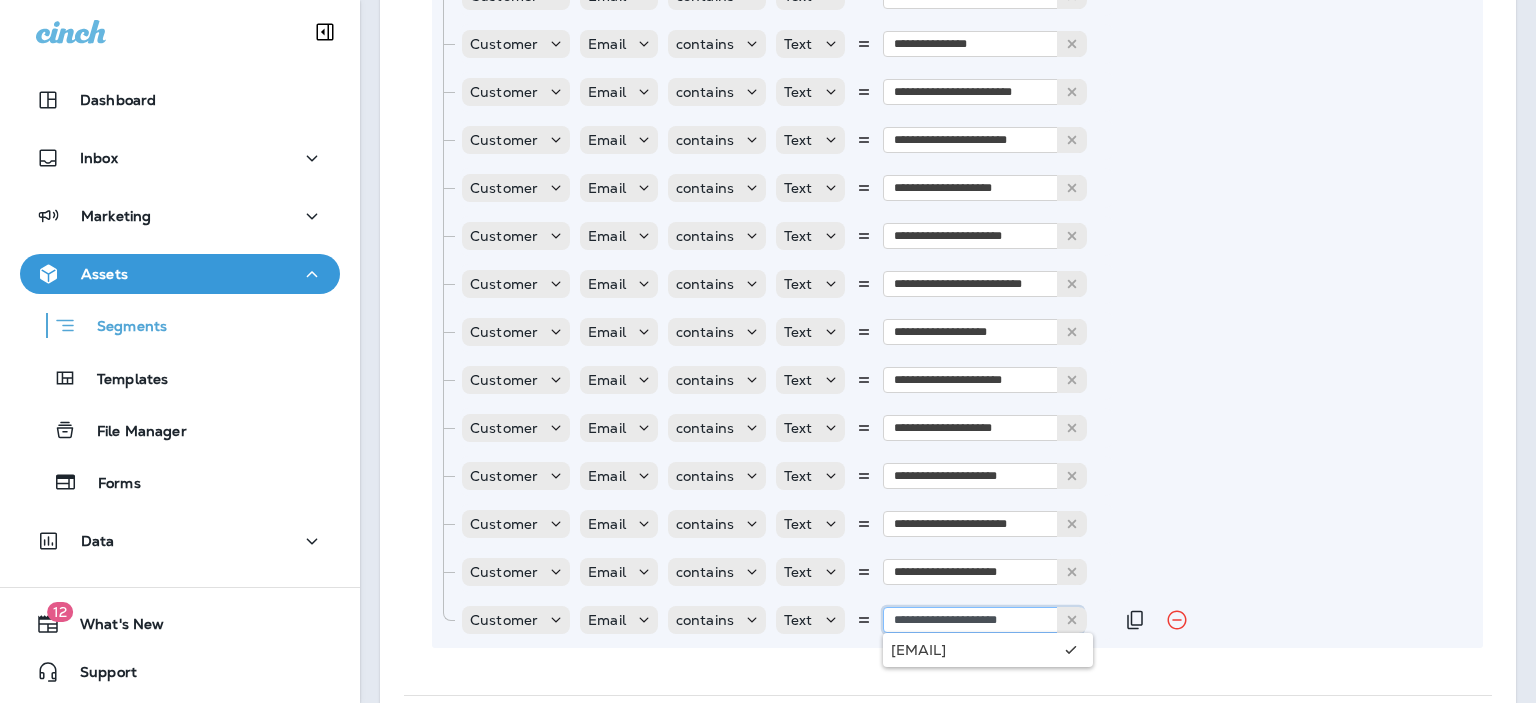 click on "**********" at bounding box center [983, 620] 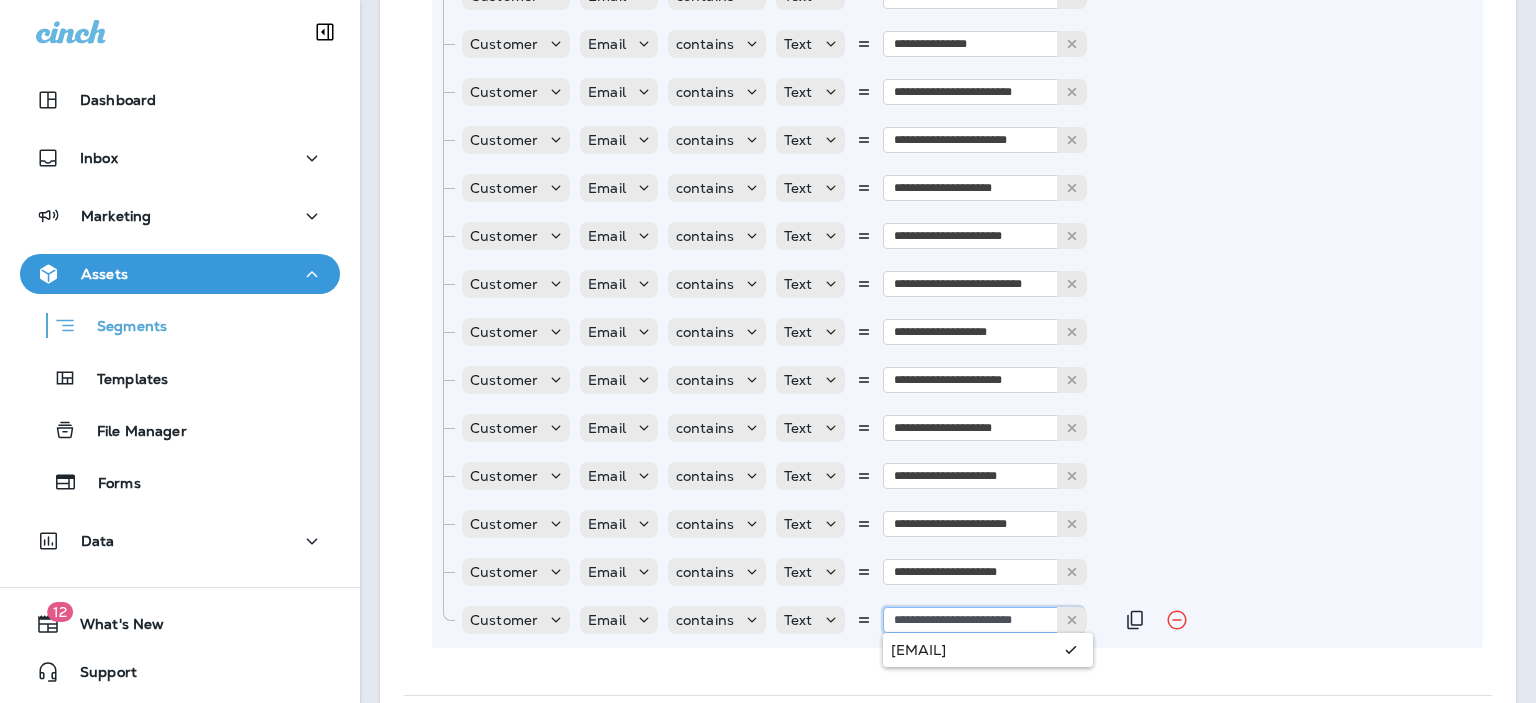 type on "**********" 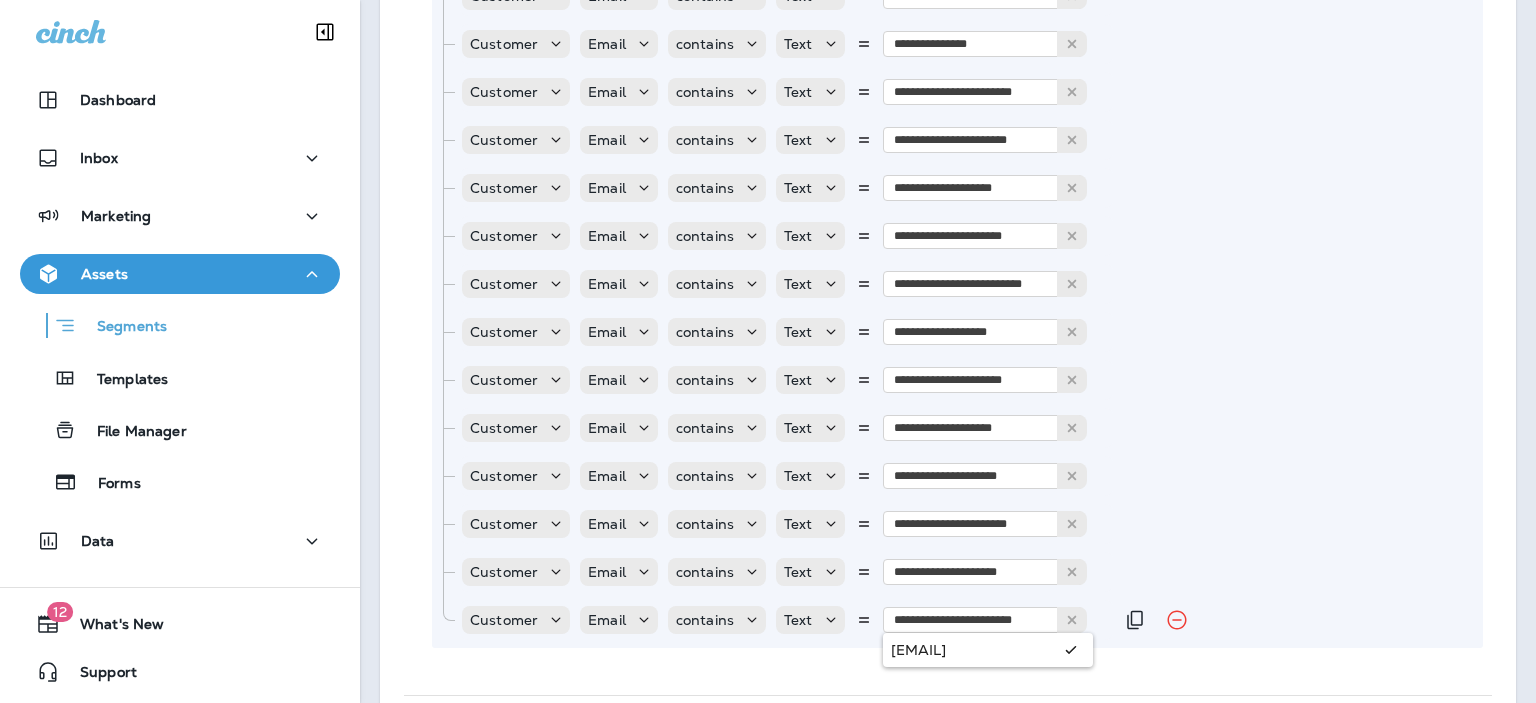 click on "**********" at bounding box center [957, -248] 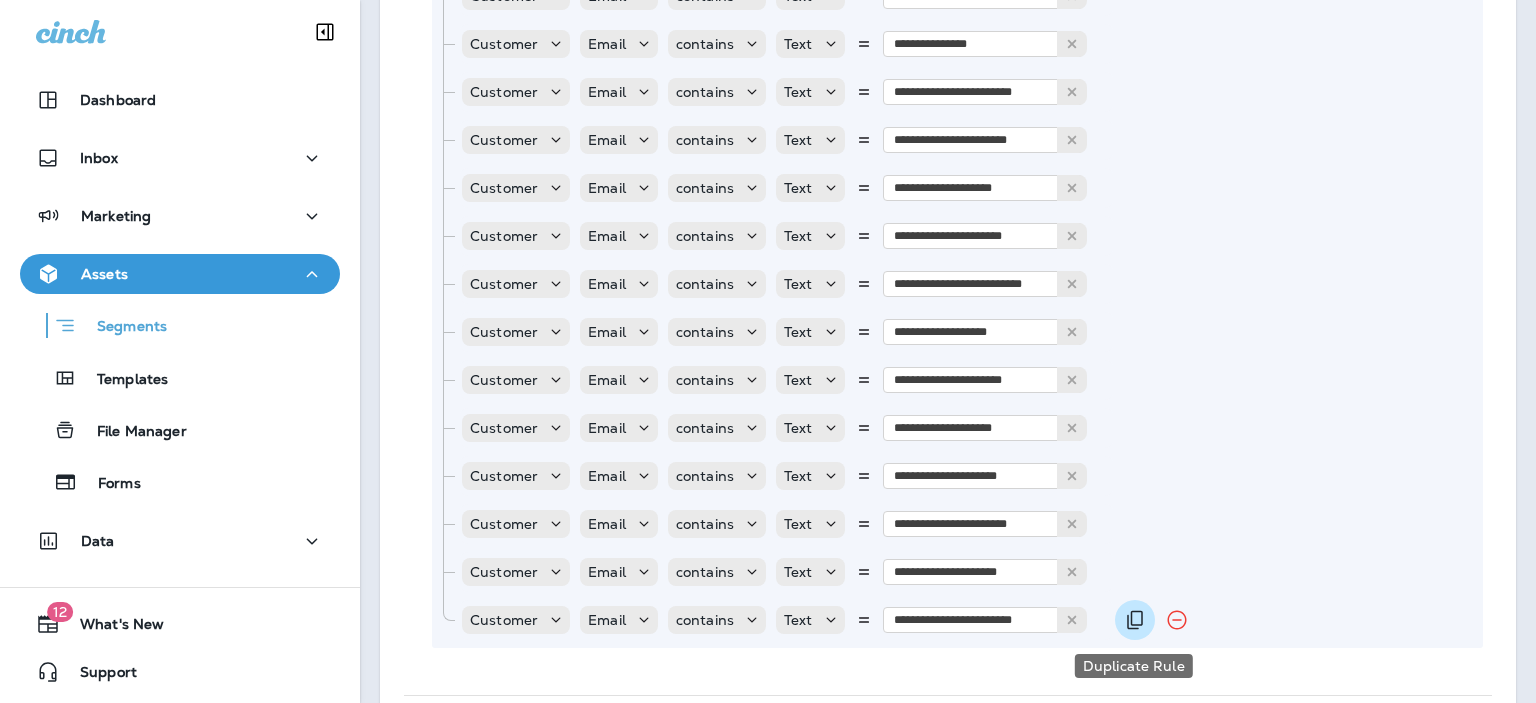 click 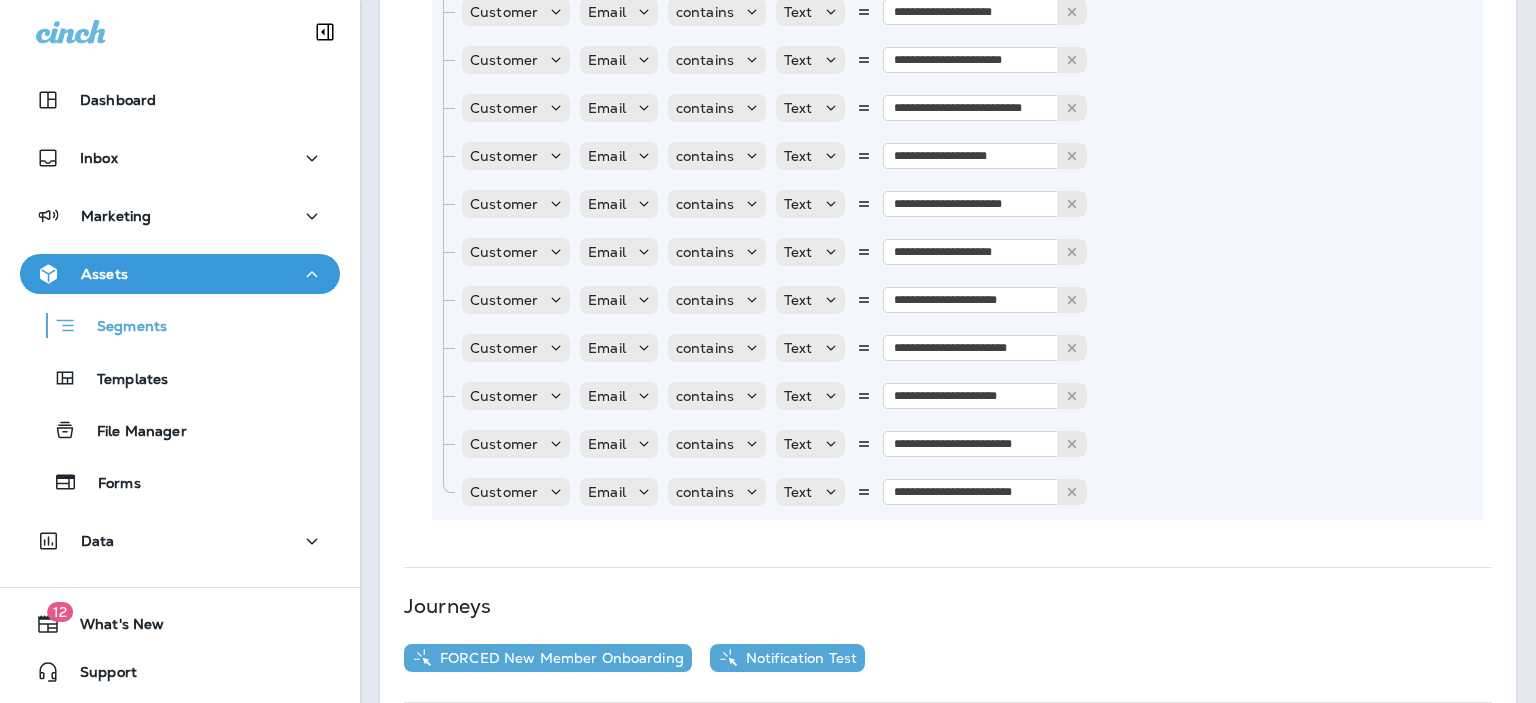 scroll, scrollTop: 1900, scrollLeft: 0, axis: vertical 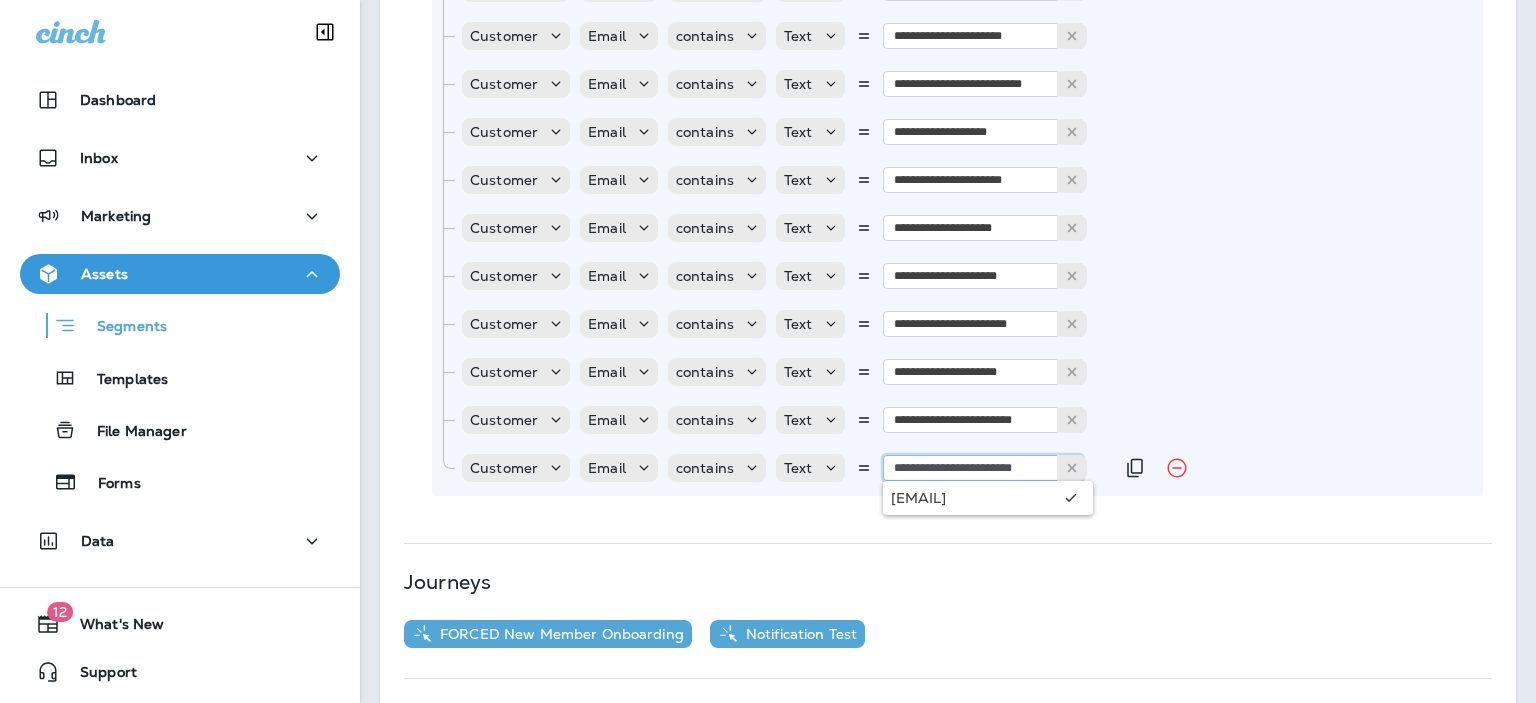 click on "**********" at bounding box center [983, 468] 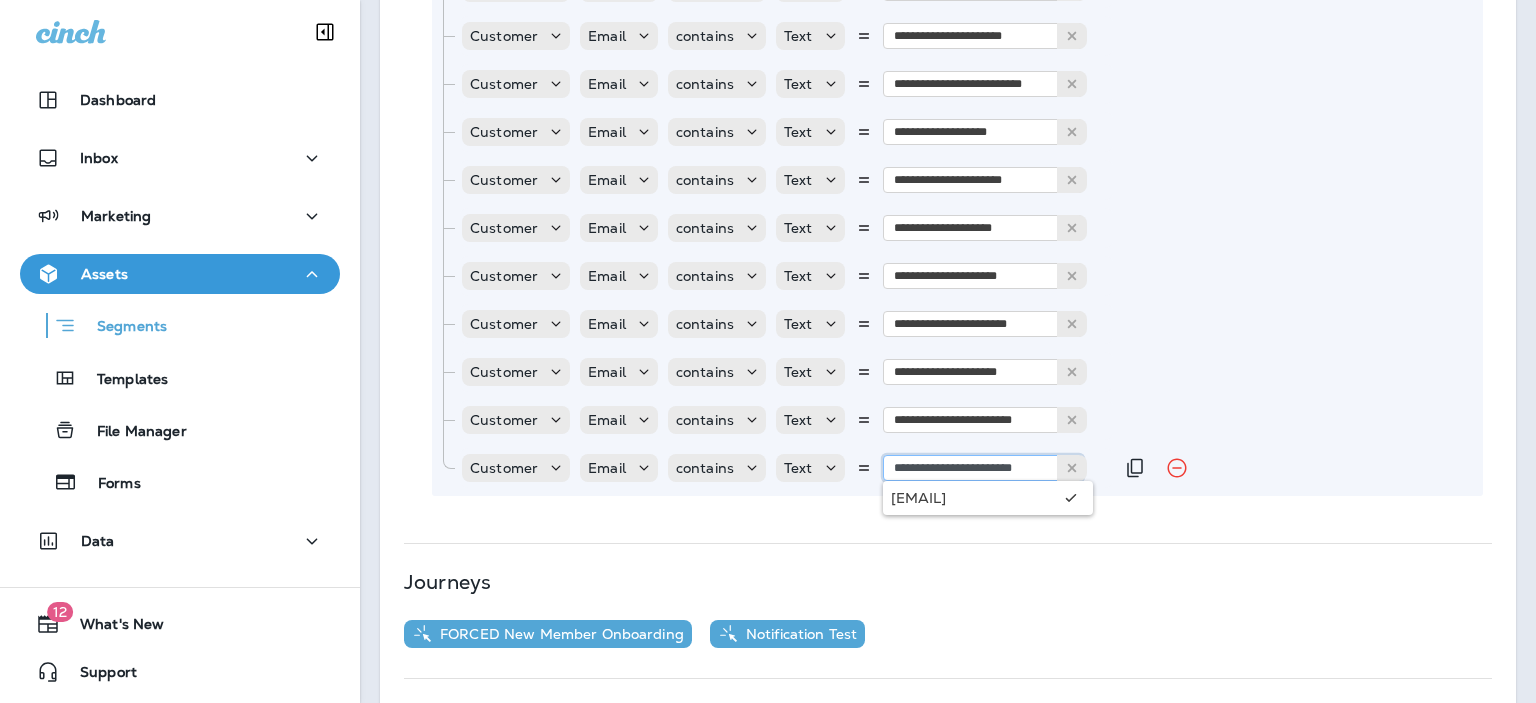 type on "**********" 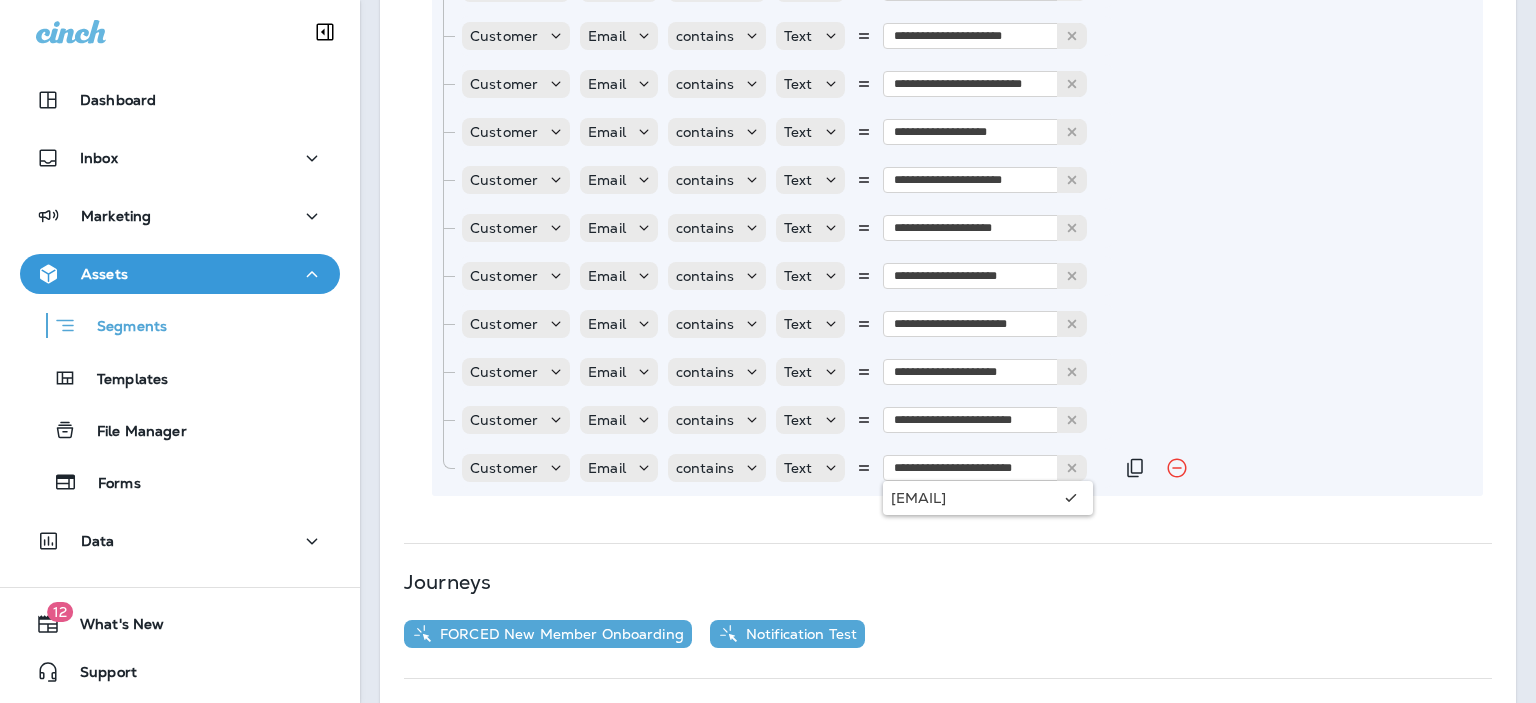 type 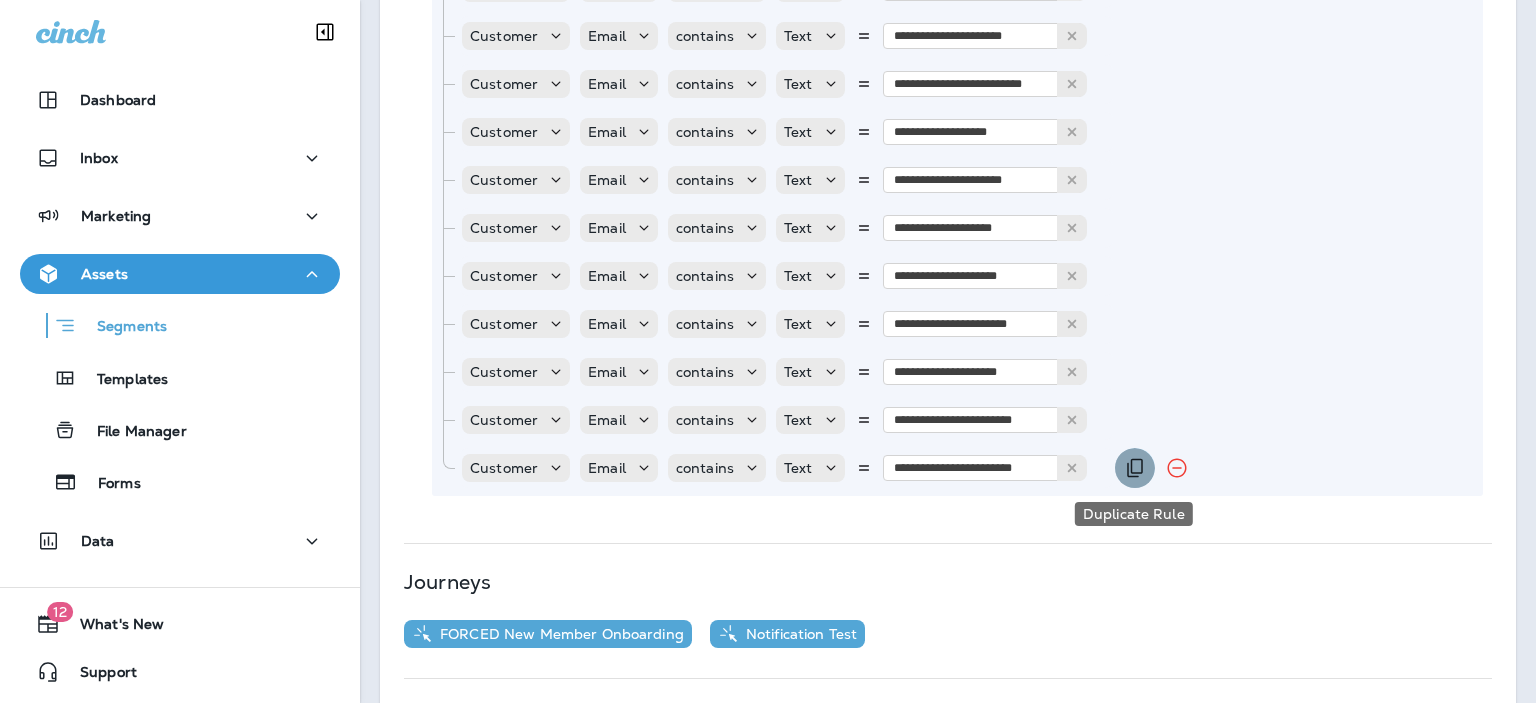 click 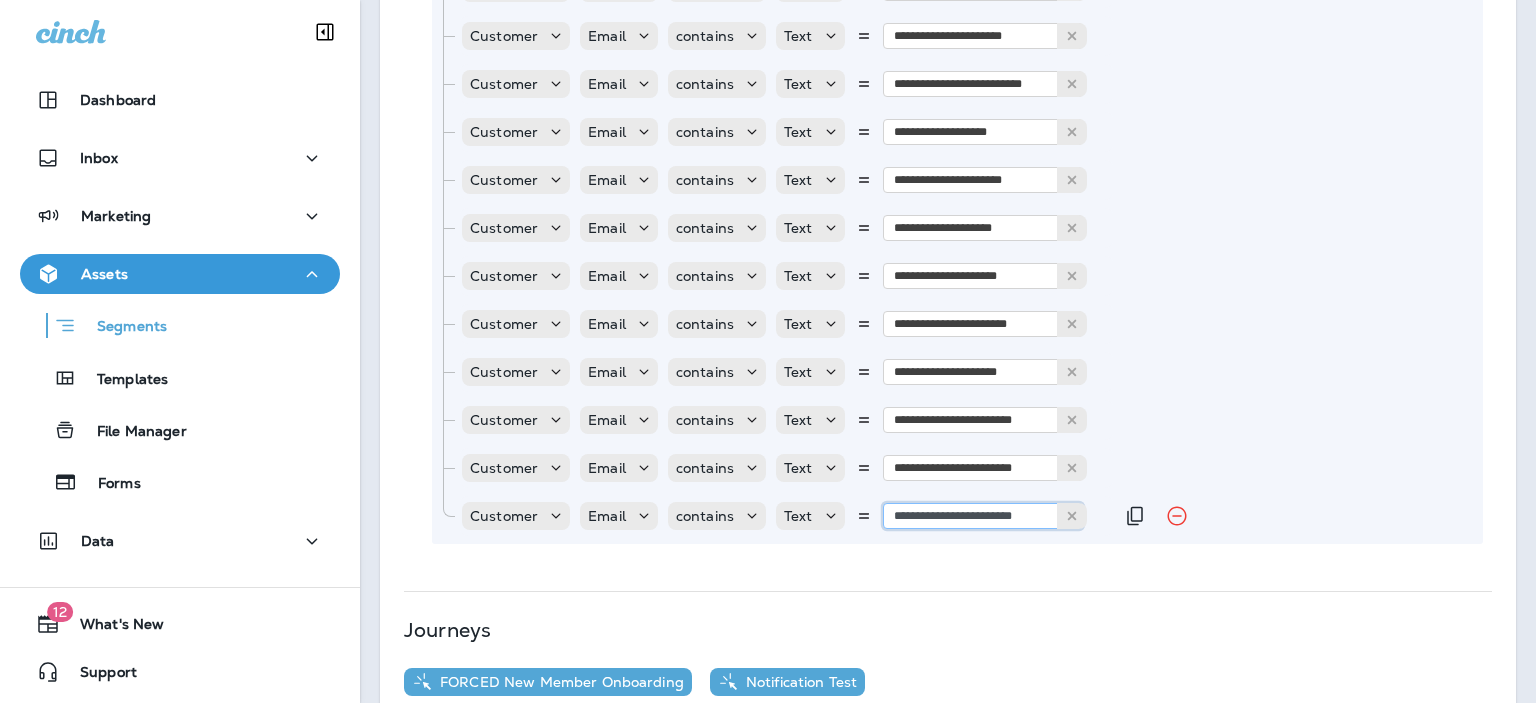 click on "**********" at bounding box center (983, 516) 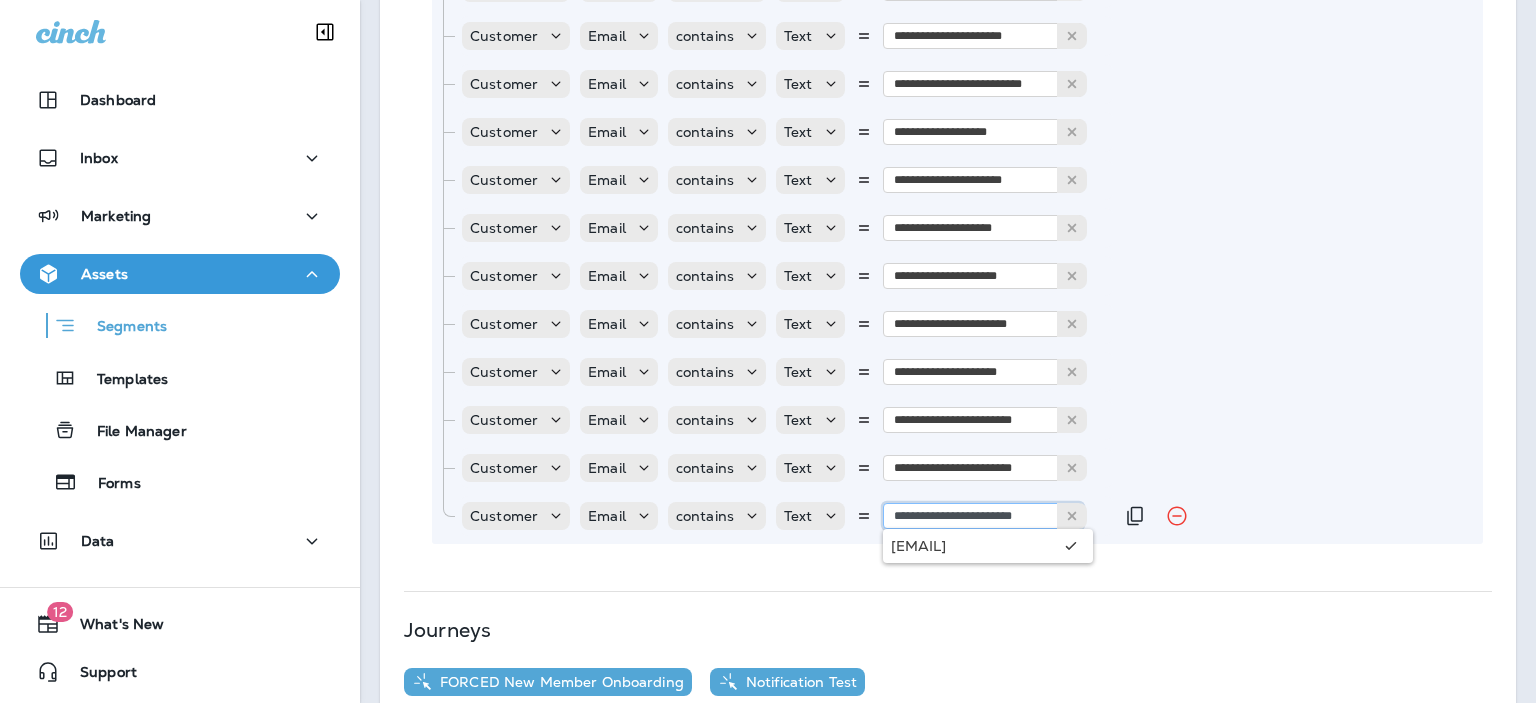 click on "**********" at bounding box center [983, 516] 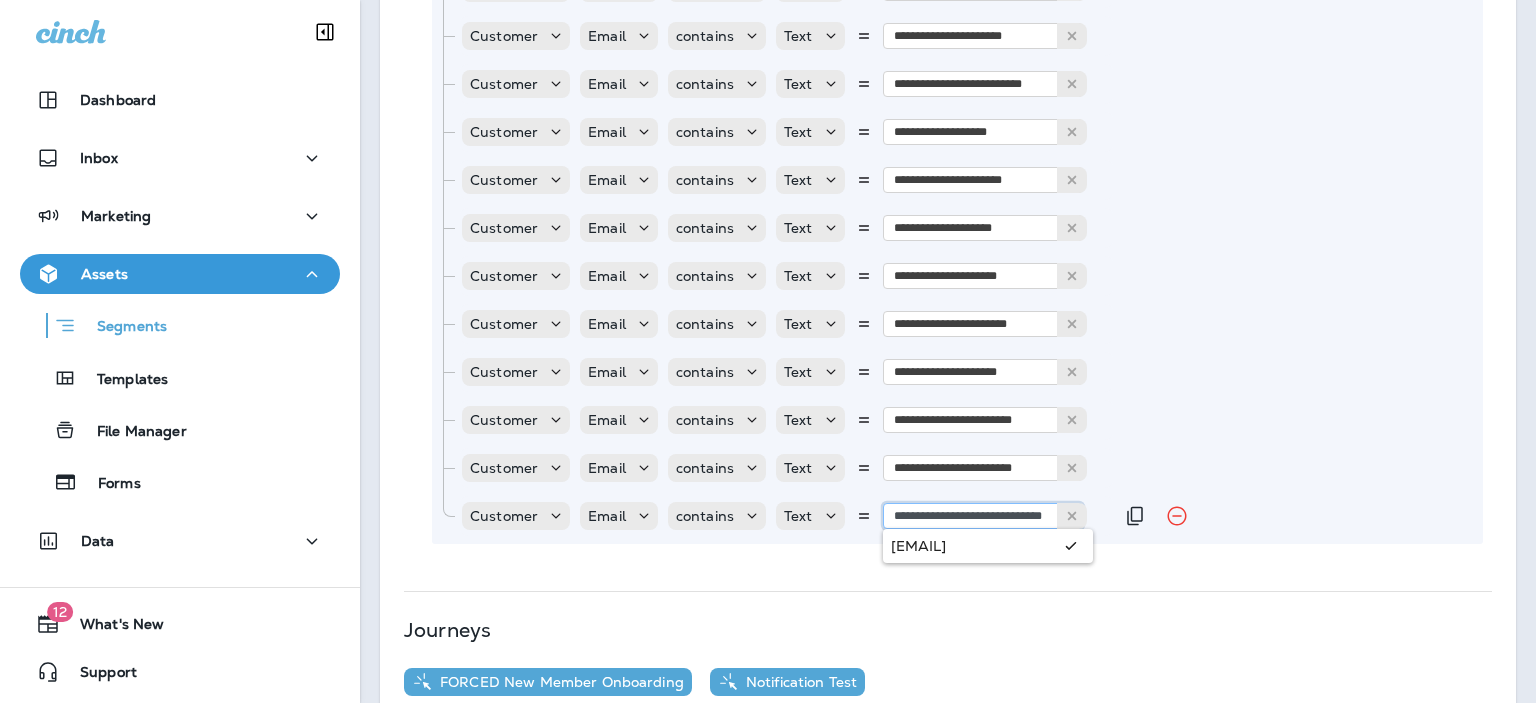 type on "**********" 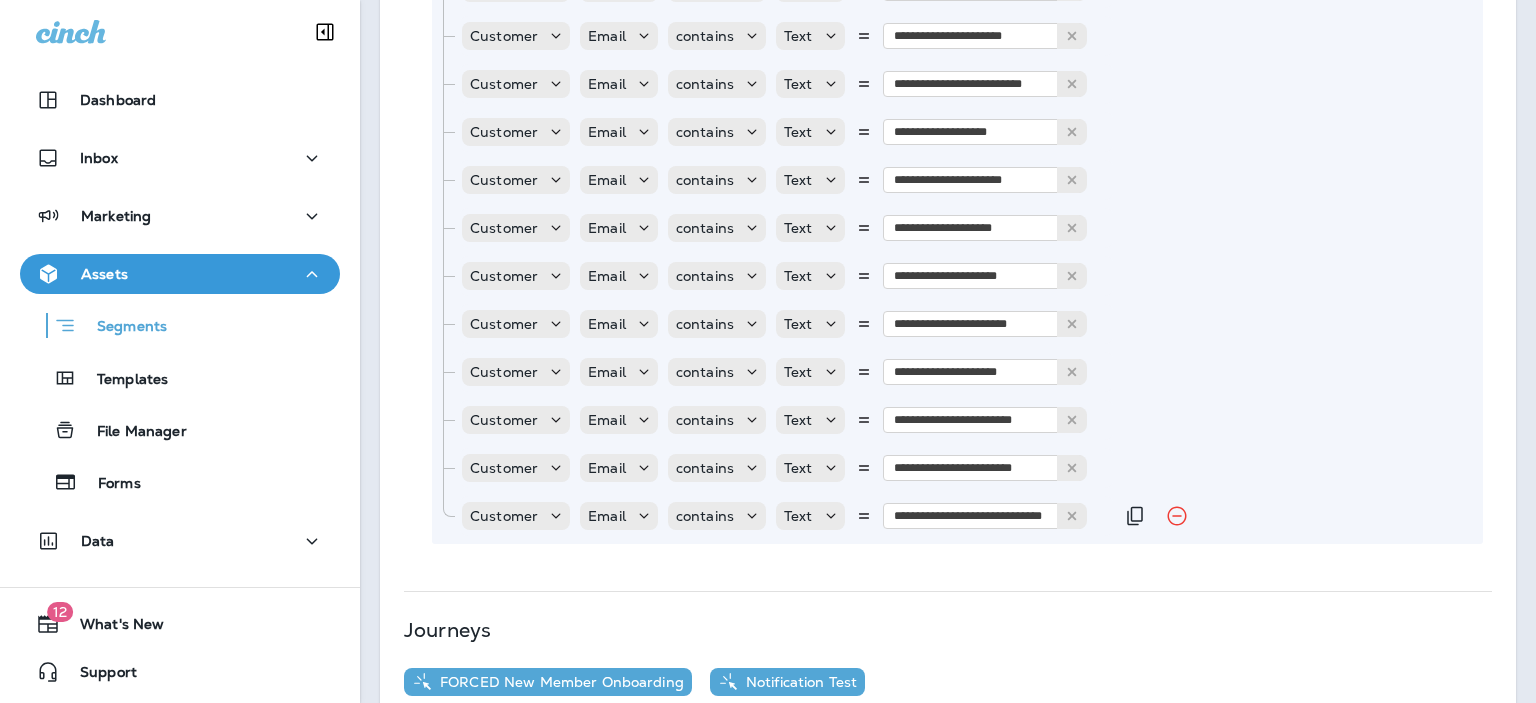 click on "**********" at bounding box center [786, 516] 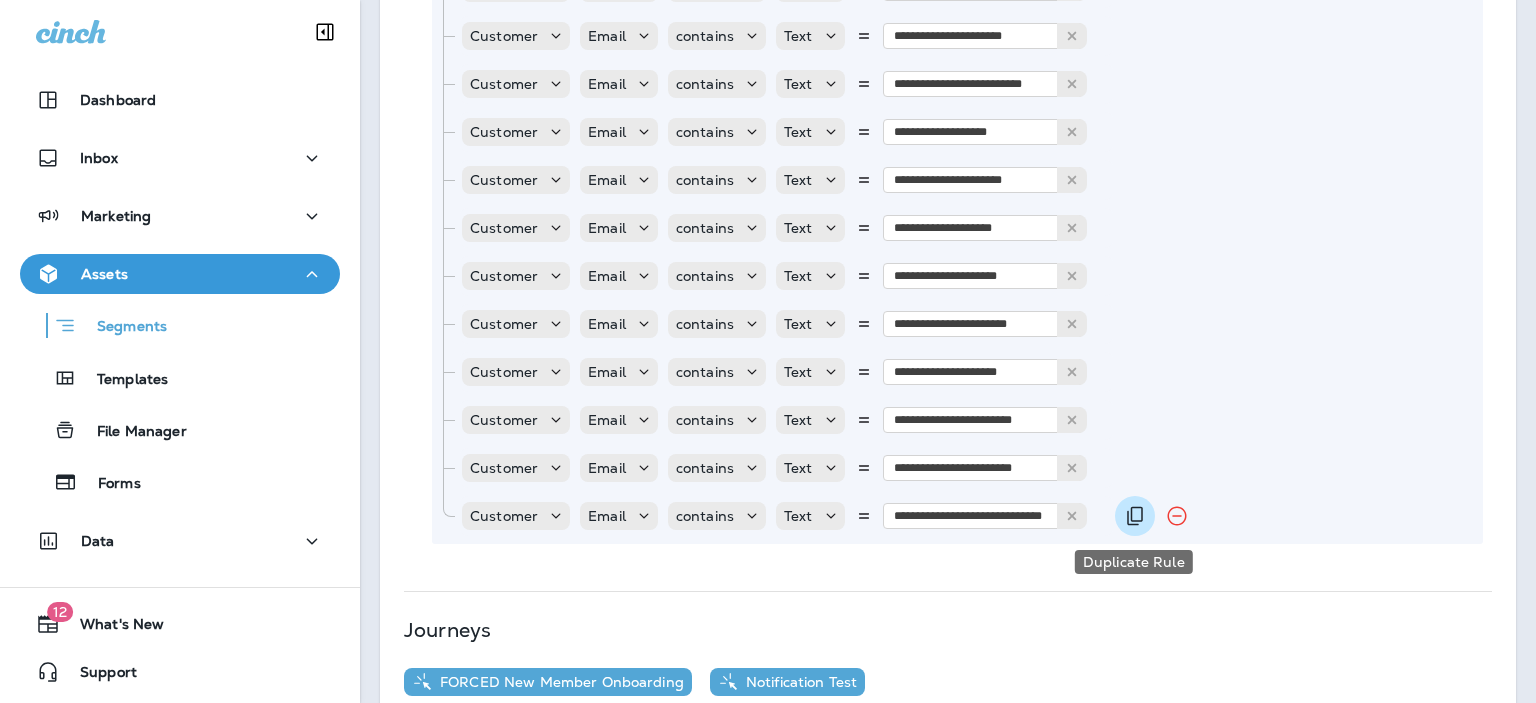click 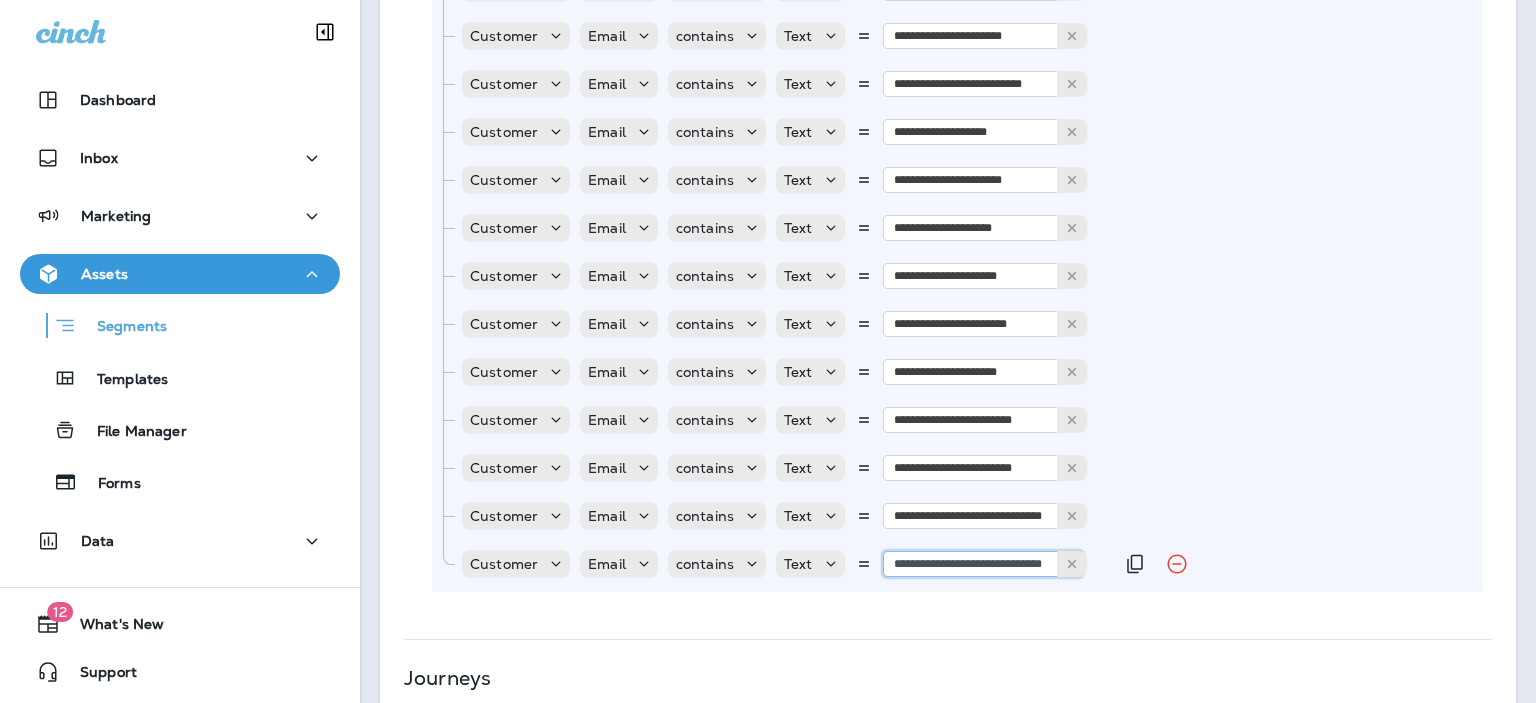 click on "**********" at bounding box center (983, 564) 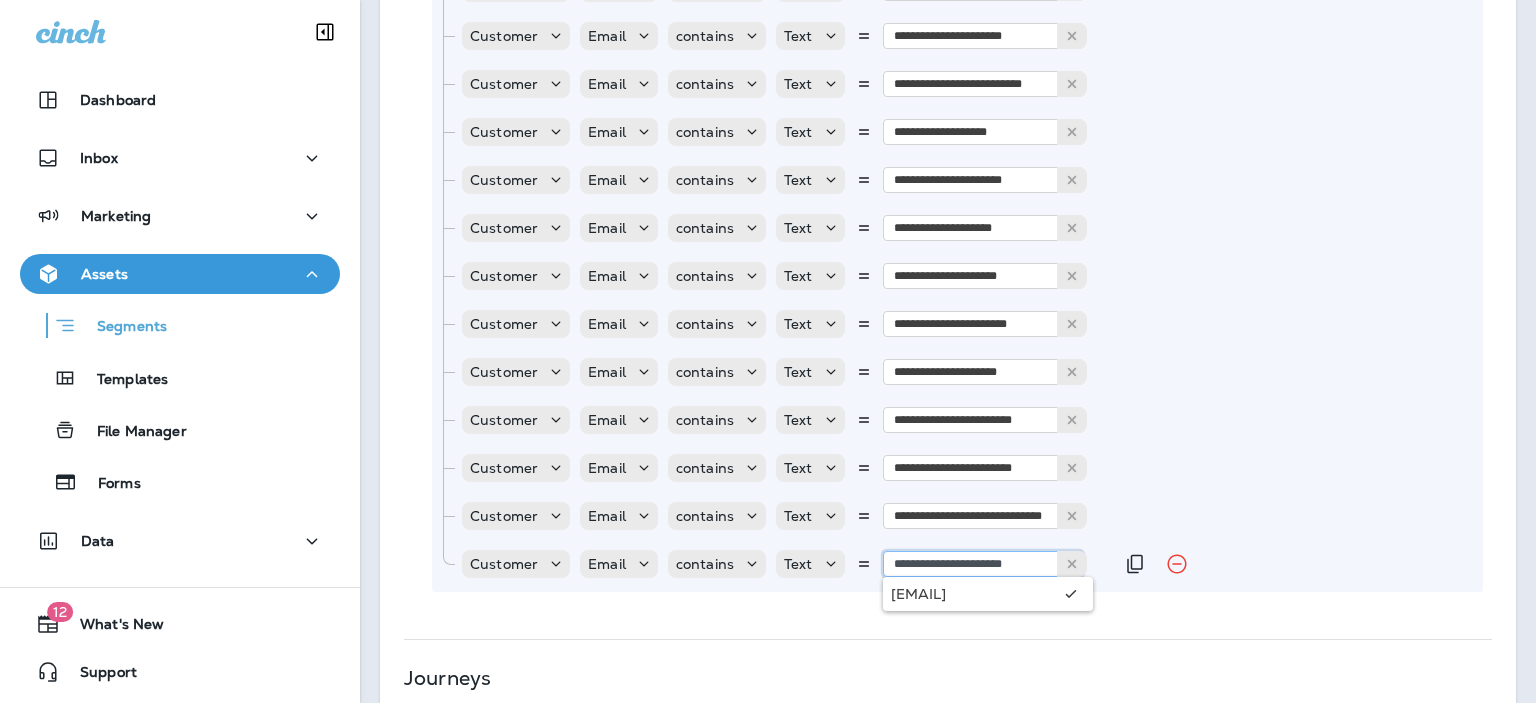 type on "**********" 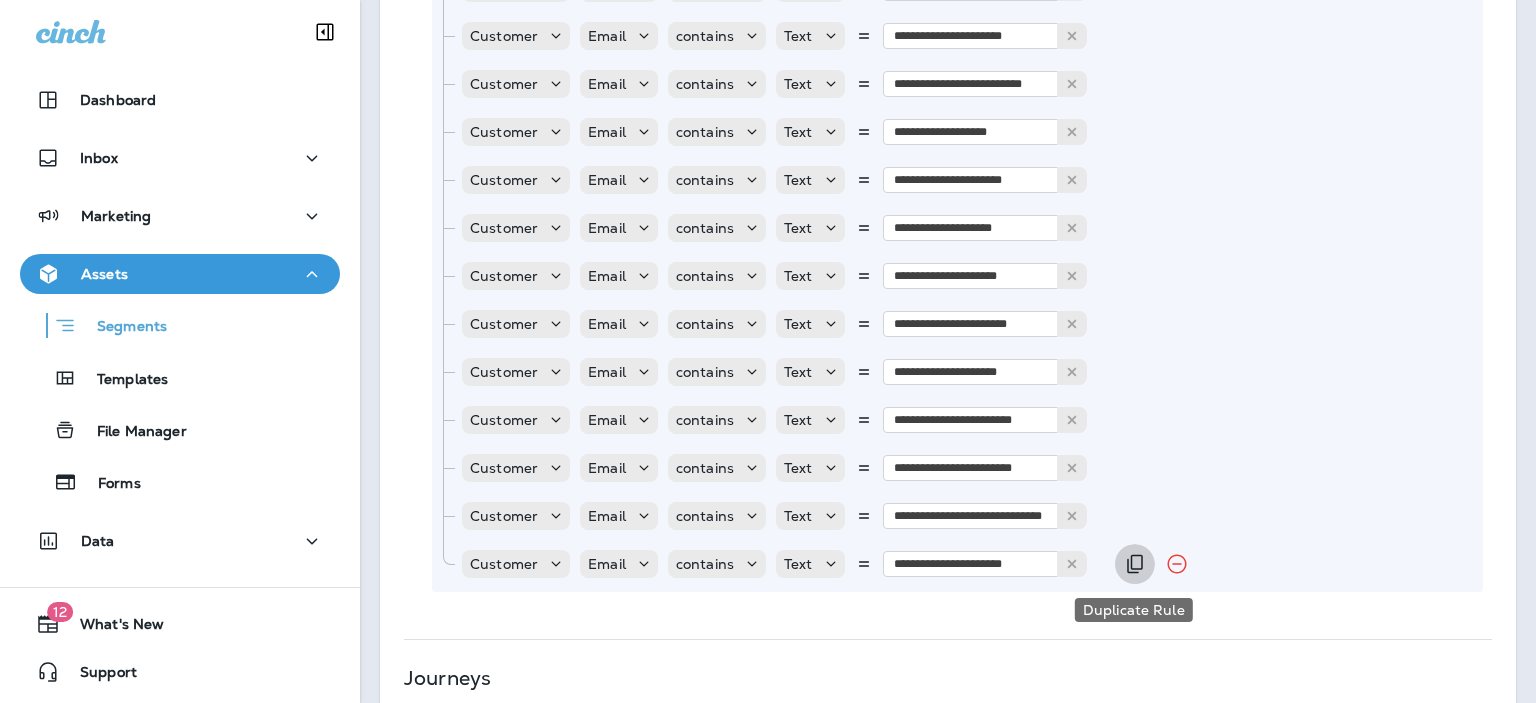 type 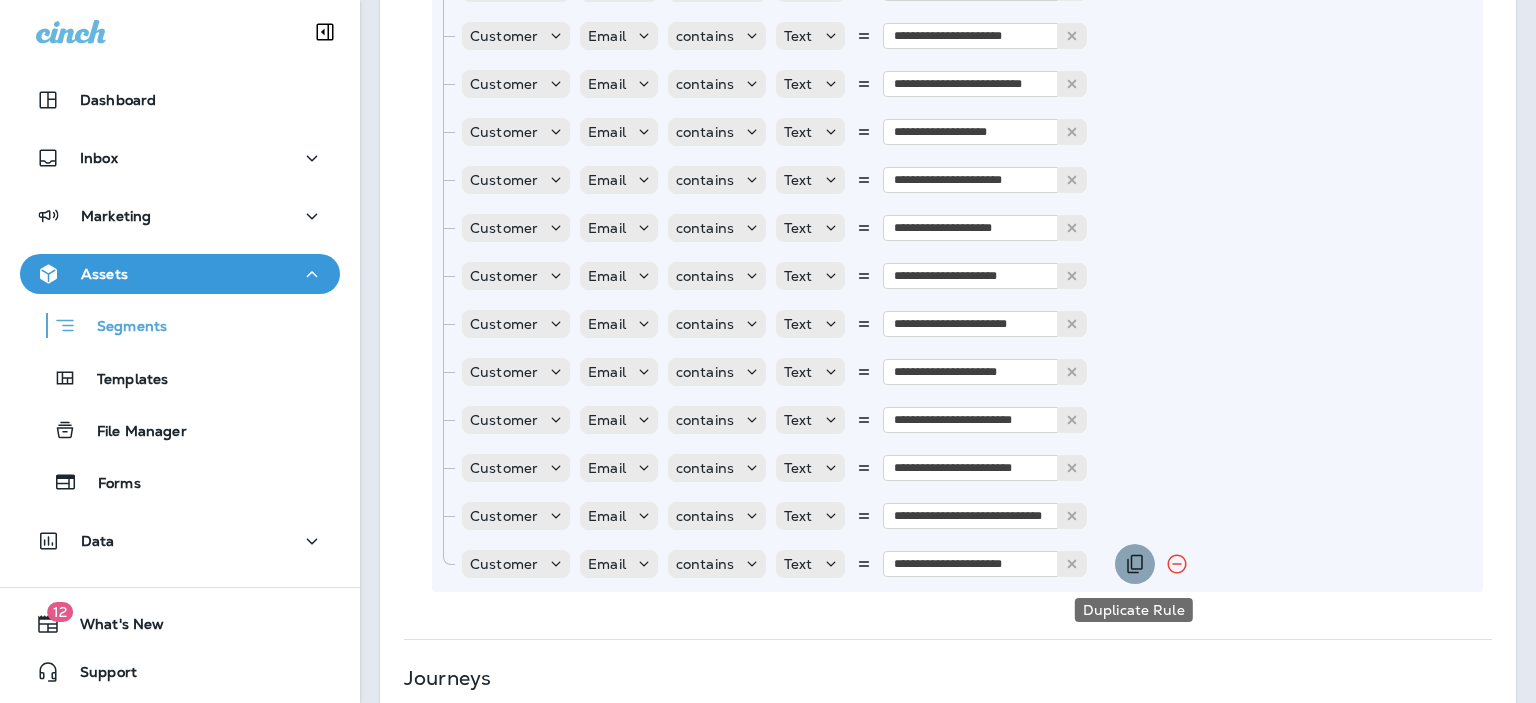 click 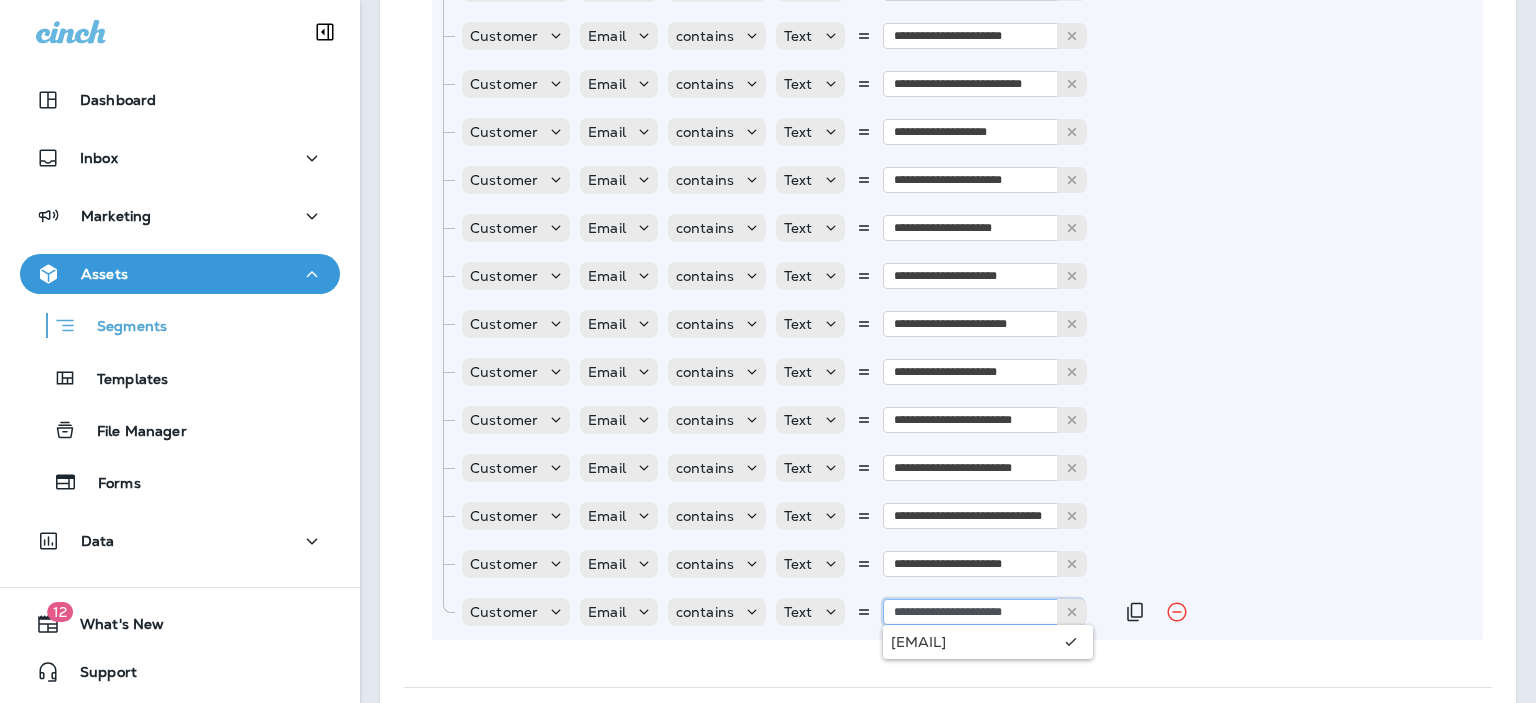 click on "**********" at bounding box center (983, 612) 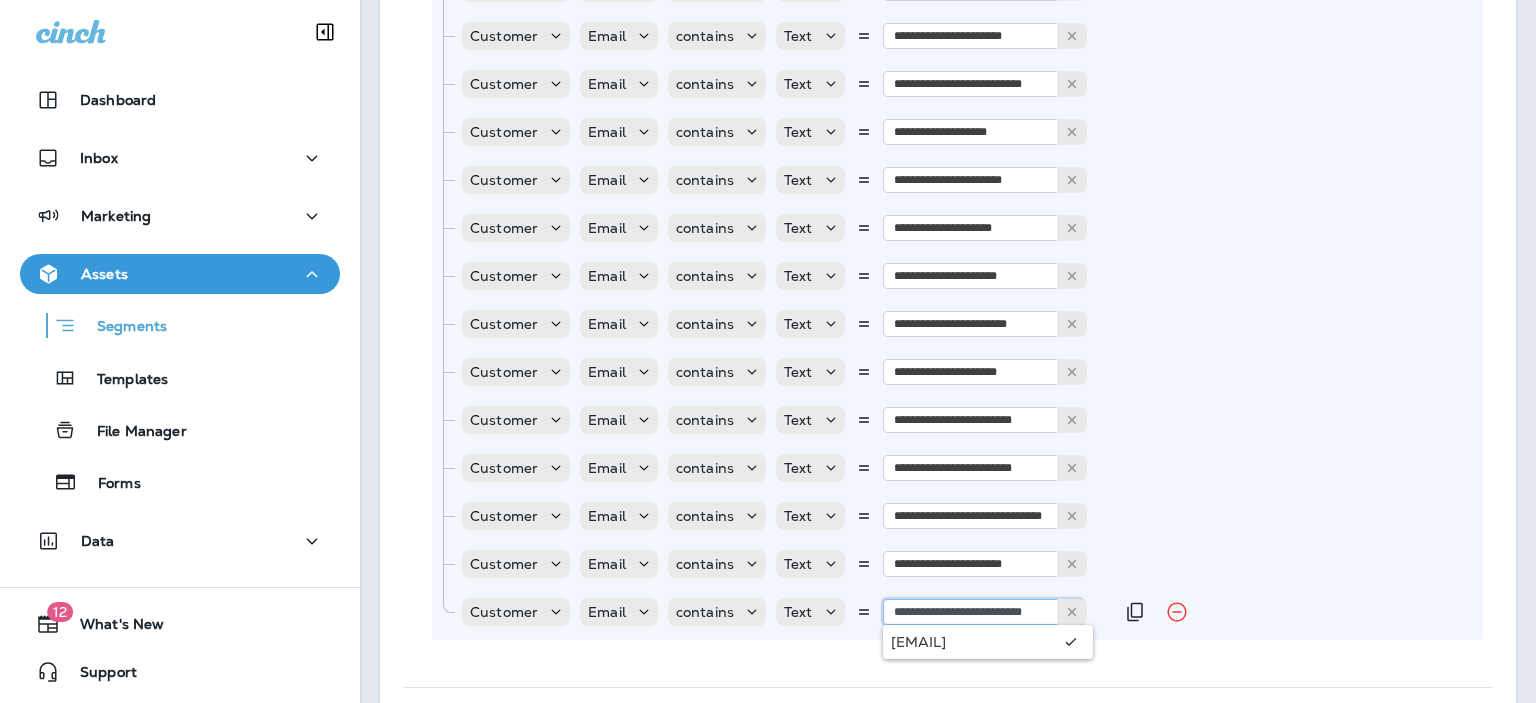 type on "**********" 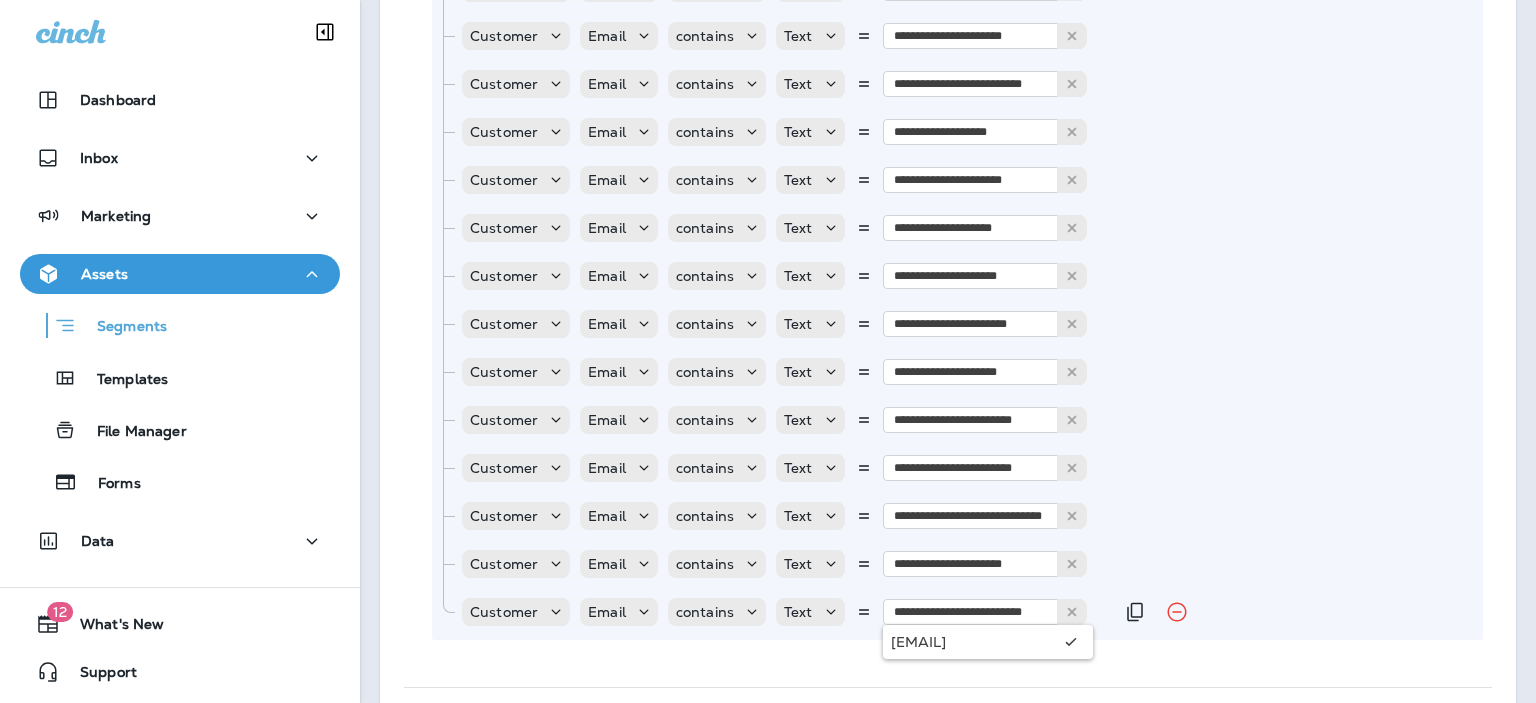type 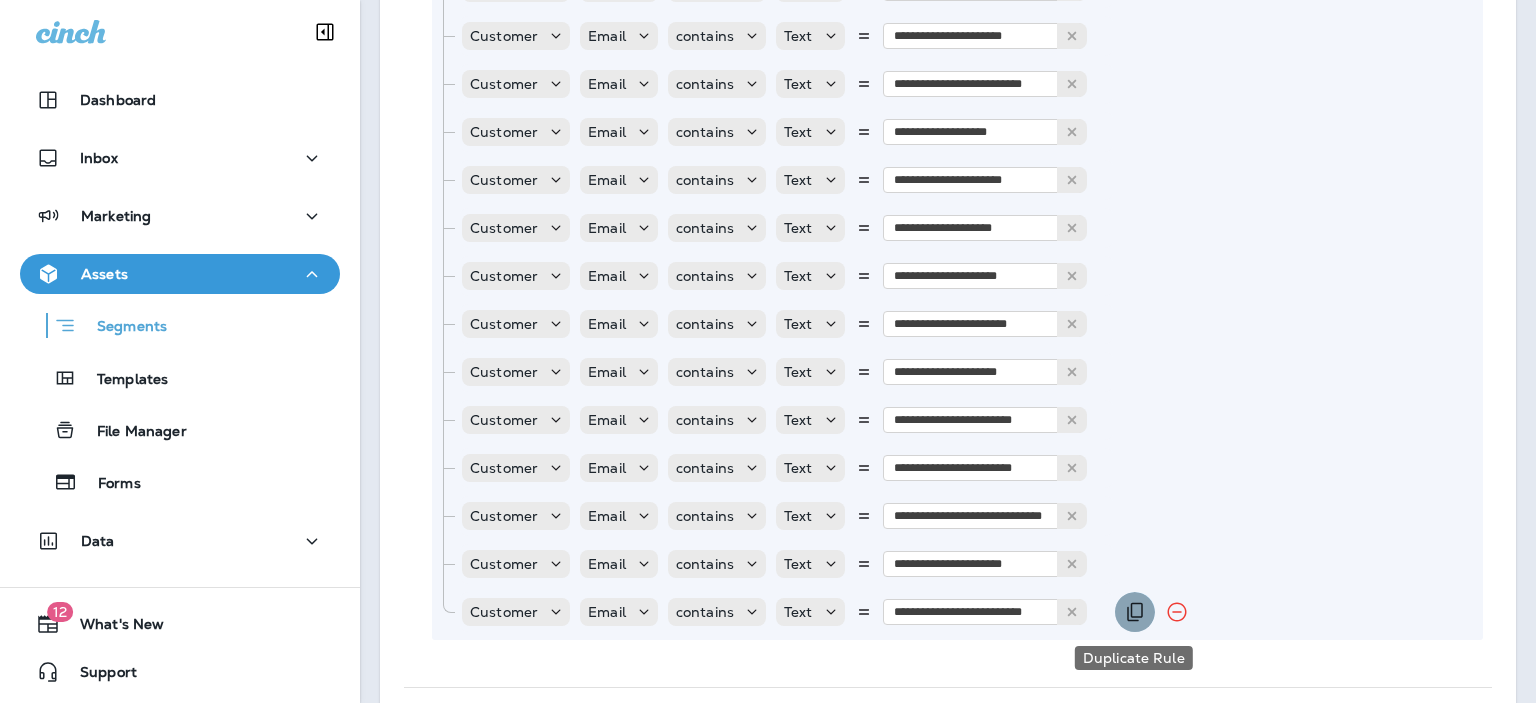 click 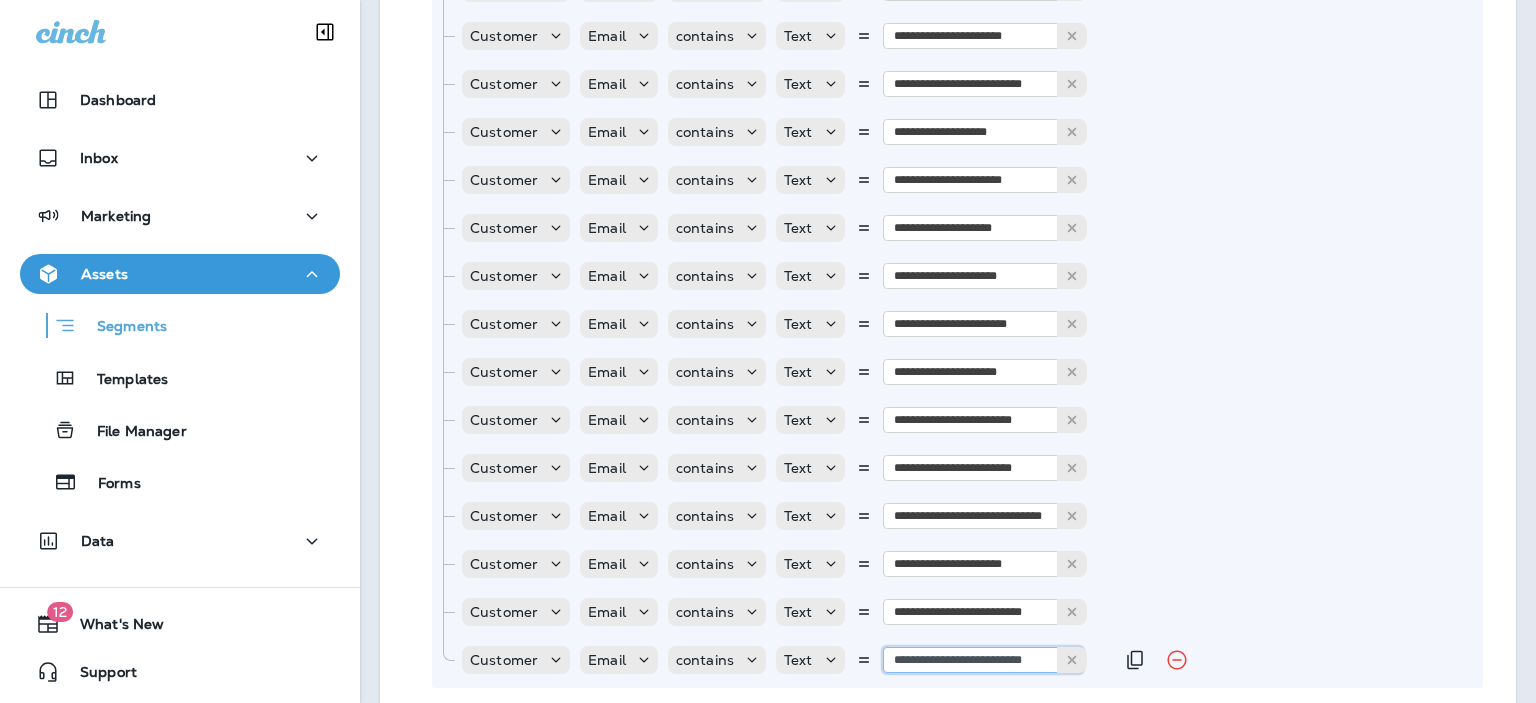 click on "**********" at bounding box center [983, 660] 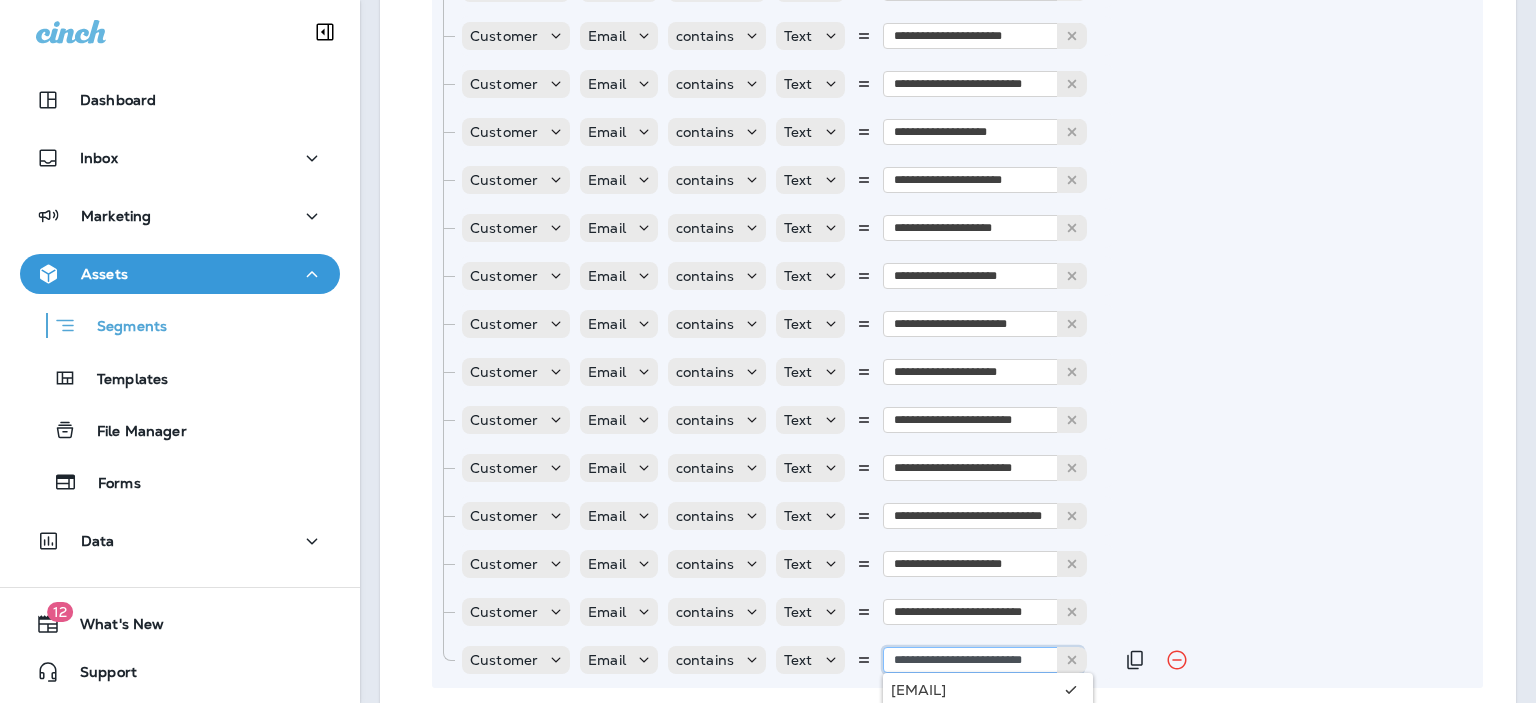 click on "**********" at bounding box center (983, 660) 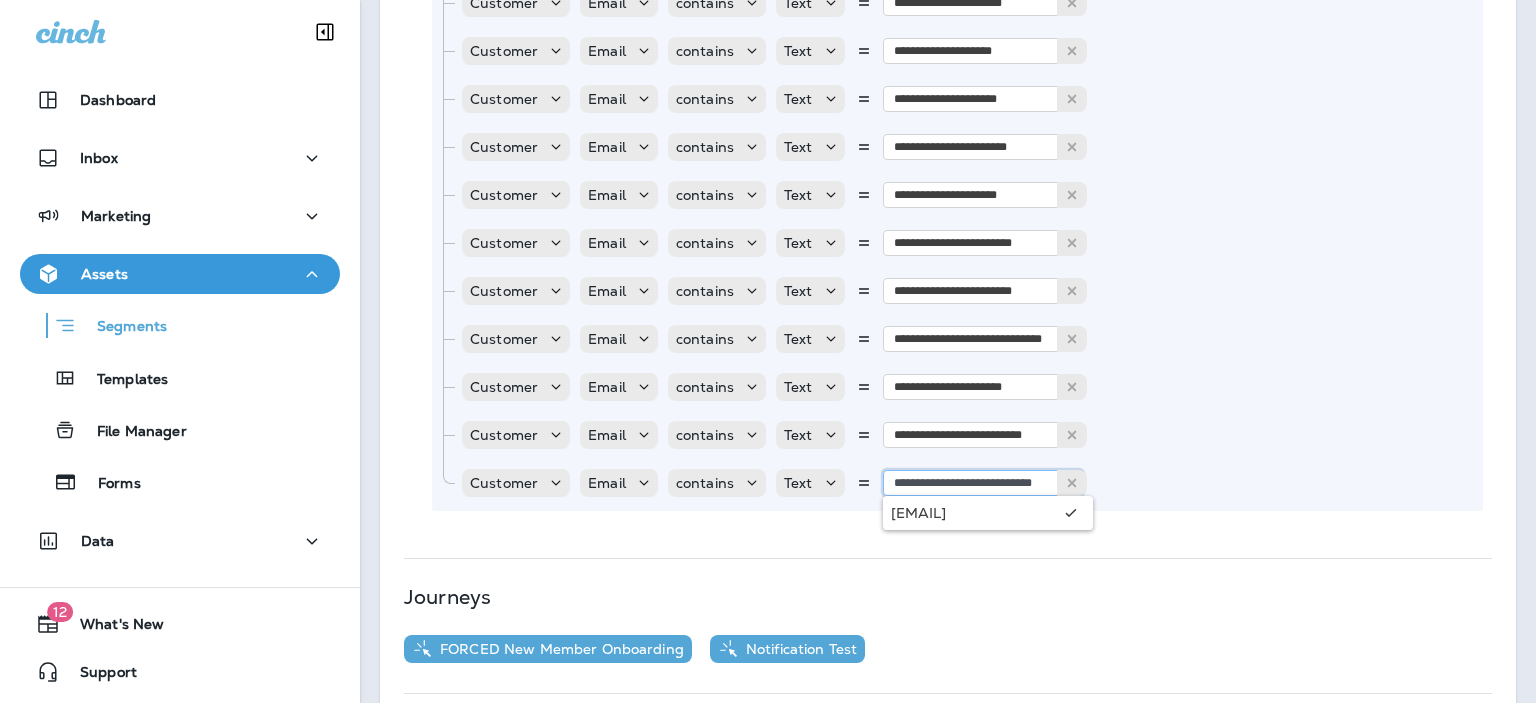 scroll, scrollTop: 2100, scrollLeft: 0, axis: vertical 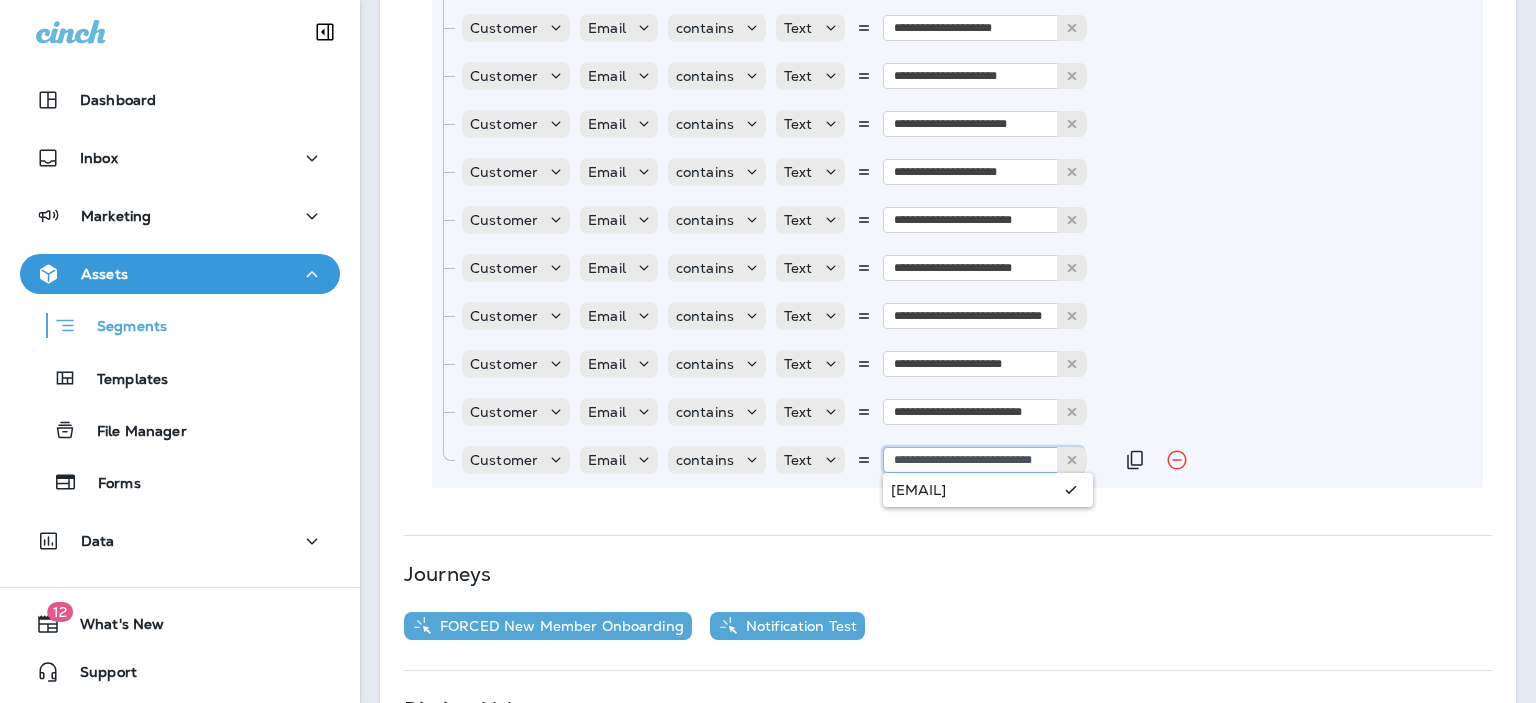 type on "**********" 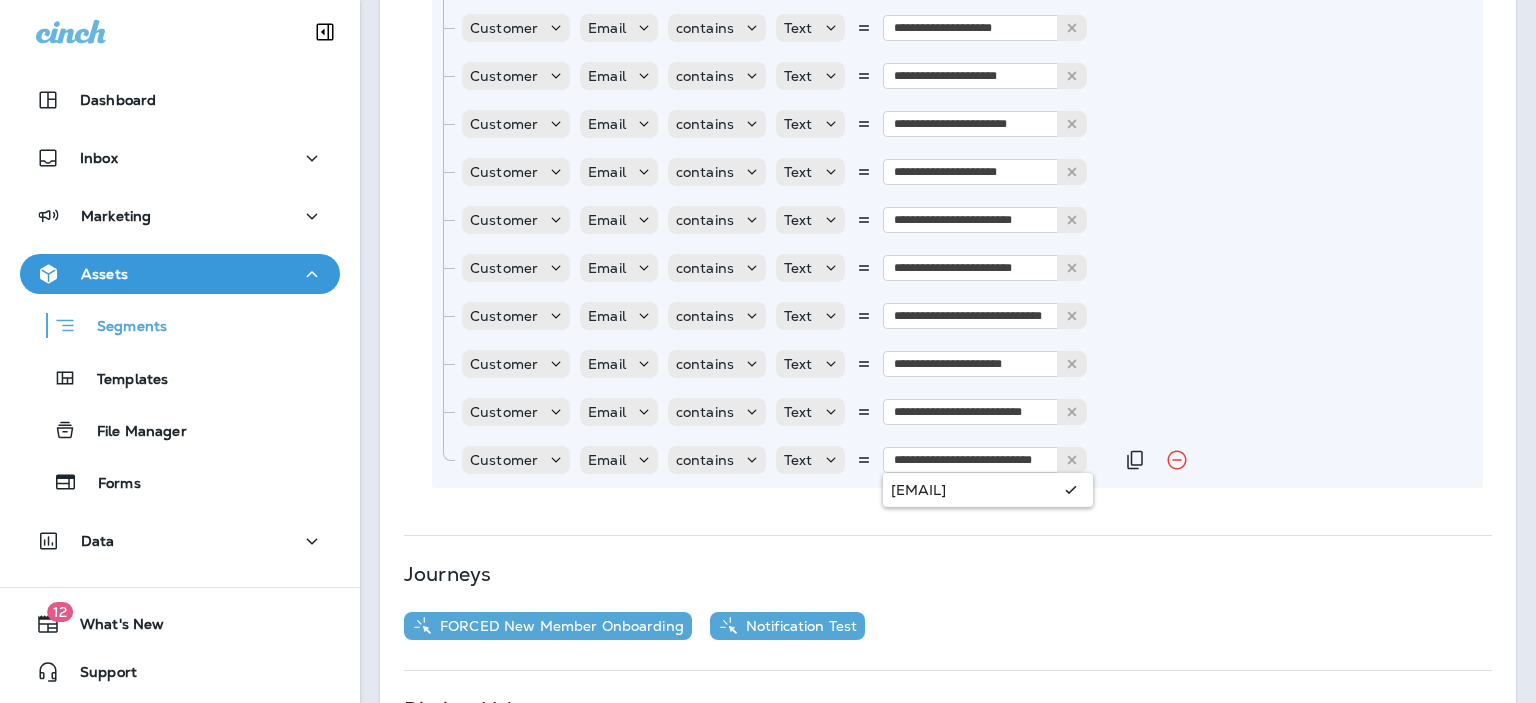 click on "**********" at bounding box center (947, -556) 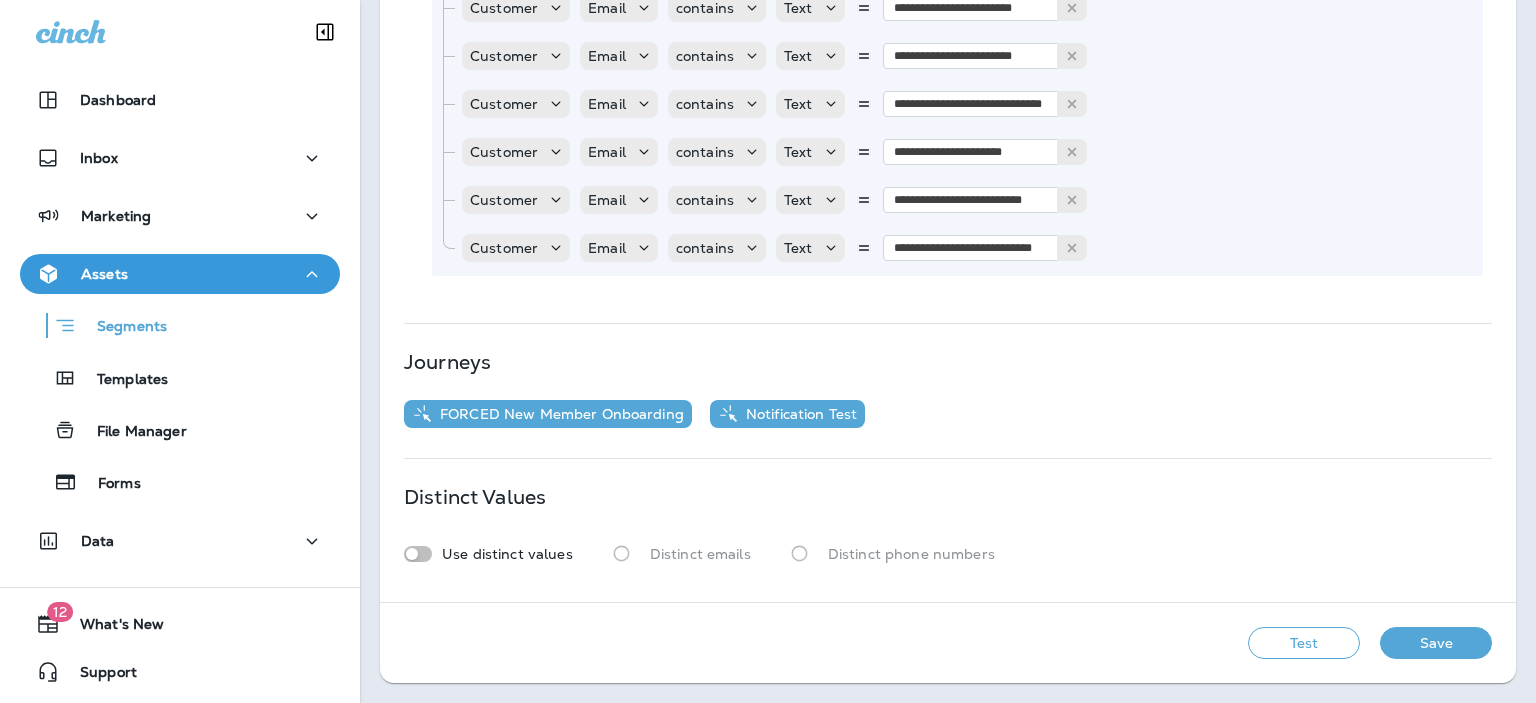 scroll, scrollTop: 2326, scrollLeft: 0, axis: vertical 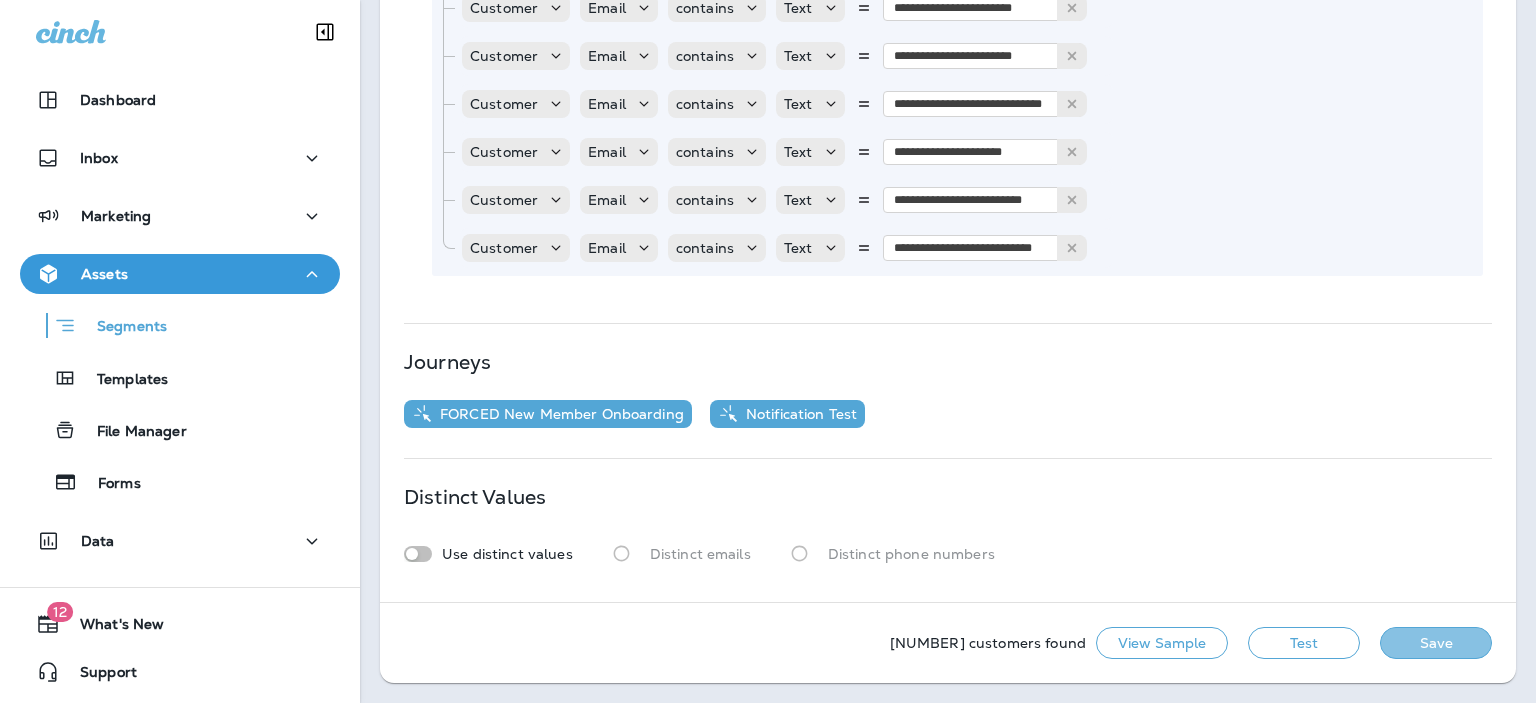 click on "Save" at bounding box center [1436, 643] 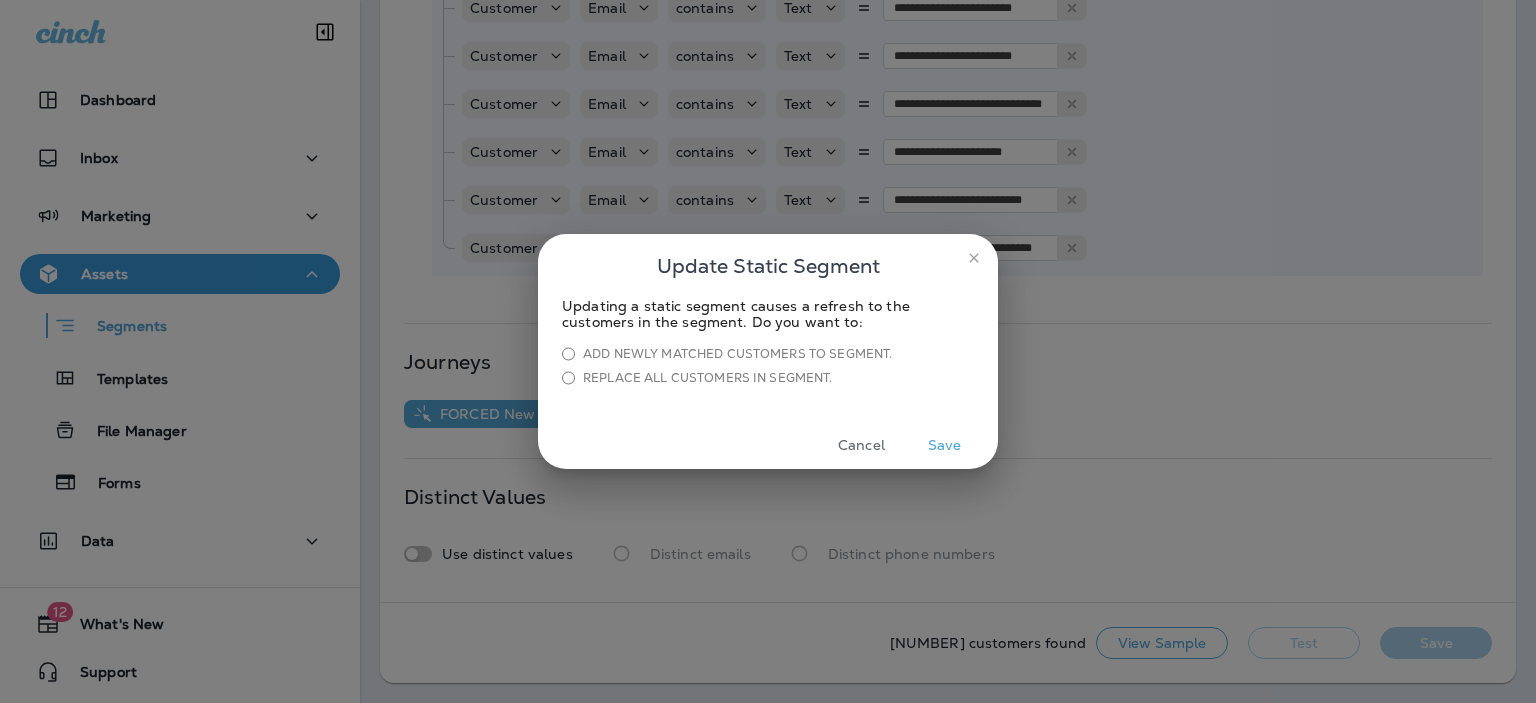click on "Save" at bounding box center (944, 445) 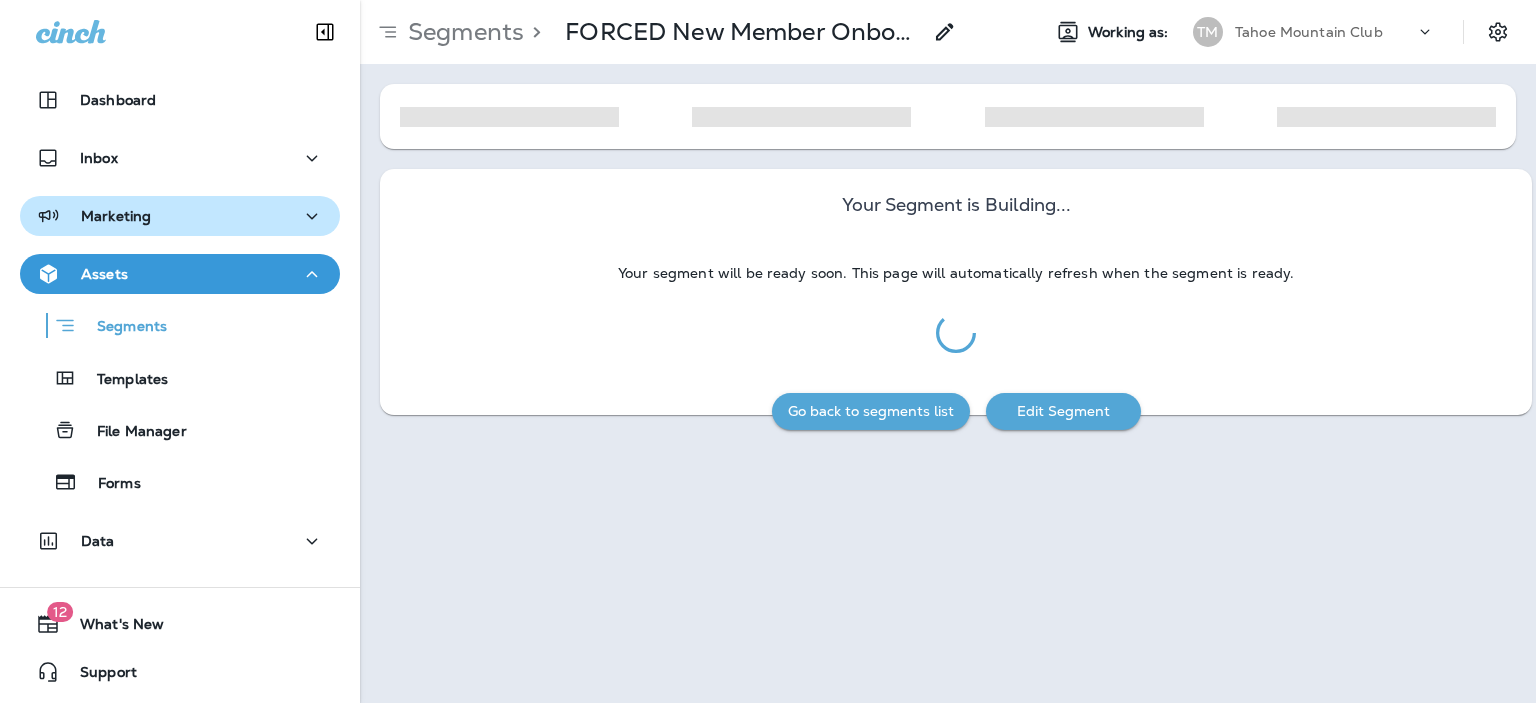 click on "Marketing" at bounding box center [180, 216] 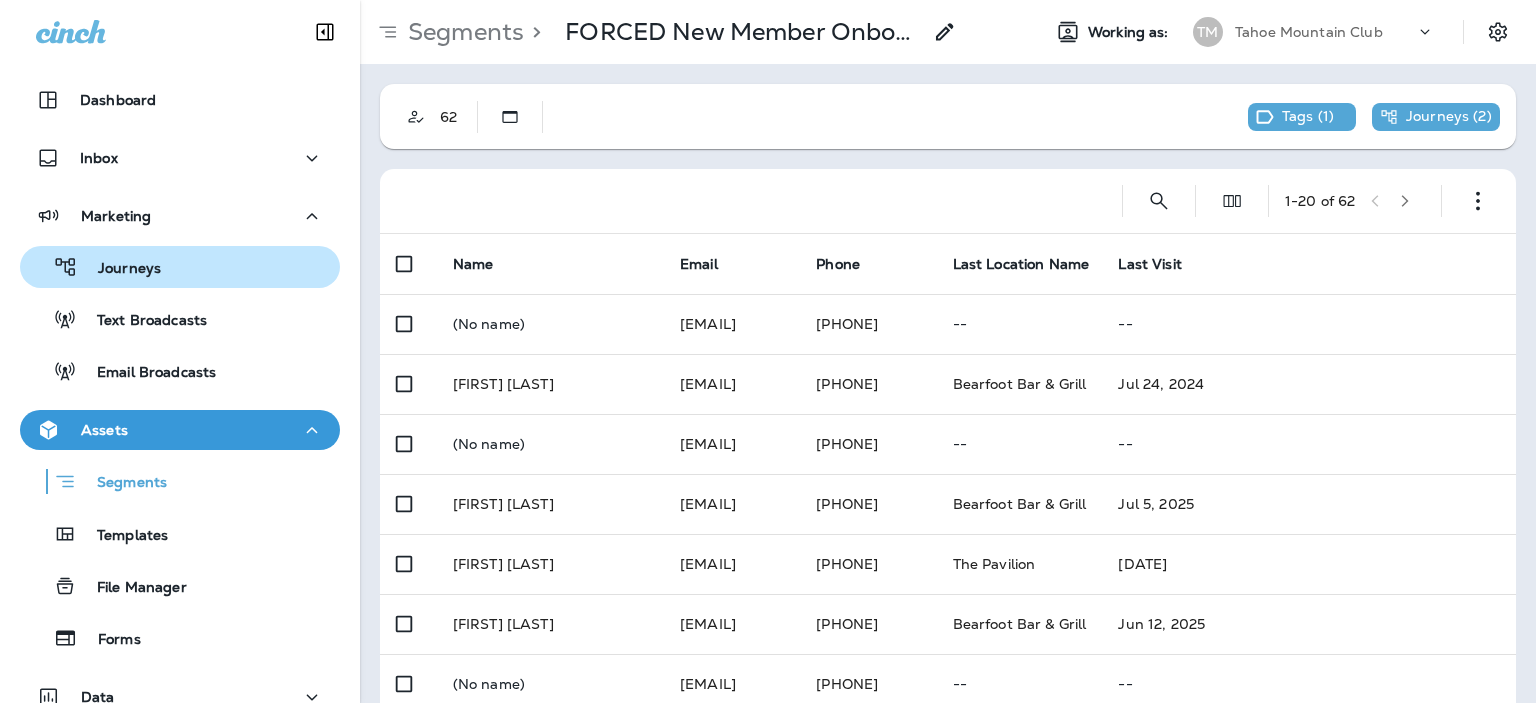click on "Journeys" at bounding box center [119, 269] 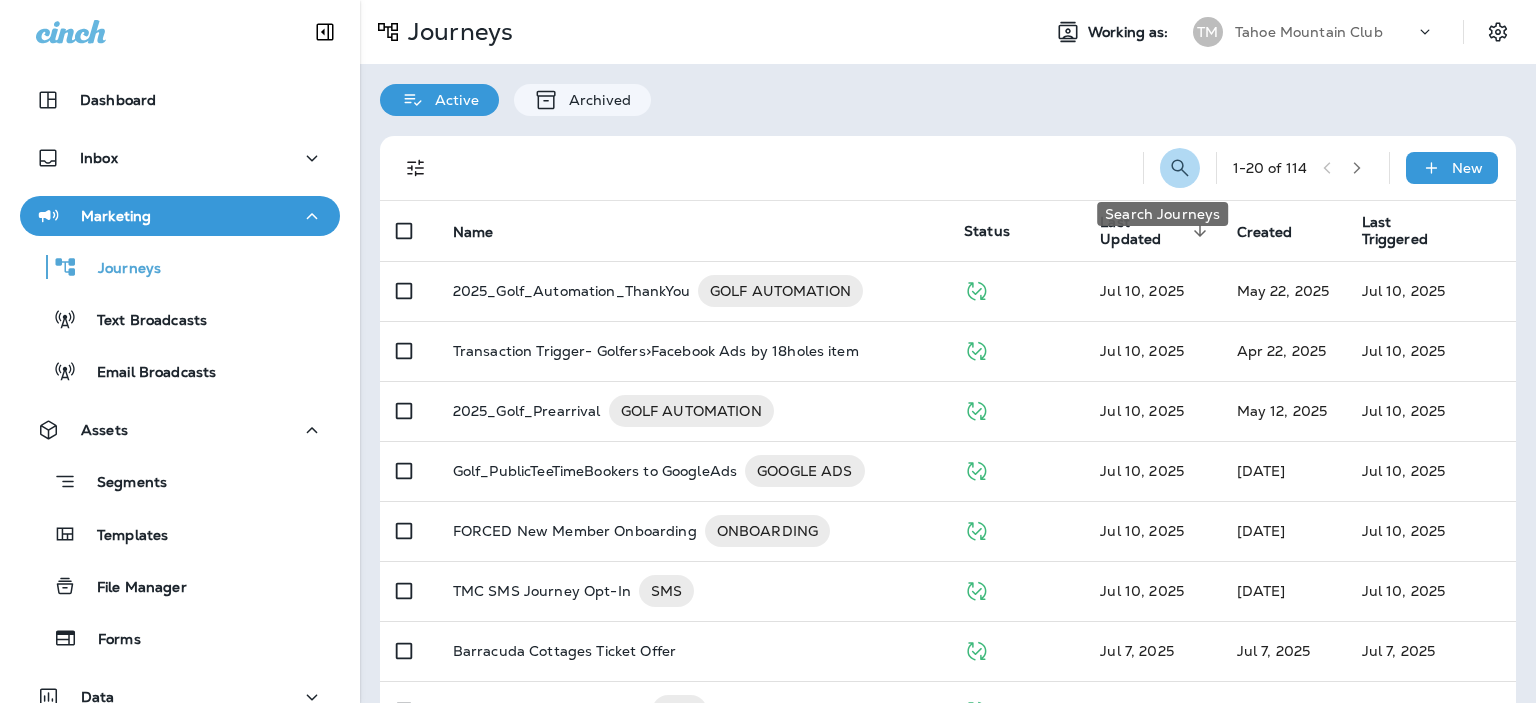 click at bounding box center (1180, 168) 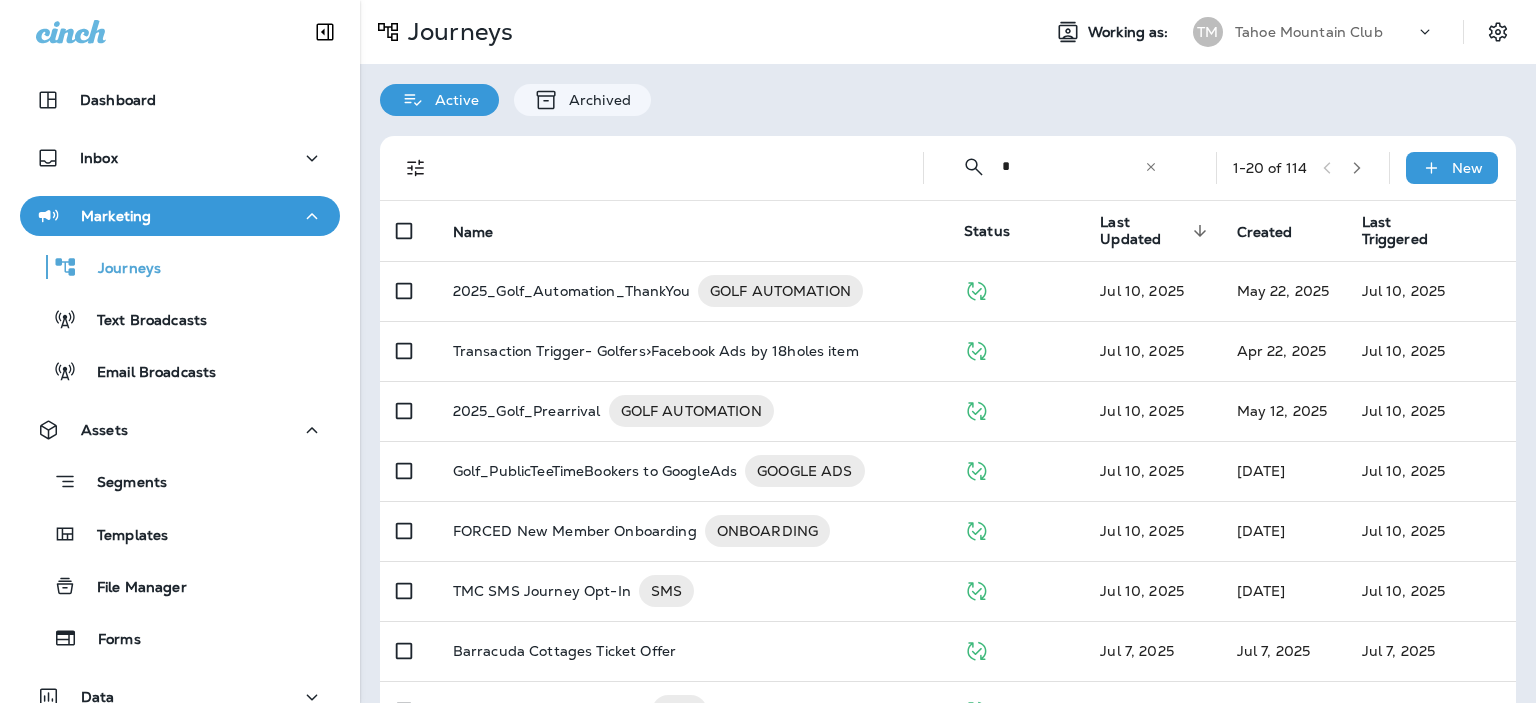 type on "******" 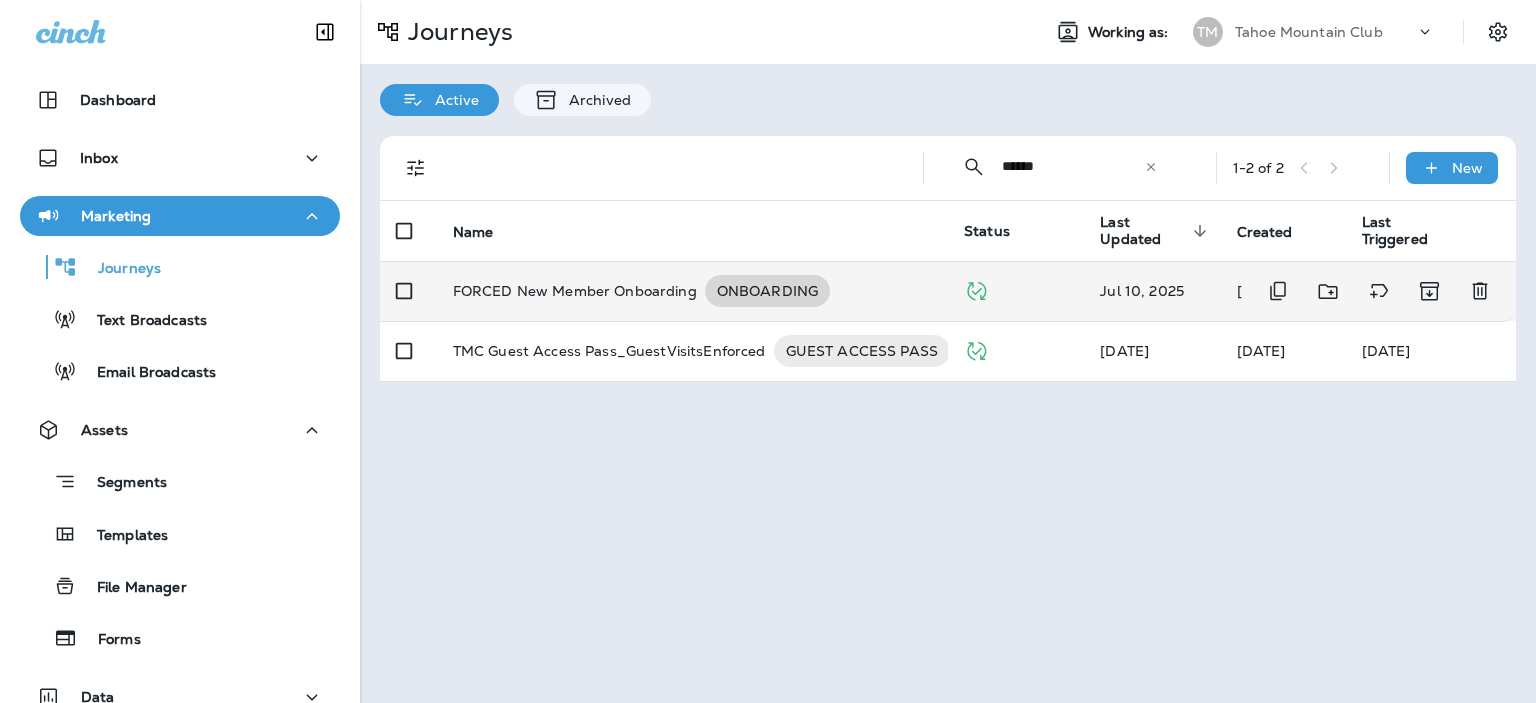 click on "ONBOARDING" at bounding box center [767, 291] 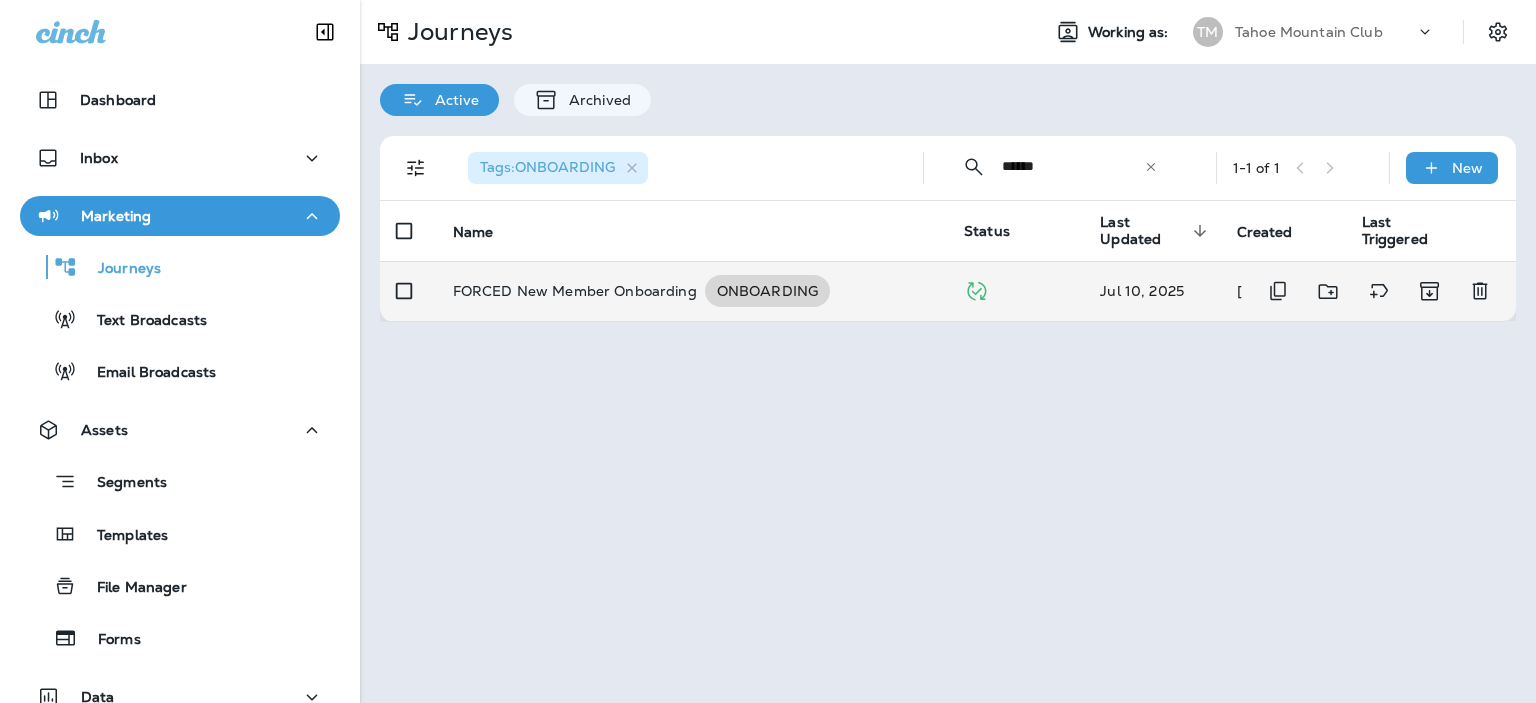 click on "ONBOARDING" at bounding box center (767, 291) 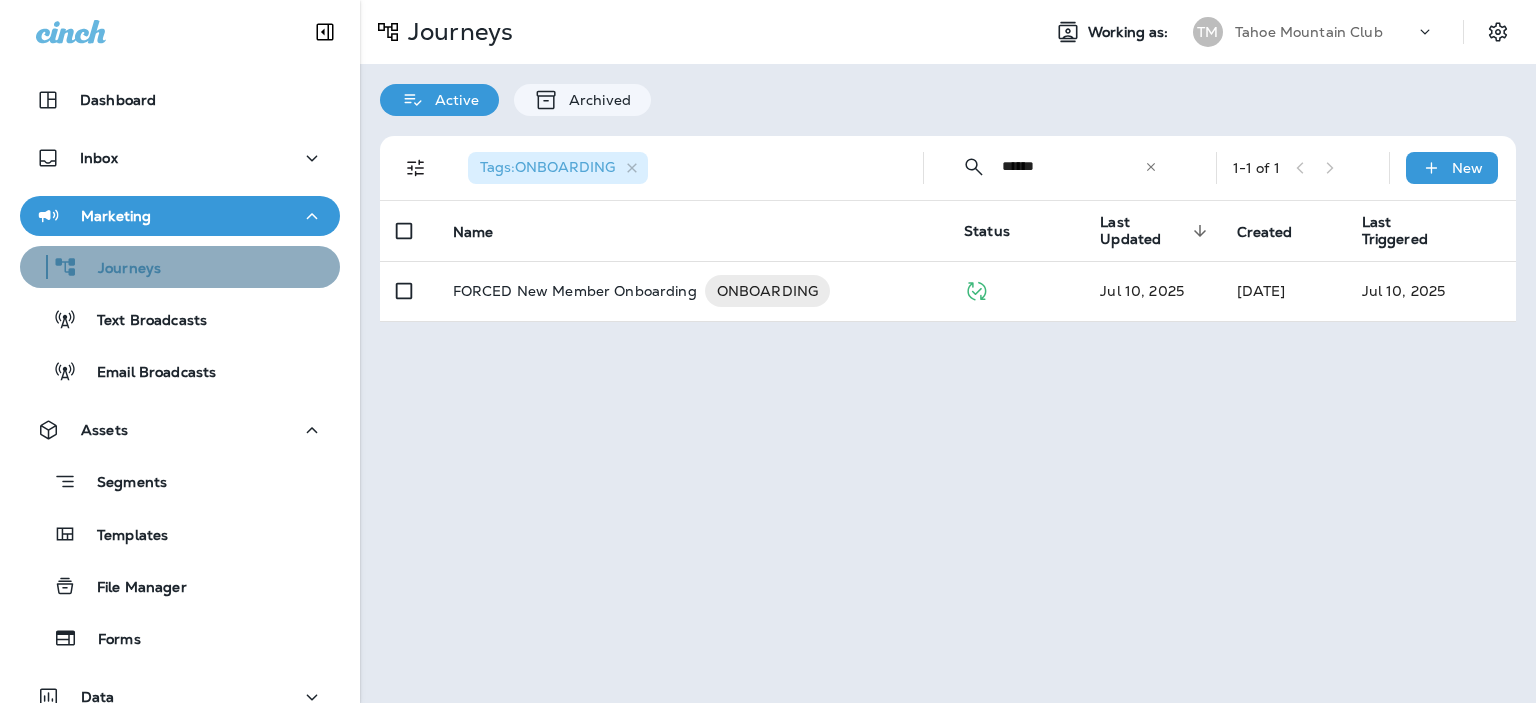 click on "Journeys" at bounding box center (180, 267) 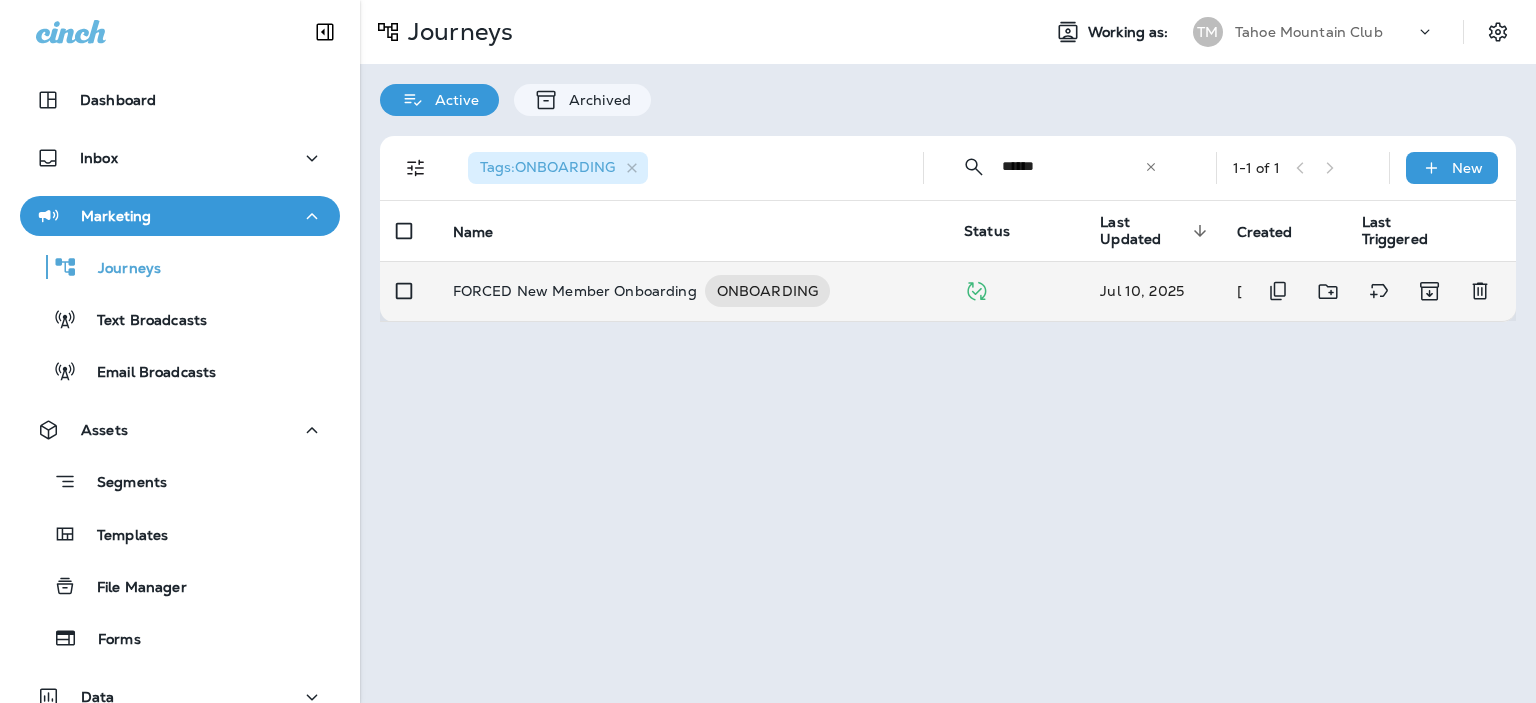 click on "FORCED New Member Onboarding" at bounding box center (575, 291) 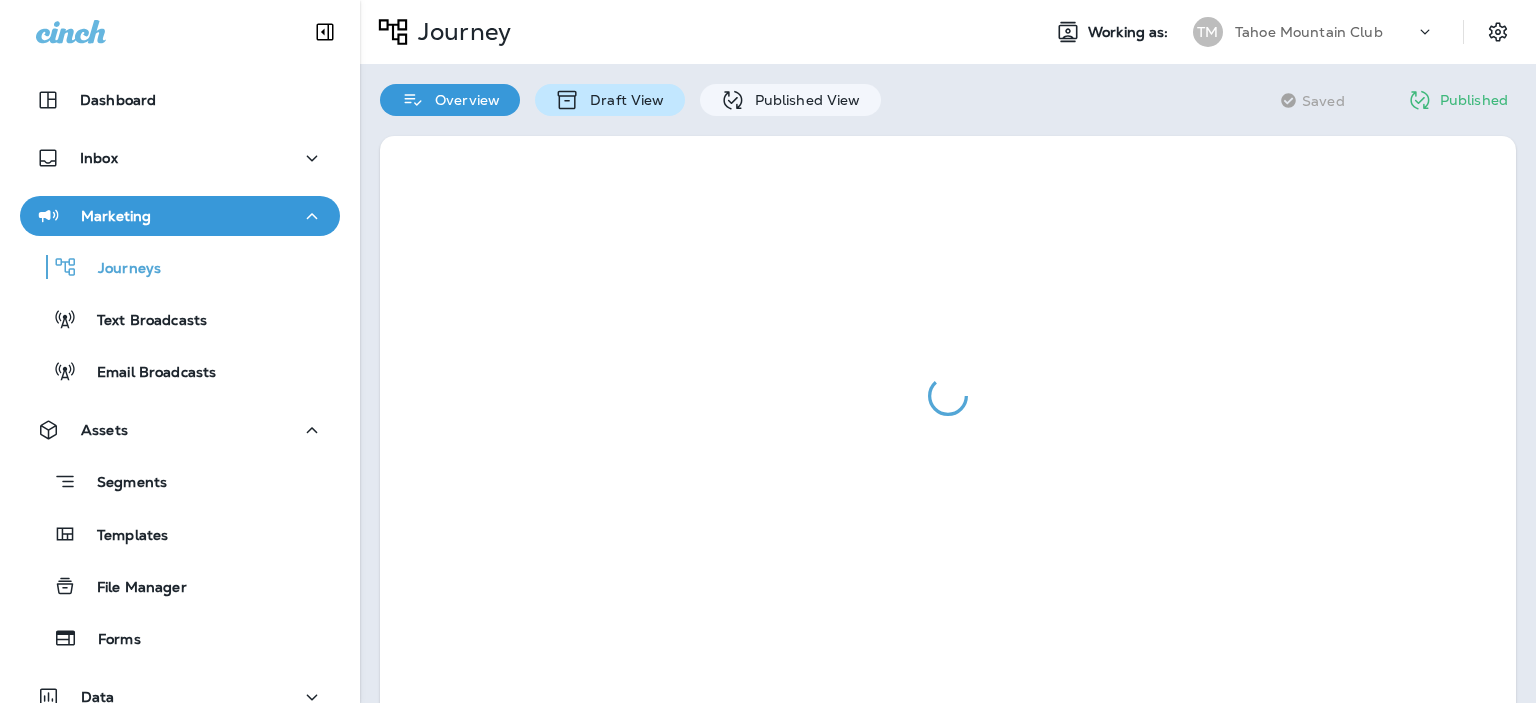 click on "Draft View" at bounding box center (622, 100) 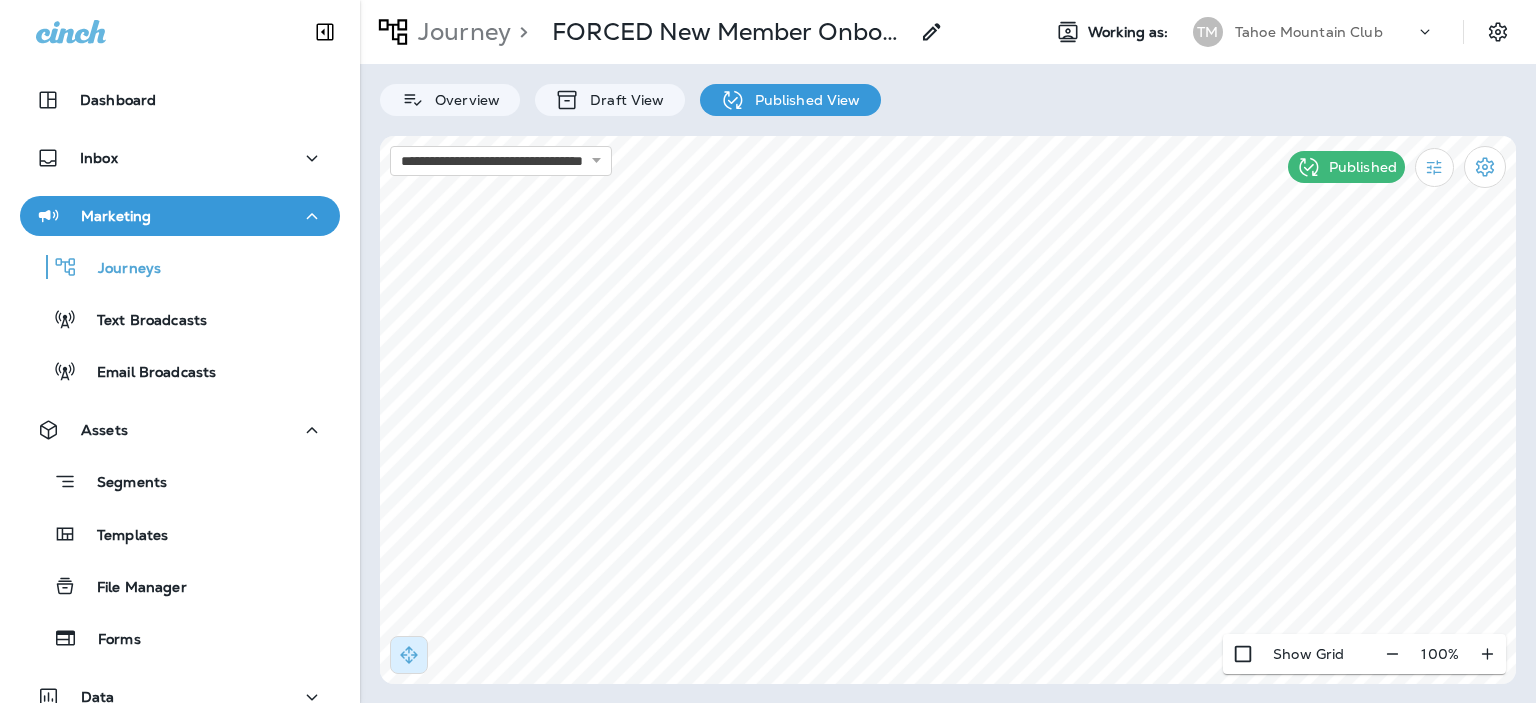 scroll, scrollTop: 0, scrollLeft: 0, axis: both 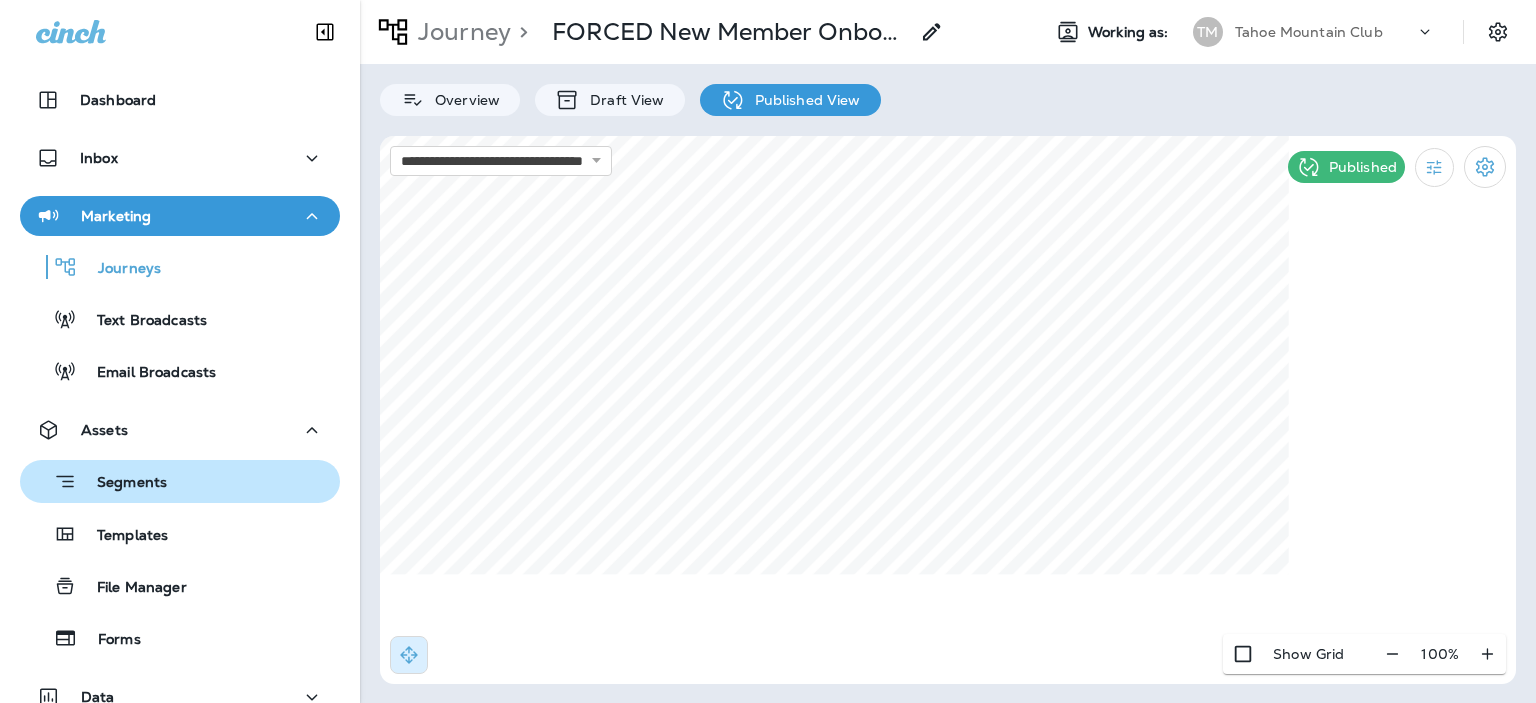 click on "Segments" at bounding box center (180, 481) 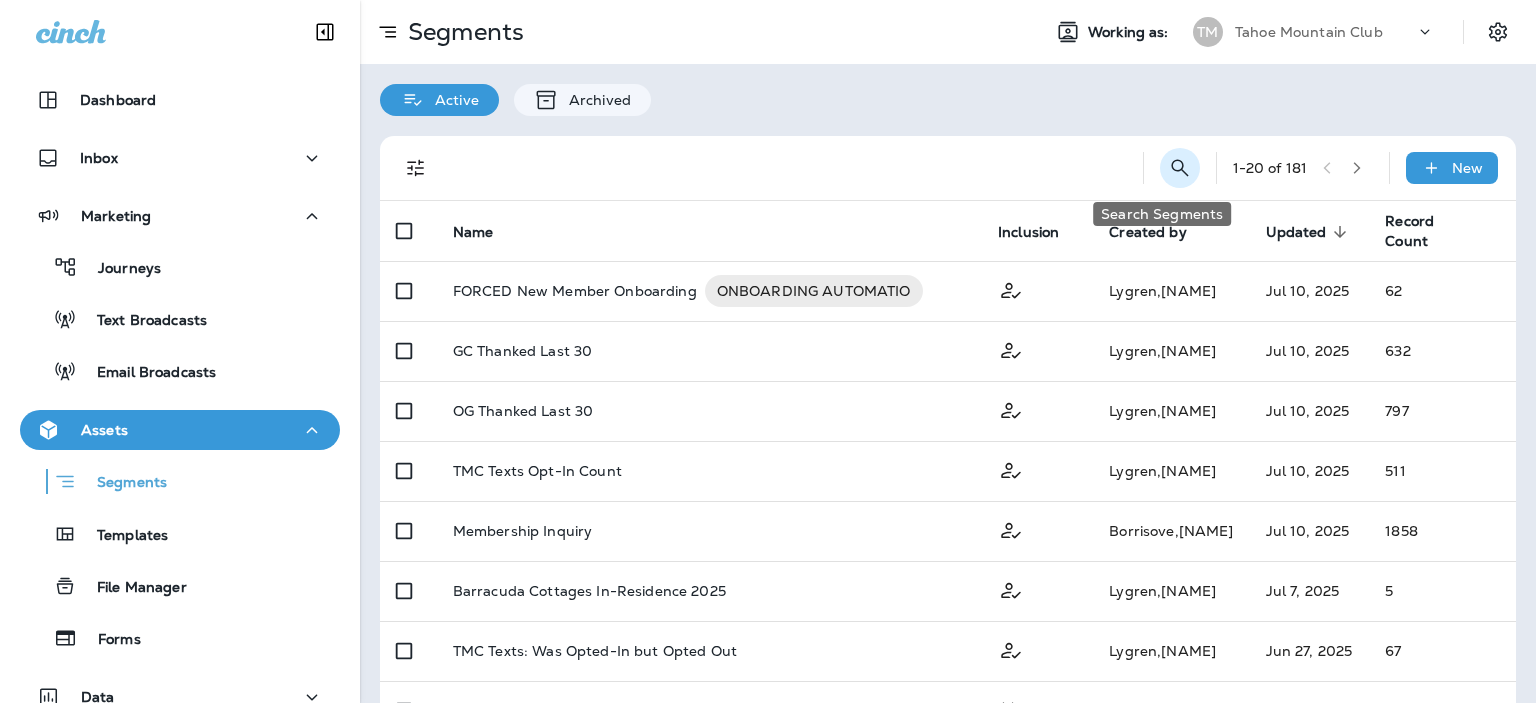 click 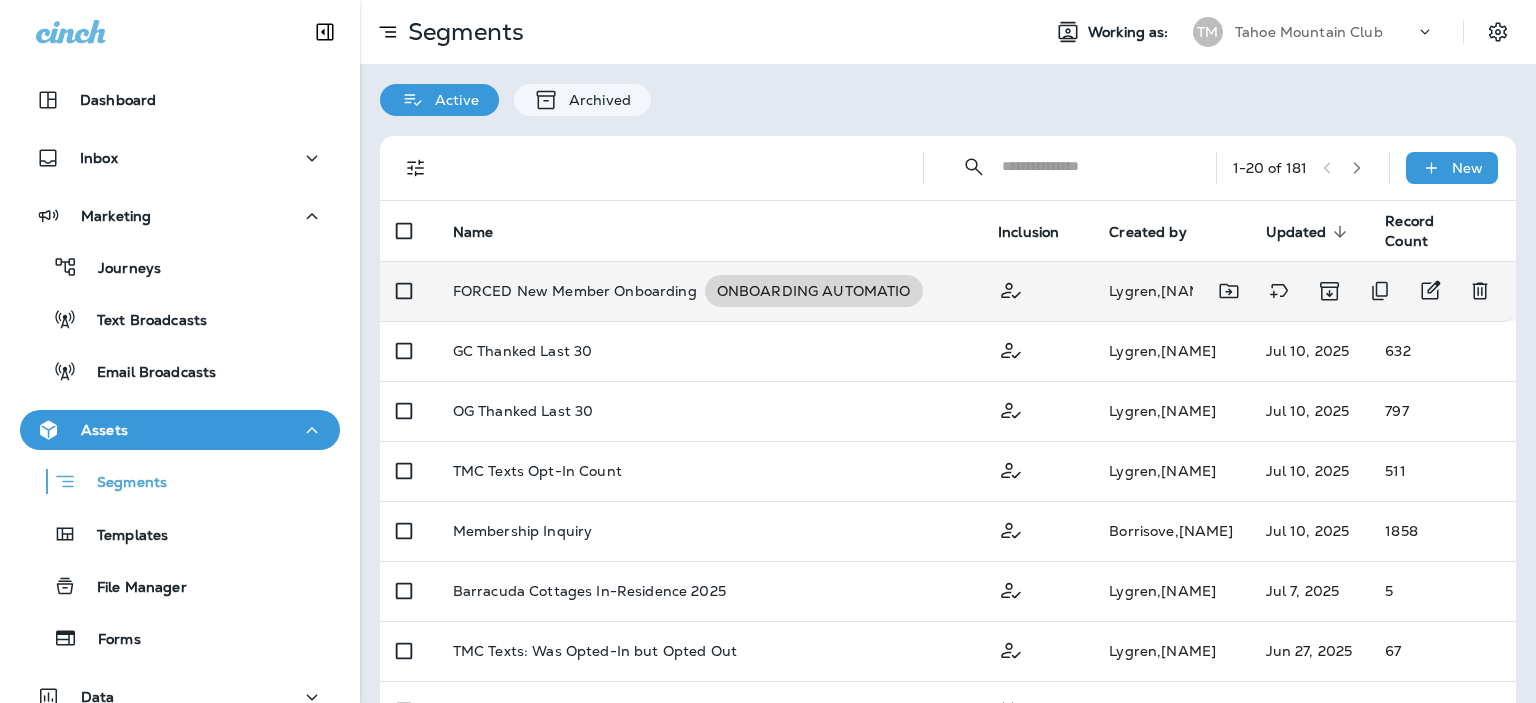 click on "ONBOARDING AUTOMATIO" at bounding box center [814, 291] 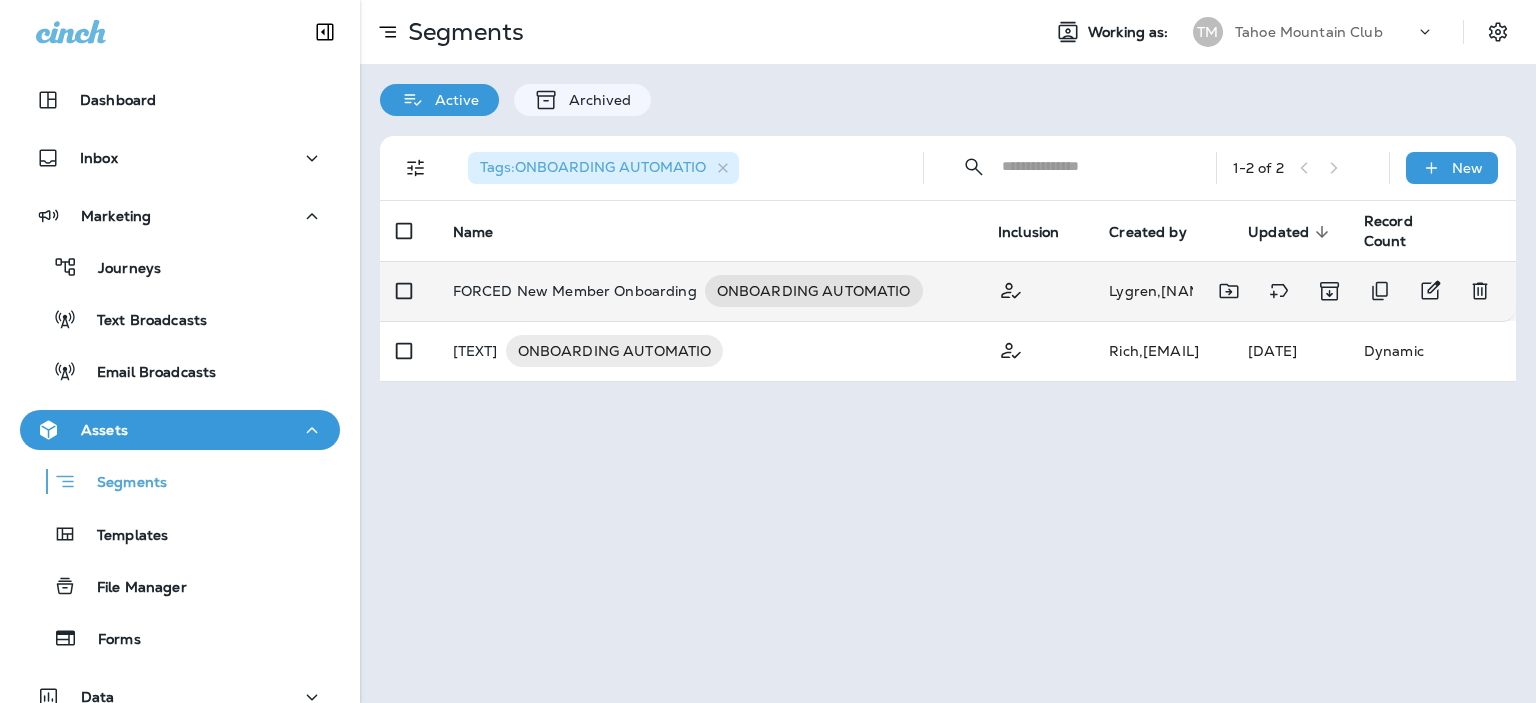 click on "FORCED New Member Onboarding" at bounding box center (575, 291) 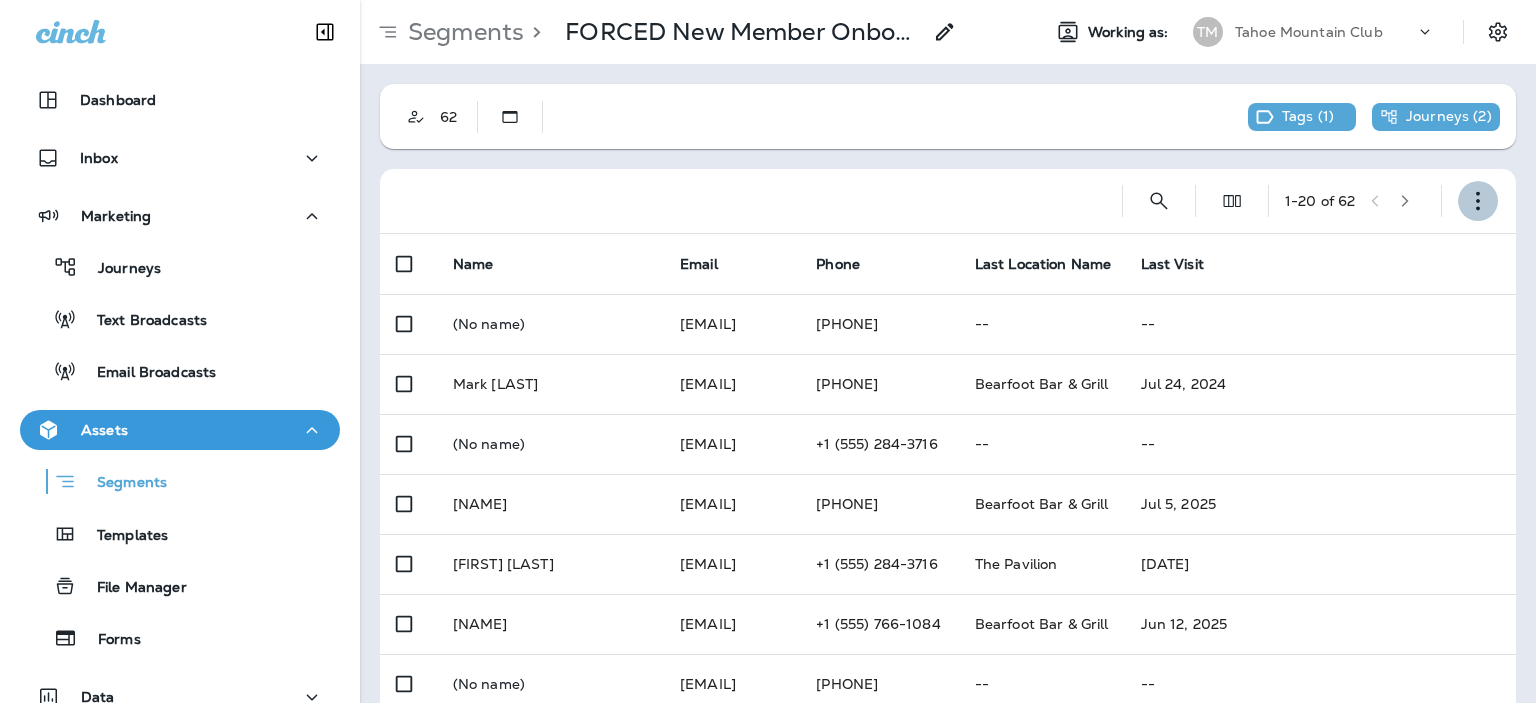 click at bounding box center (1478, 201) 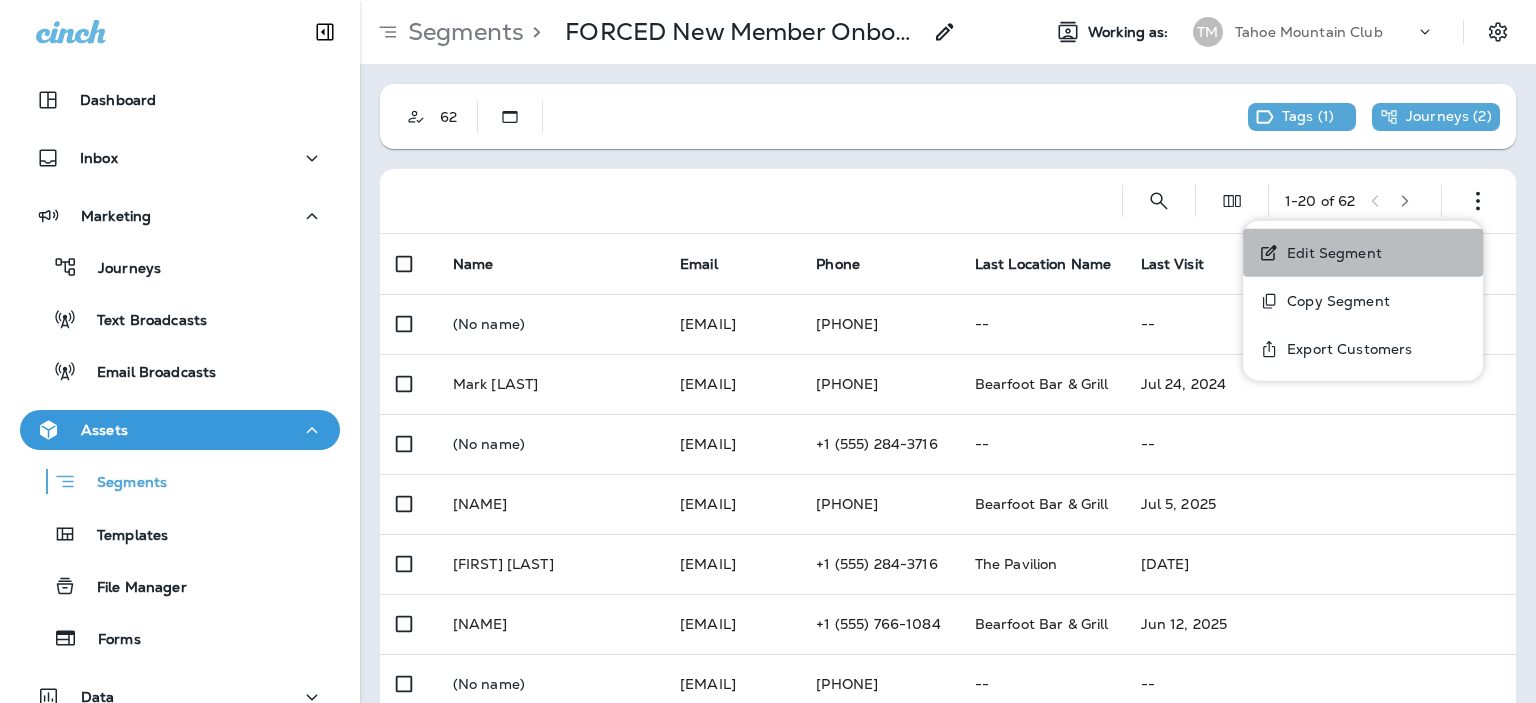 click 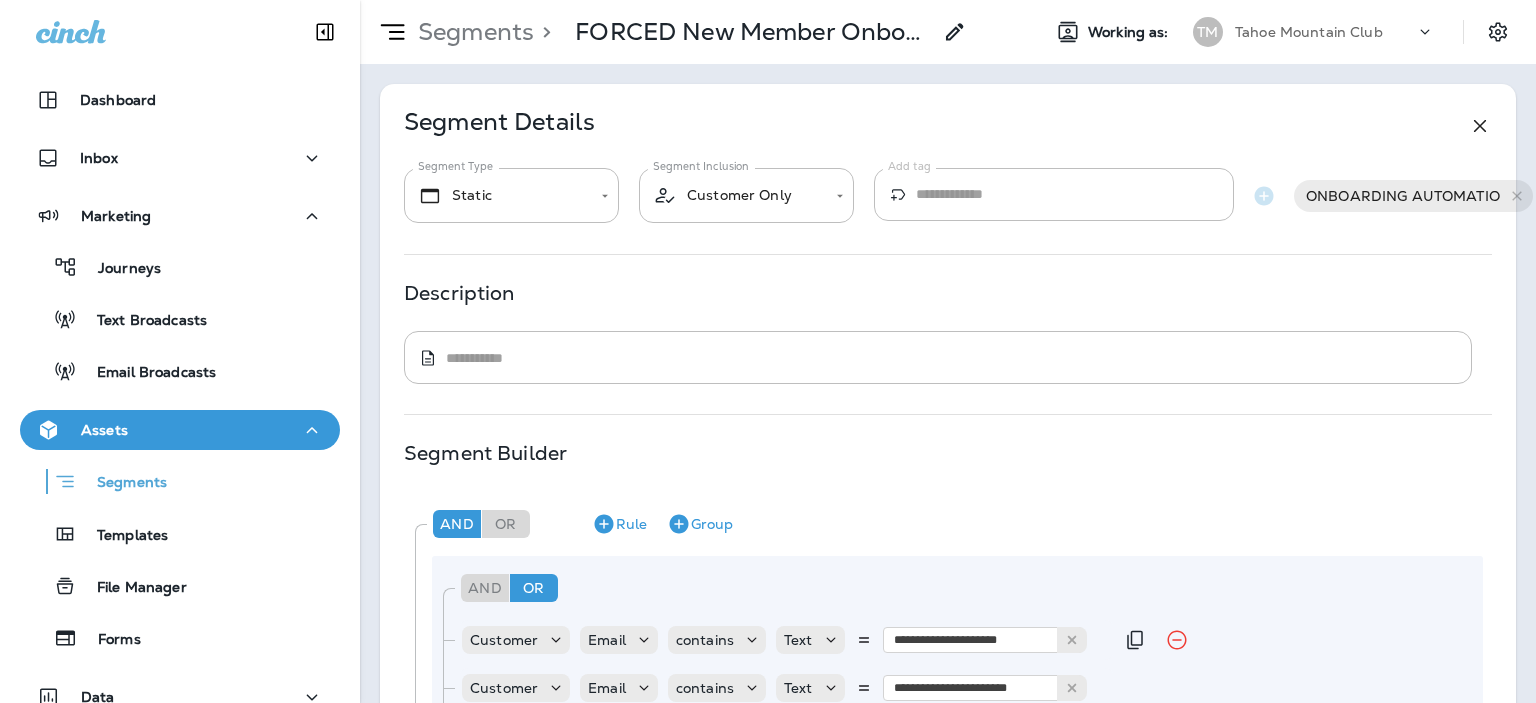 scroll, scrollTop: 400, scrollLeft: 0, axis: vertical 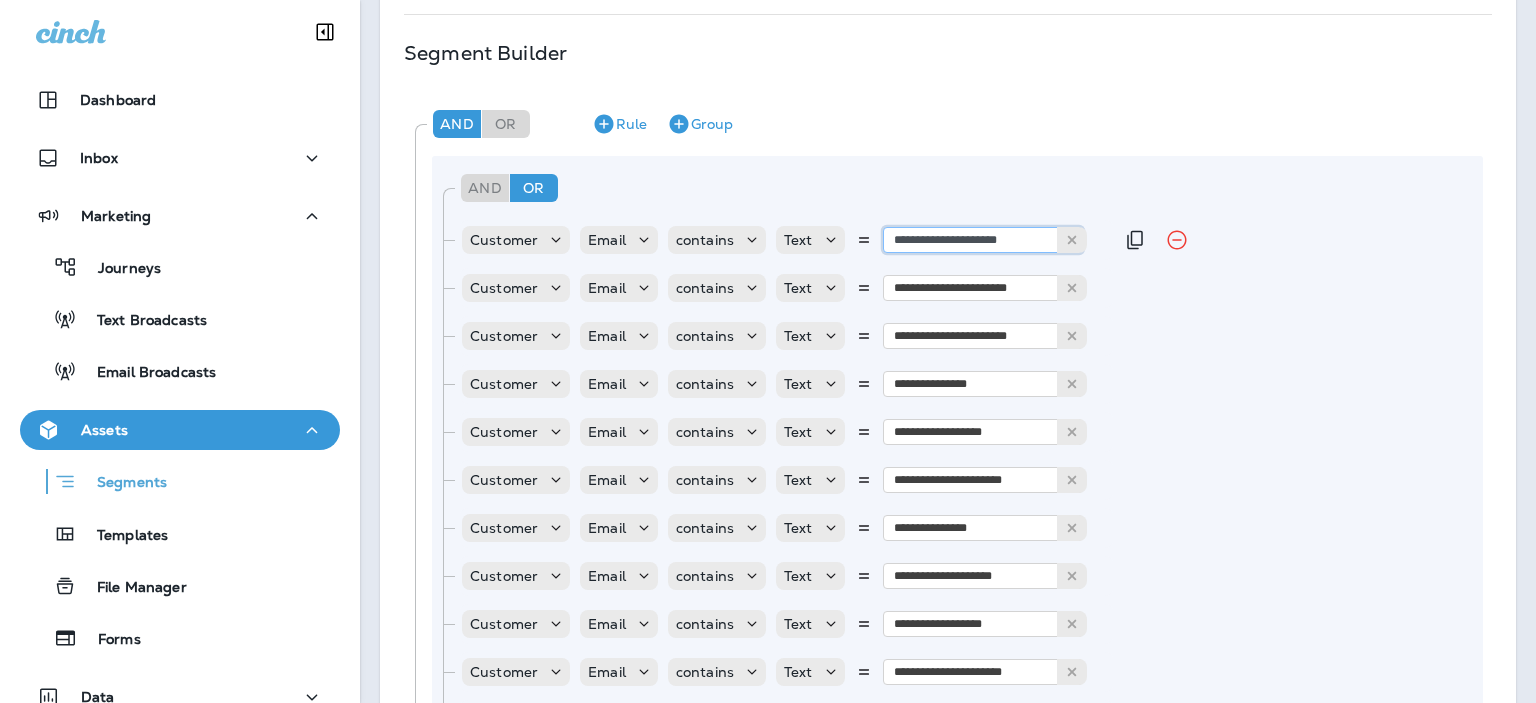 click on "**********" at bounding box center [983, 240] 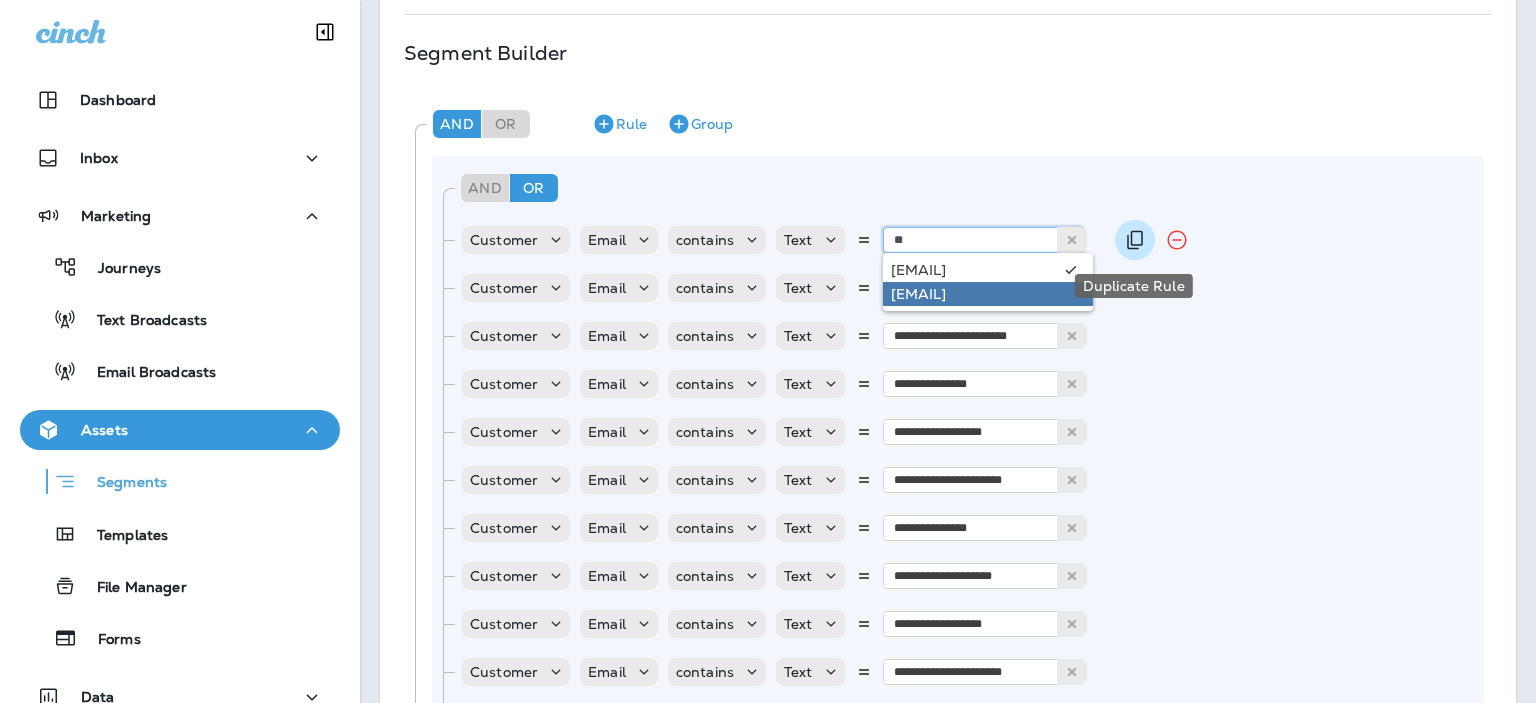type on "*" 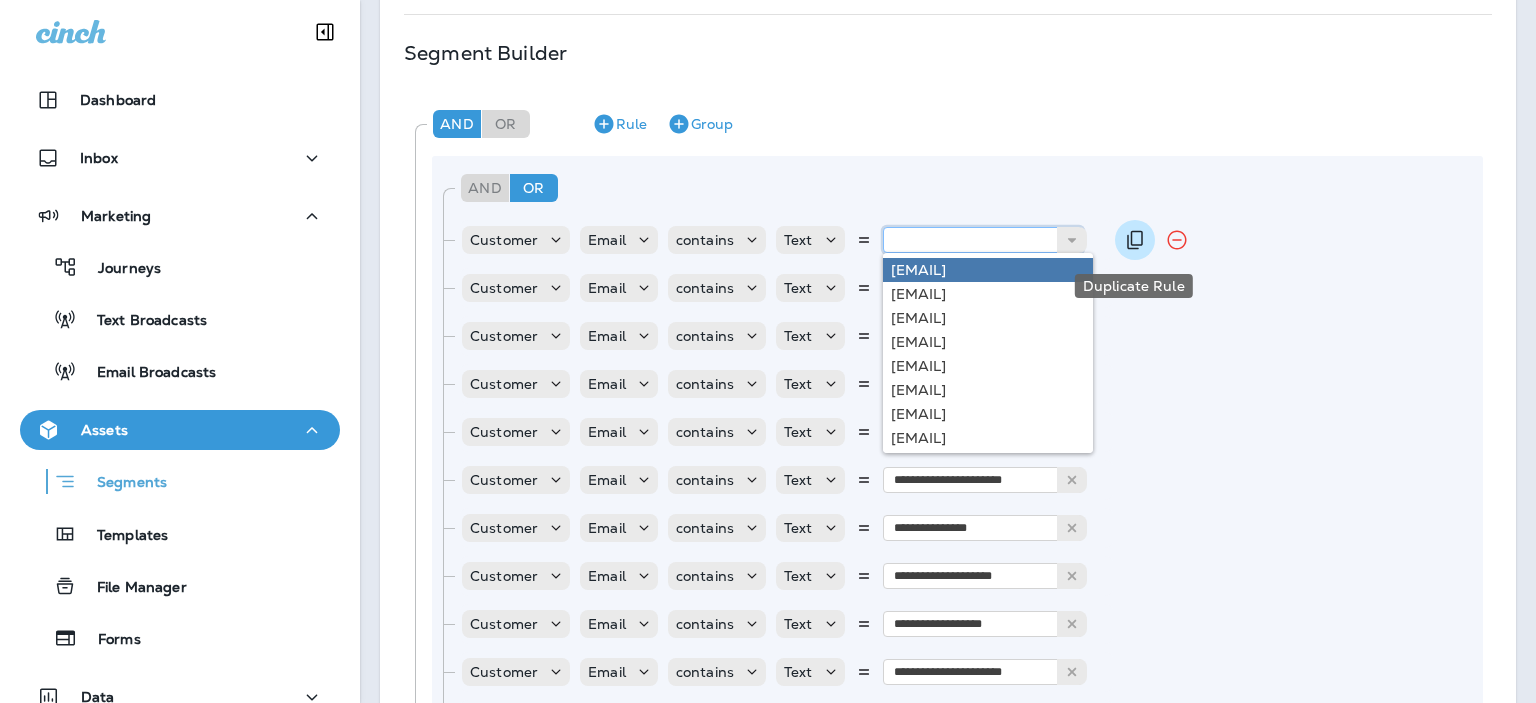 type on "*" 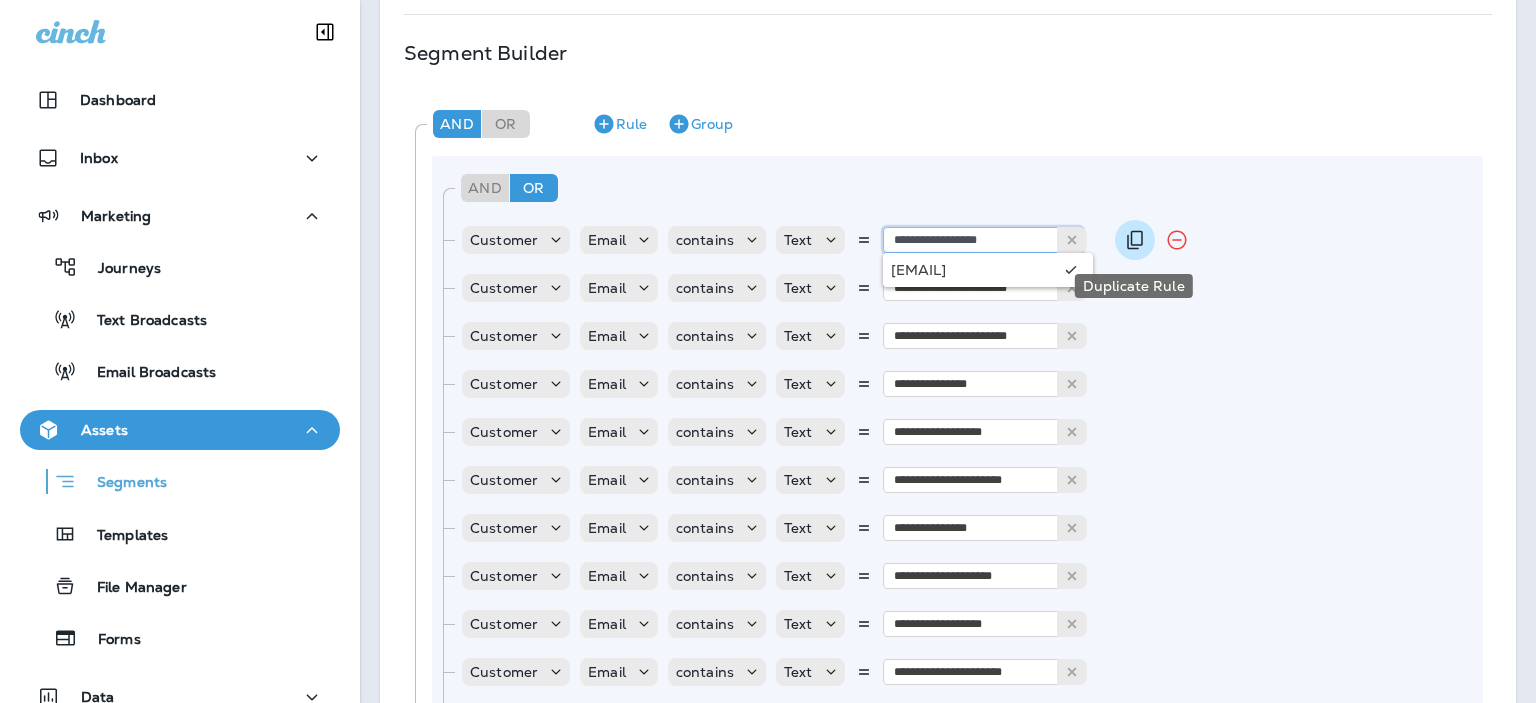 type on "**********" 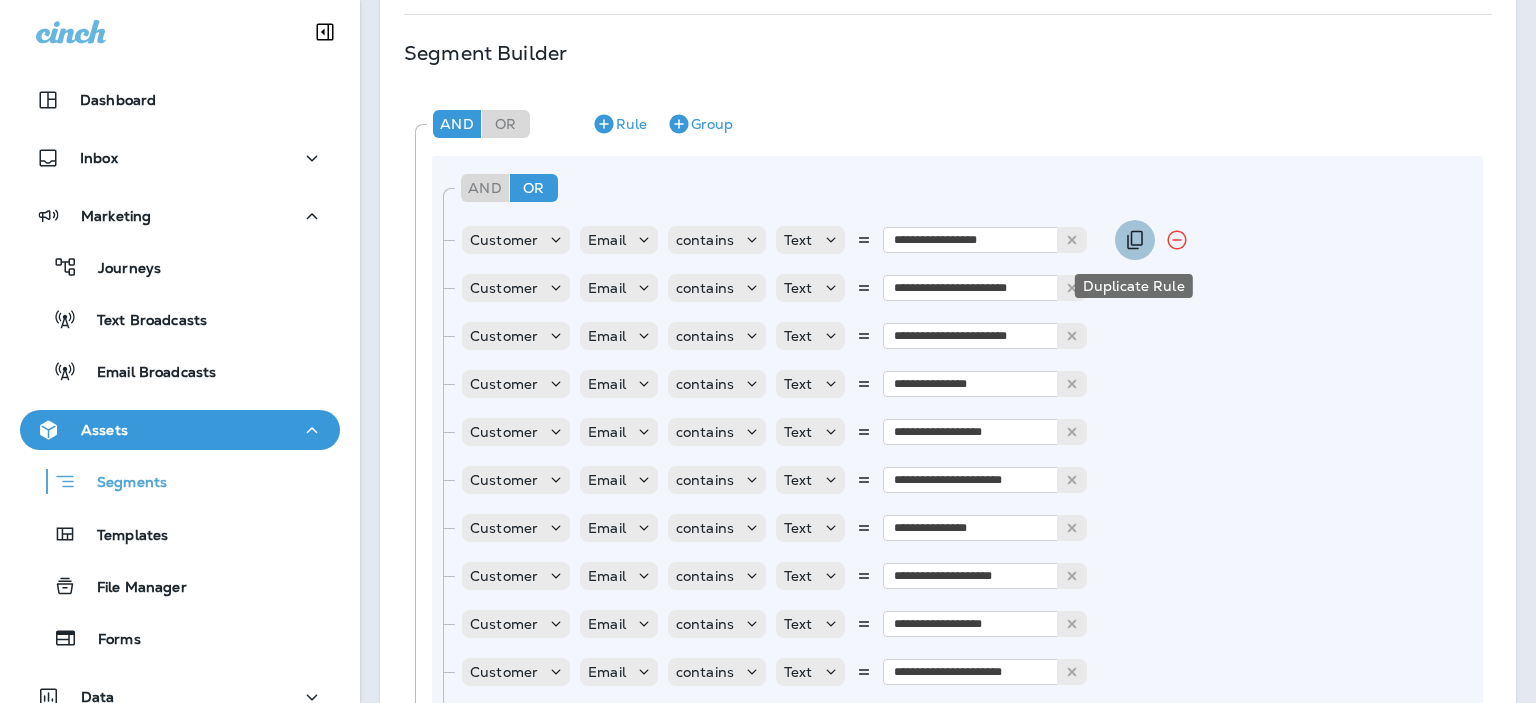 type 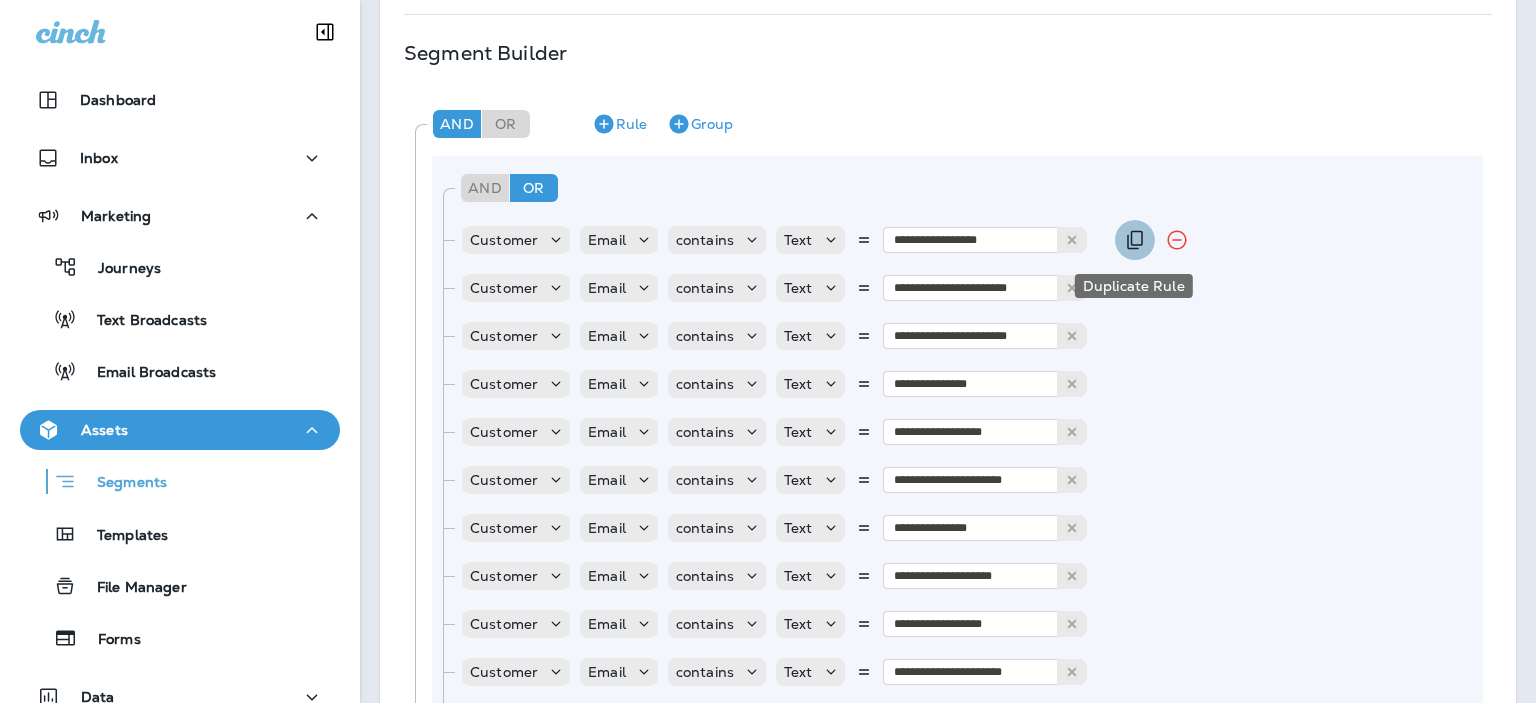 type 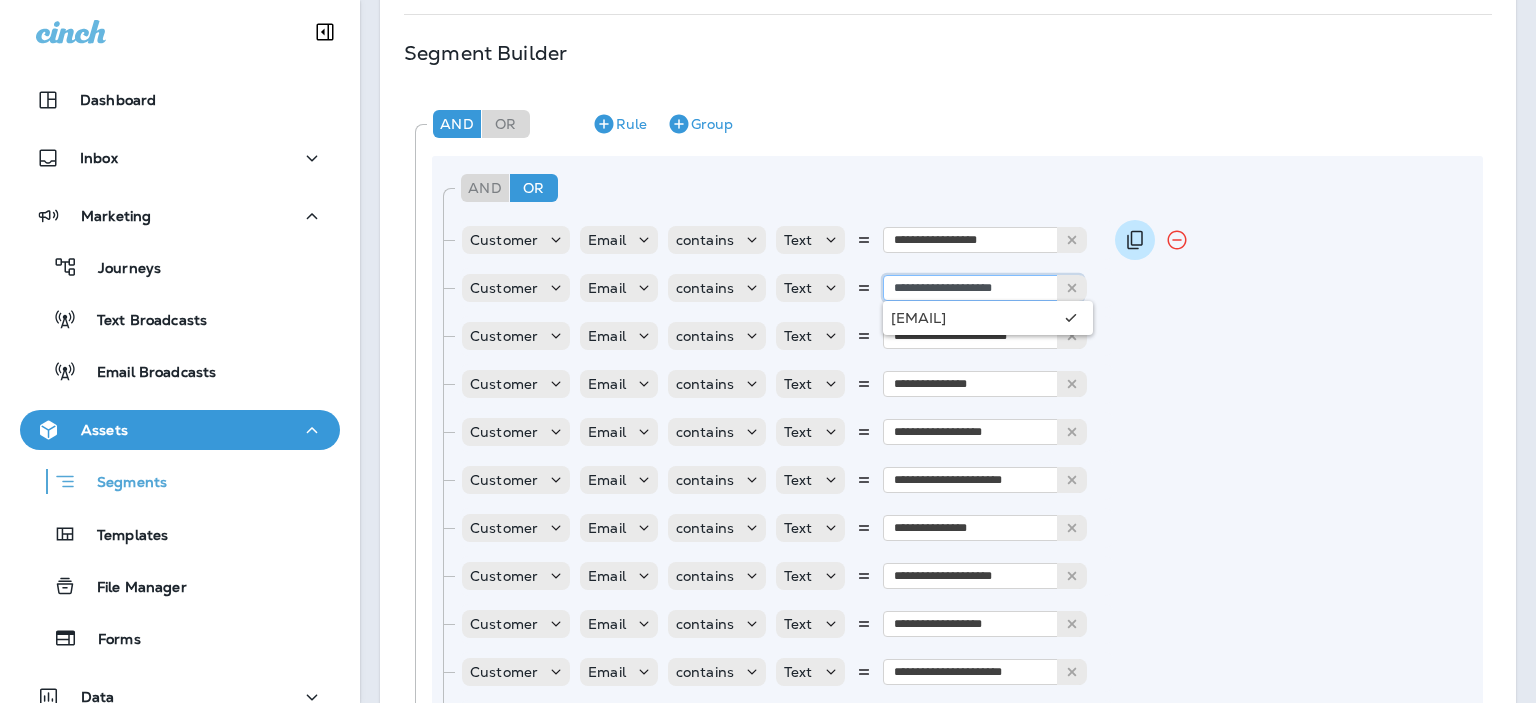 type on "**********" 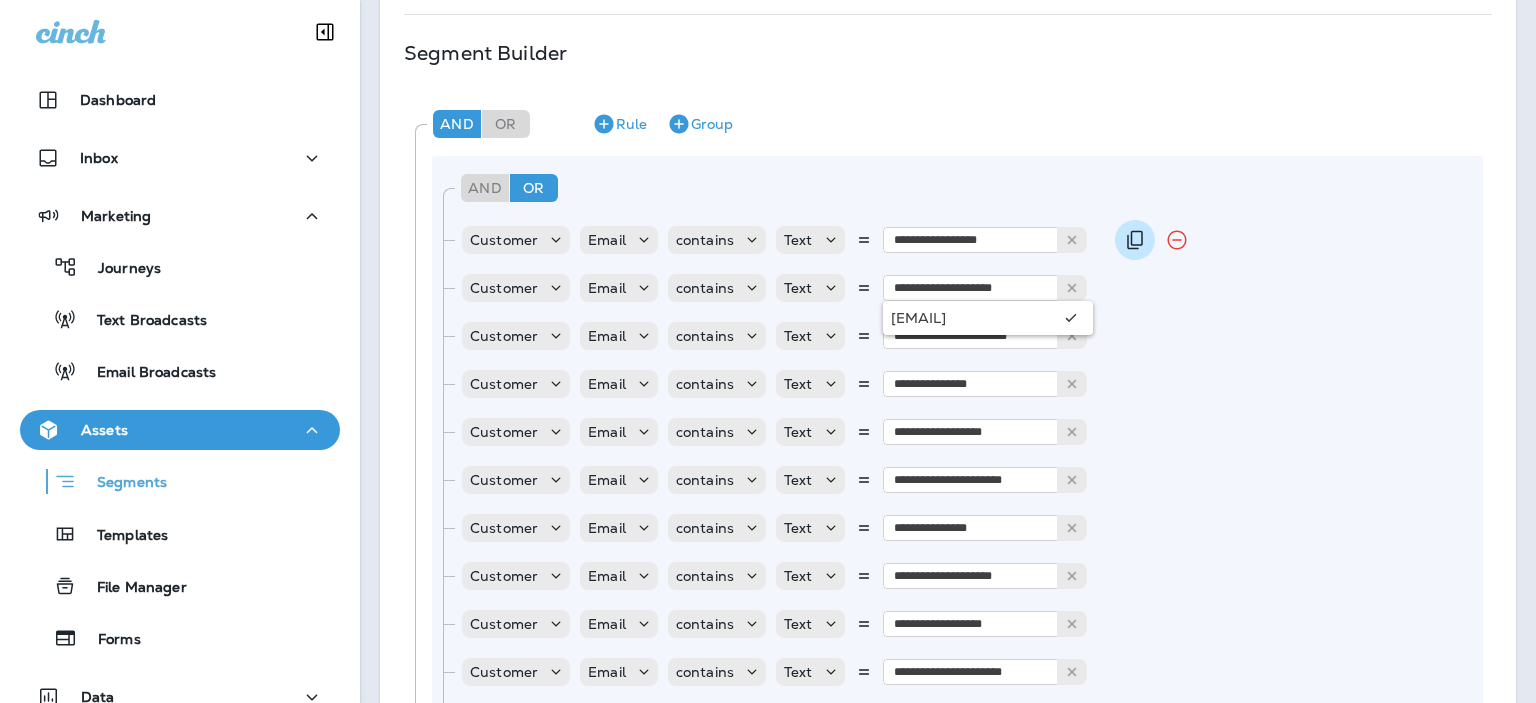 type 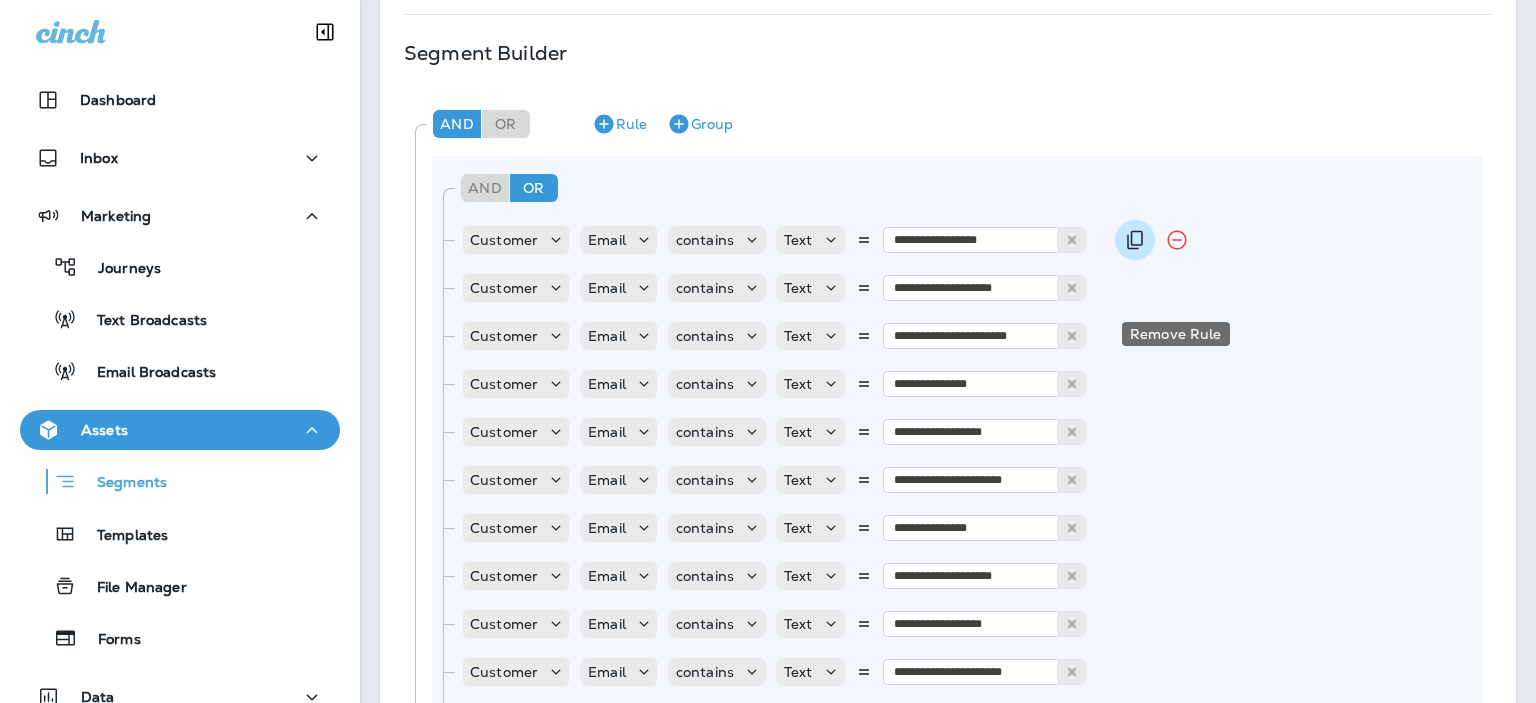 type 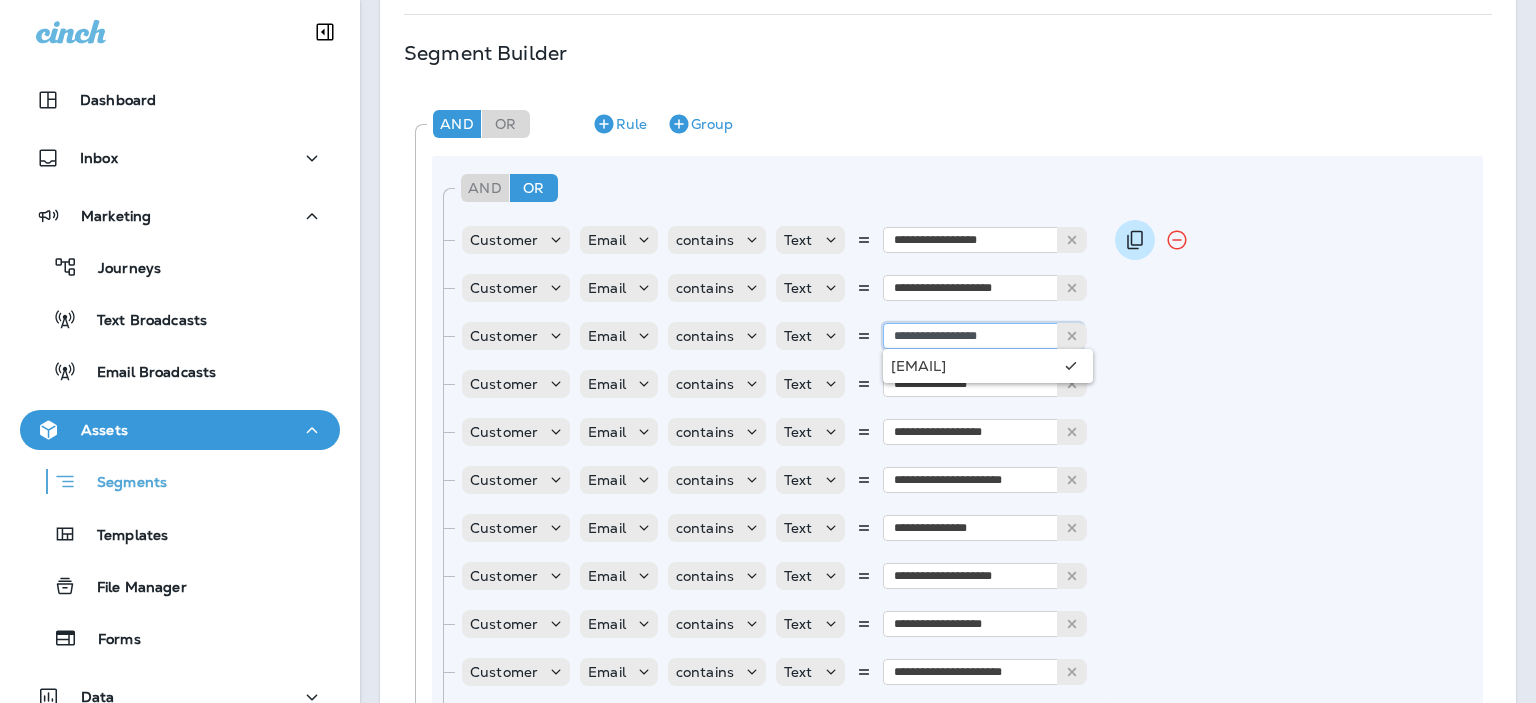 type on "**********" 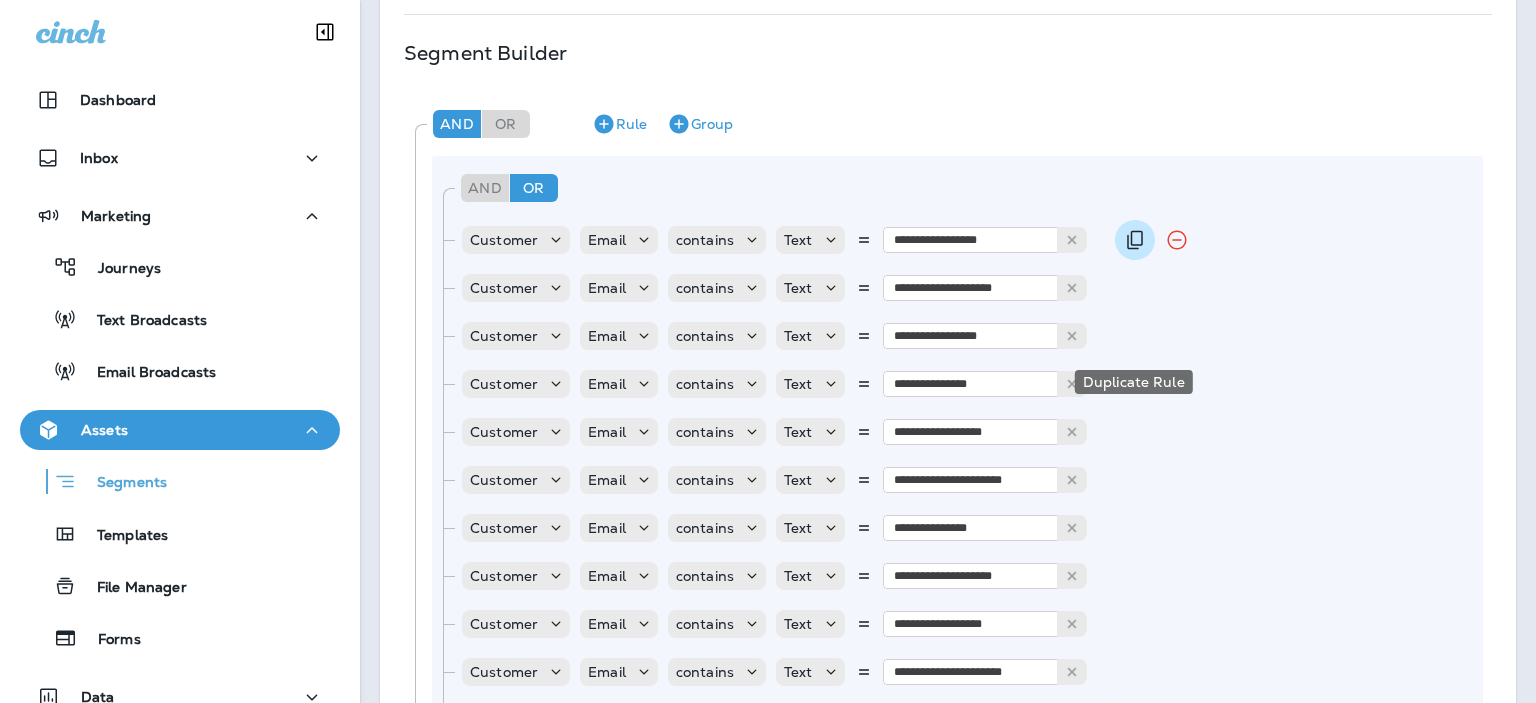 type 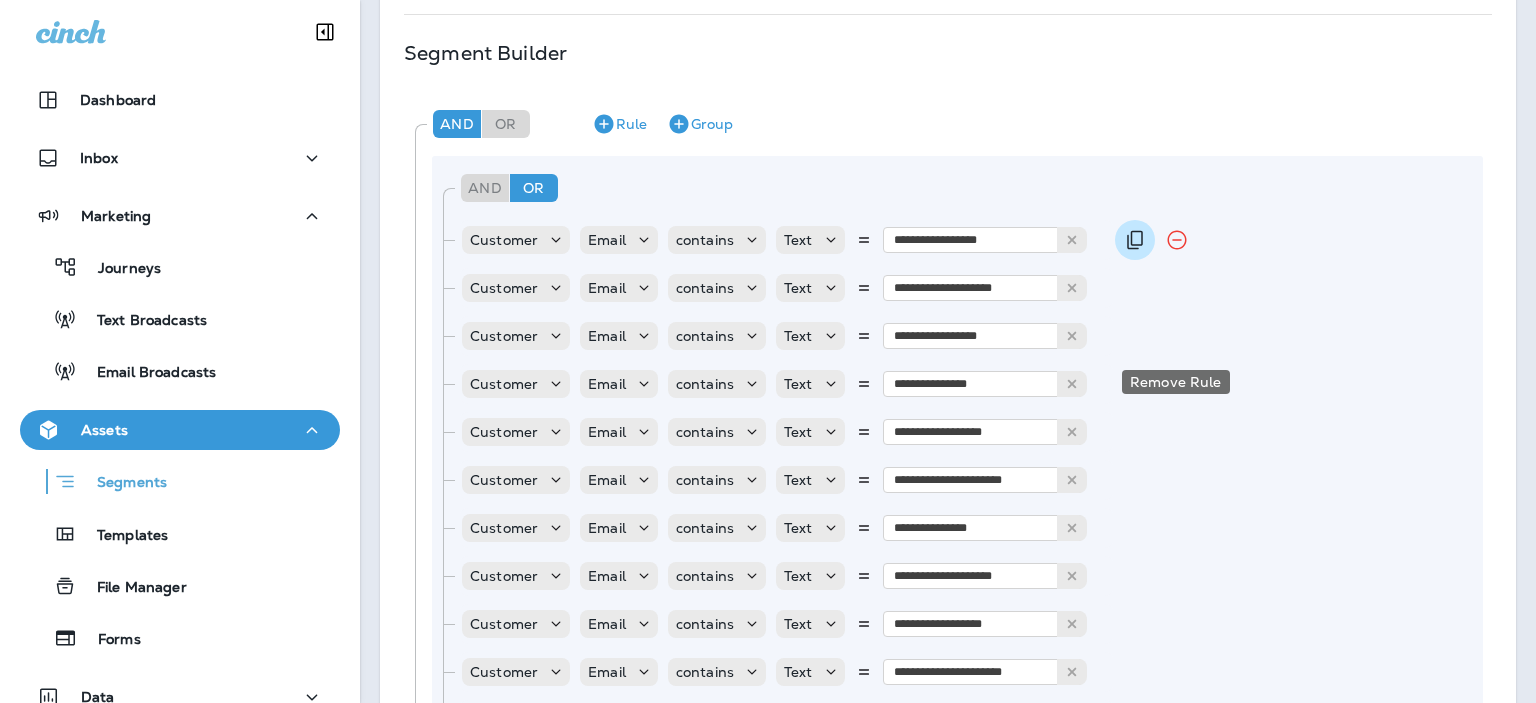 type 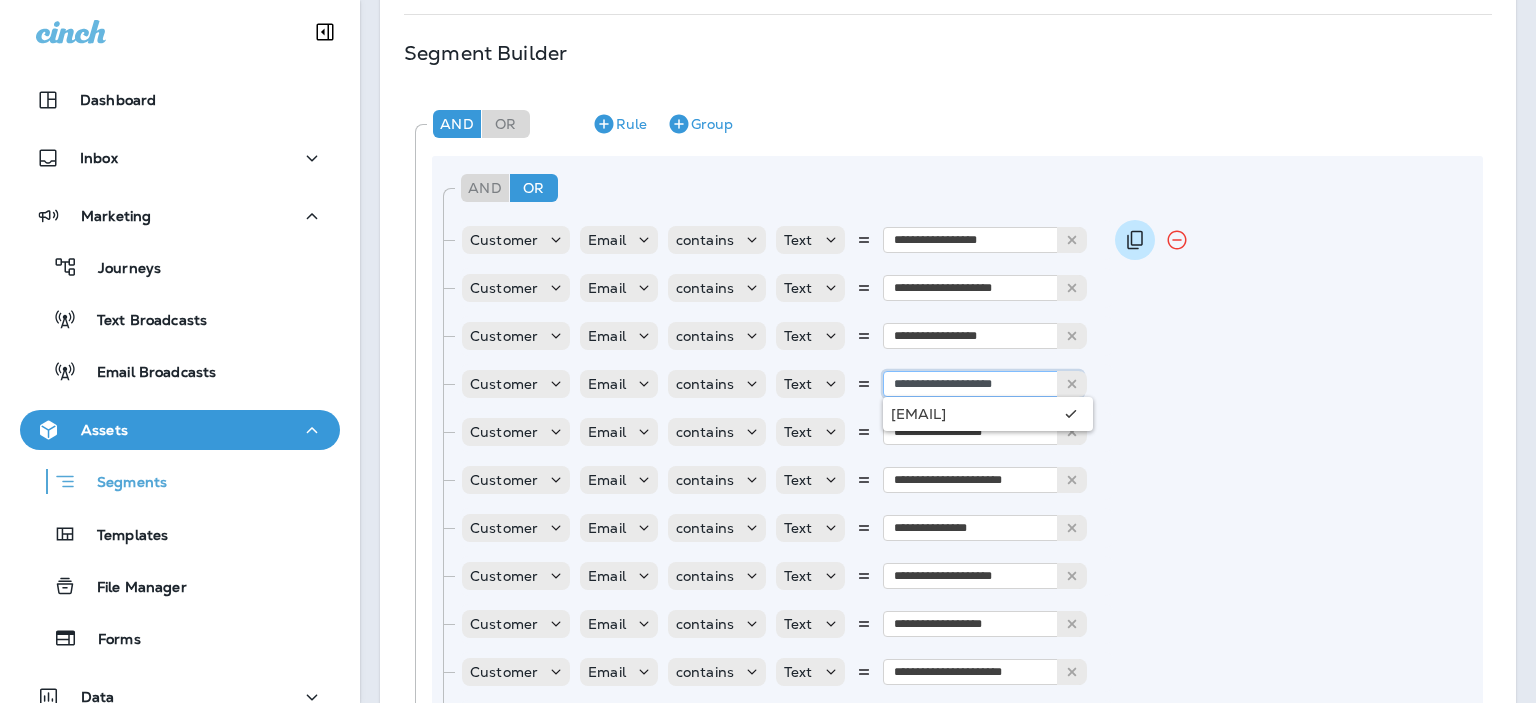 type on "**********" 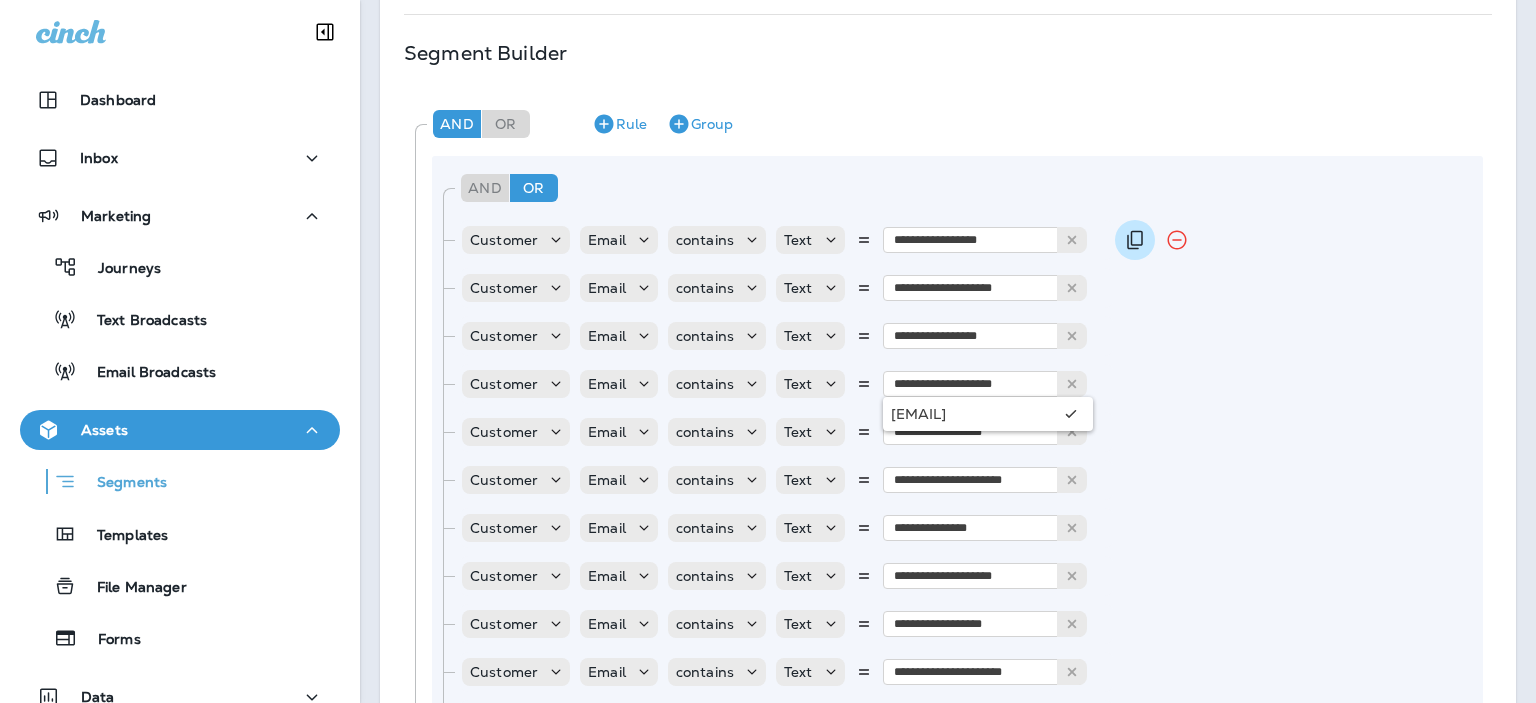 type 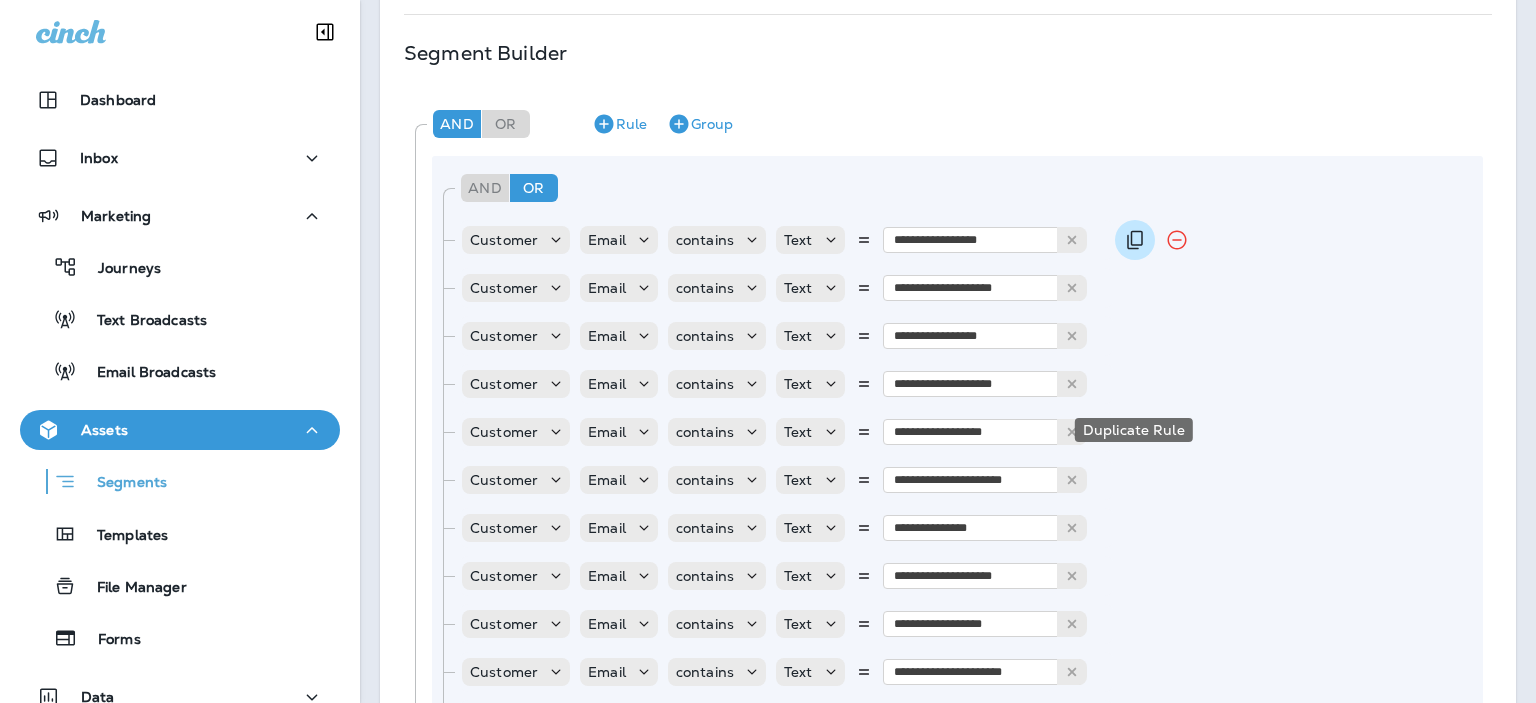 type 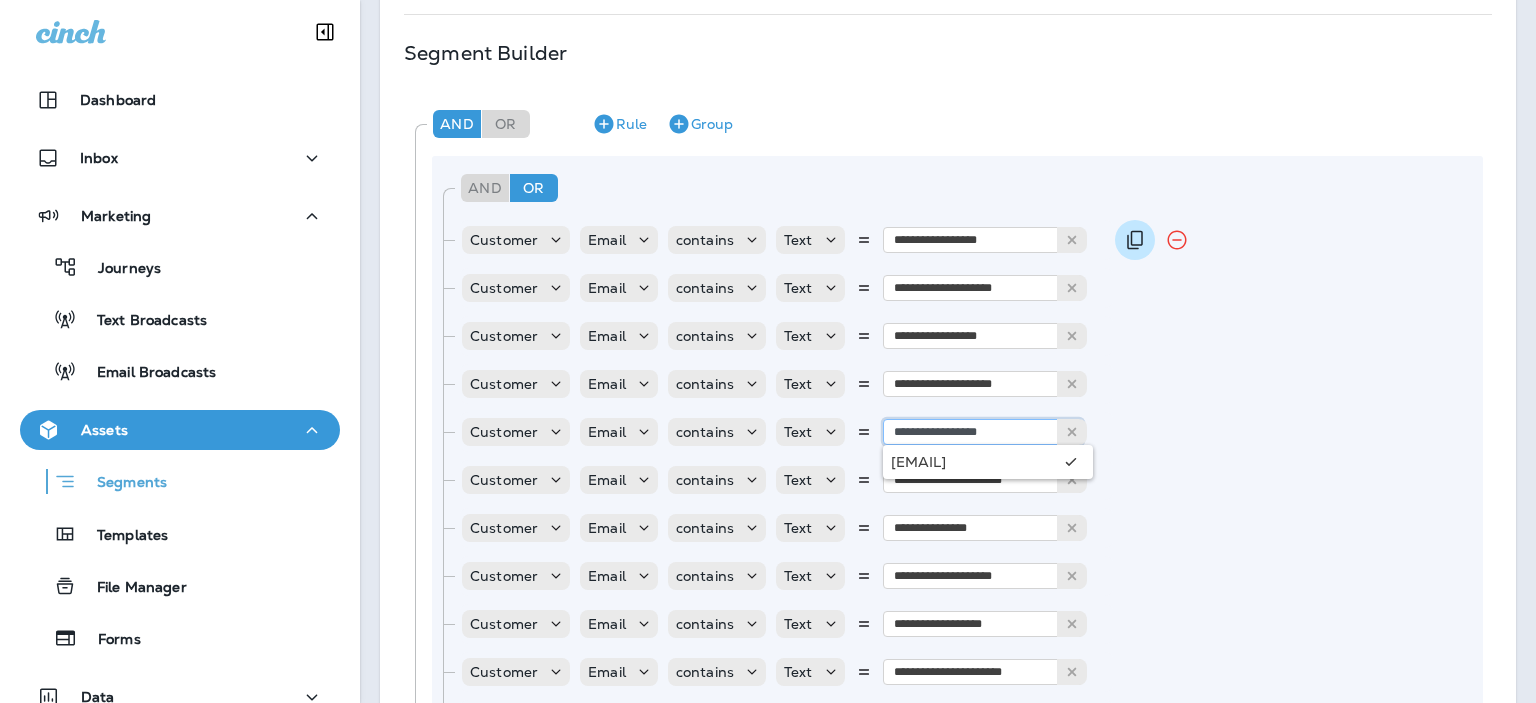 type on "**********" 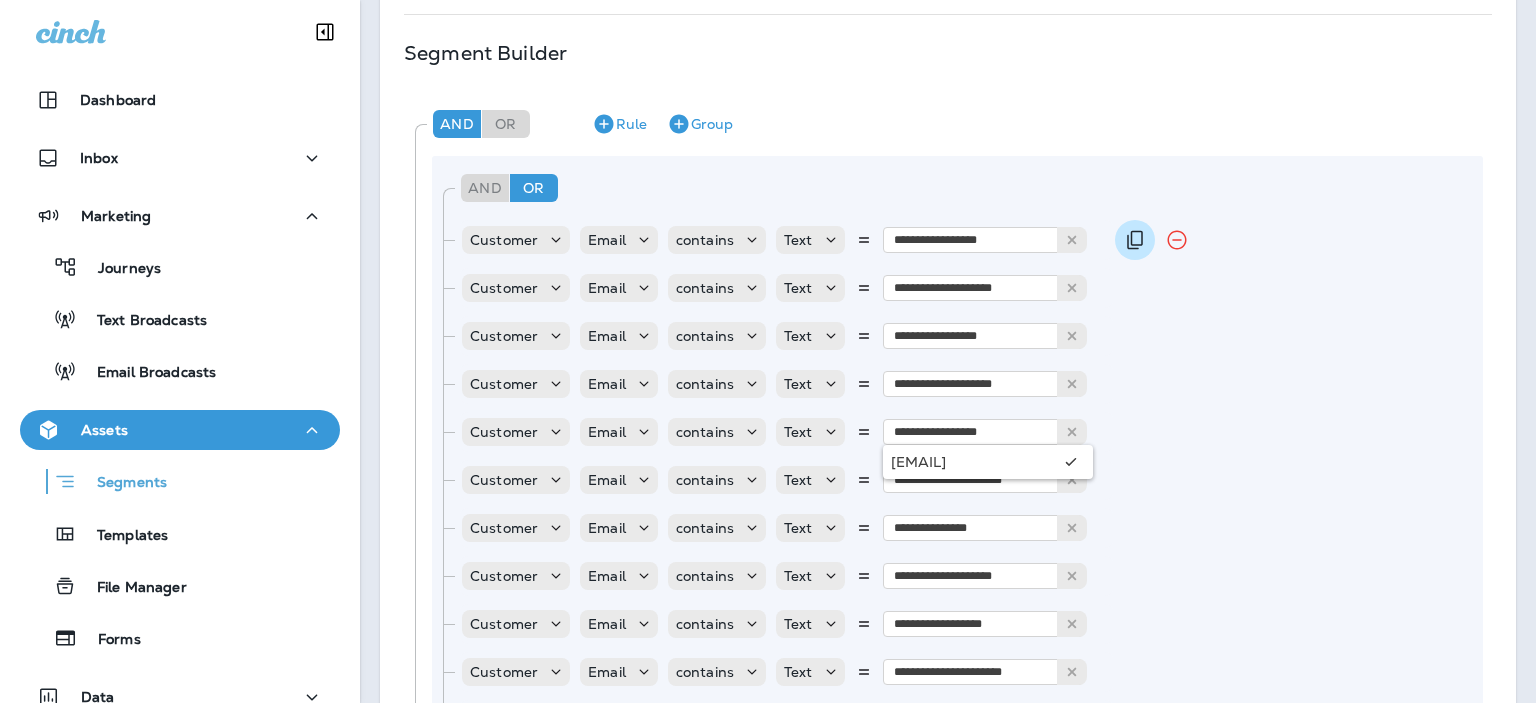 type 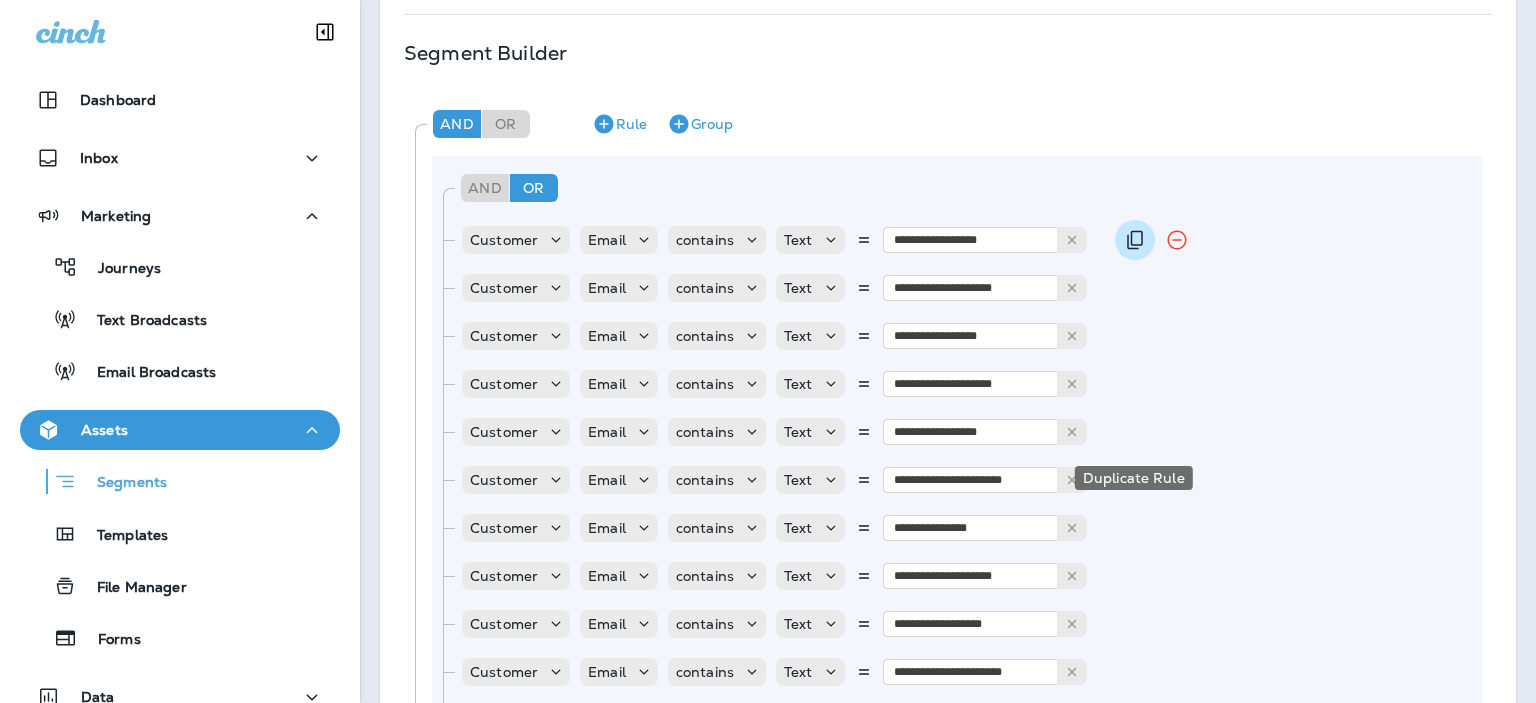 type 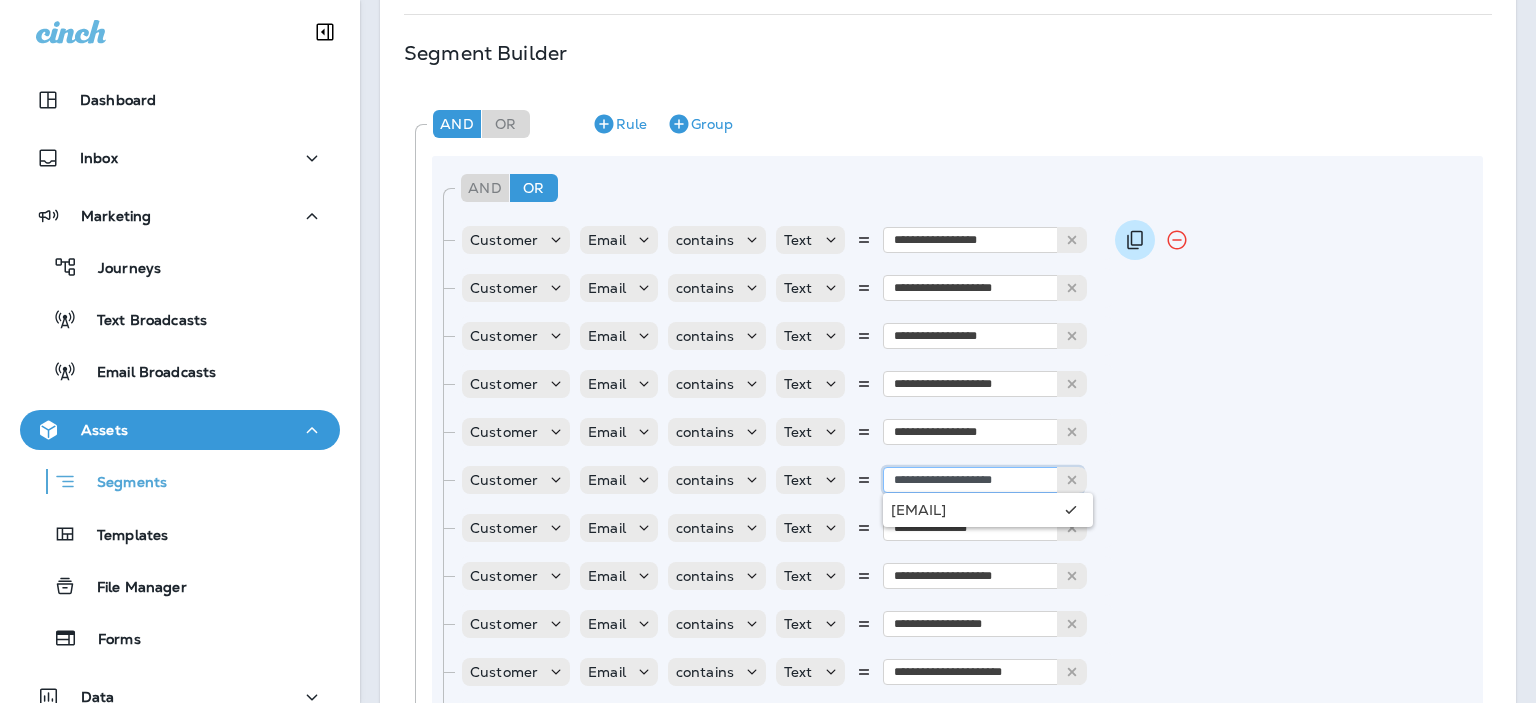 type on "**********" 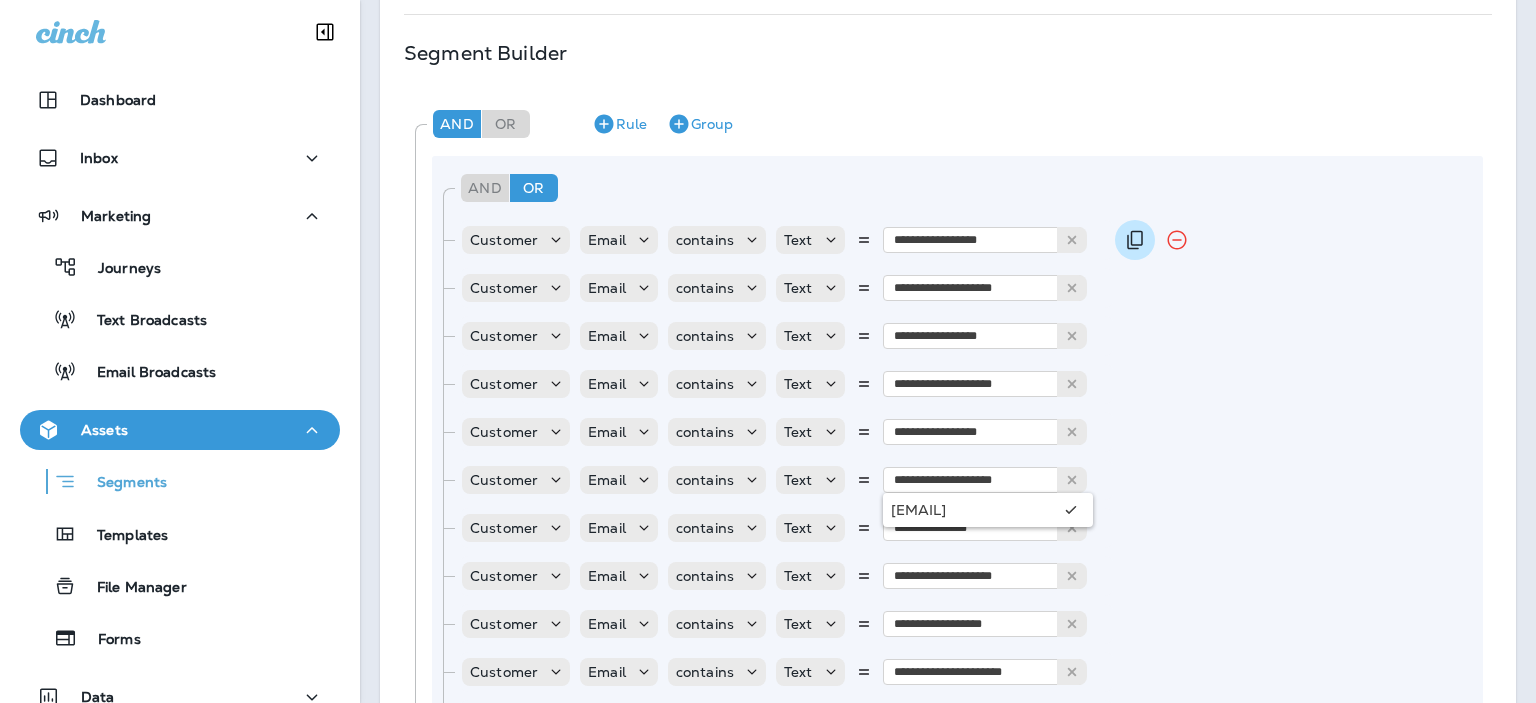type 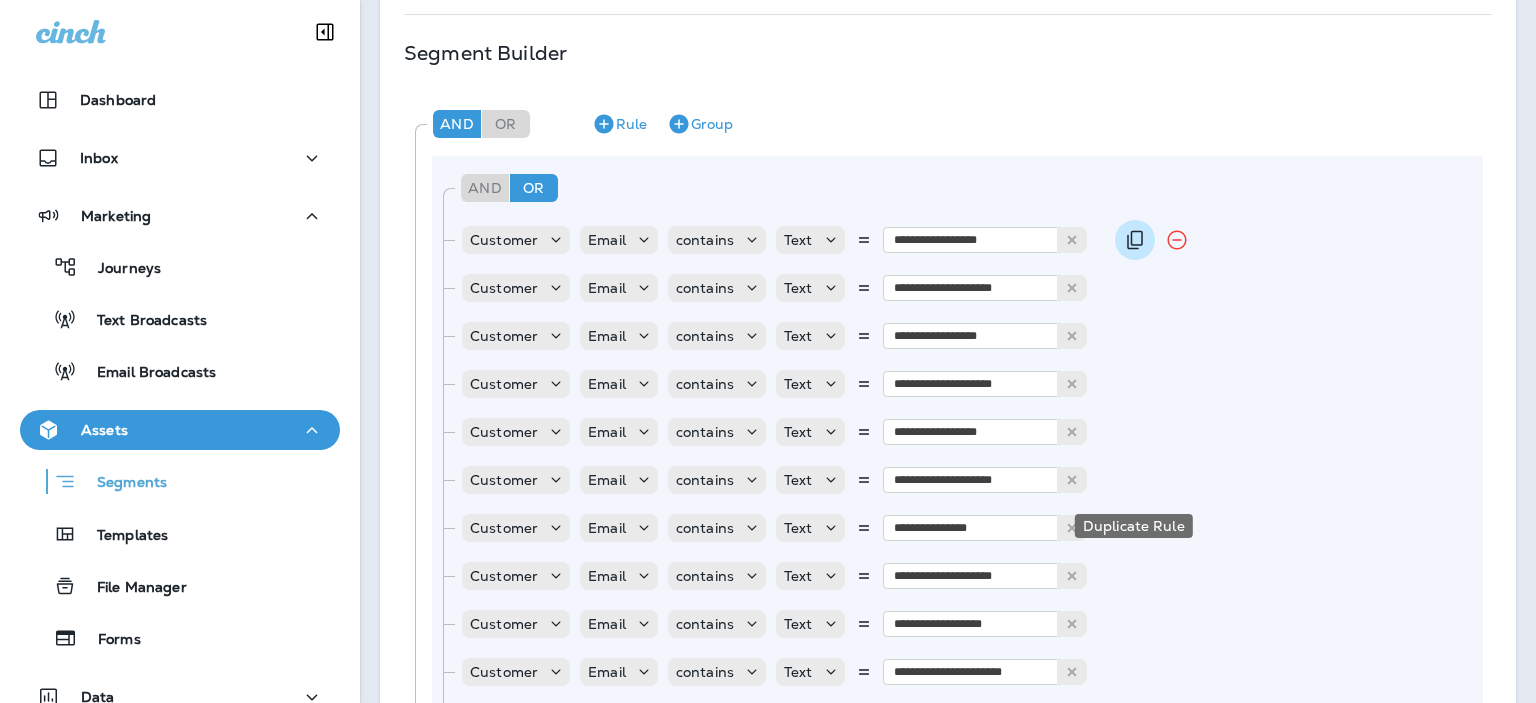 type 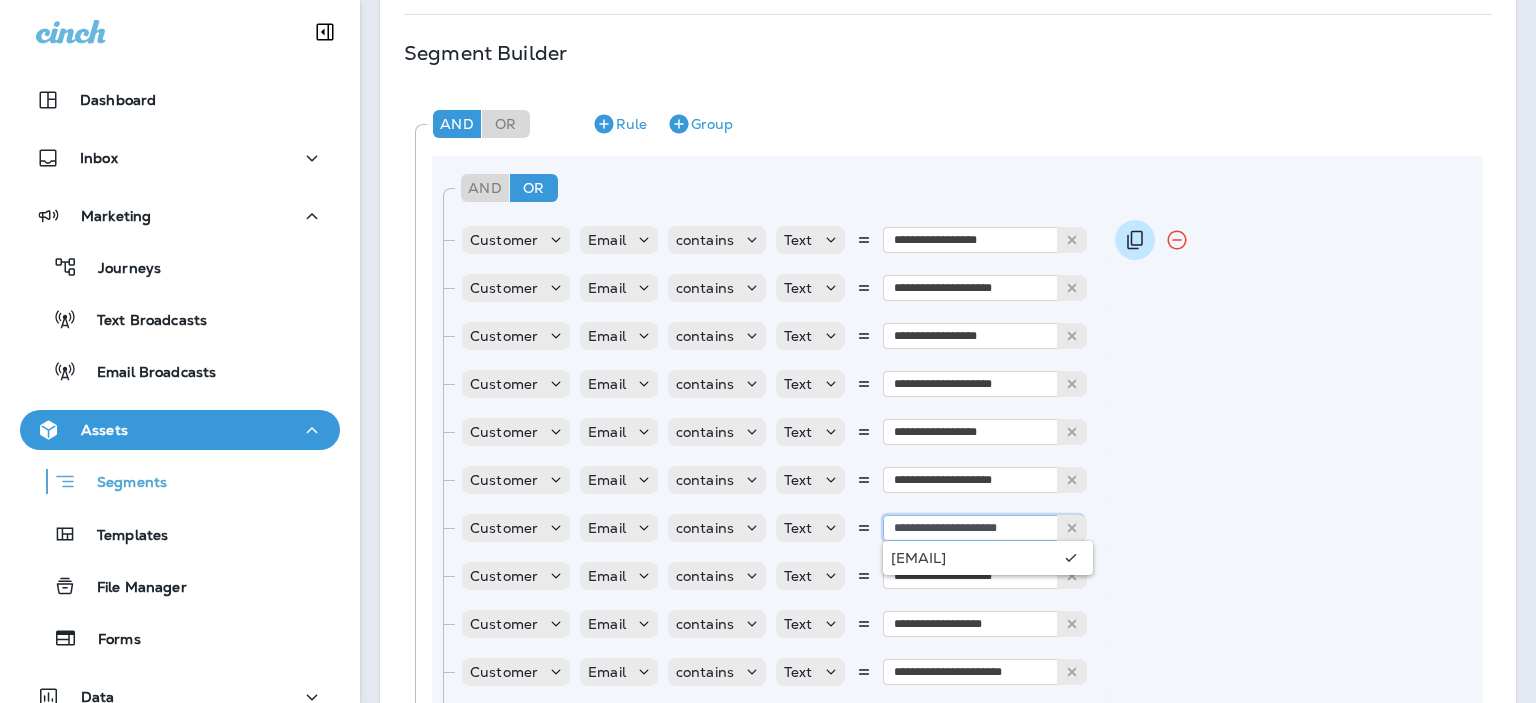 type on "**********" 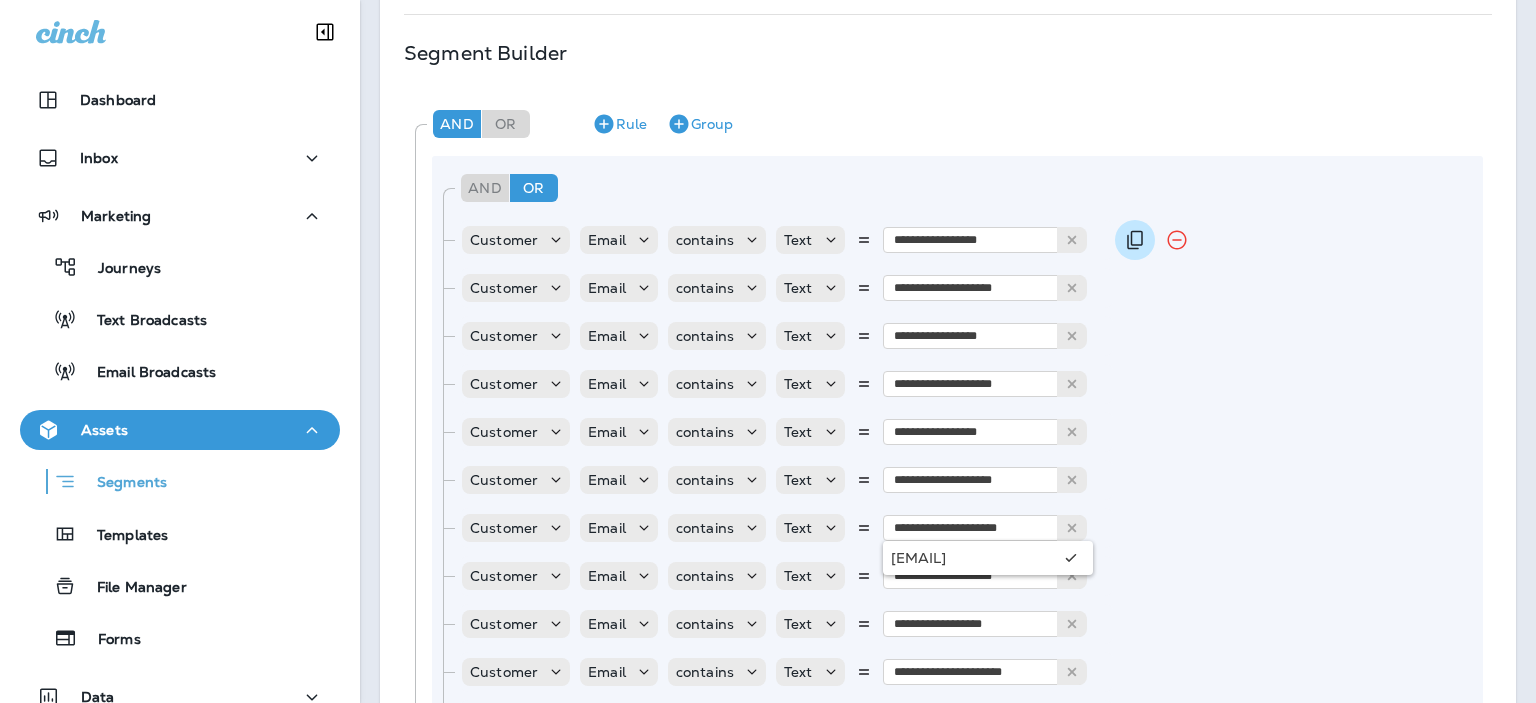 type 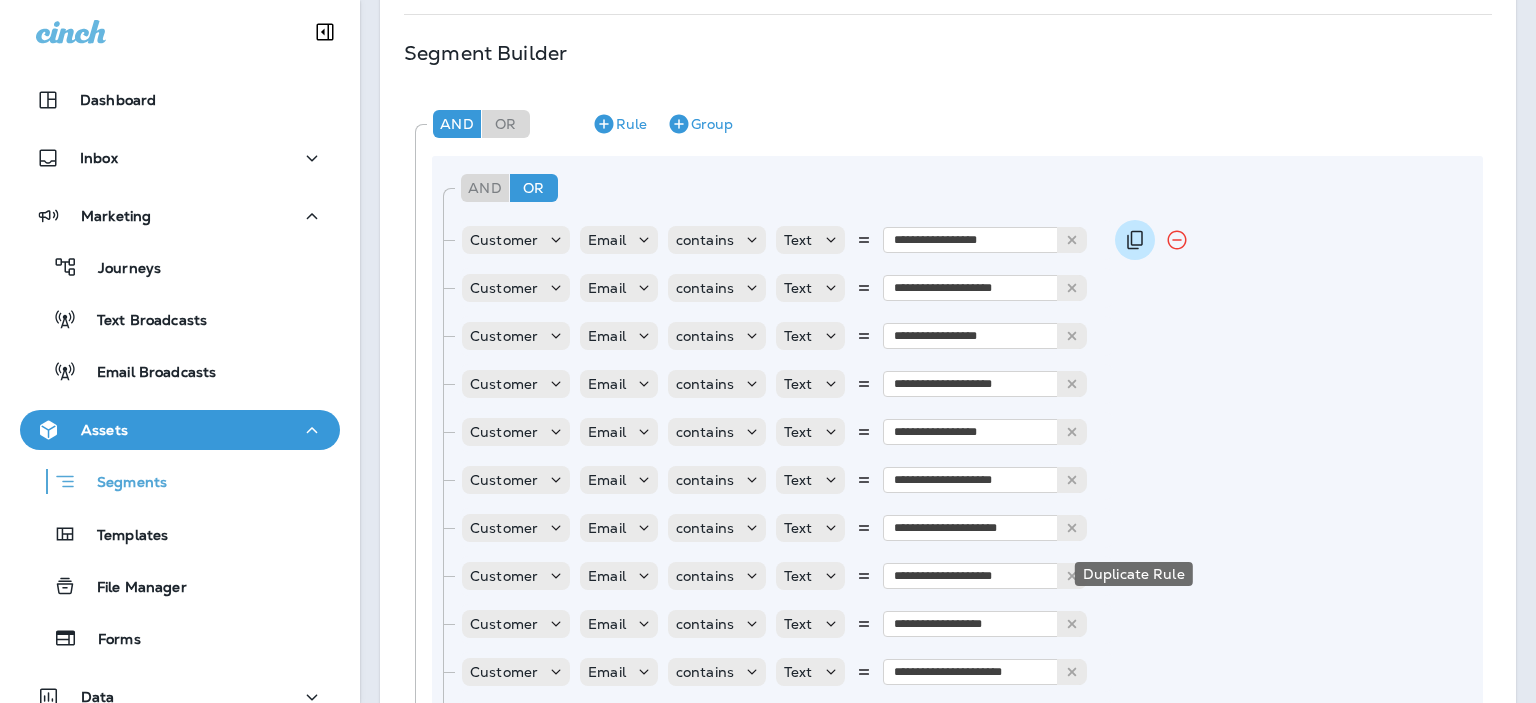 type 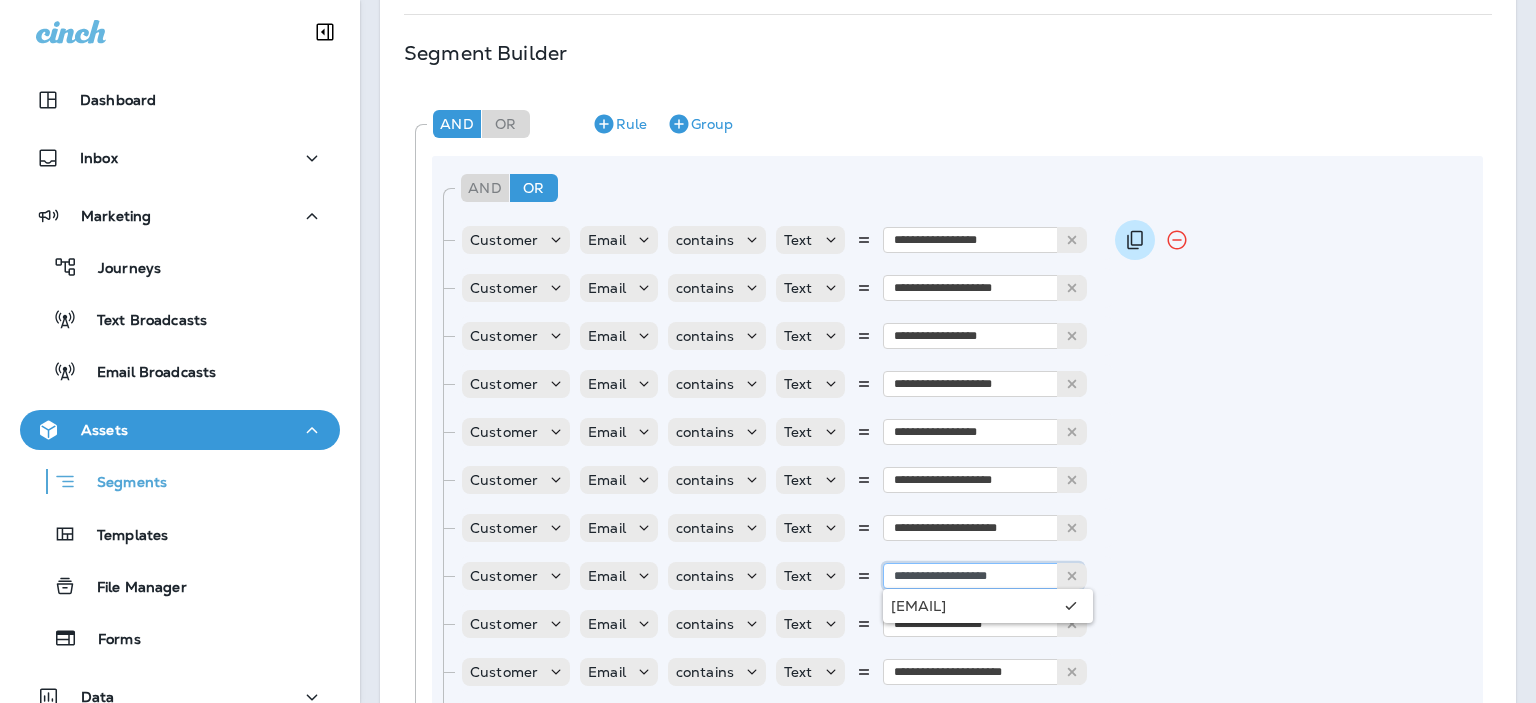 type on "**********" 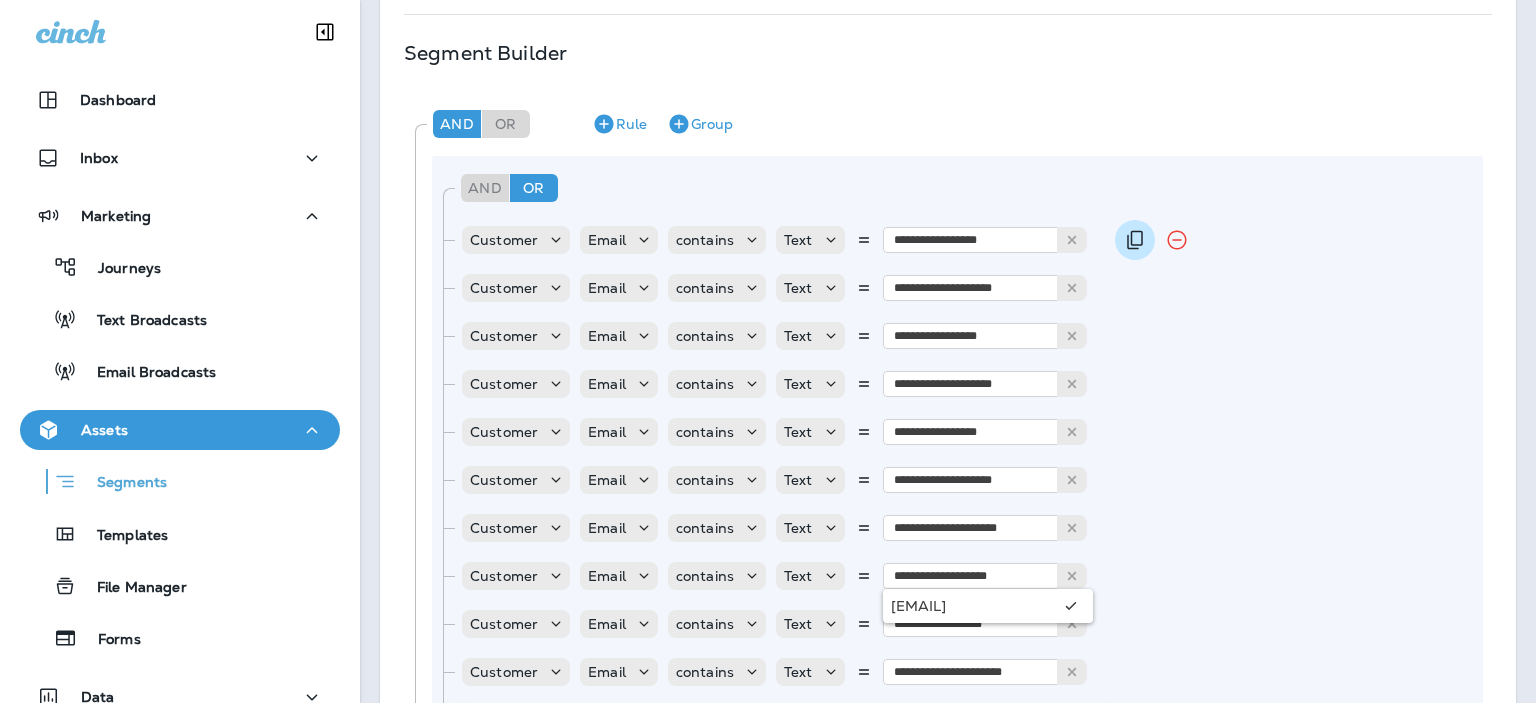 type 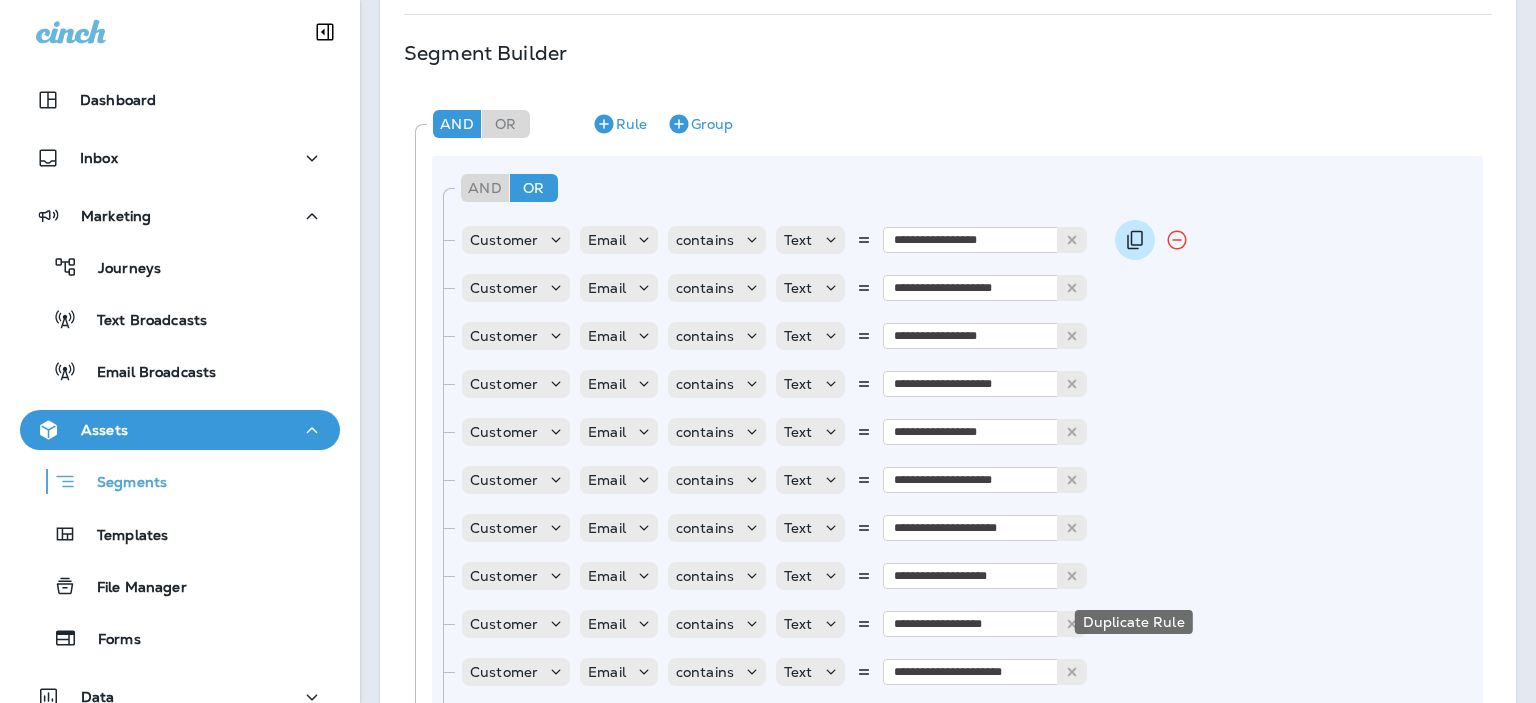type 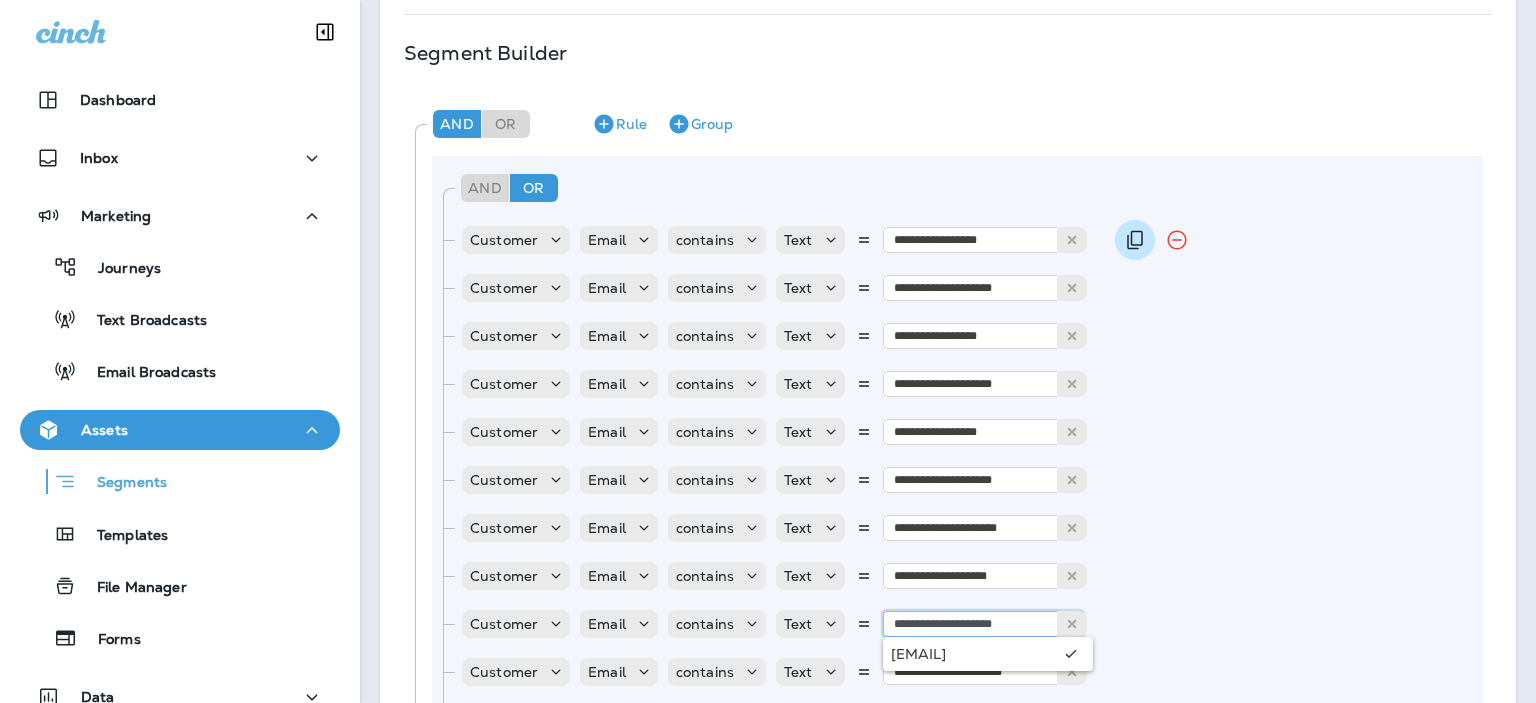 type on "**********" 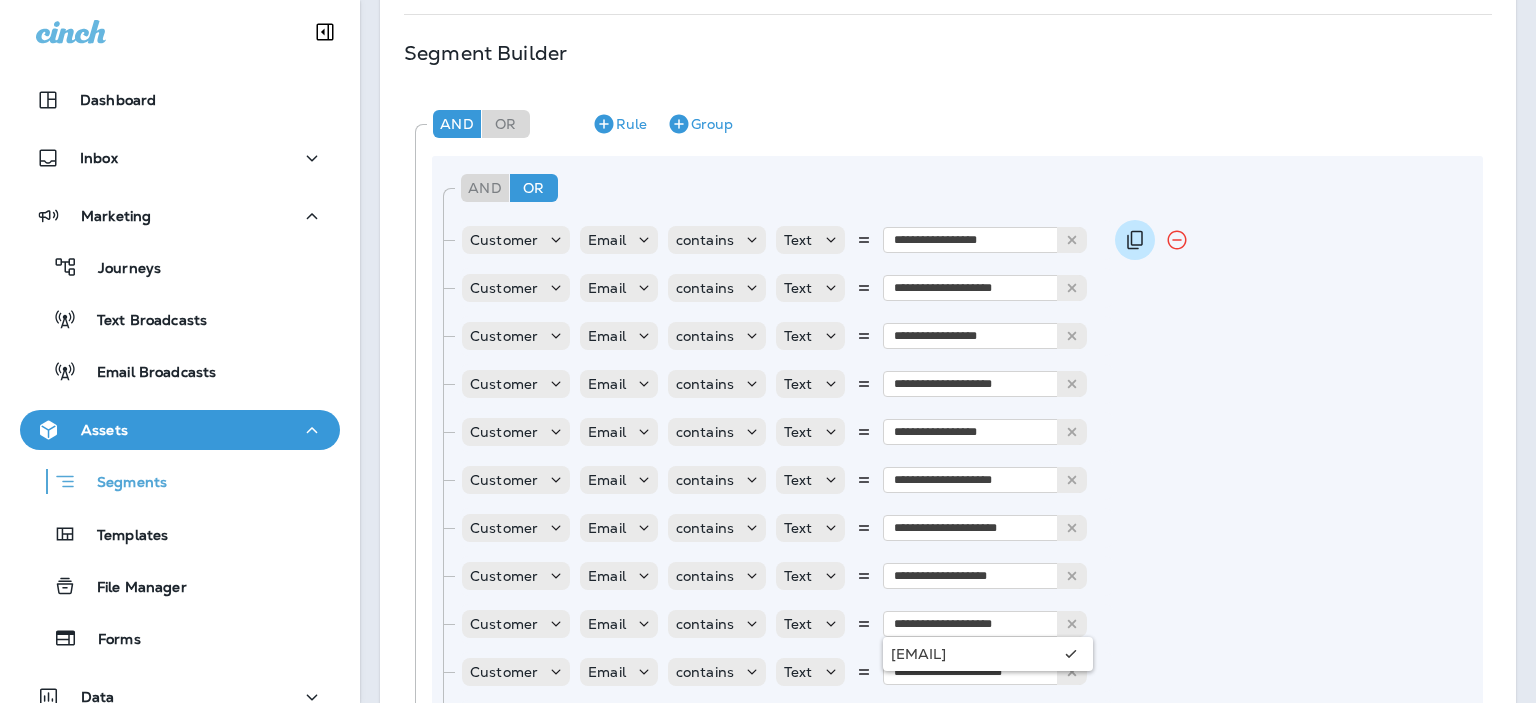 type 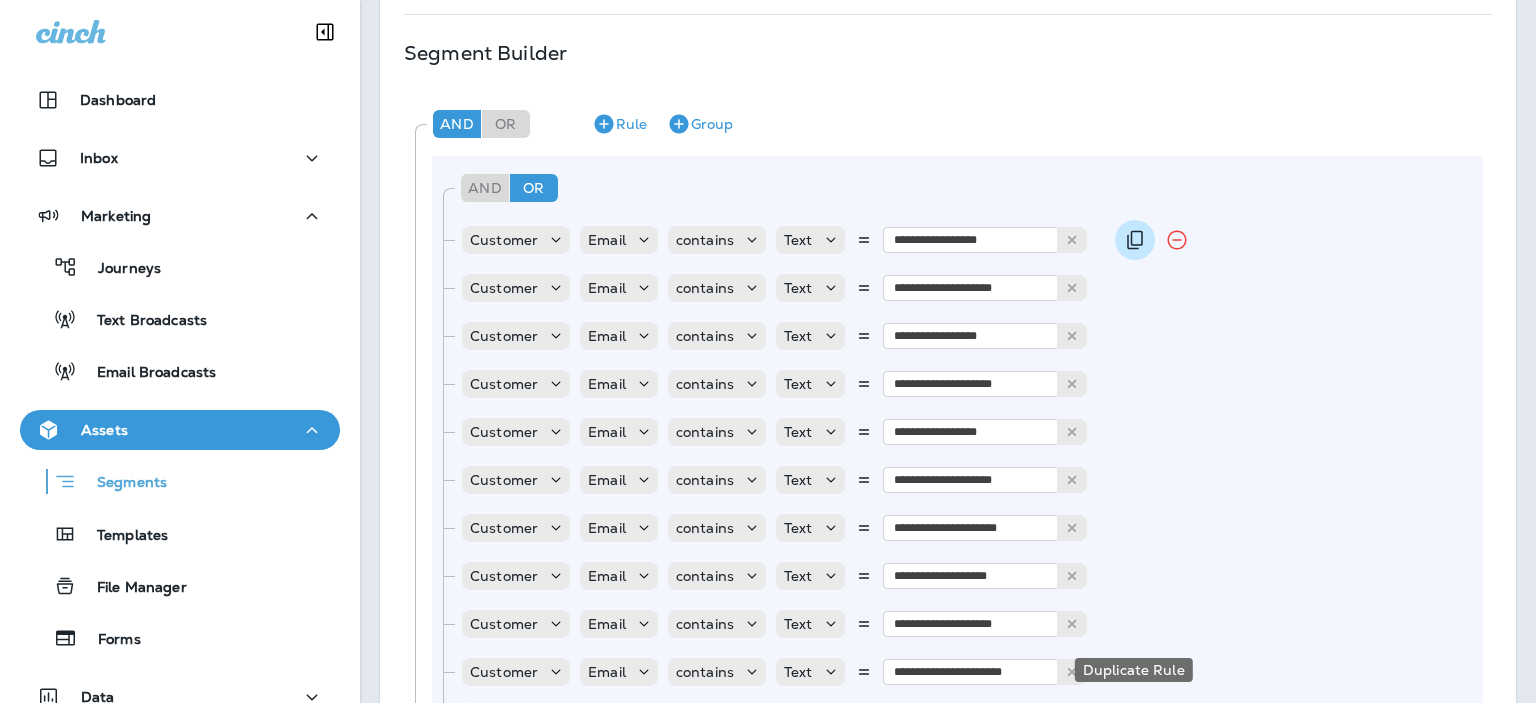 type 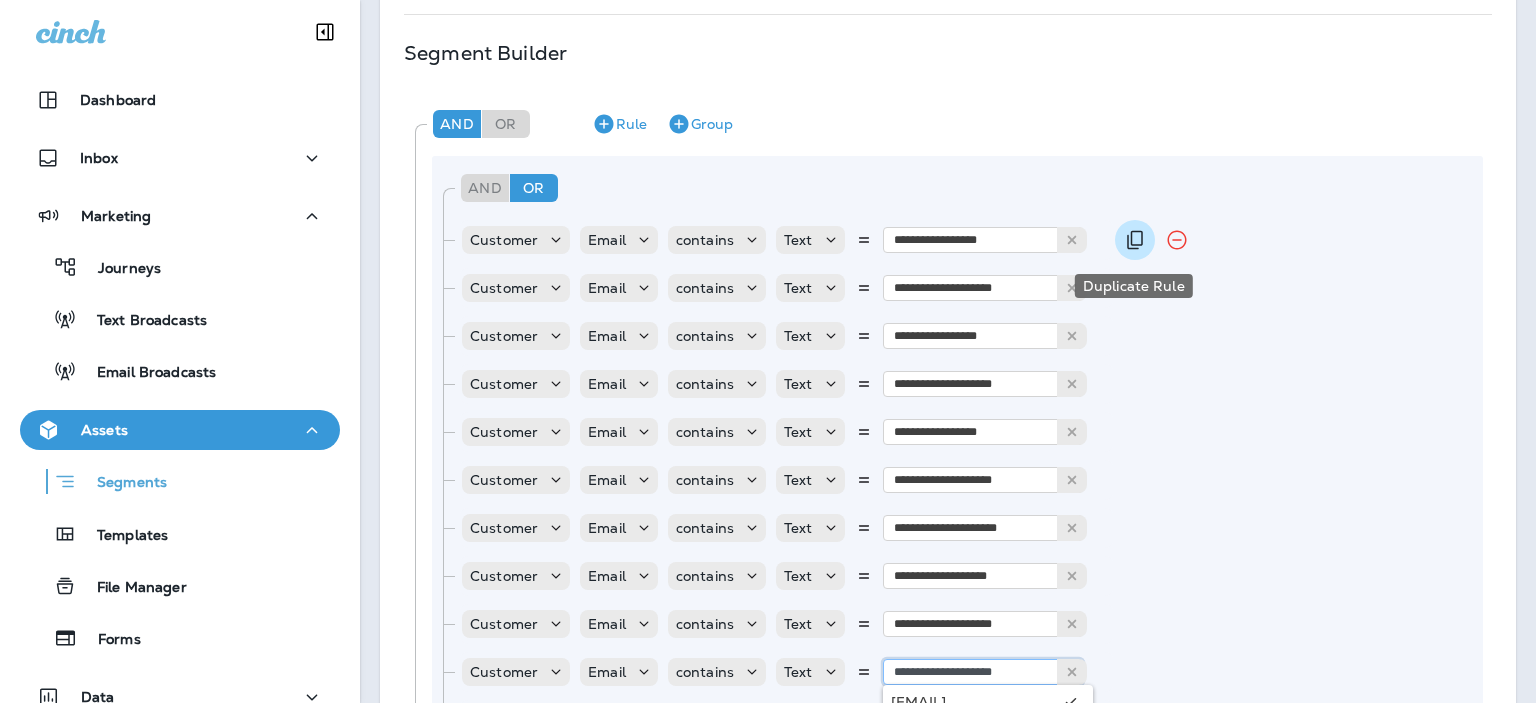 type on "**********" 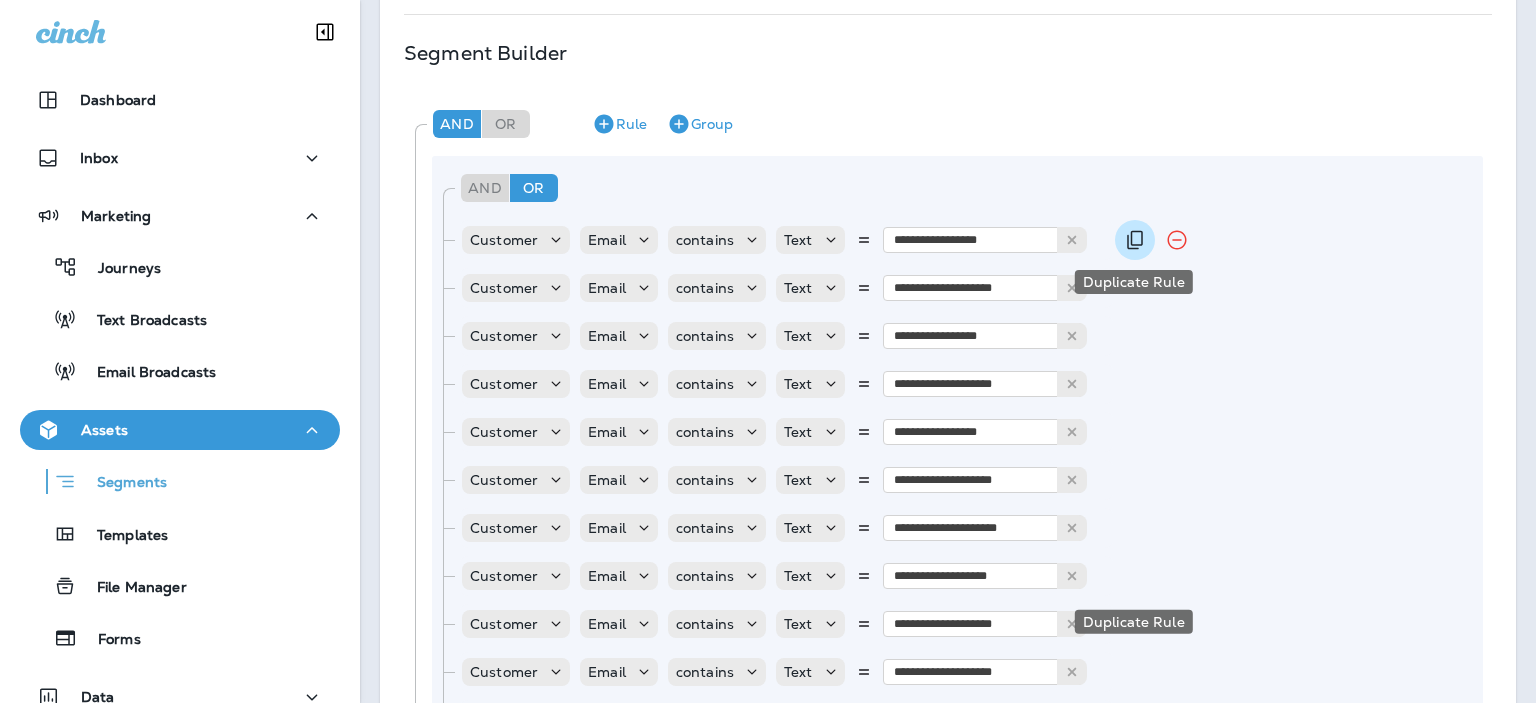 scroll, scrollTop: 404, scrollLeft: 0, axis: vertical 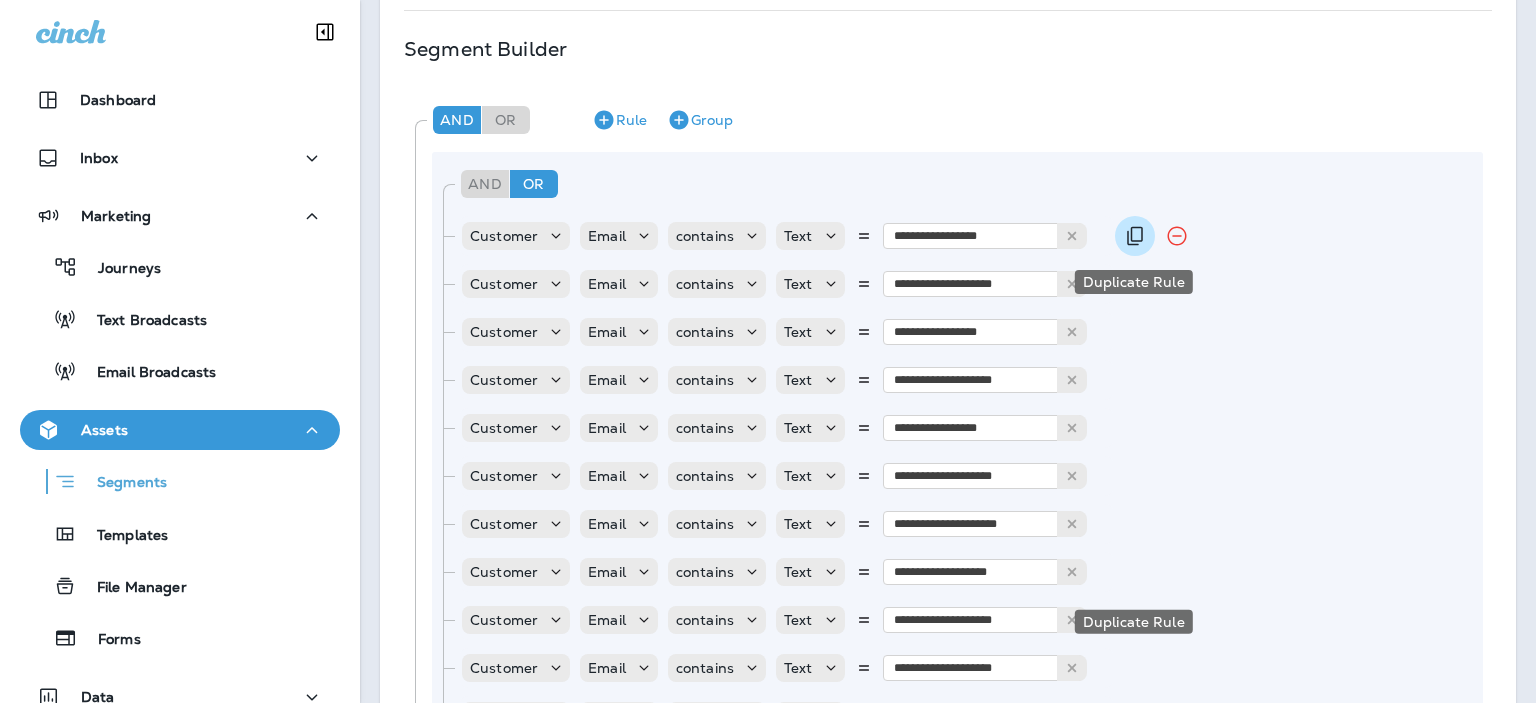 type 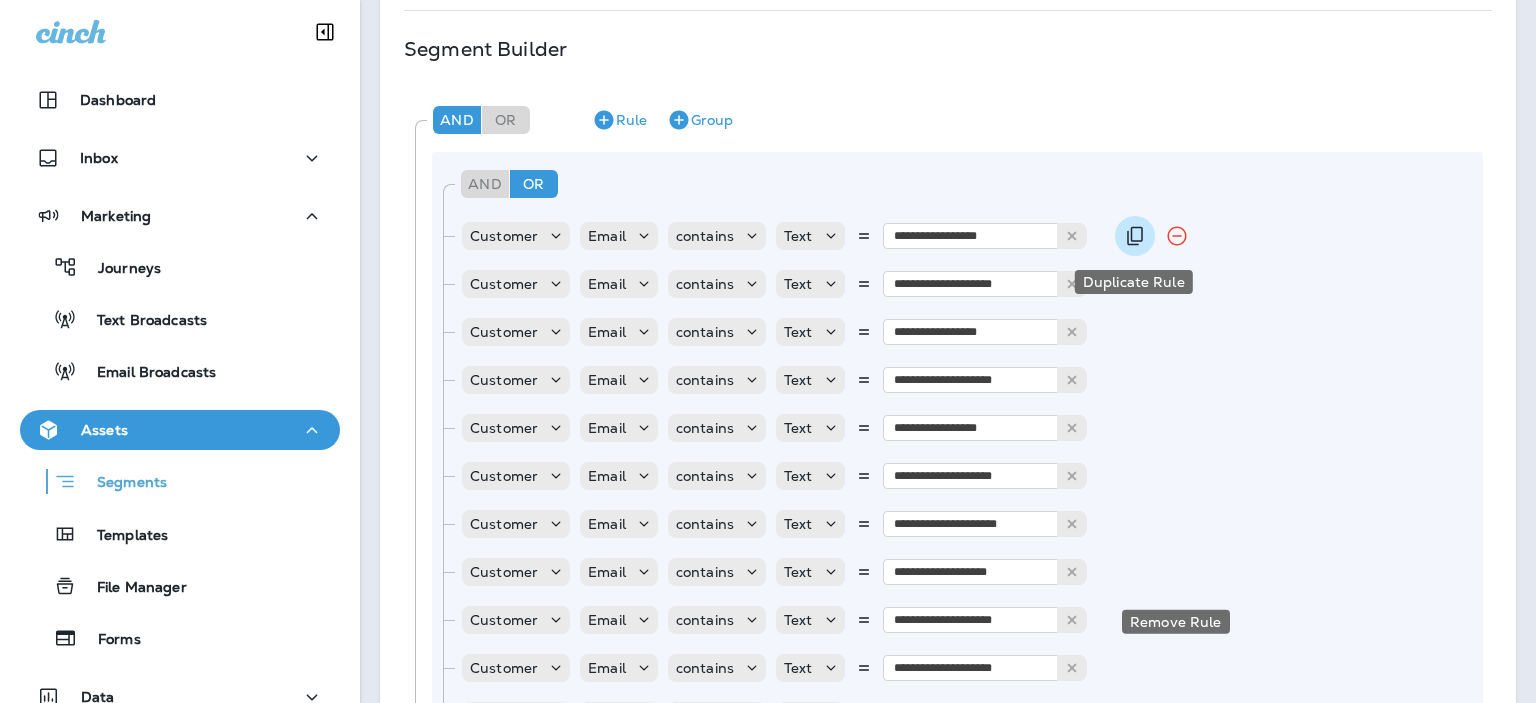 type 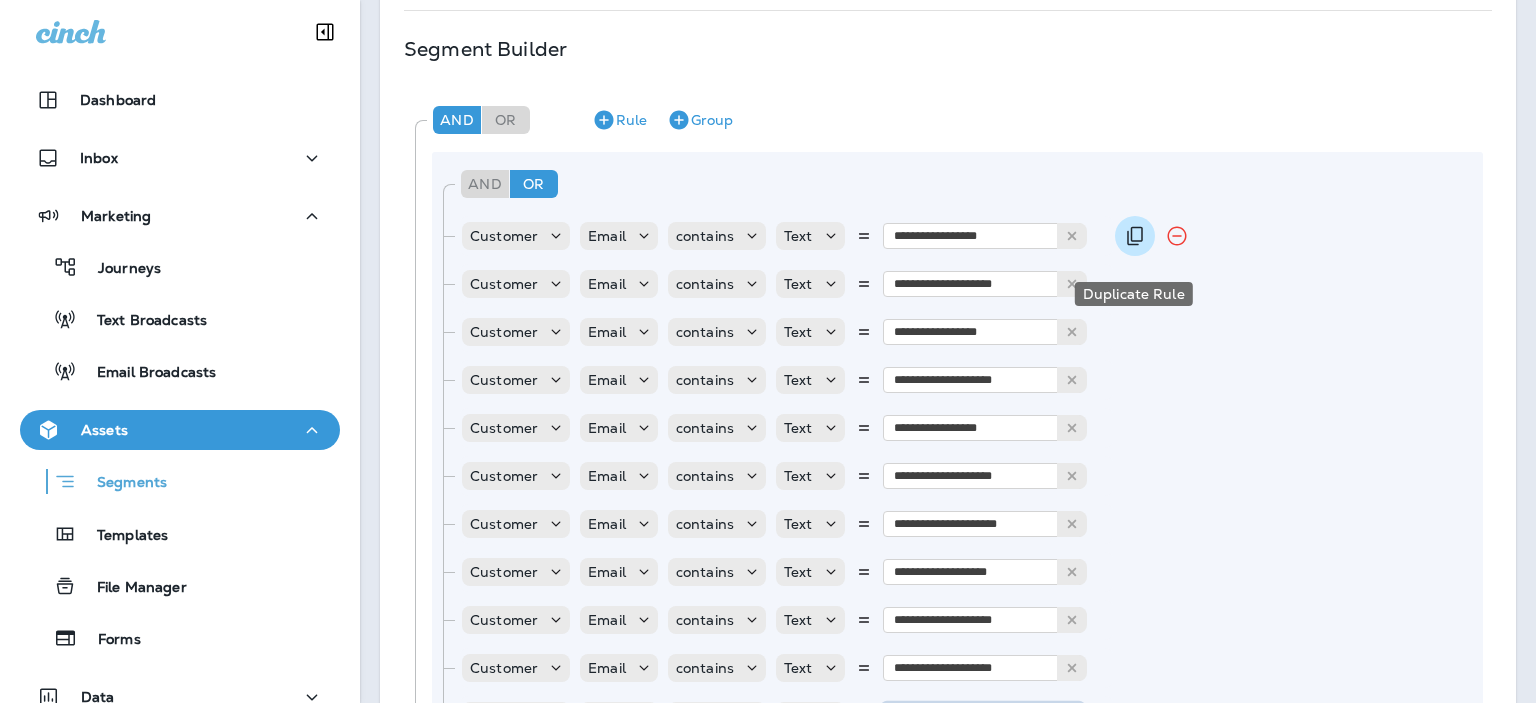scroll, scrollTop: 776, scrollLeft: 0, axis: vertical 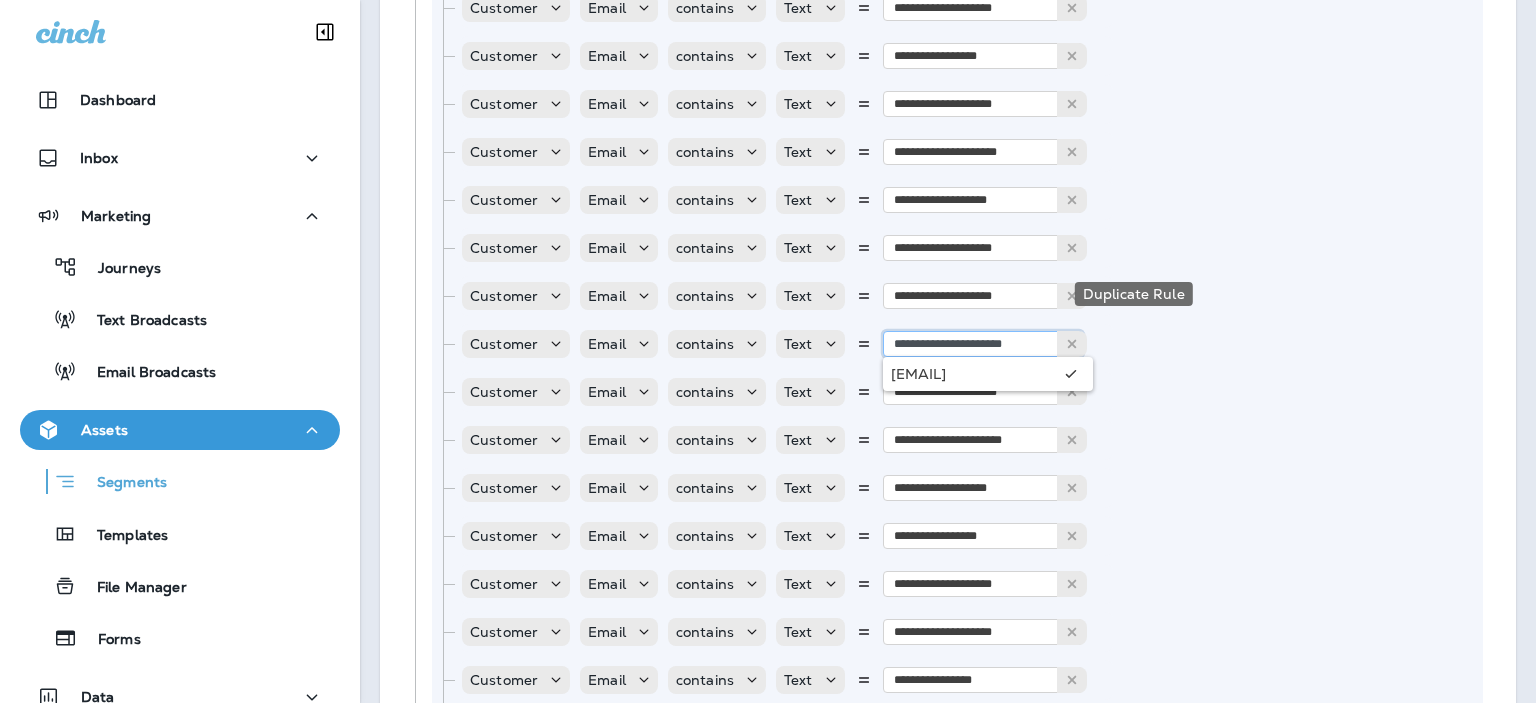 type on "**********" 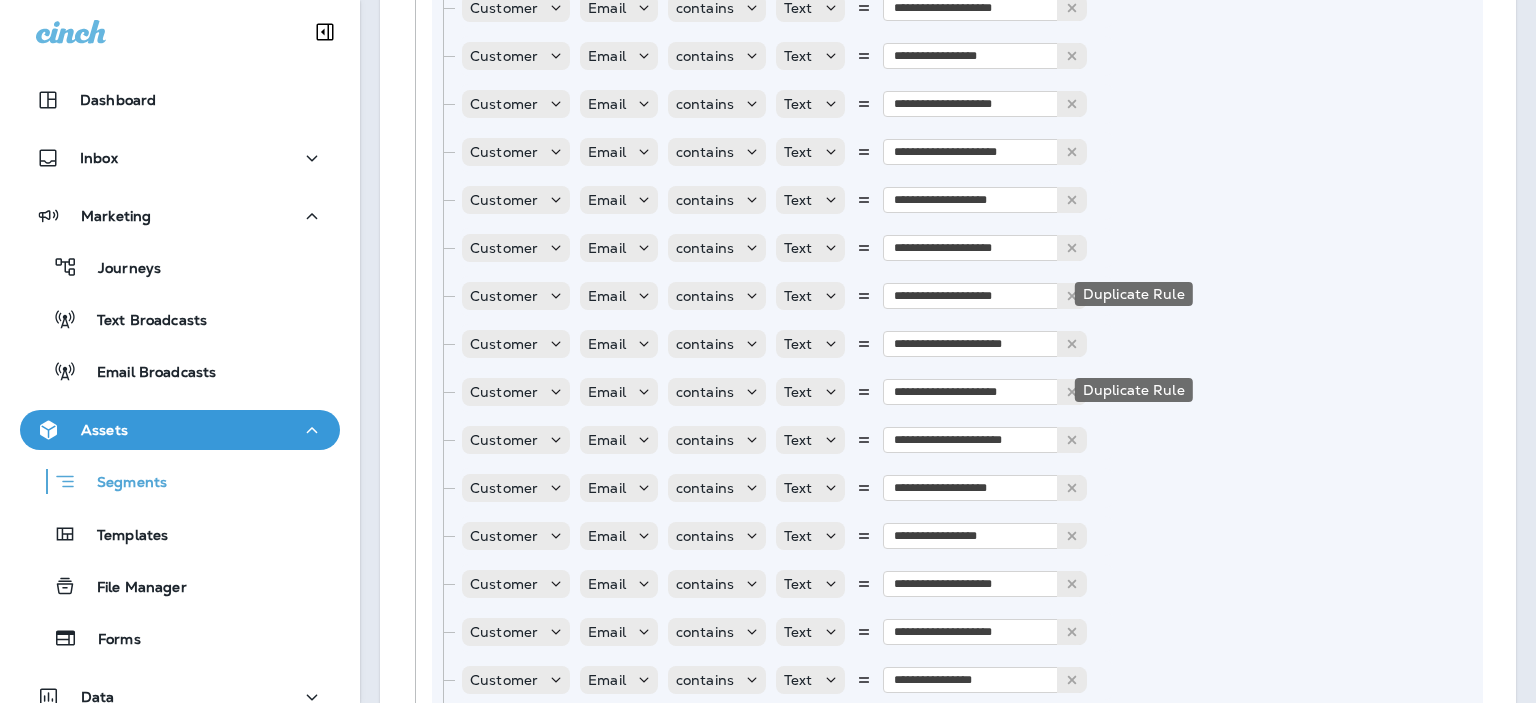 type 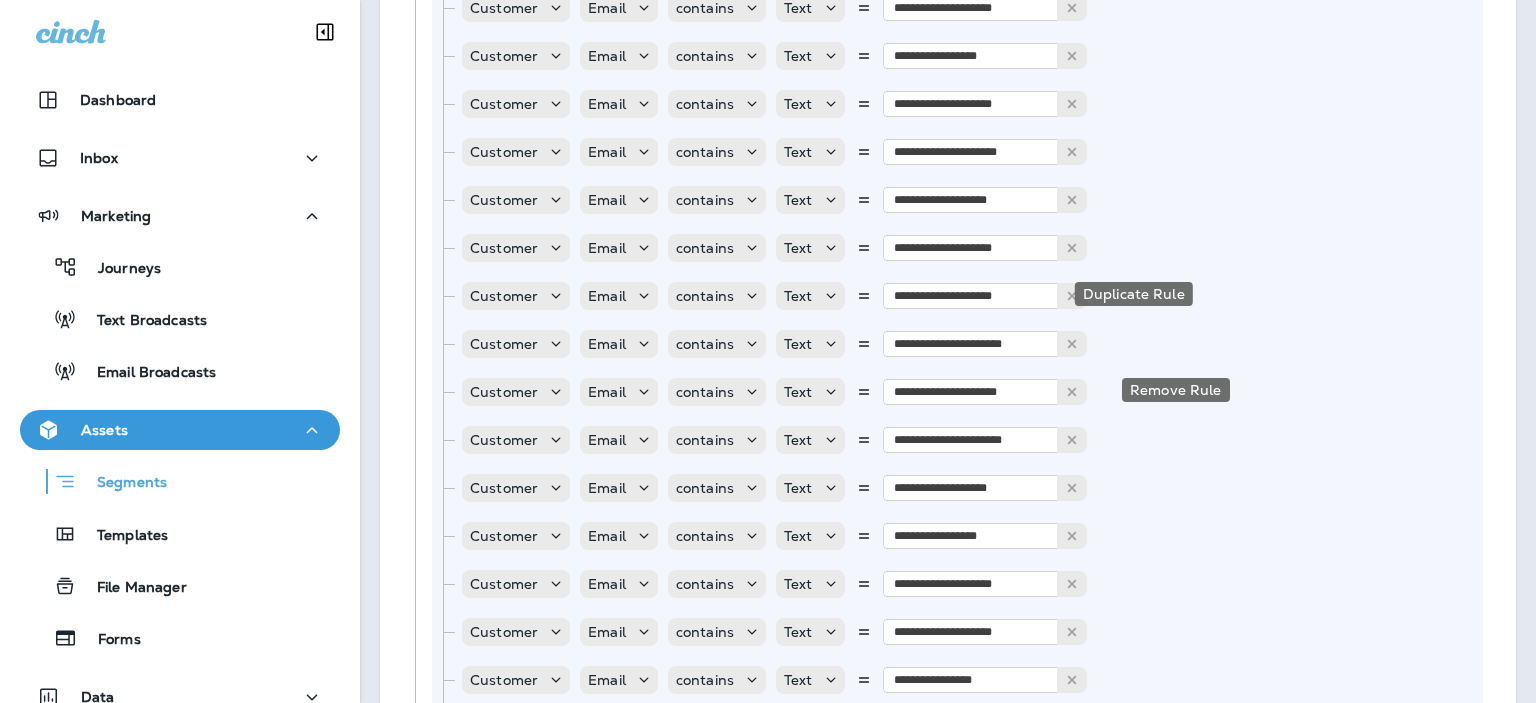 type 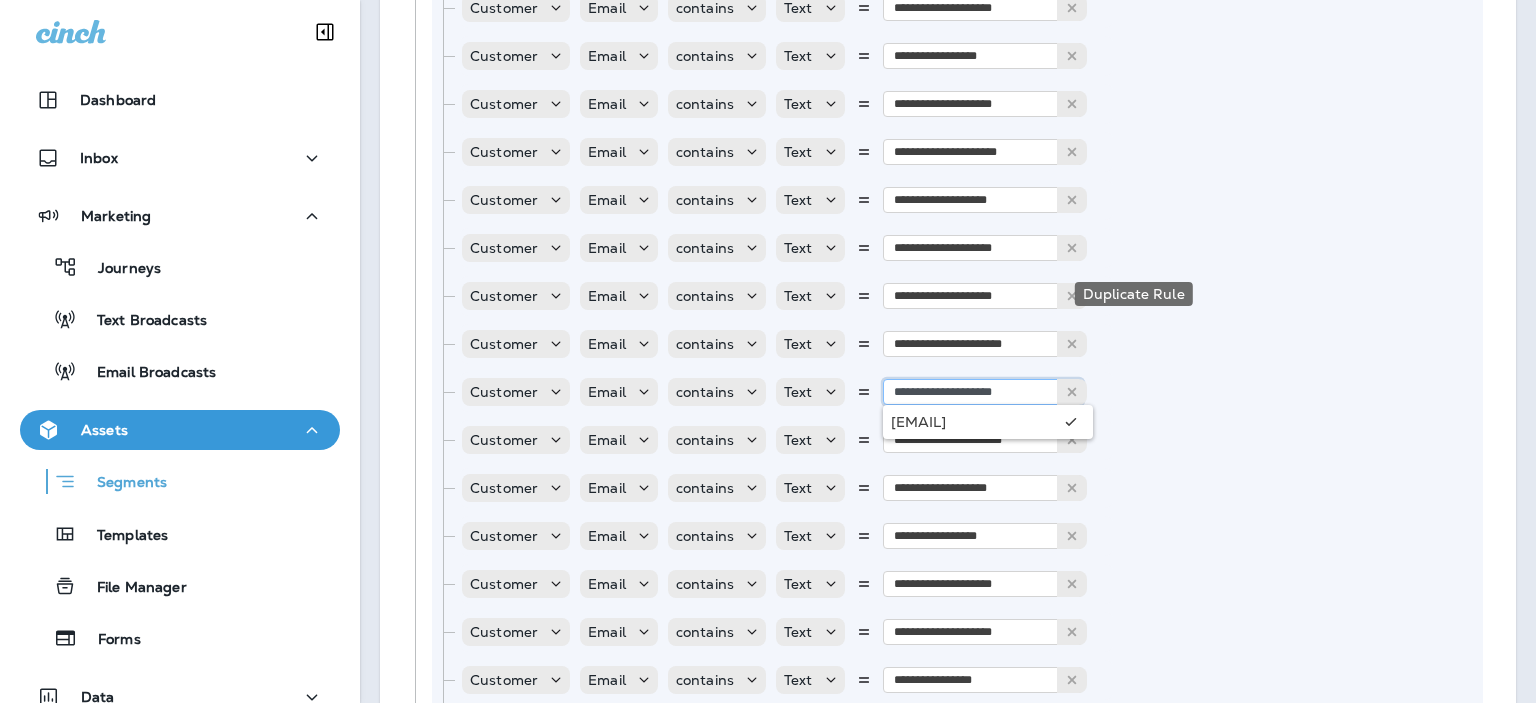 type on "**********" 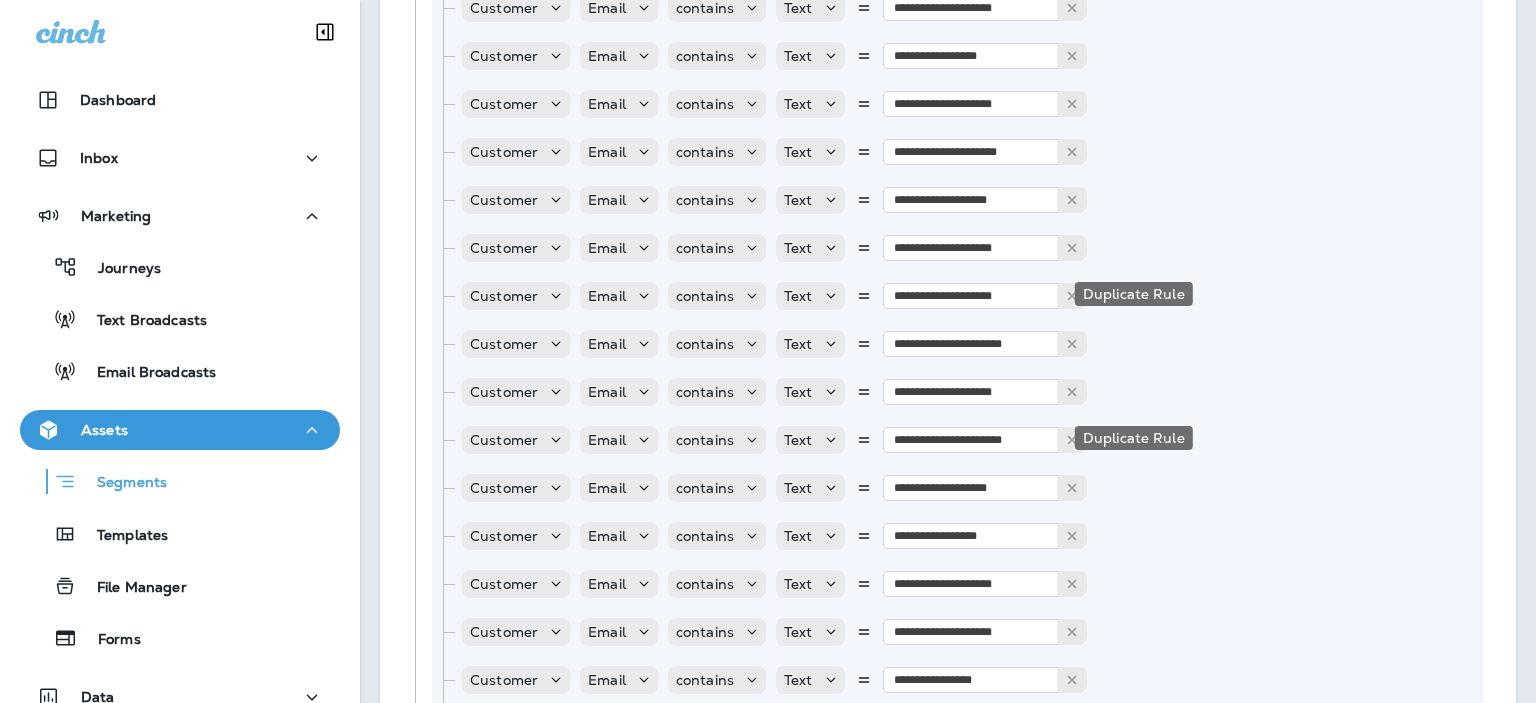 type 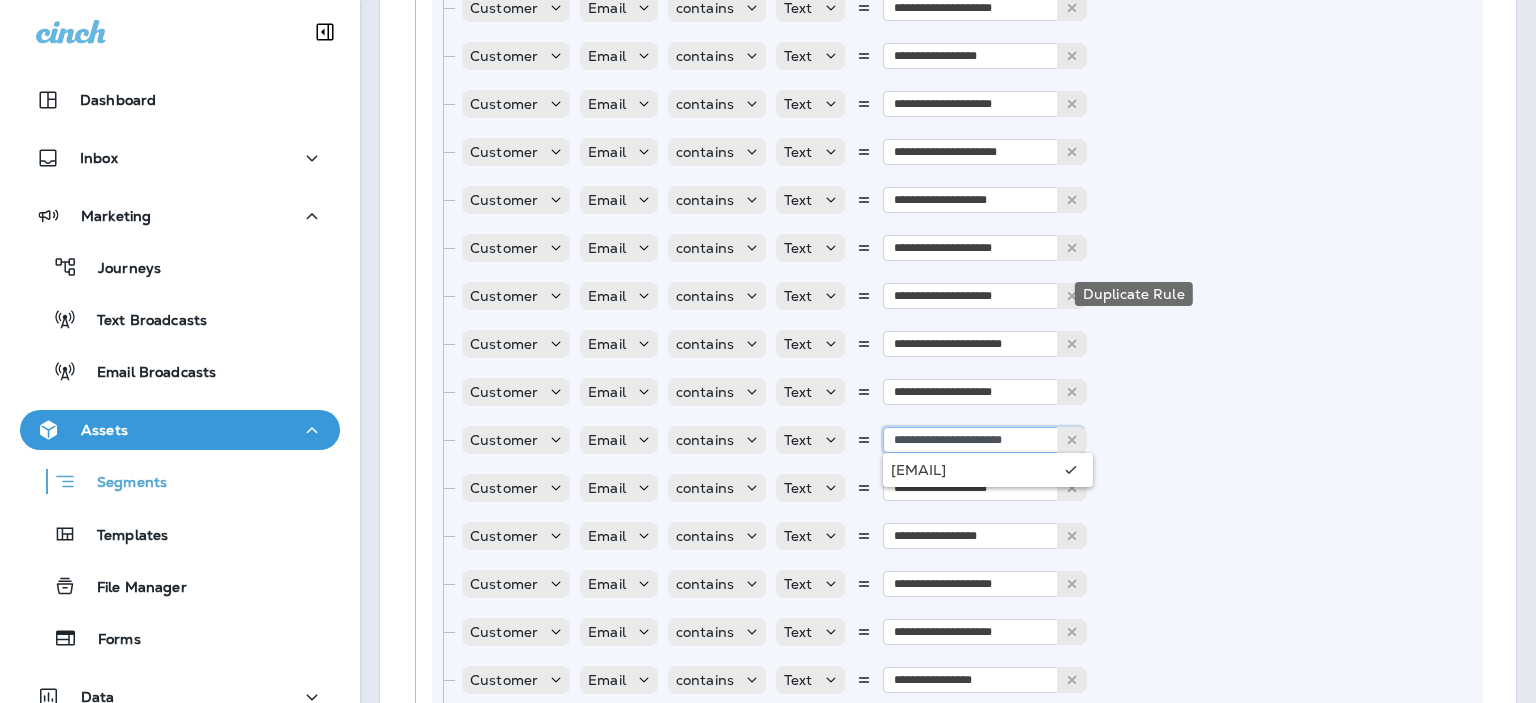 type on "**********" 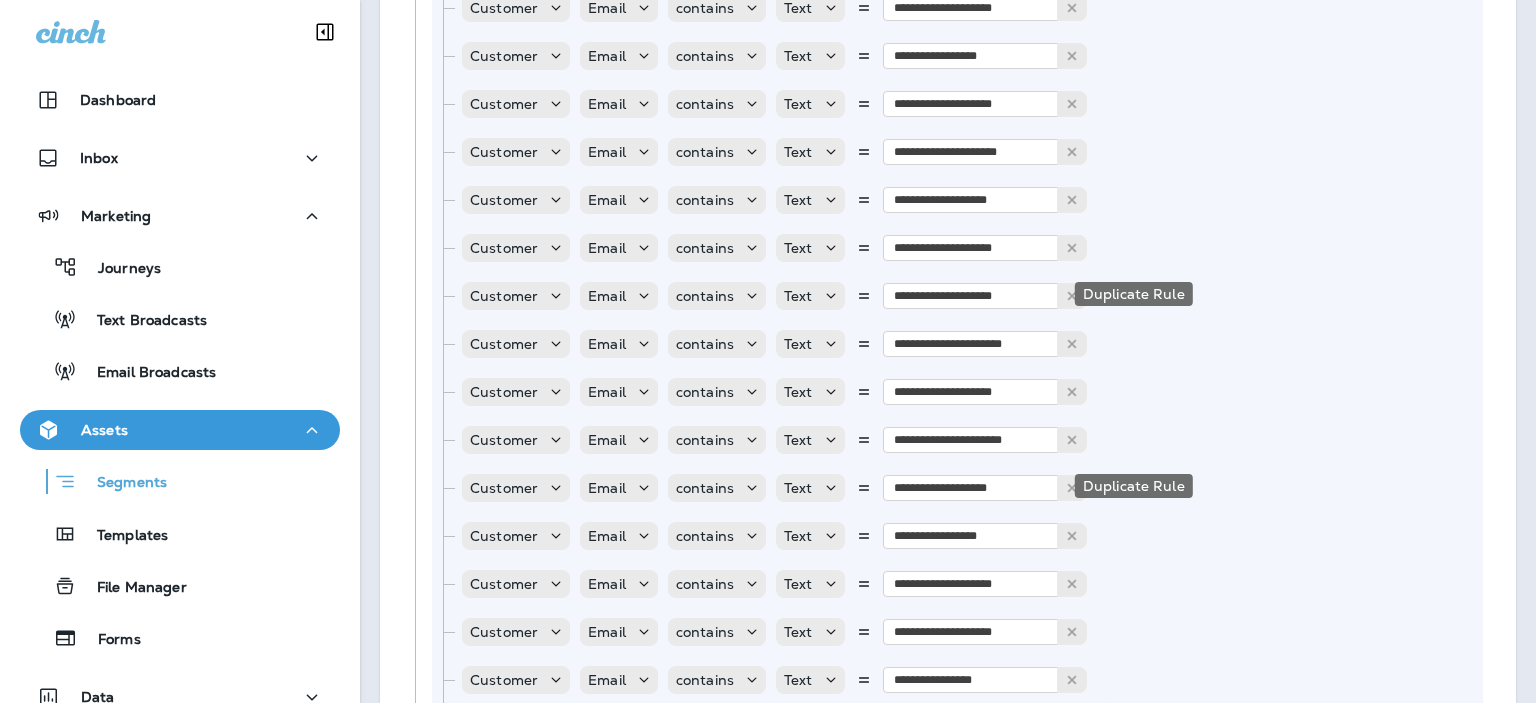 type 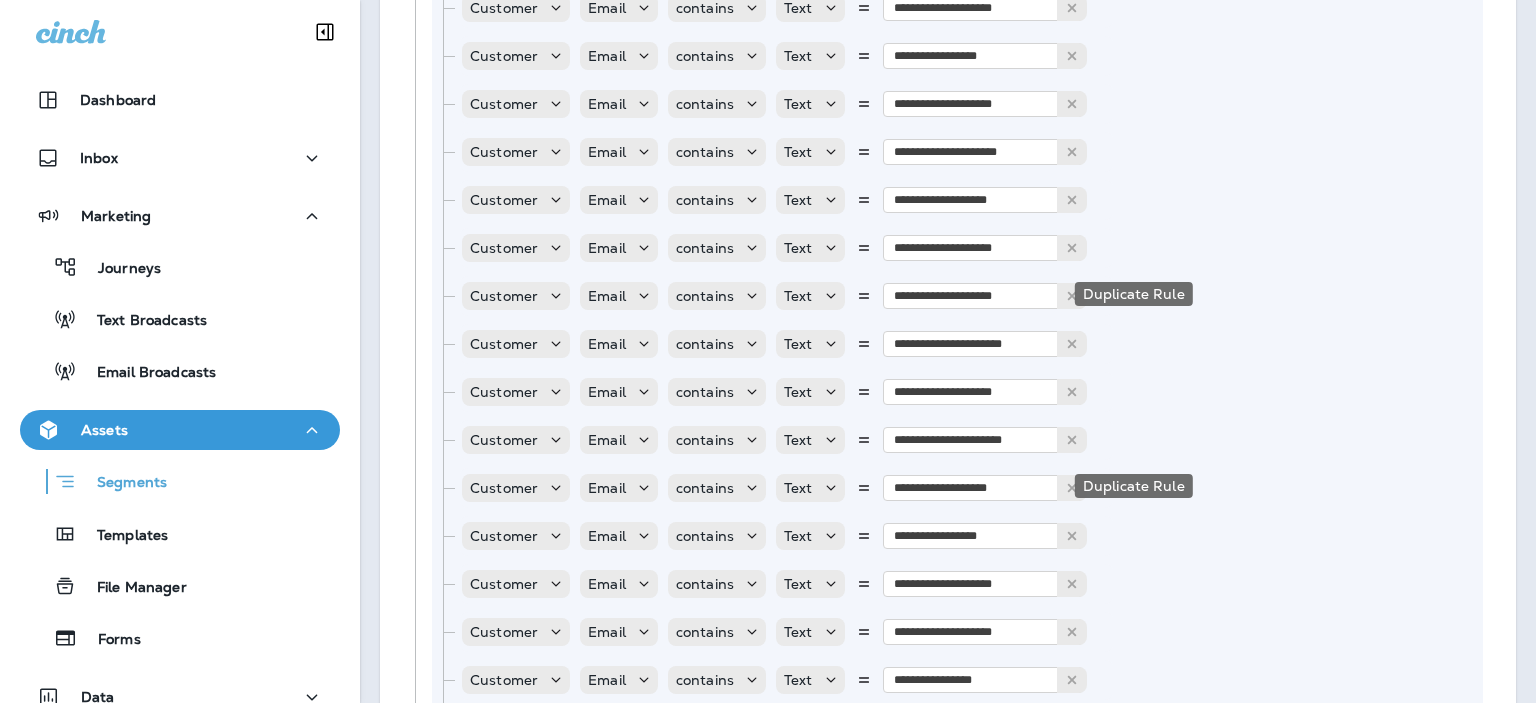 type 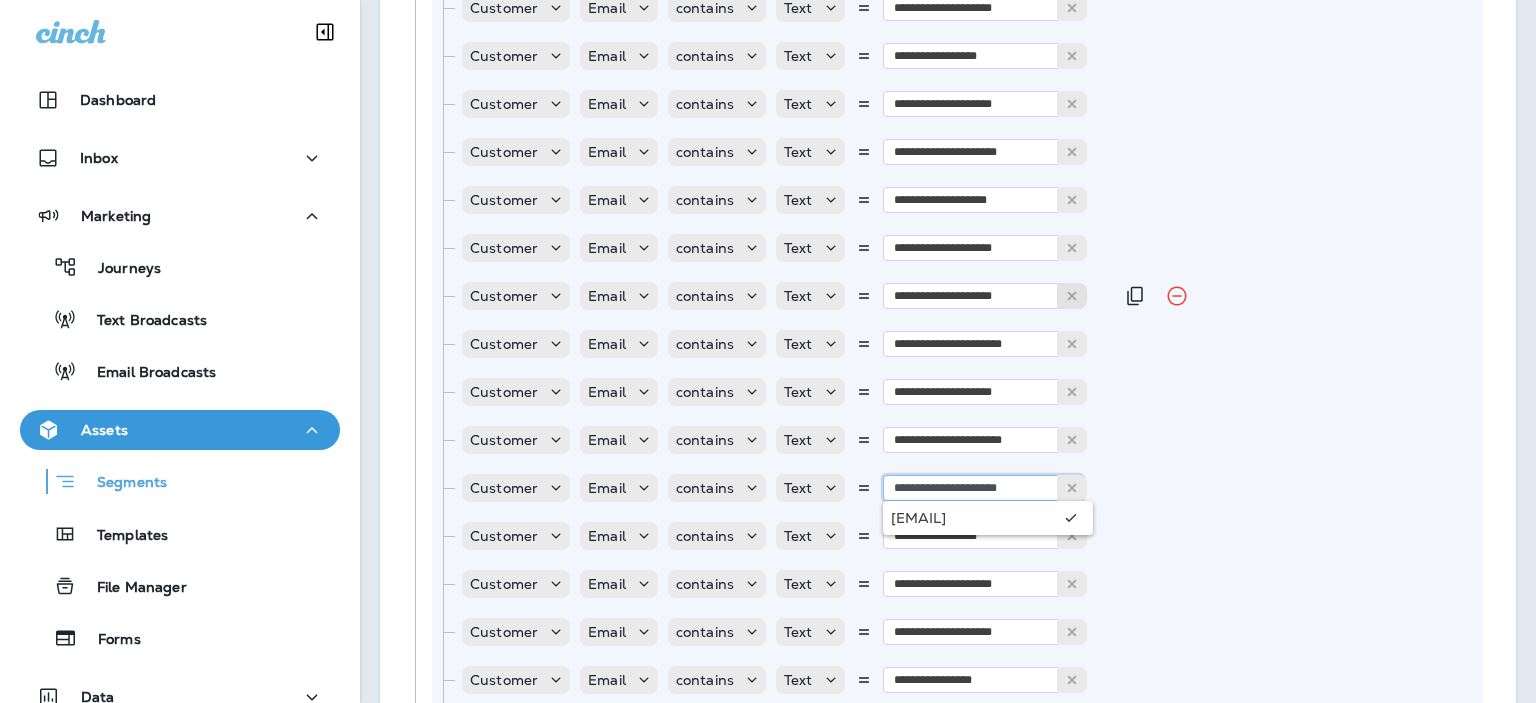 type on "**********" 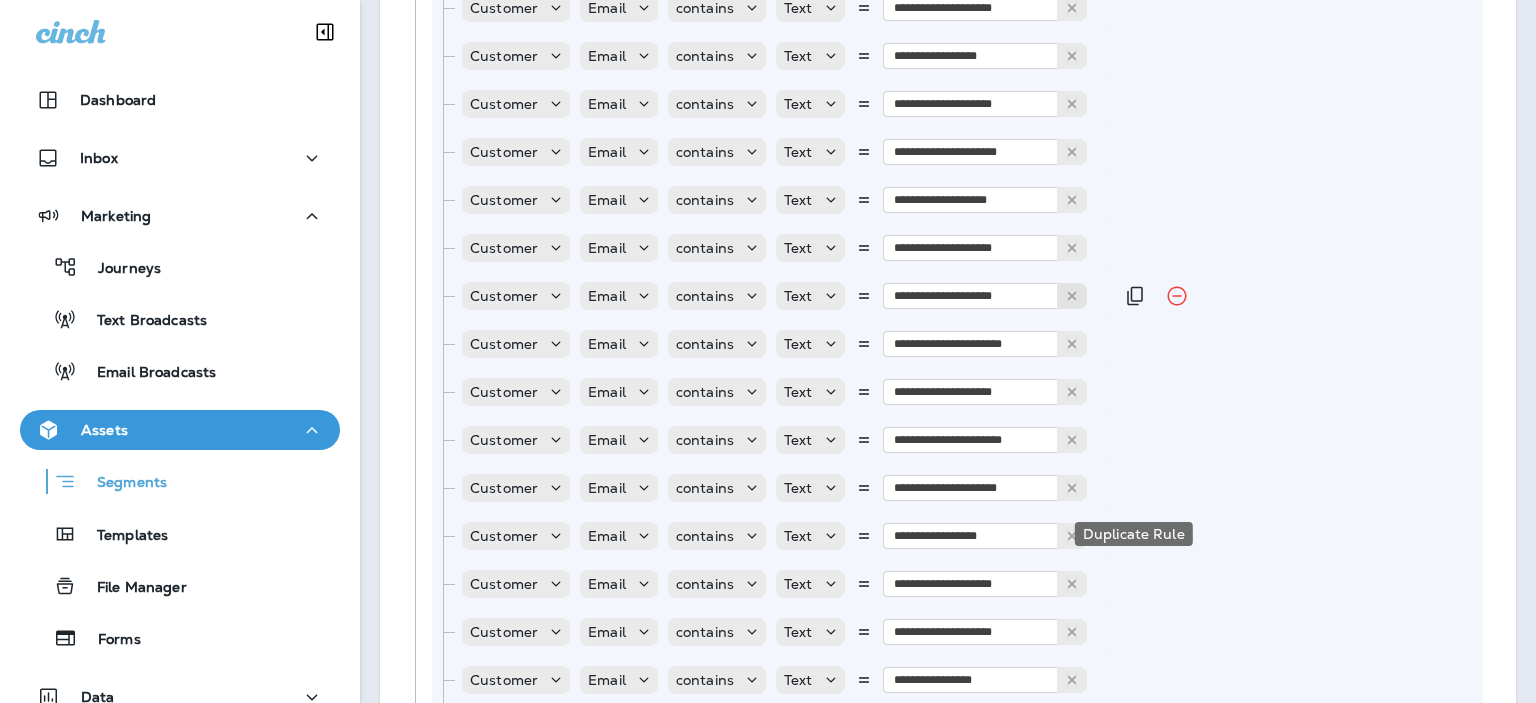 type 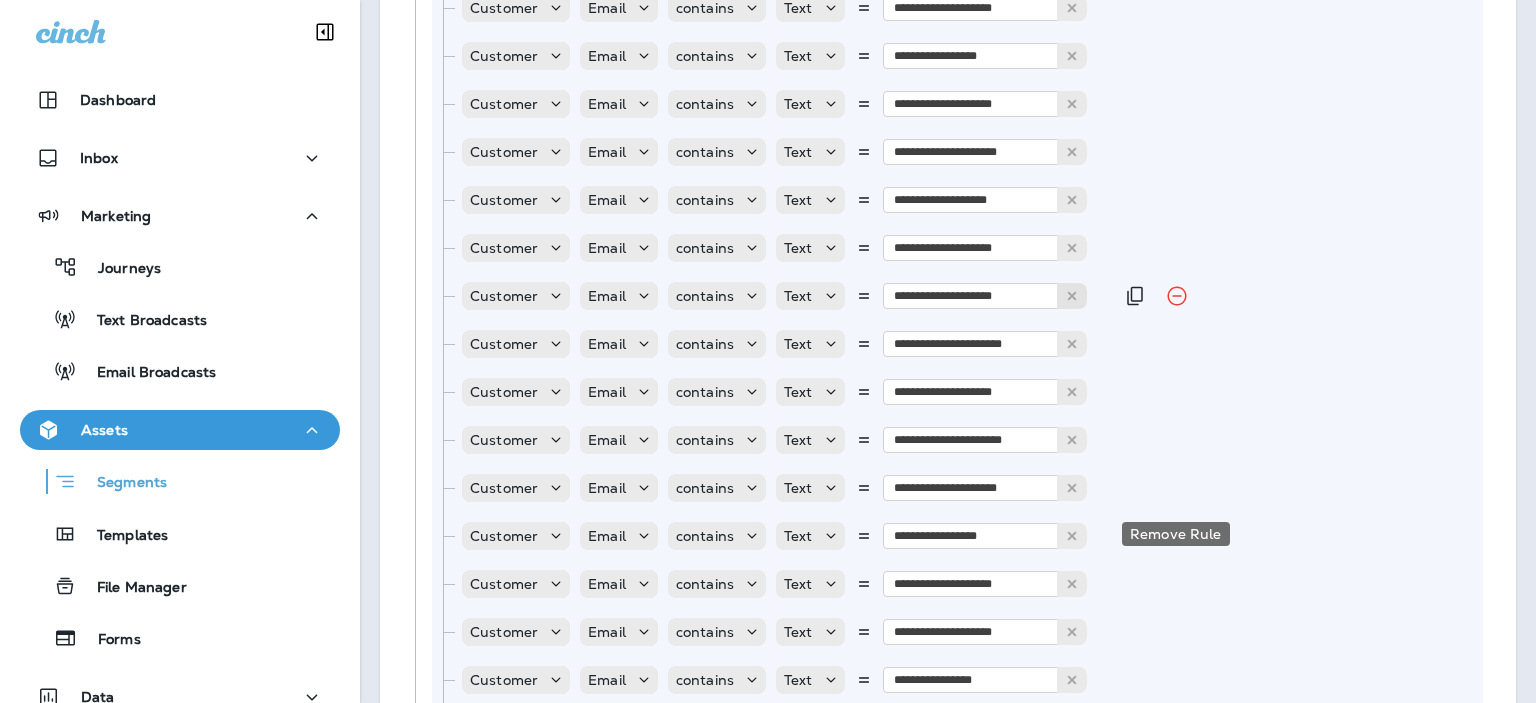 type 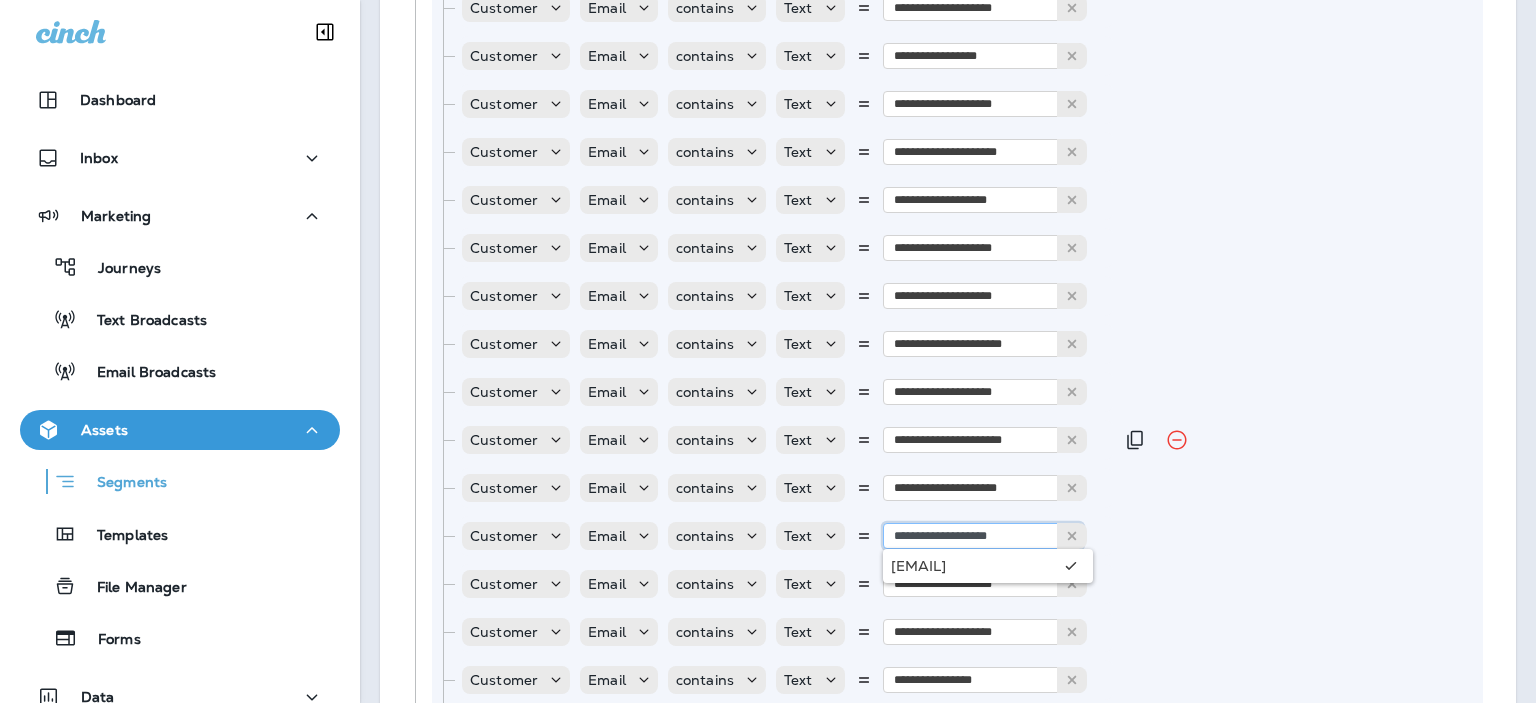 type on "**********" 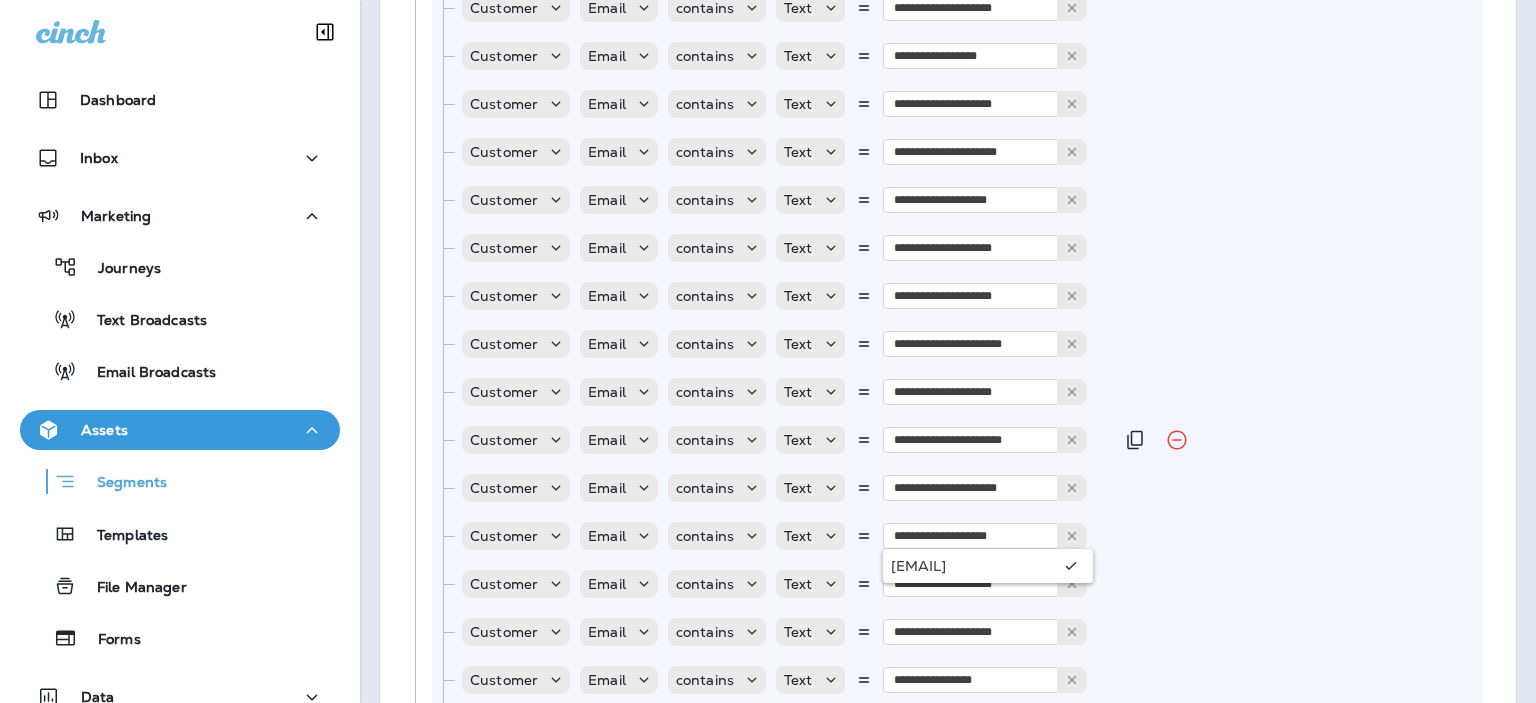 type 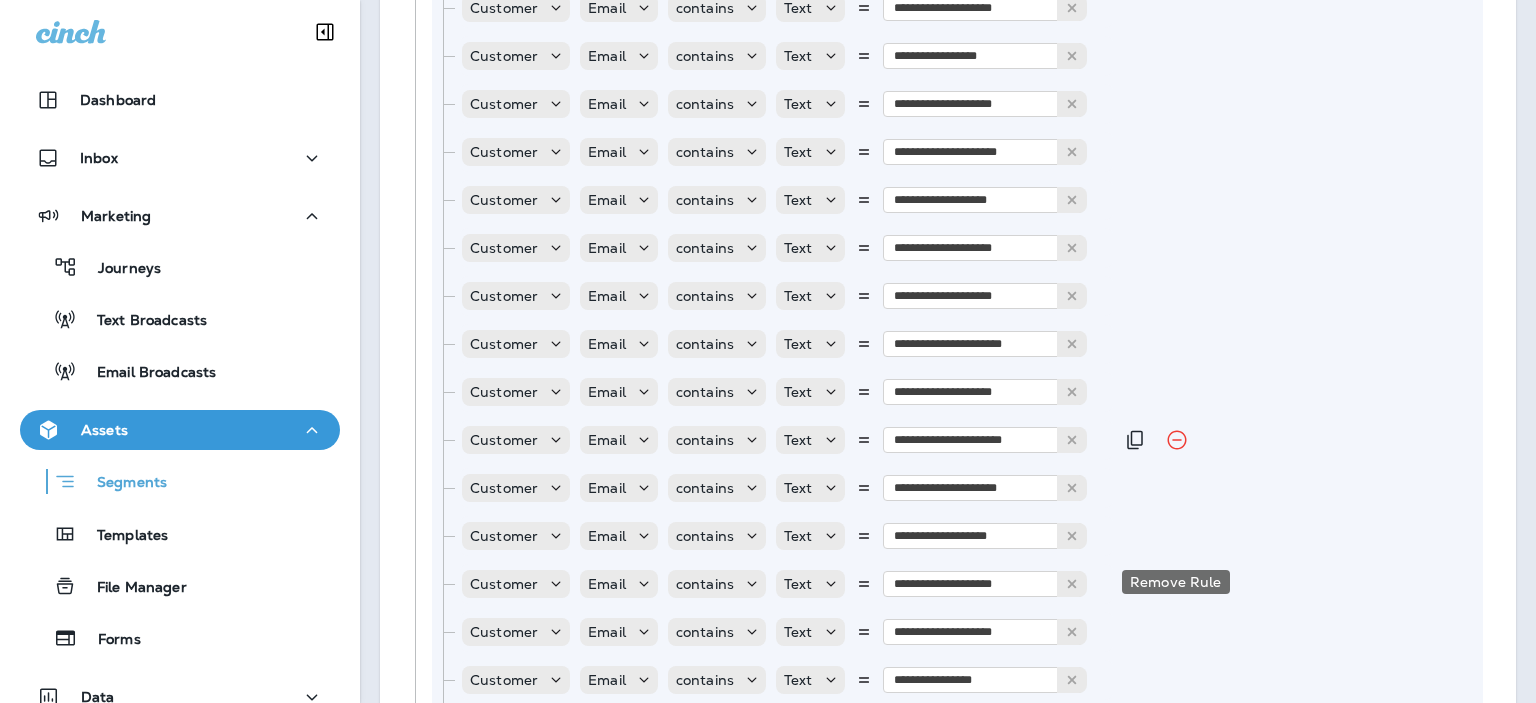 type 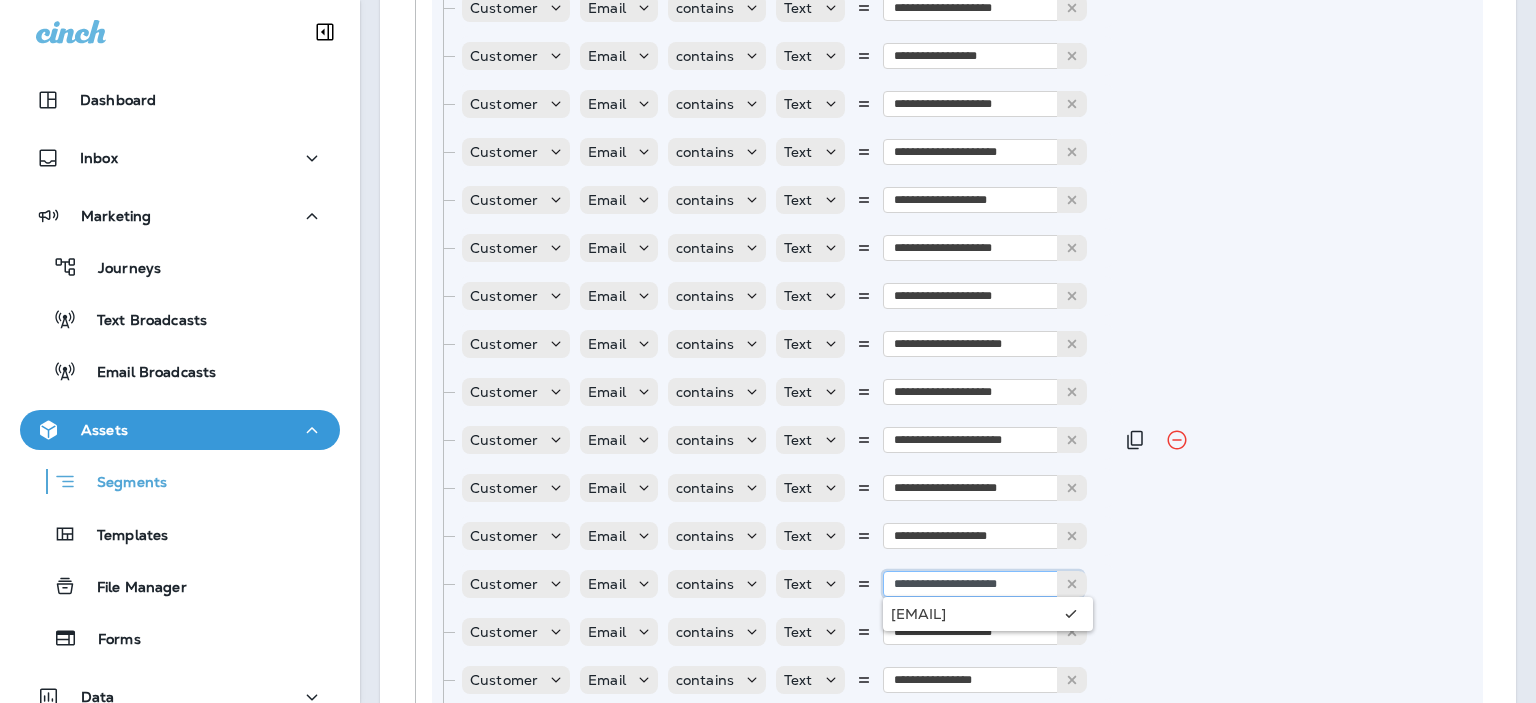 type on "**********" 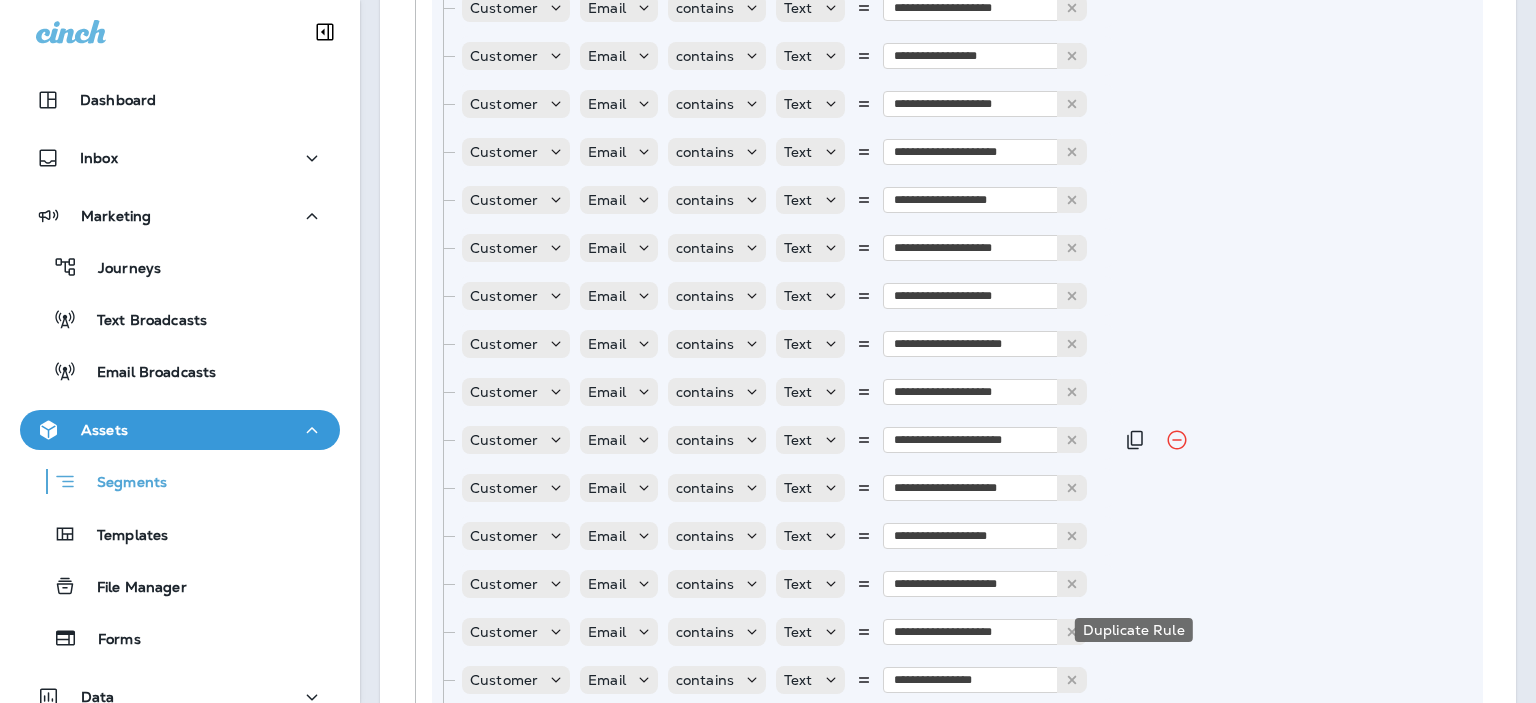 type 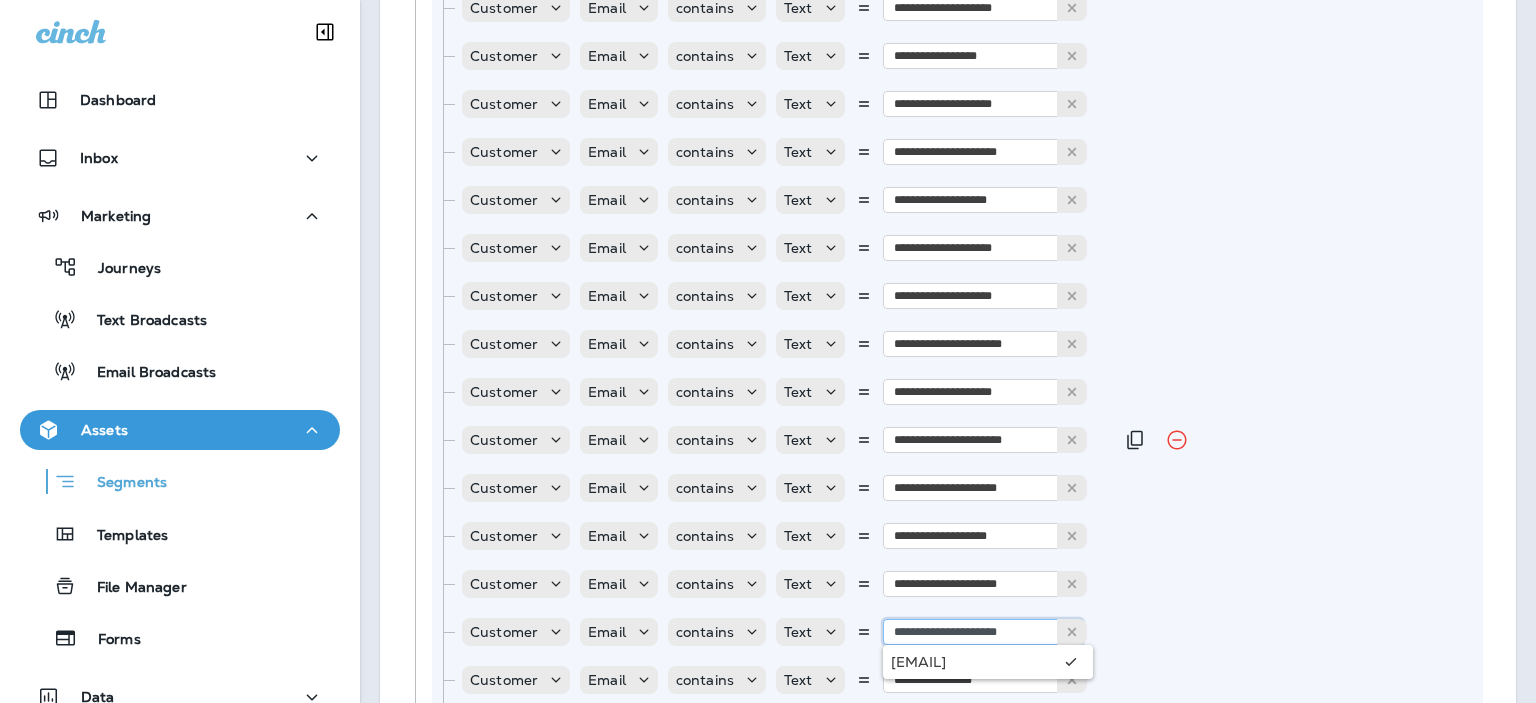 type on "**********" 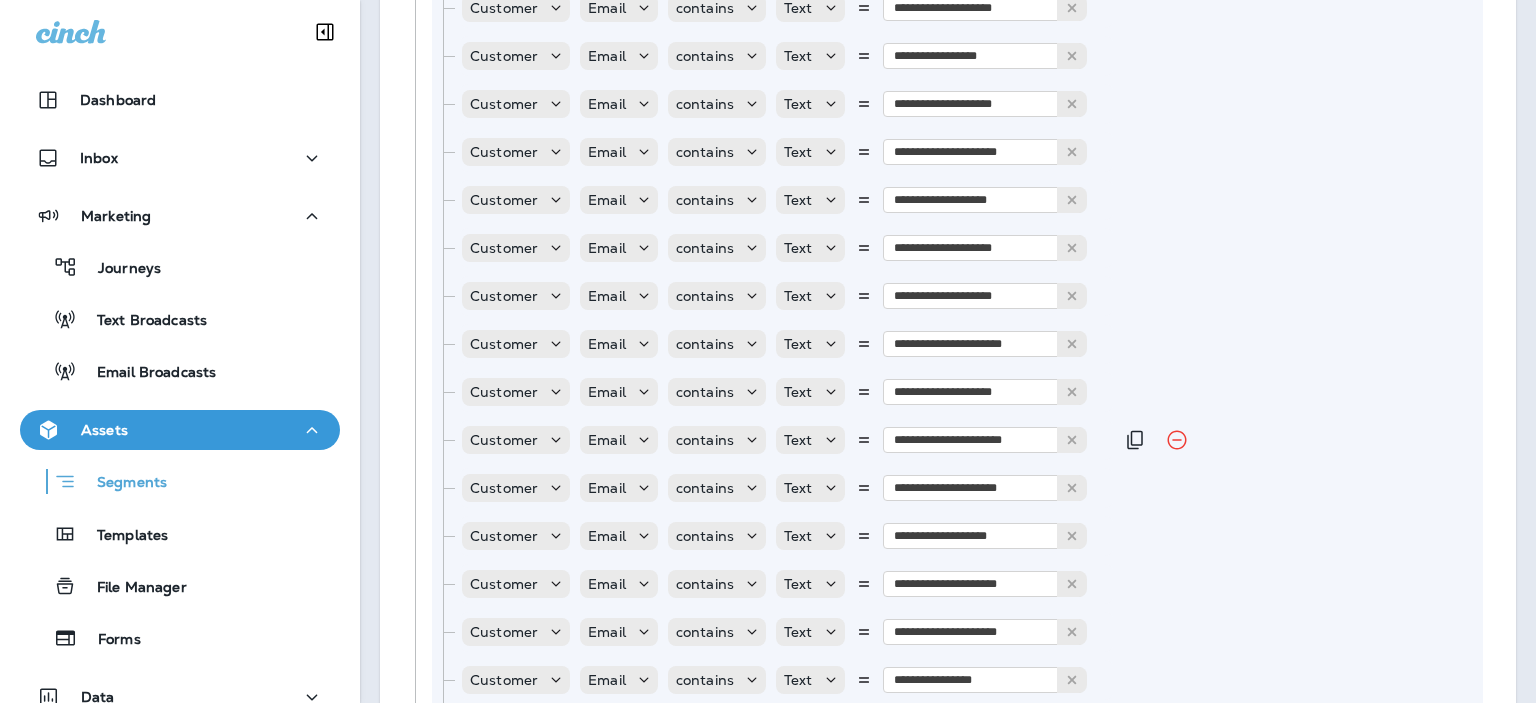 type 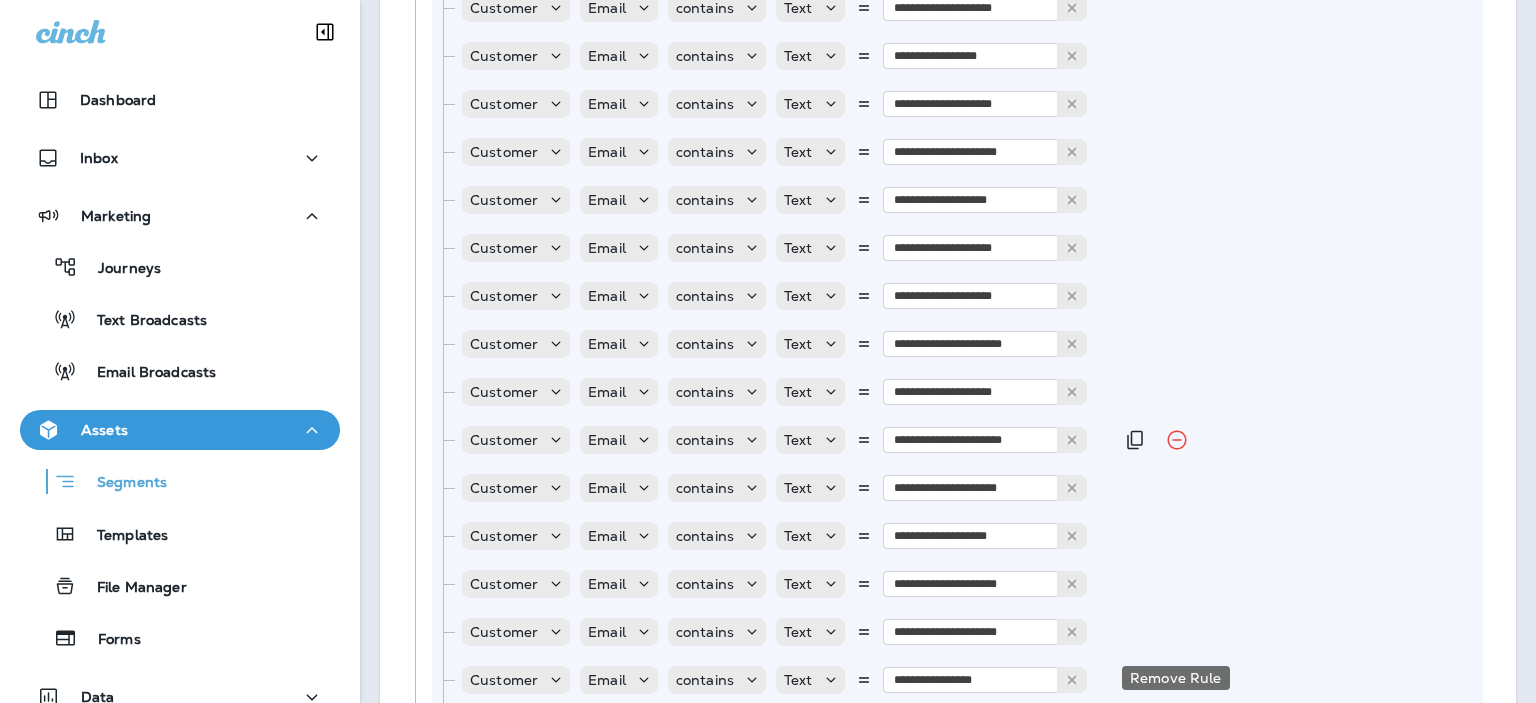 type 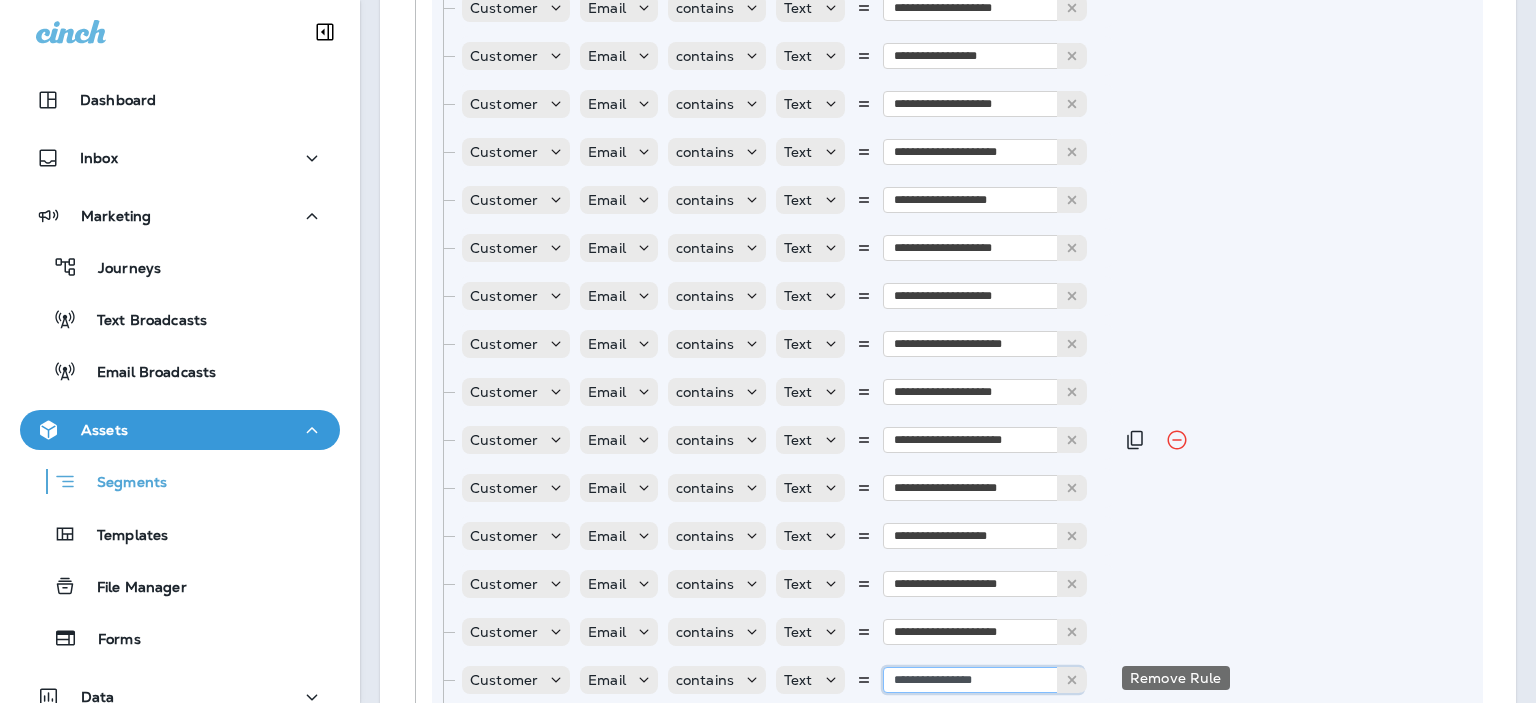 scroll, scrollTop: 780, scrollLeft: 0, axis: vertical 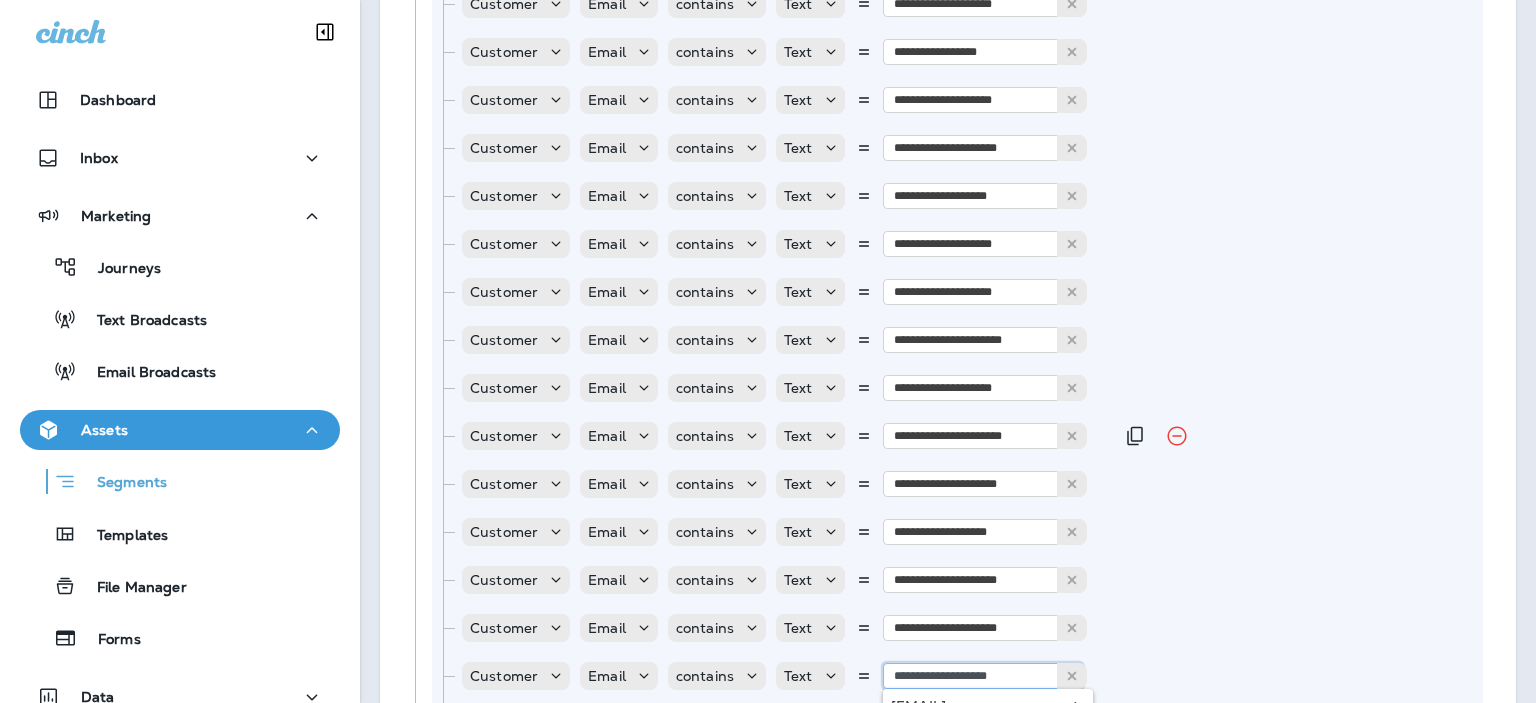 type on "**********" 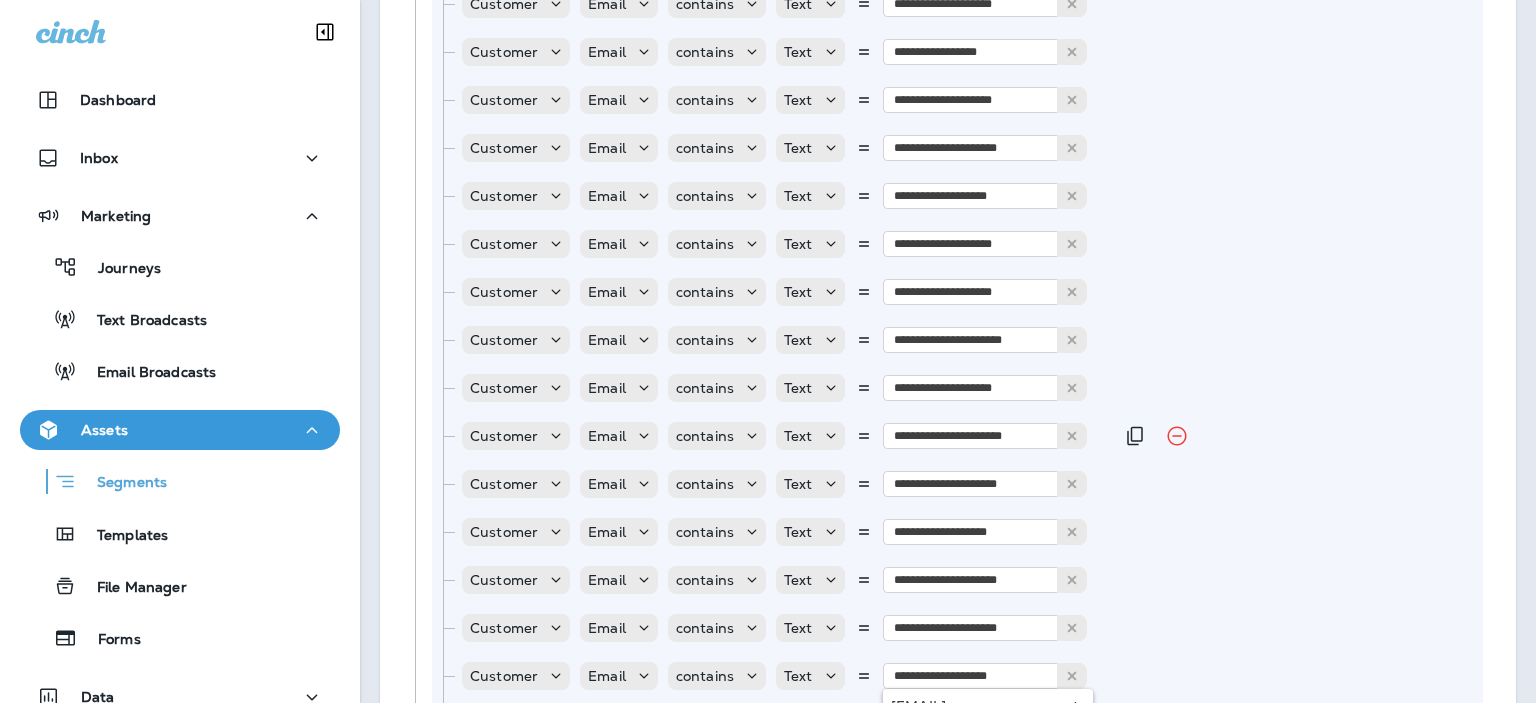 type 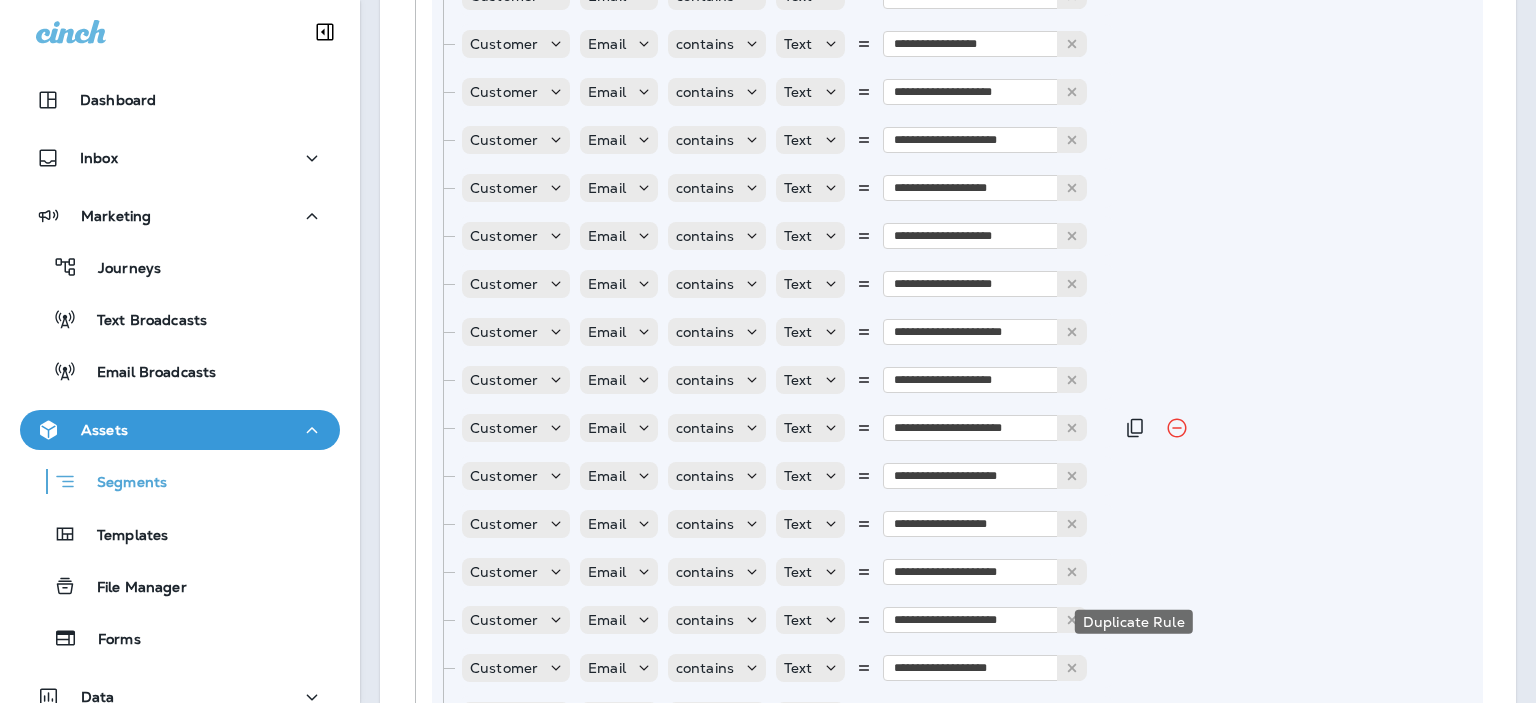 type 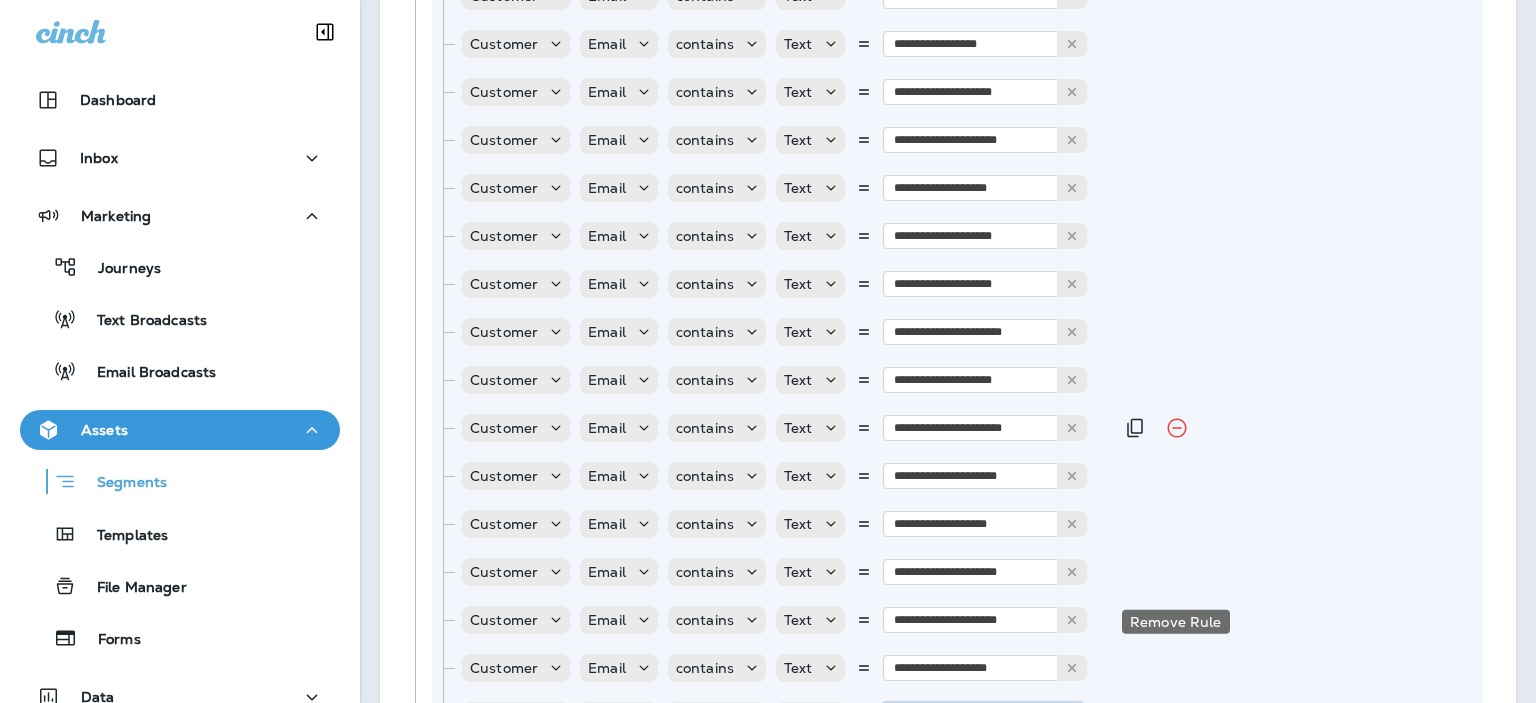 scroll, scrollTop: 1160, scrollLeft: 0, axis: vertical 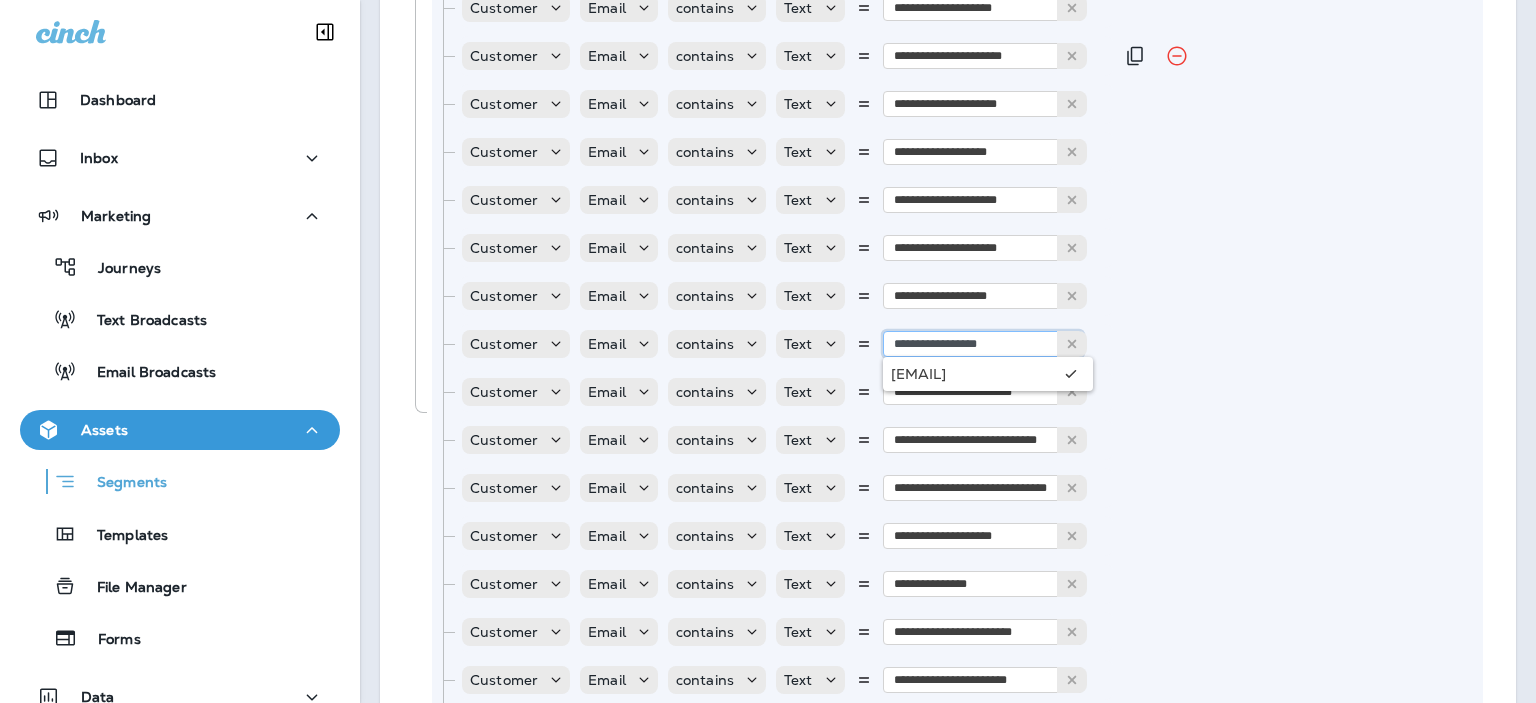 type on "**********" 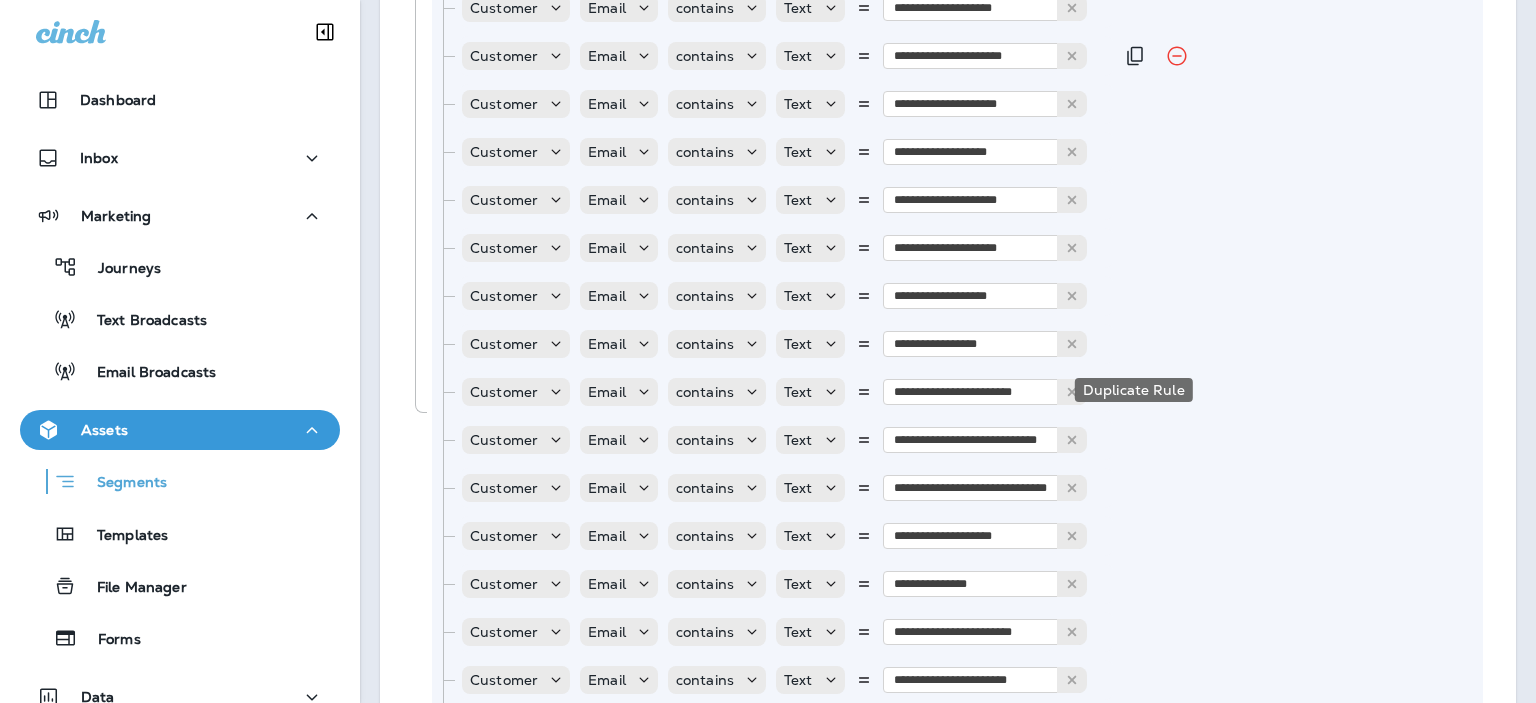 type 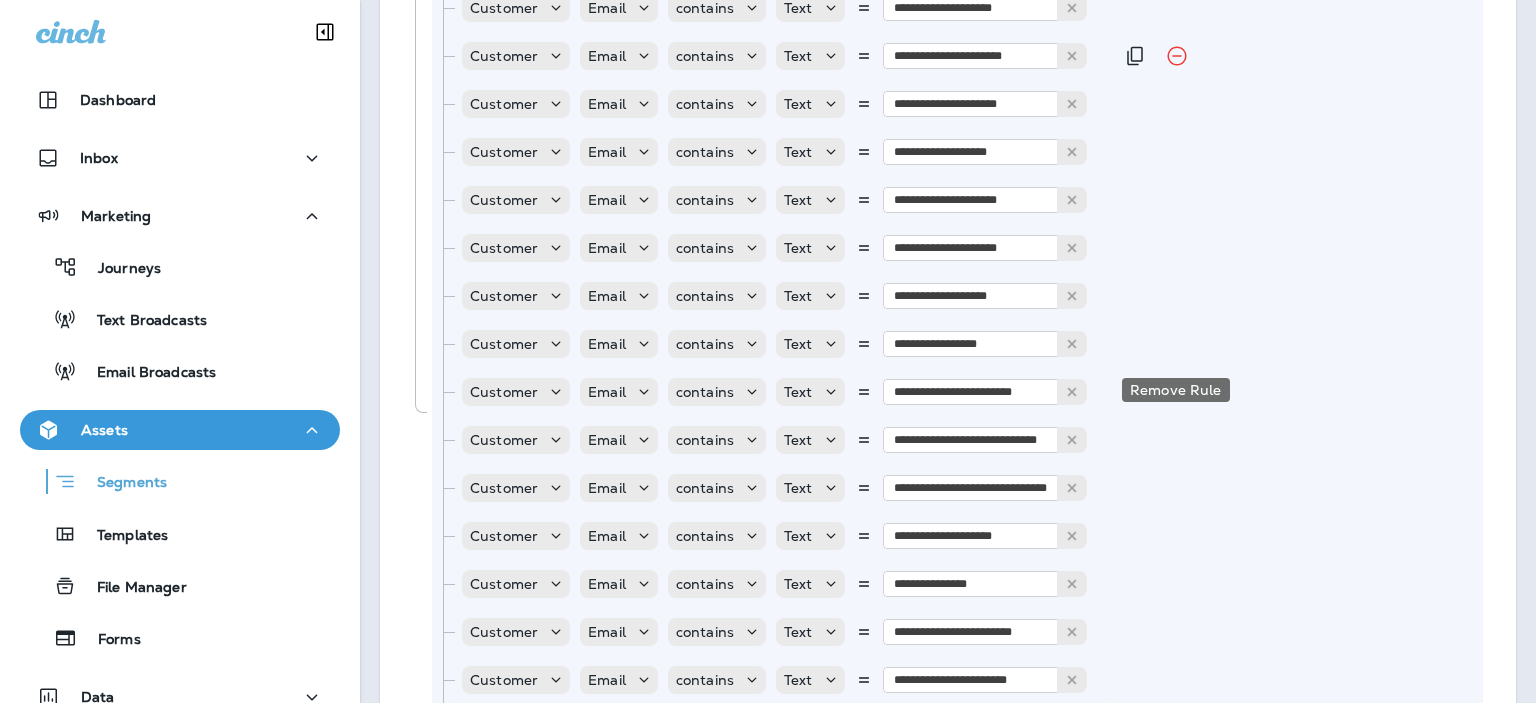 type 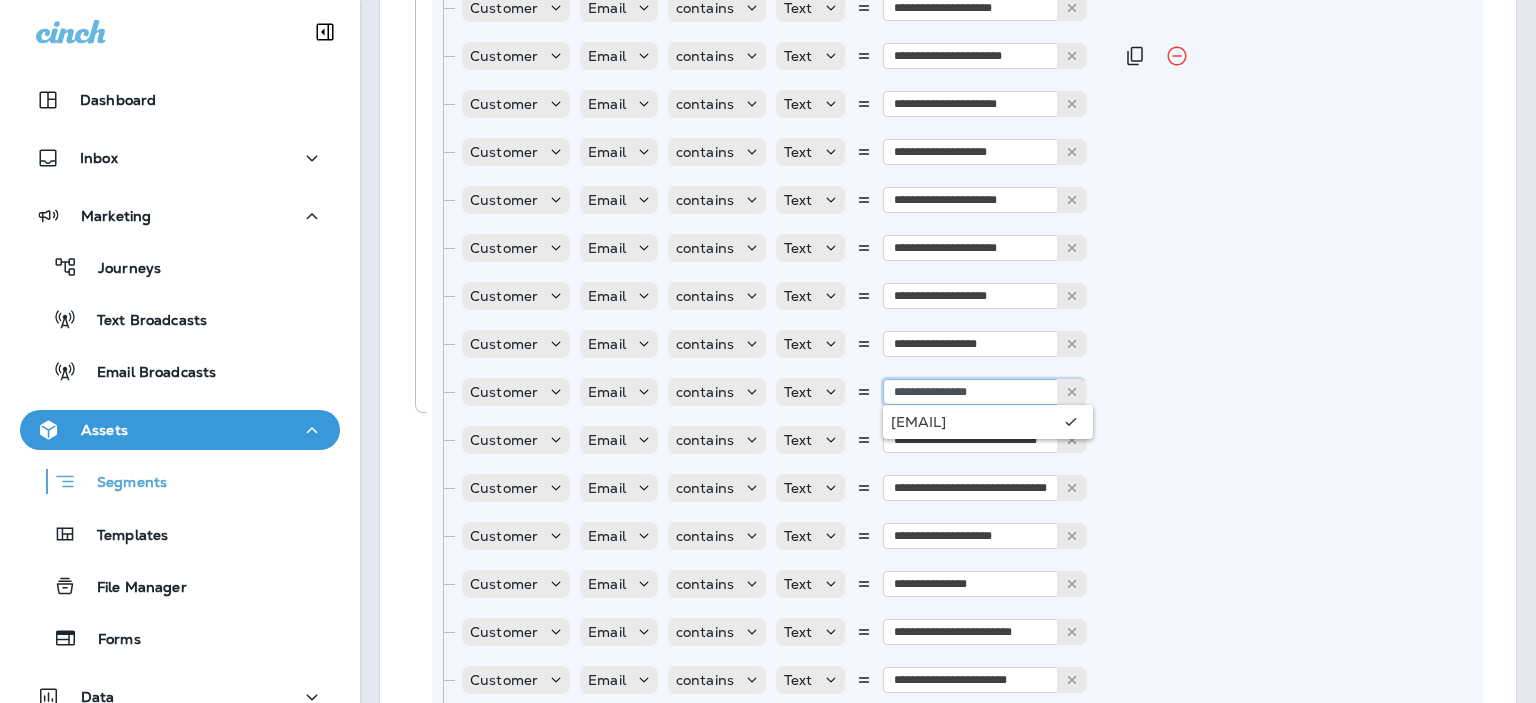 type on "**********" 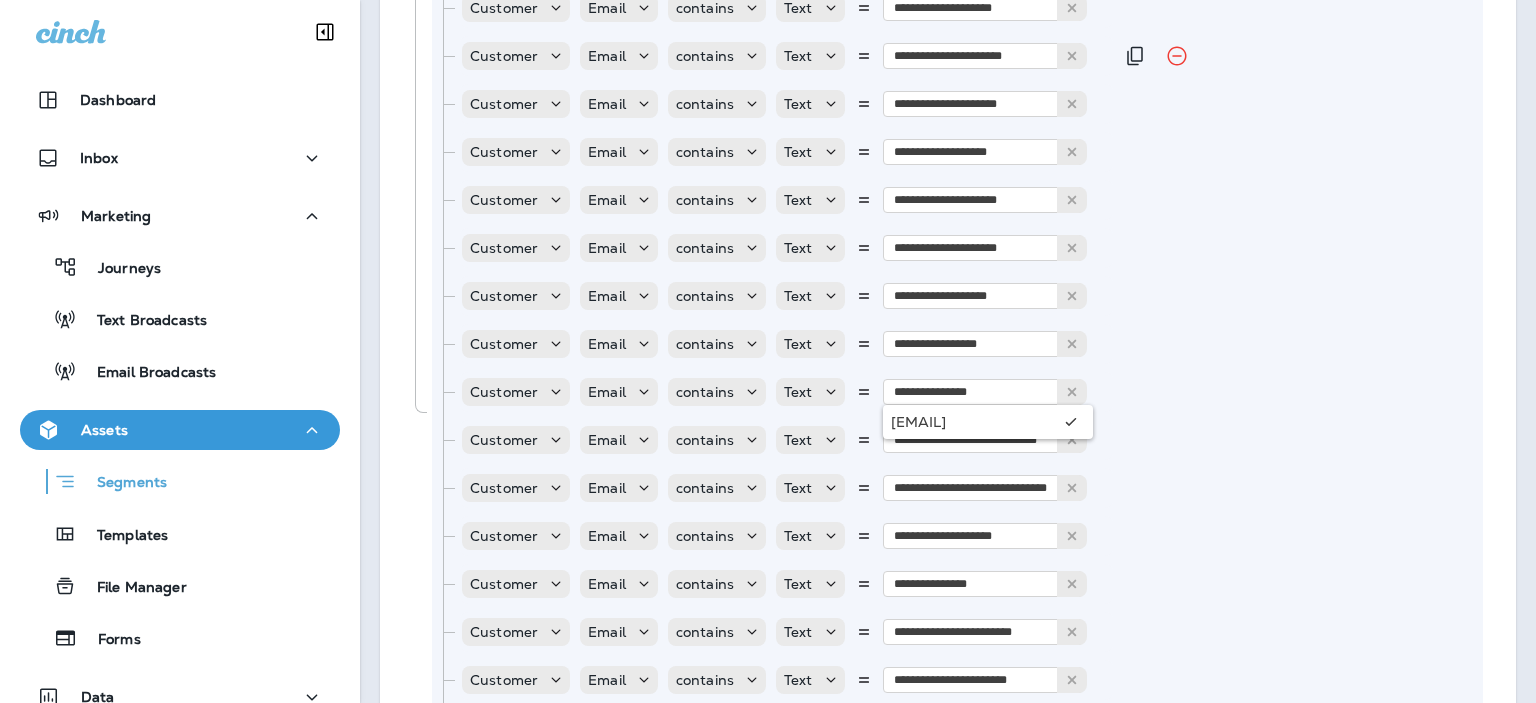 type 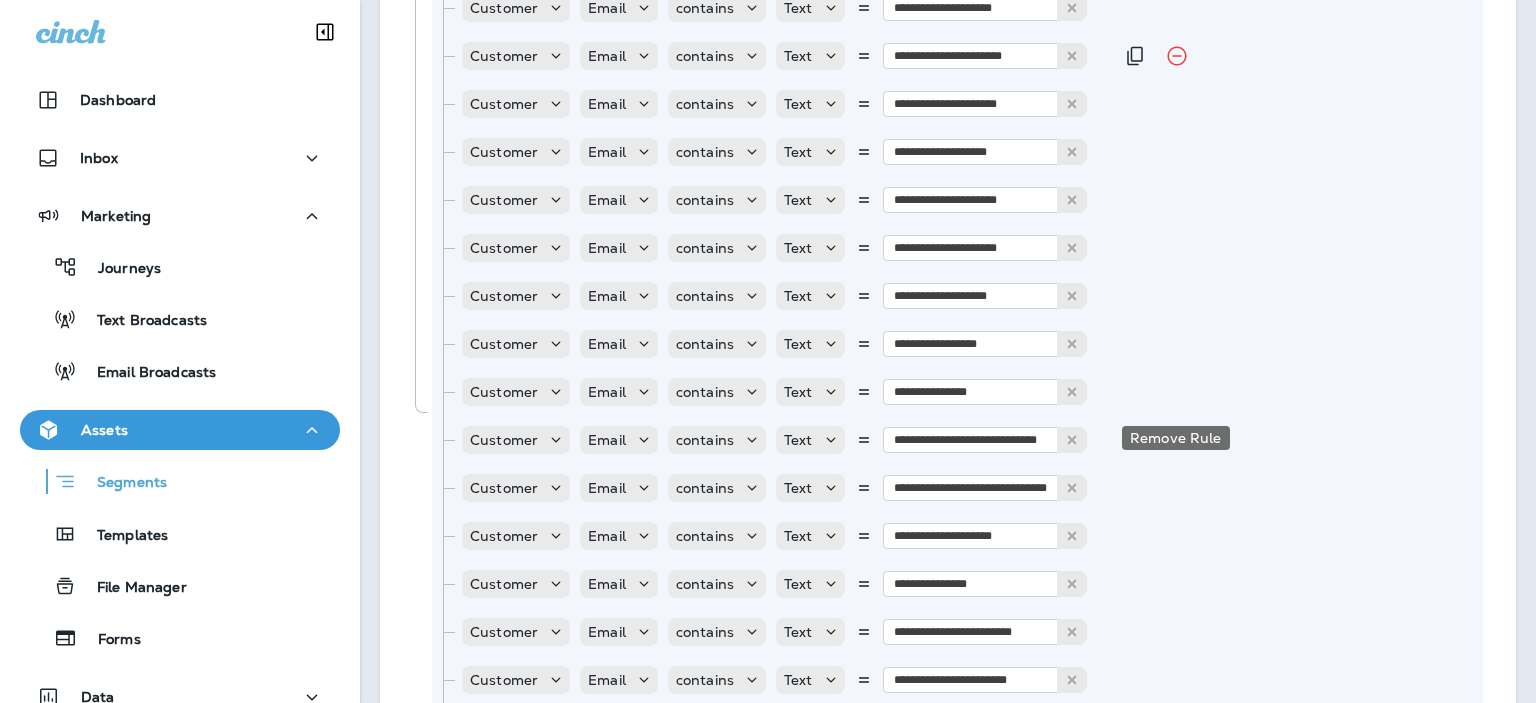 type 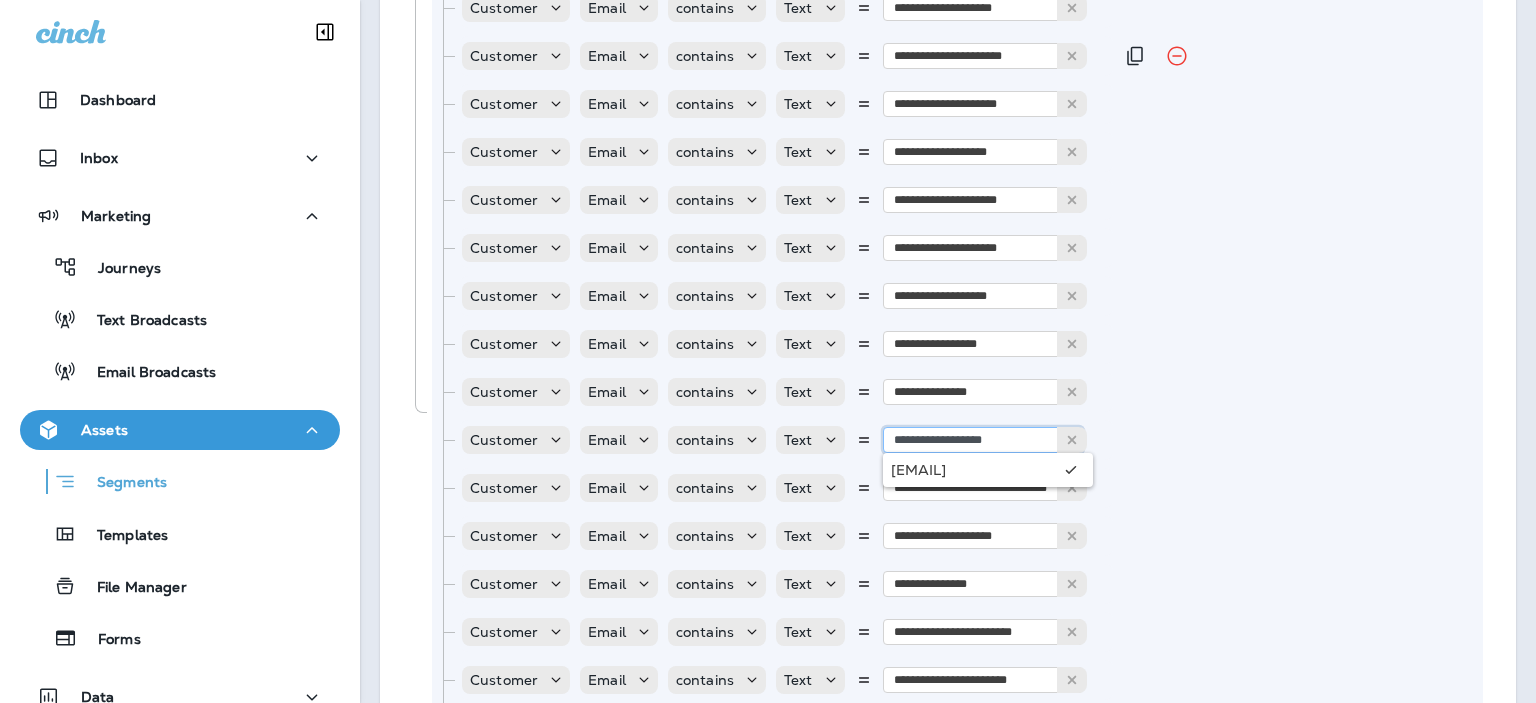 type on "**********" 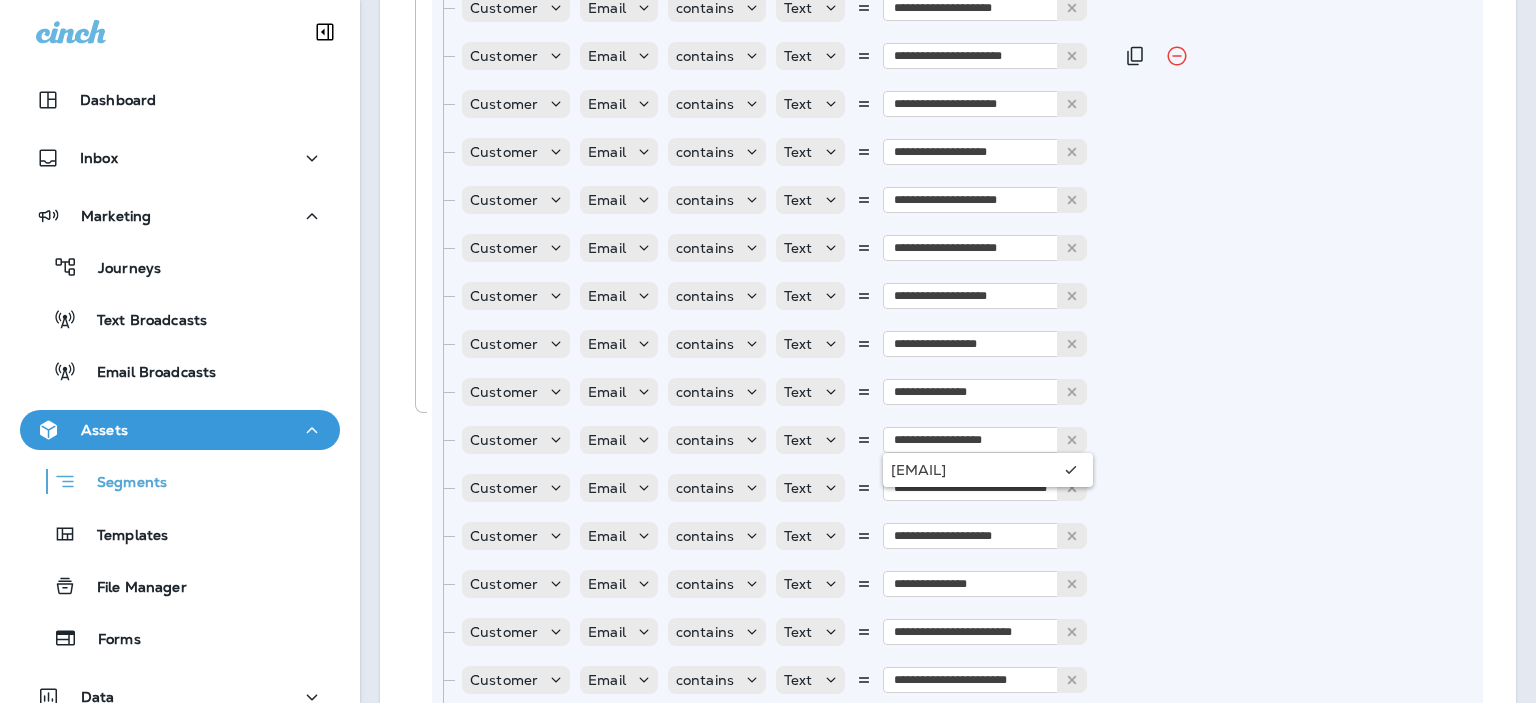 type 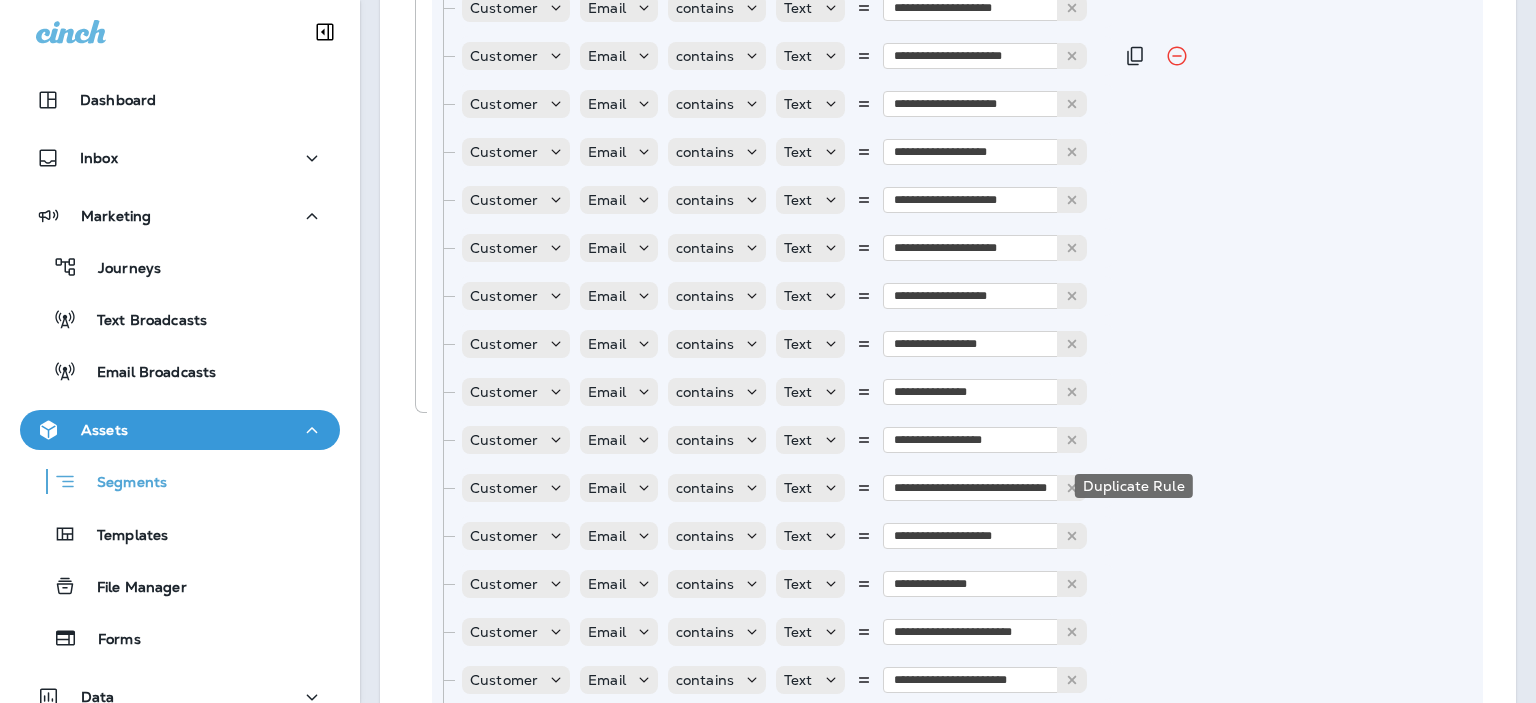 type 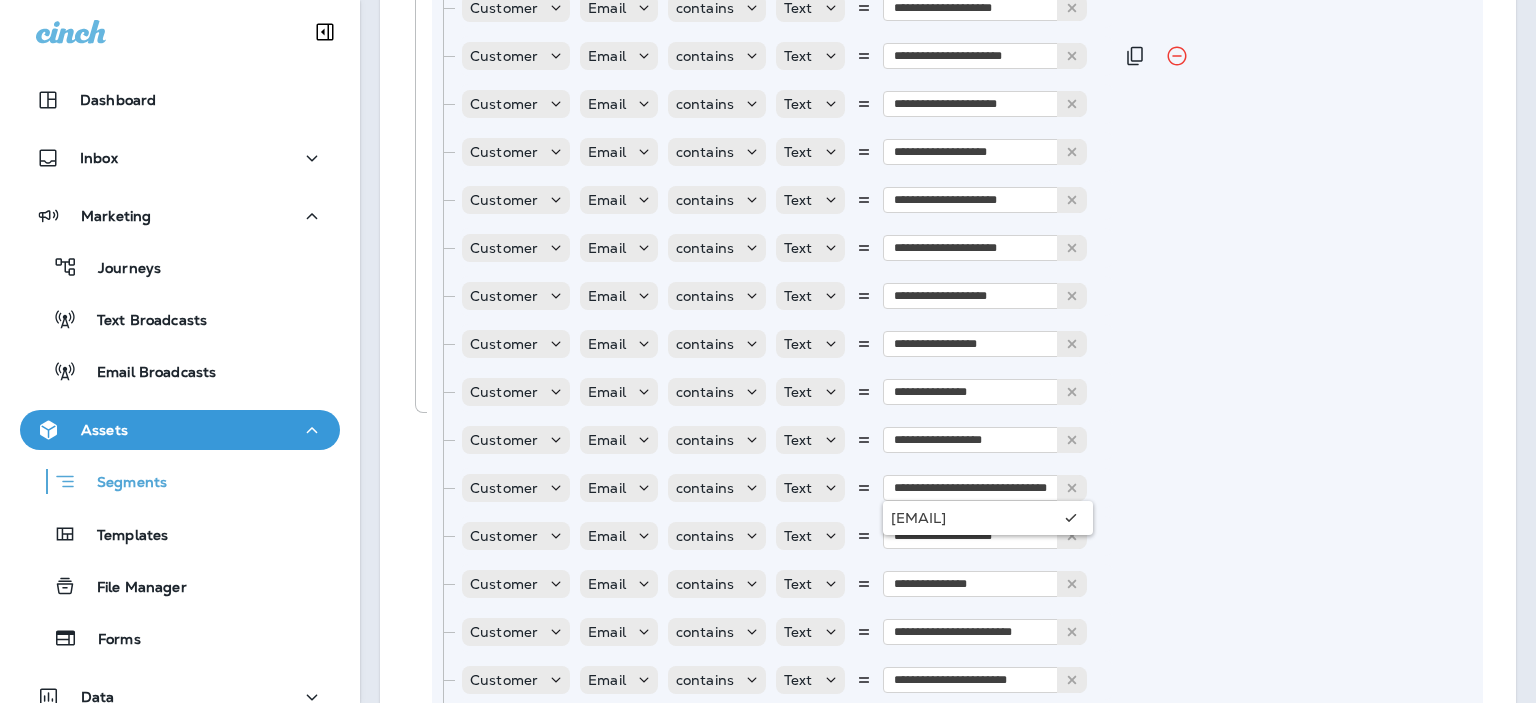 type 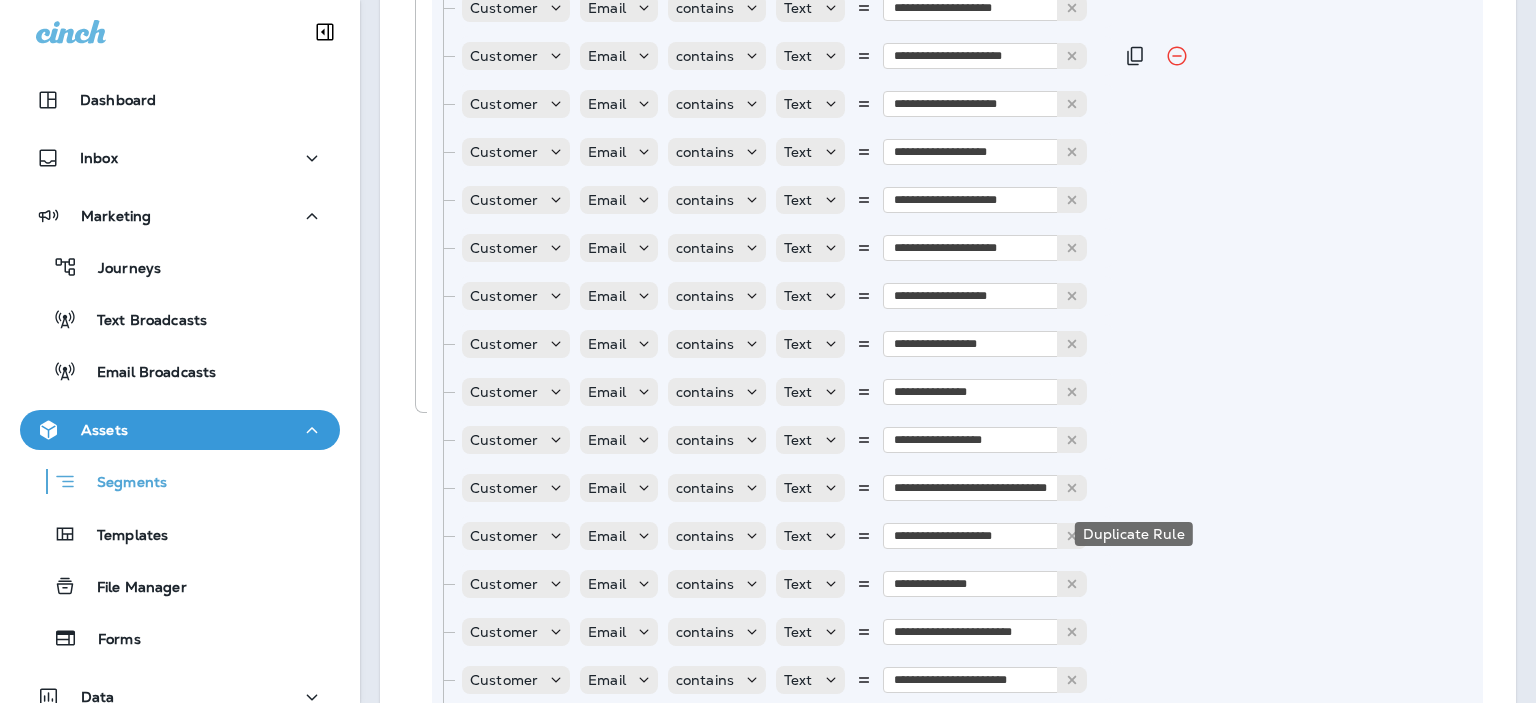 click on "**********" at bounding box center (934, 440) 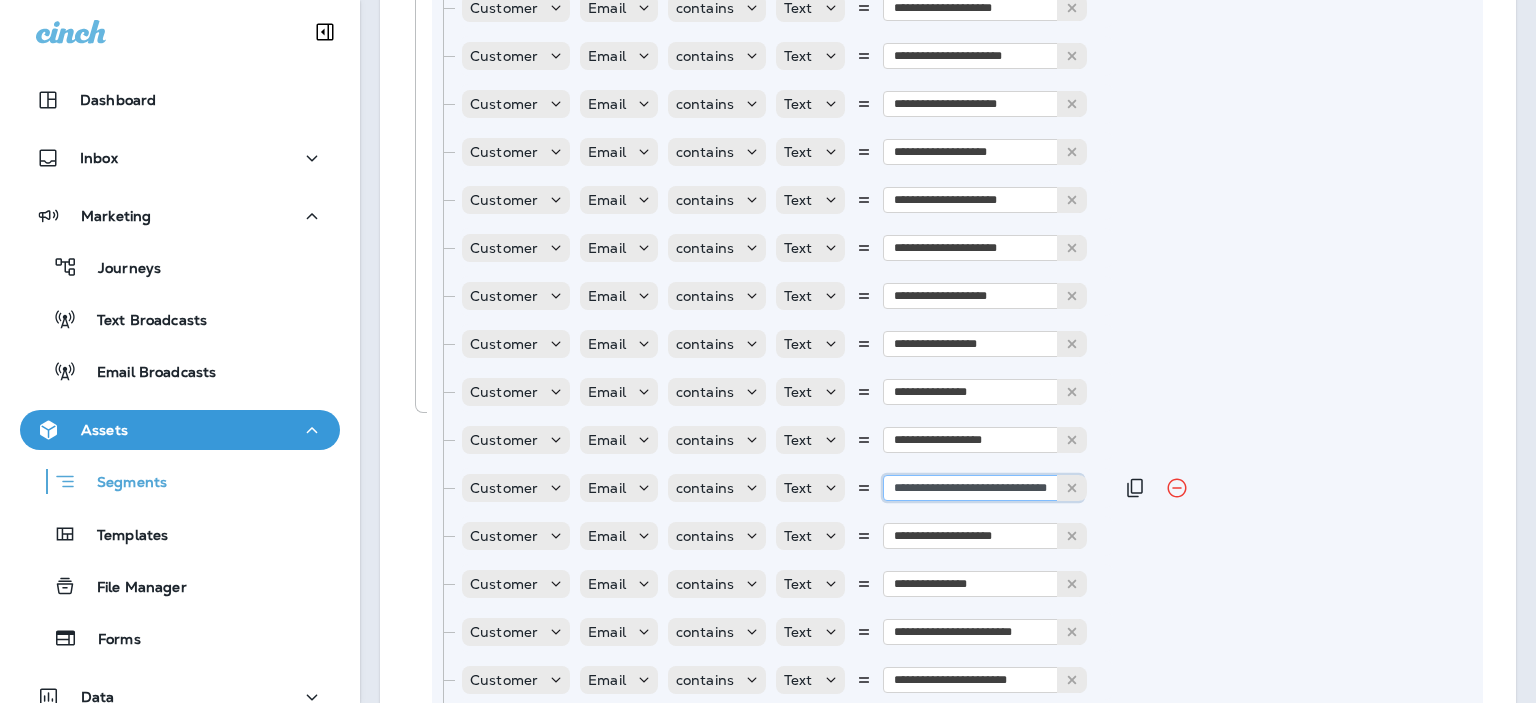 click on "**********" at bounding box center [983, 488] 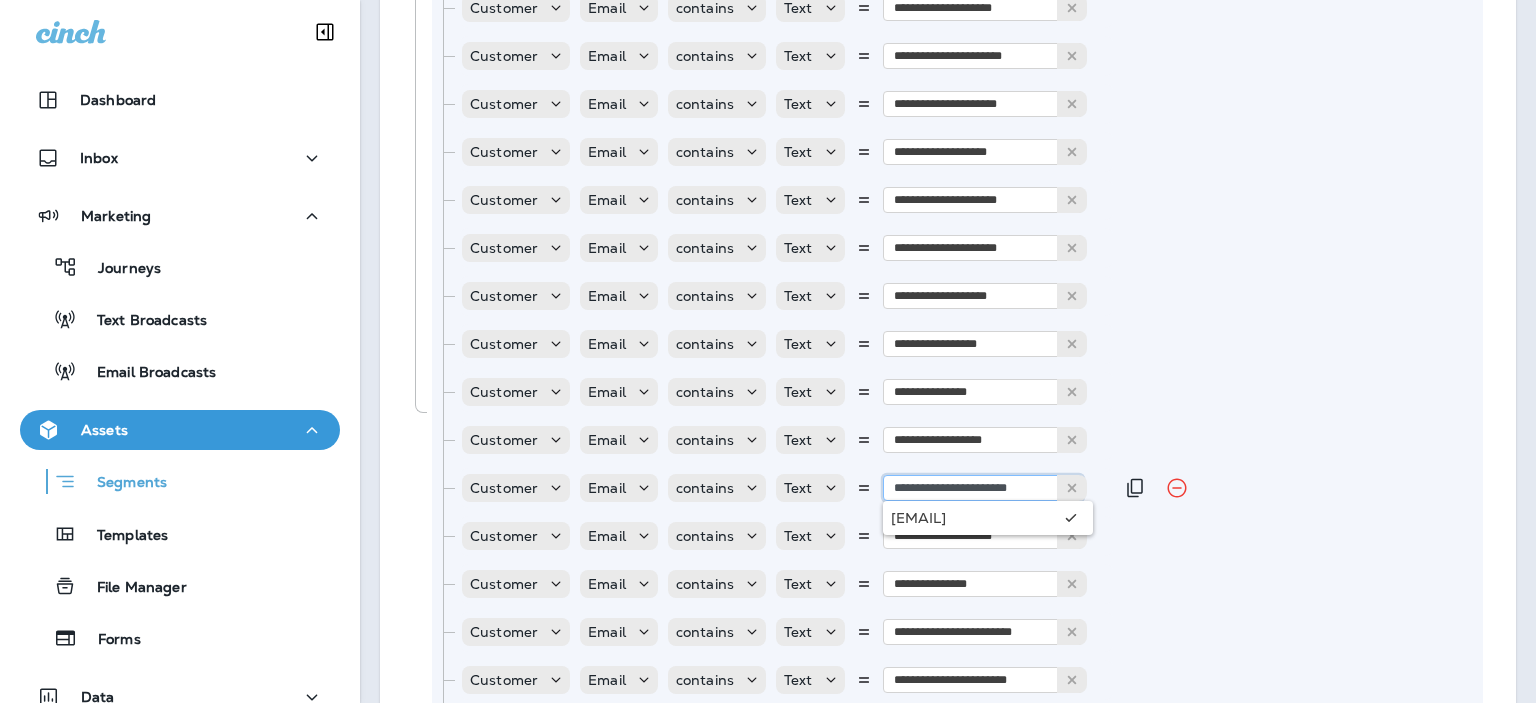 type on "**********" 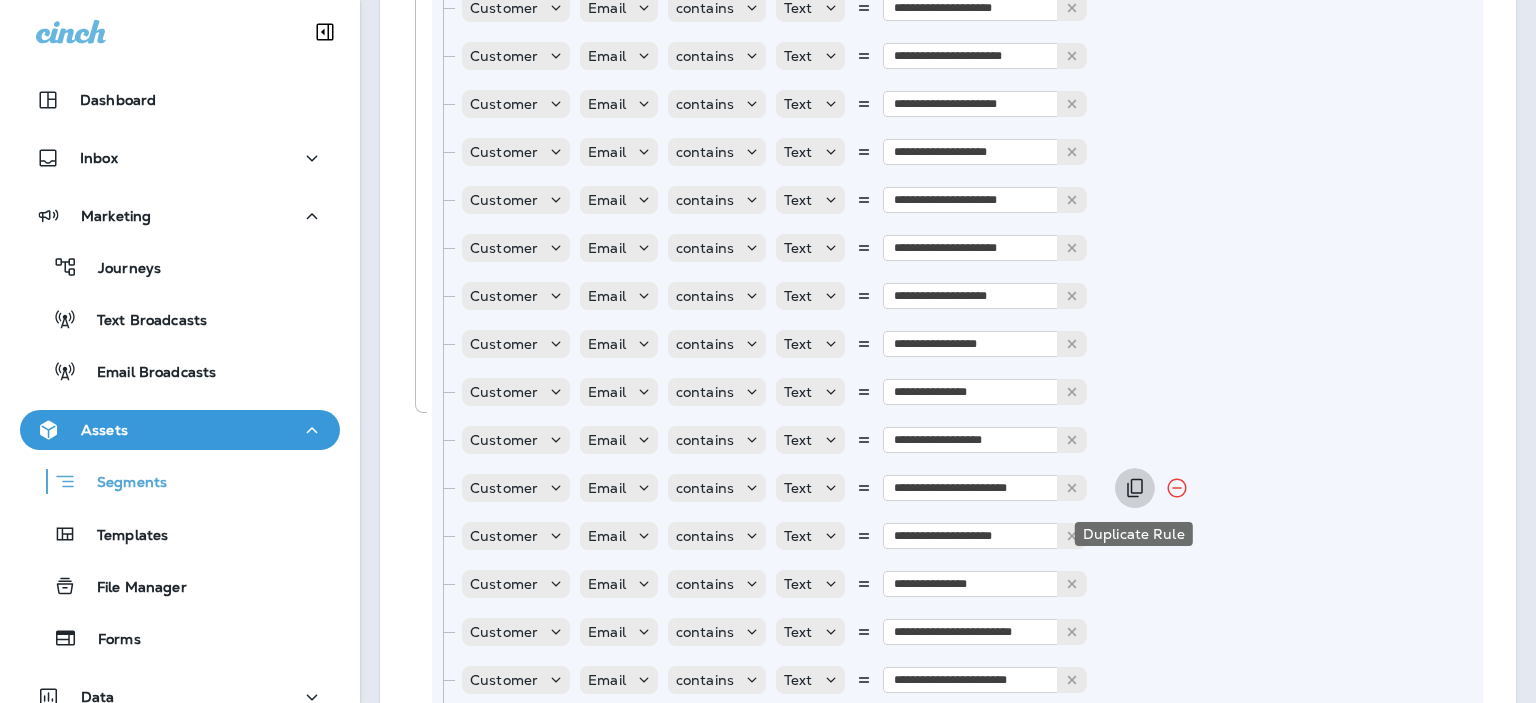 type 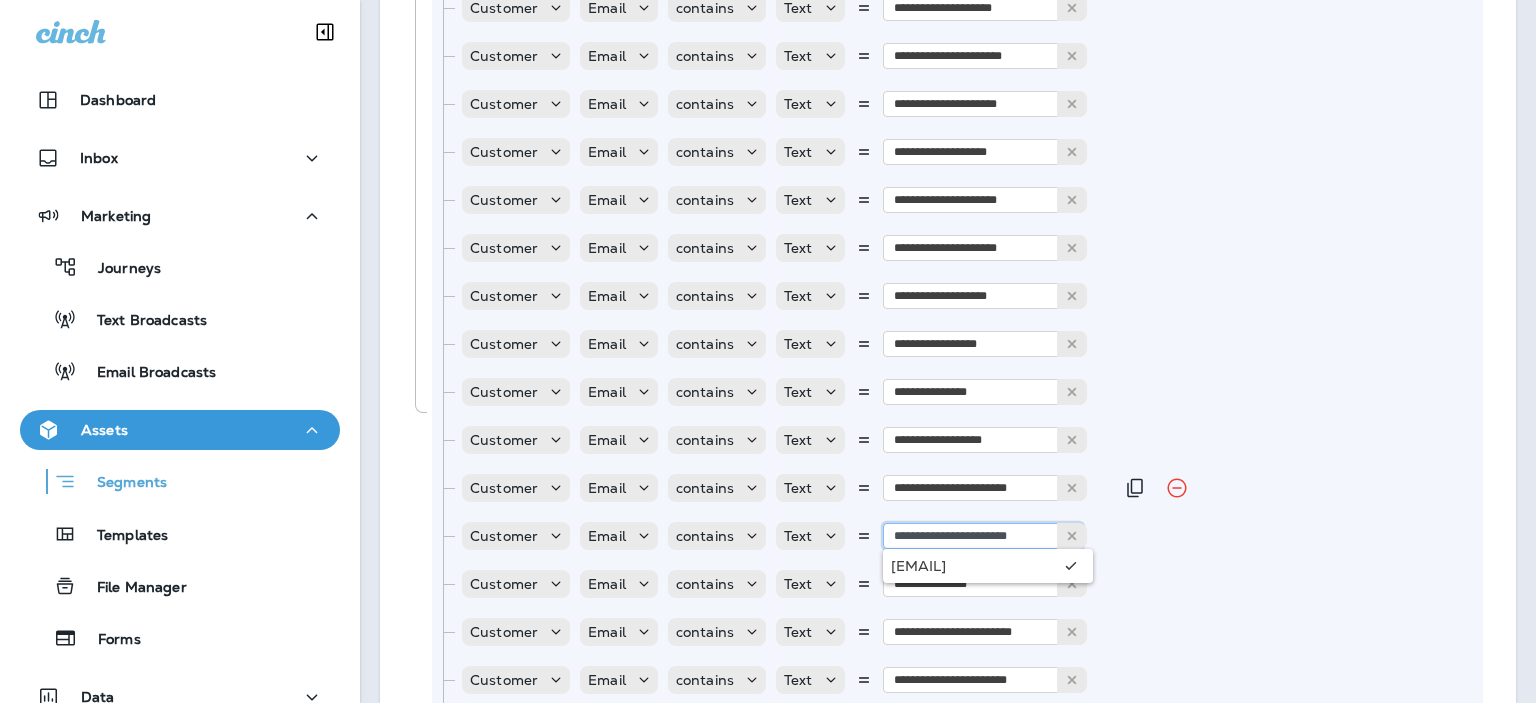 type on "**********" 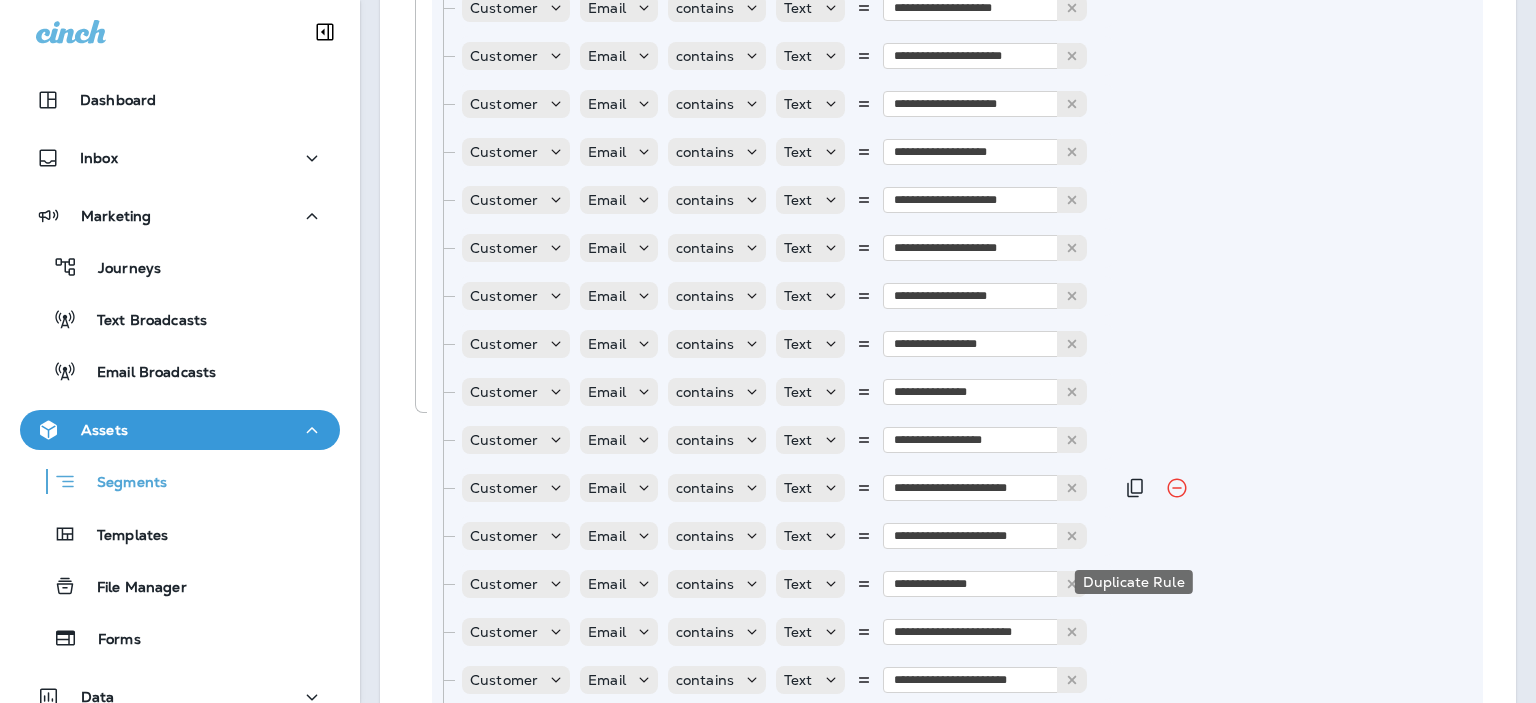 type 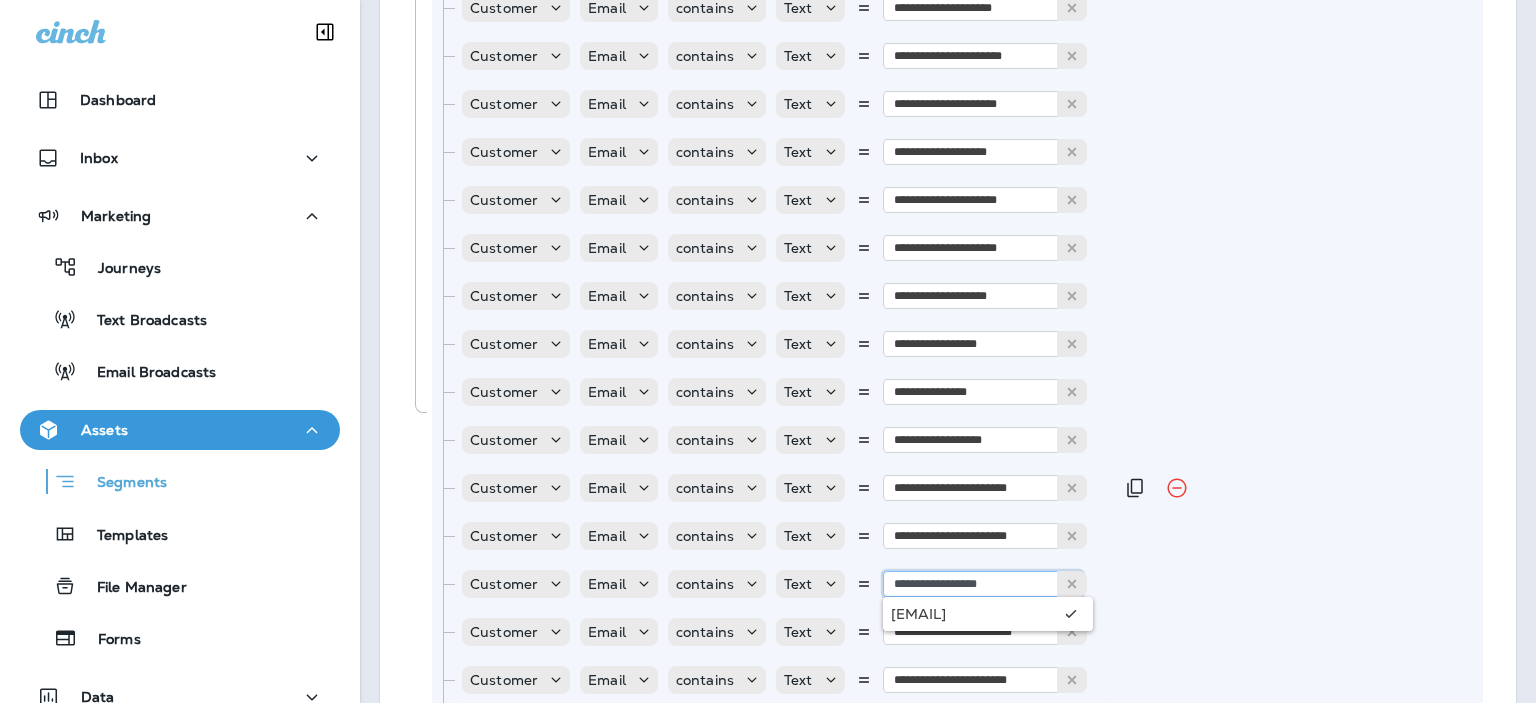 type on "**********" 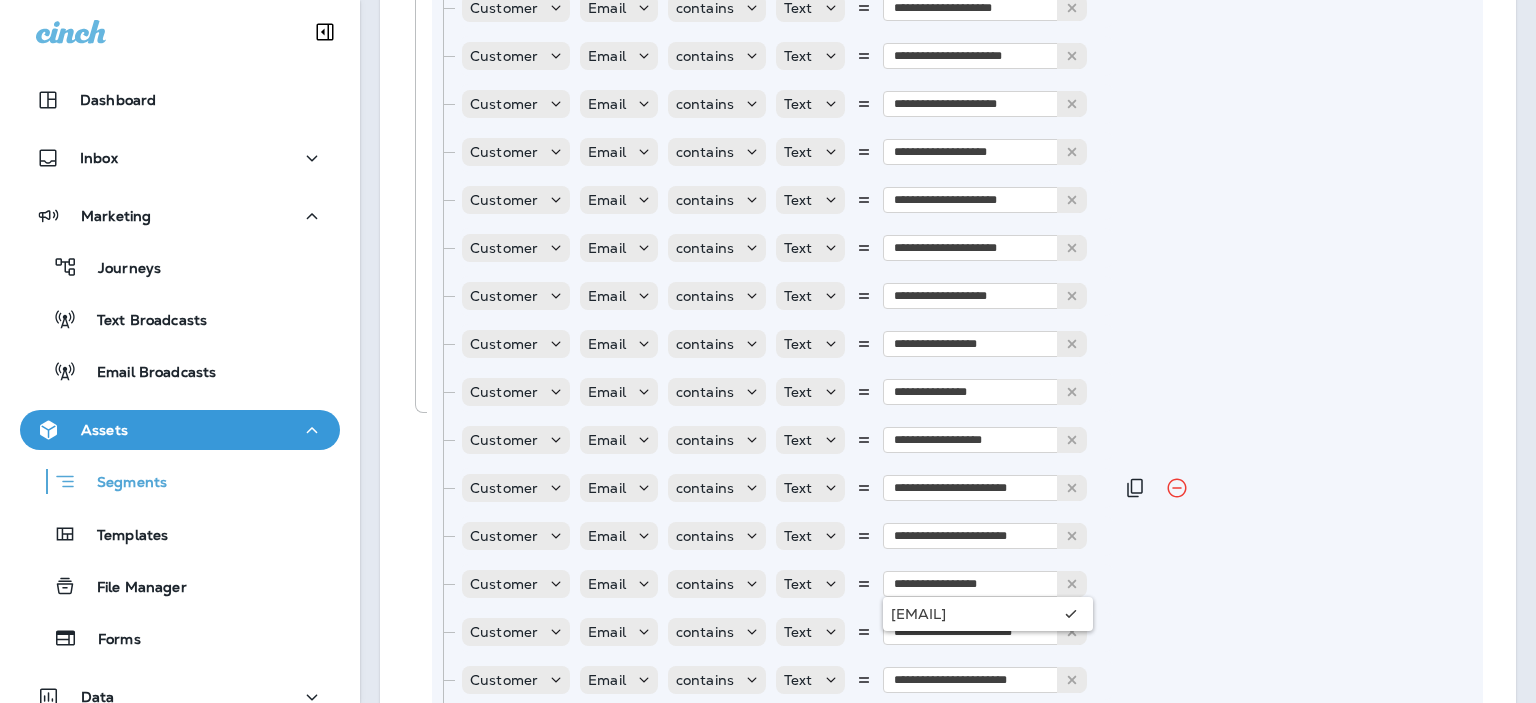 type 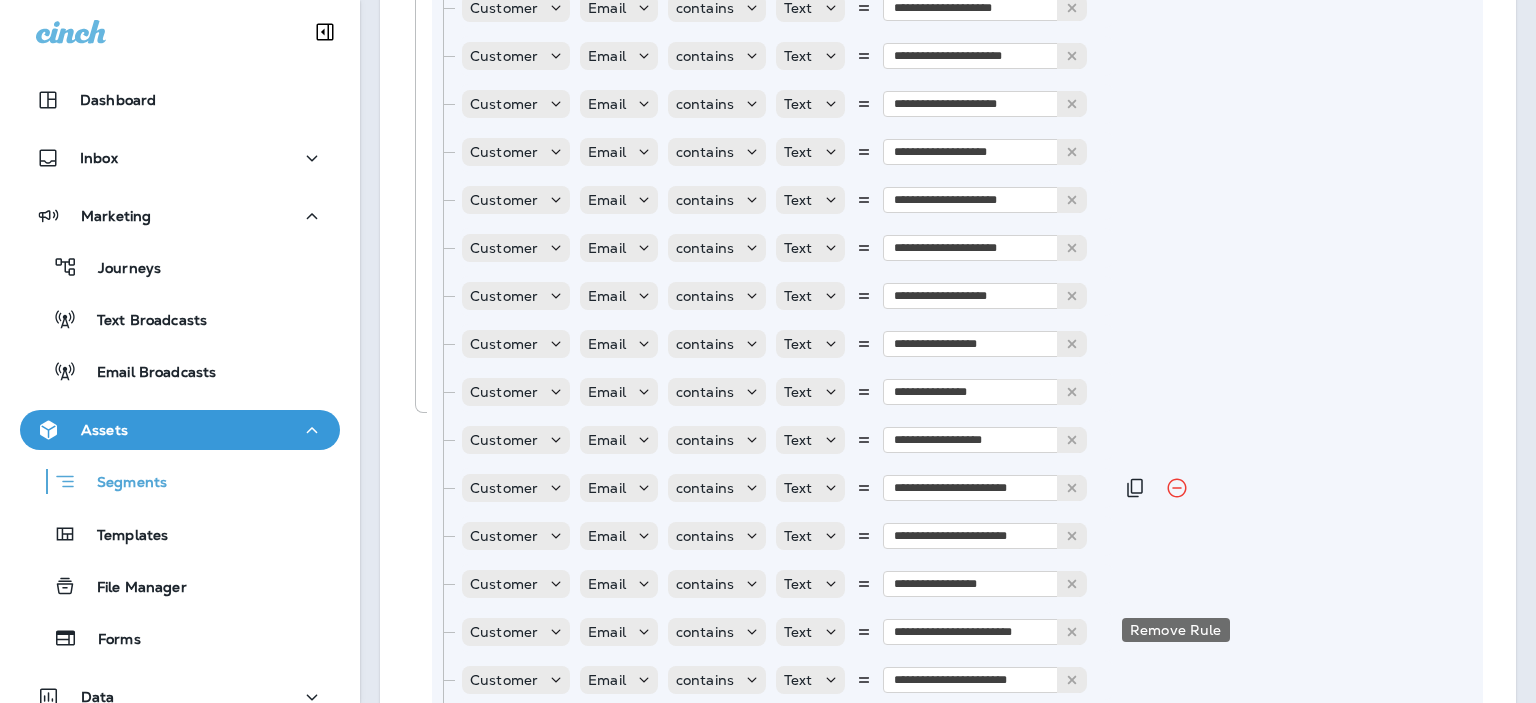 type 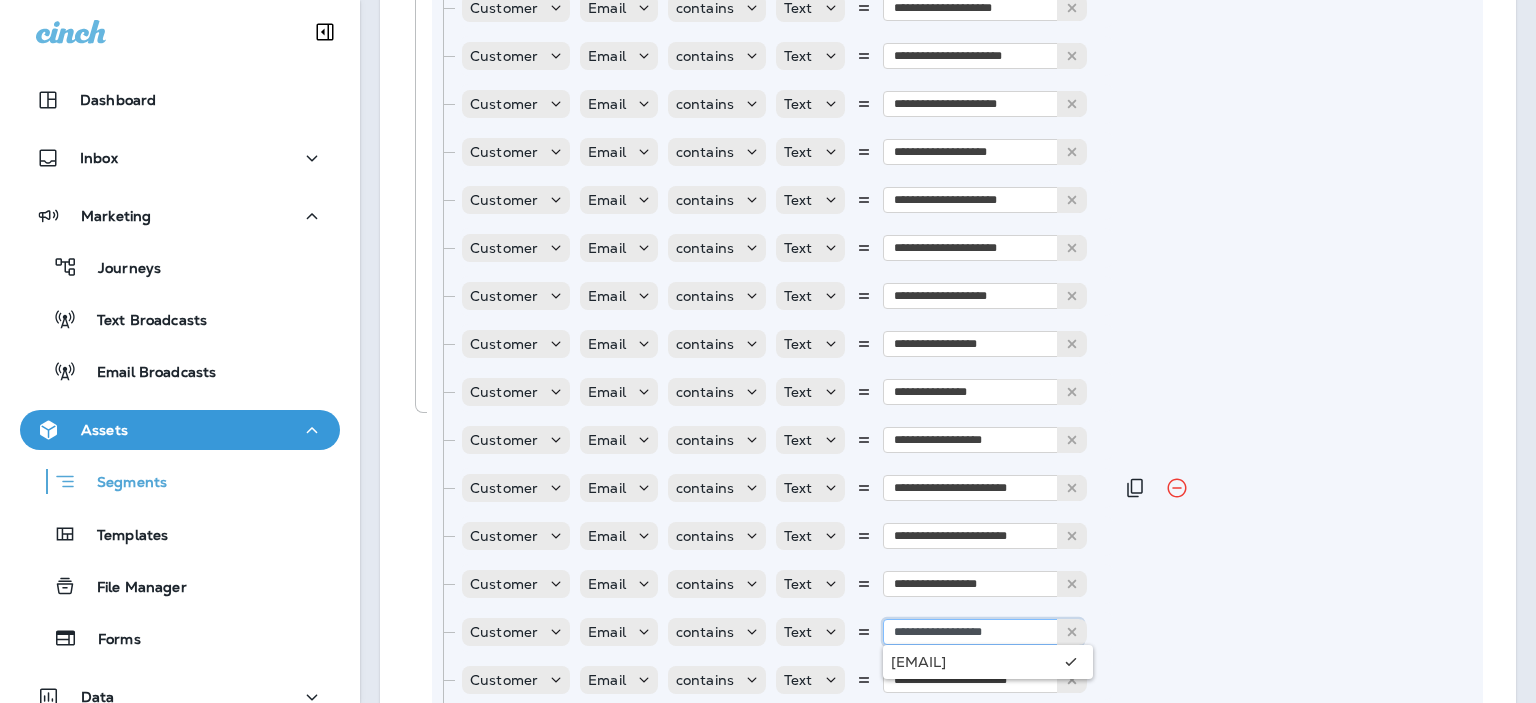 type on "**********" 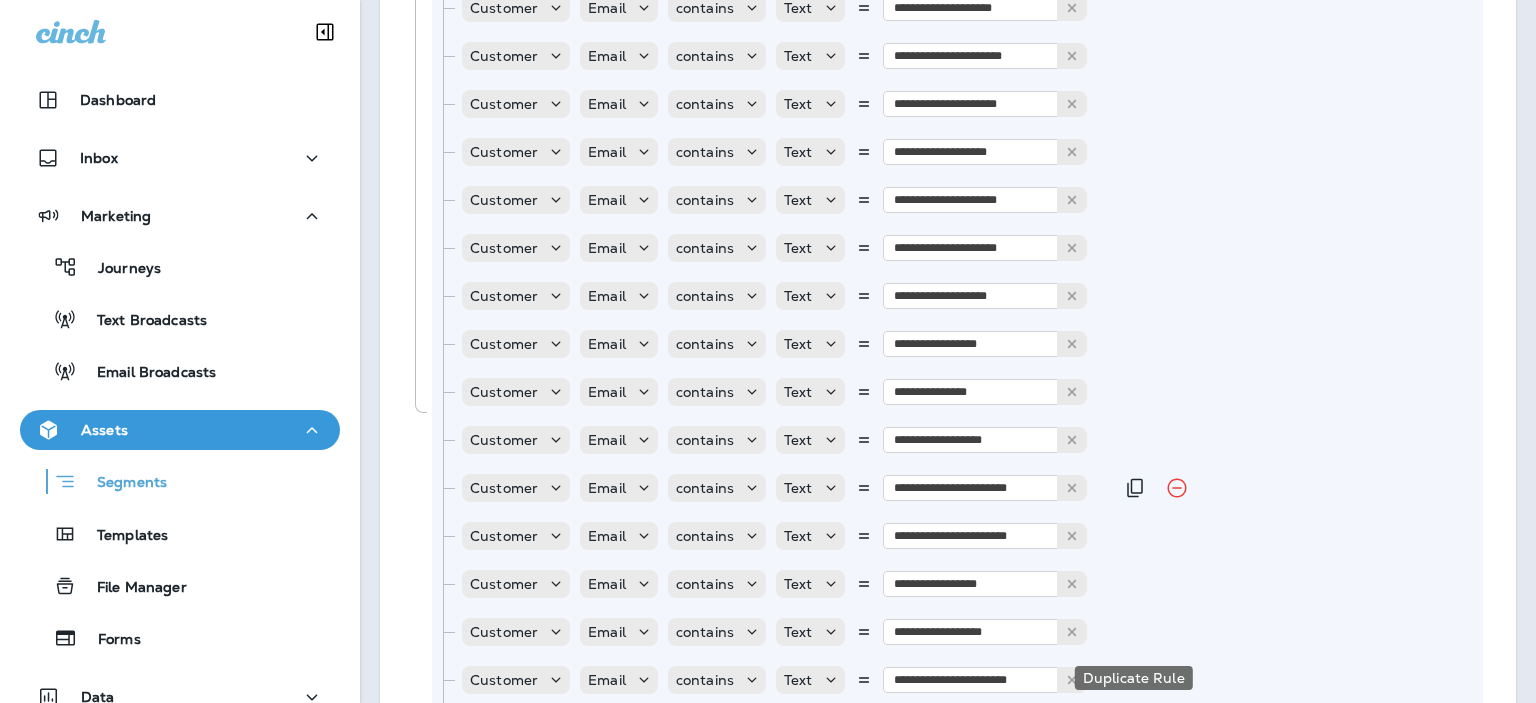 type 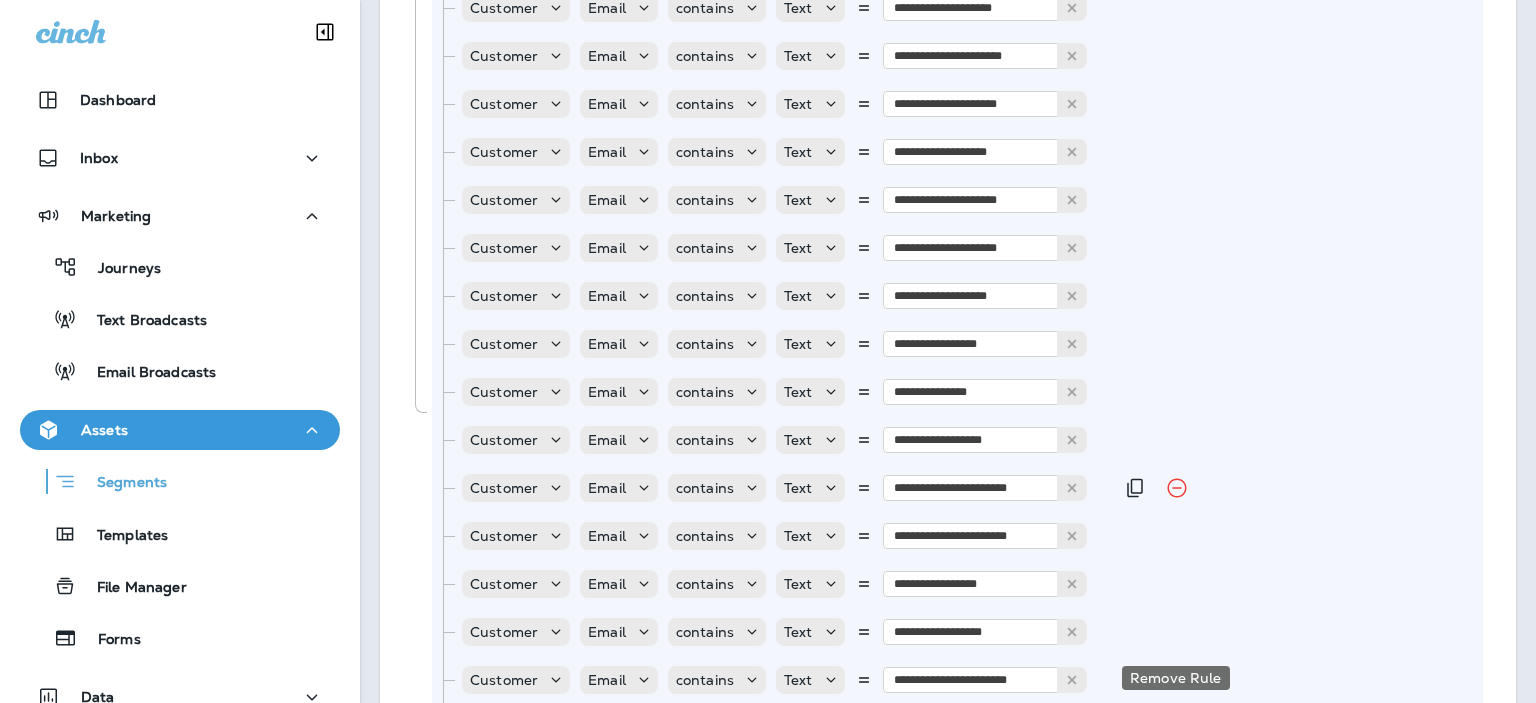 type 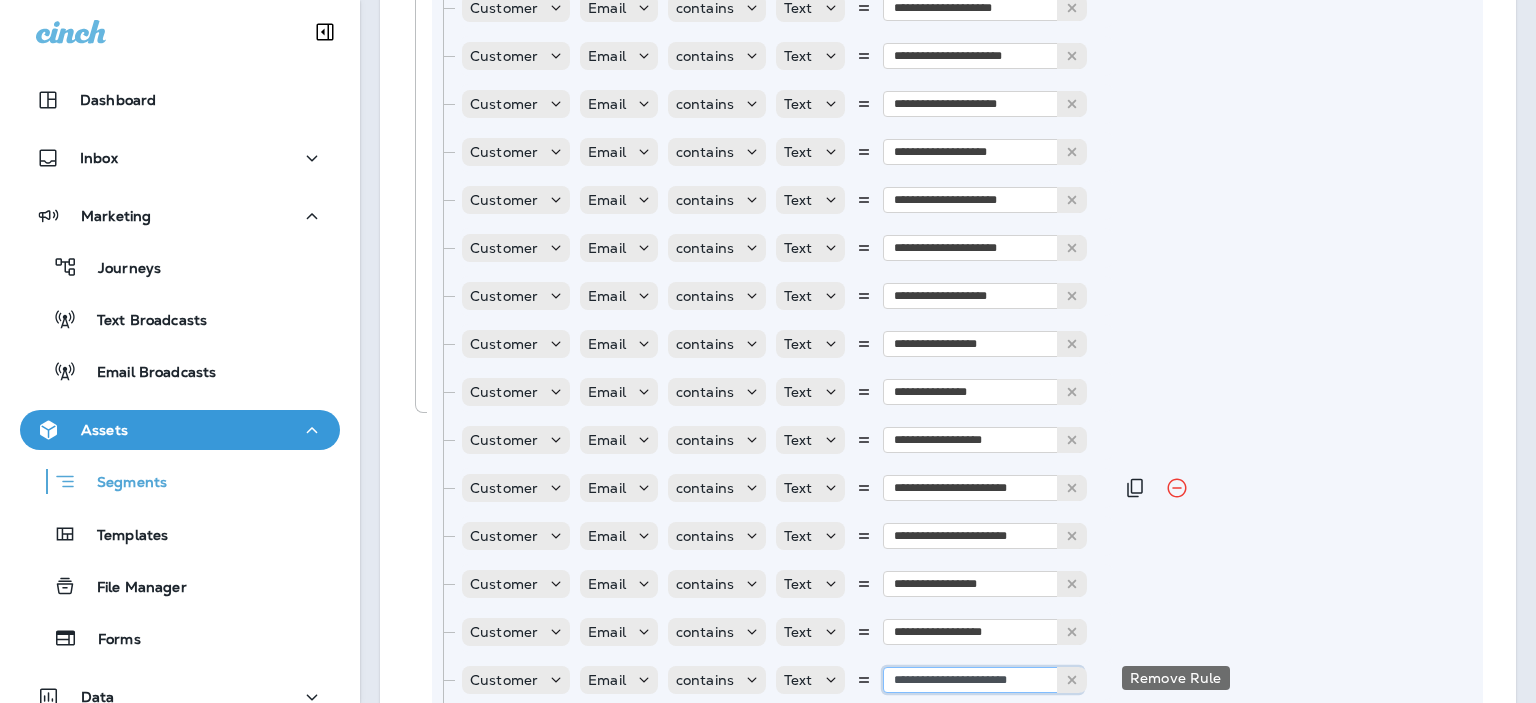 scroll, scrollTop: 1164, scrollLeft: 0, axis: vertical 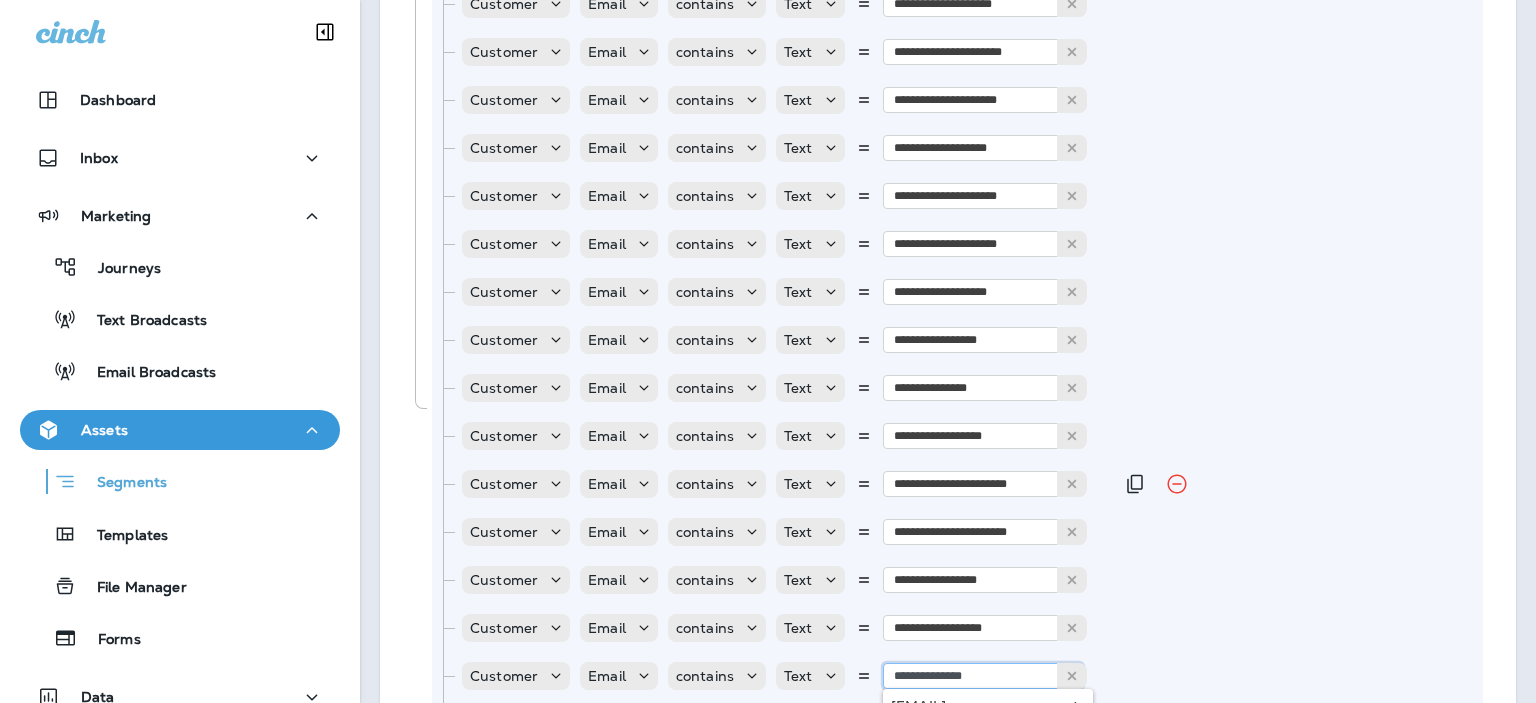 type on "**********" 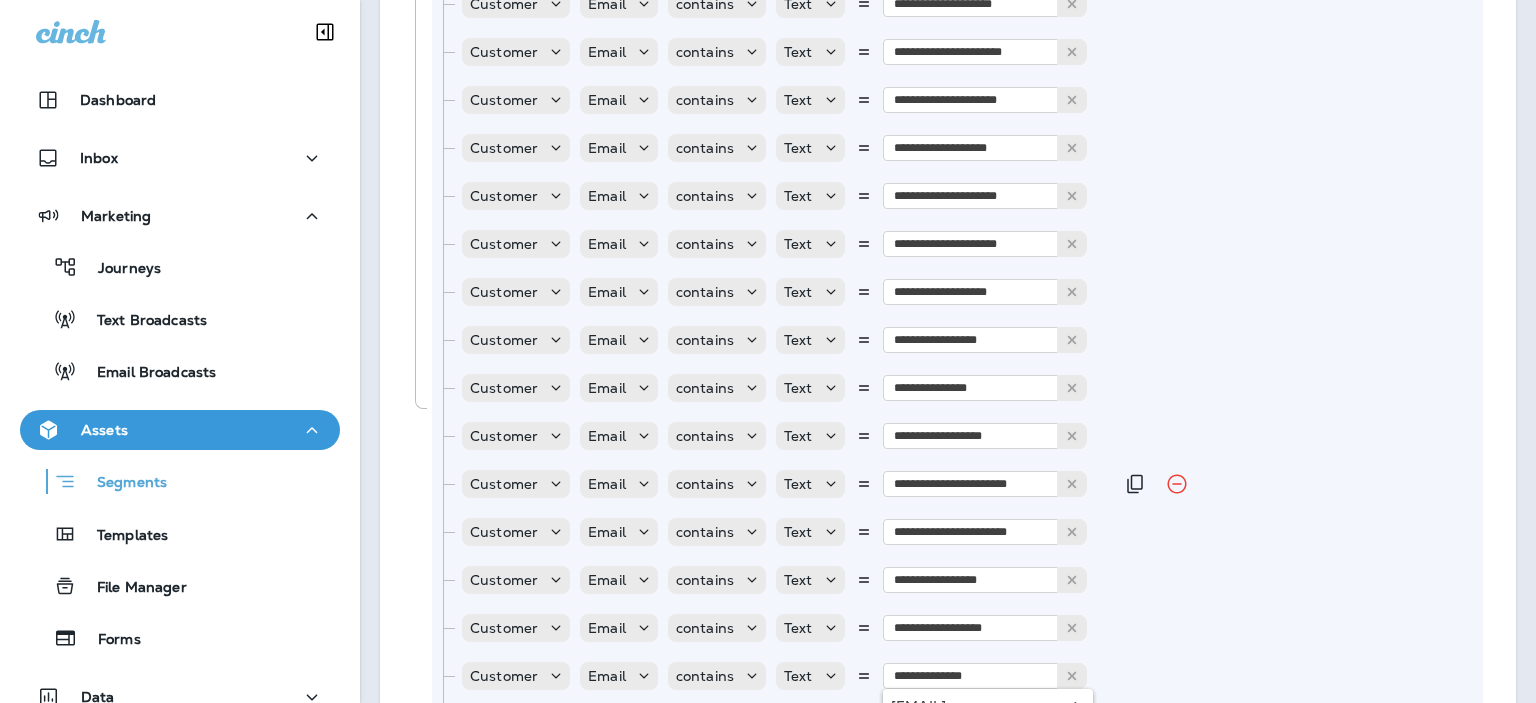 type 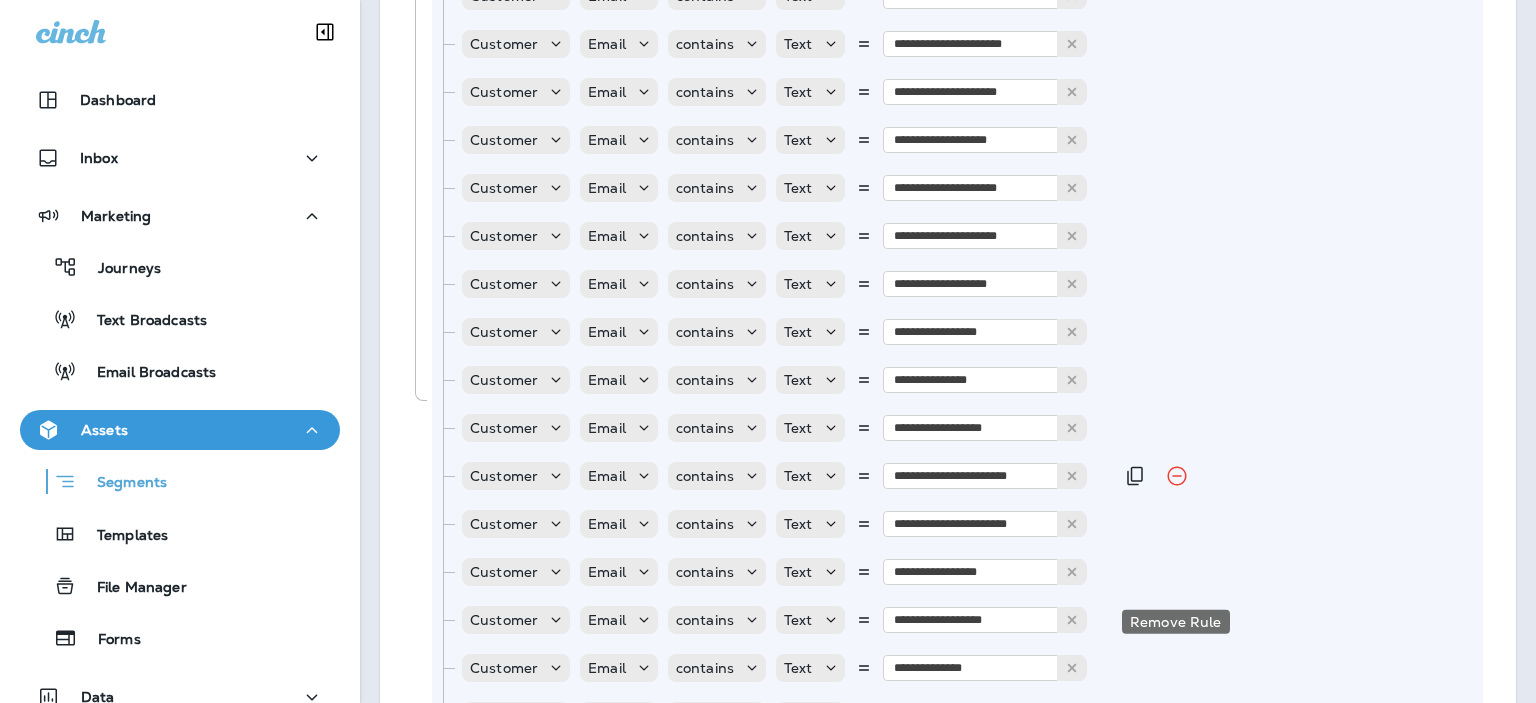 type 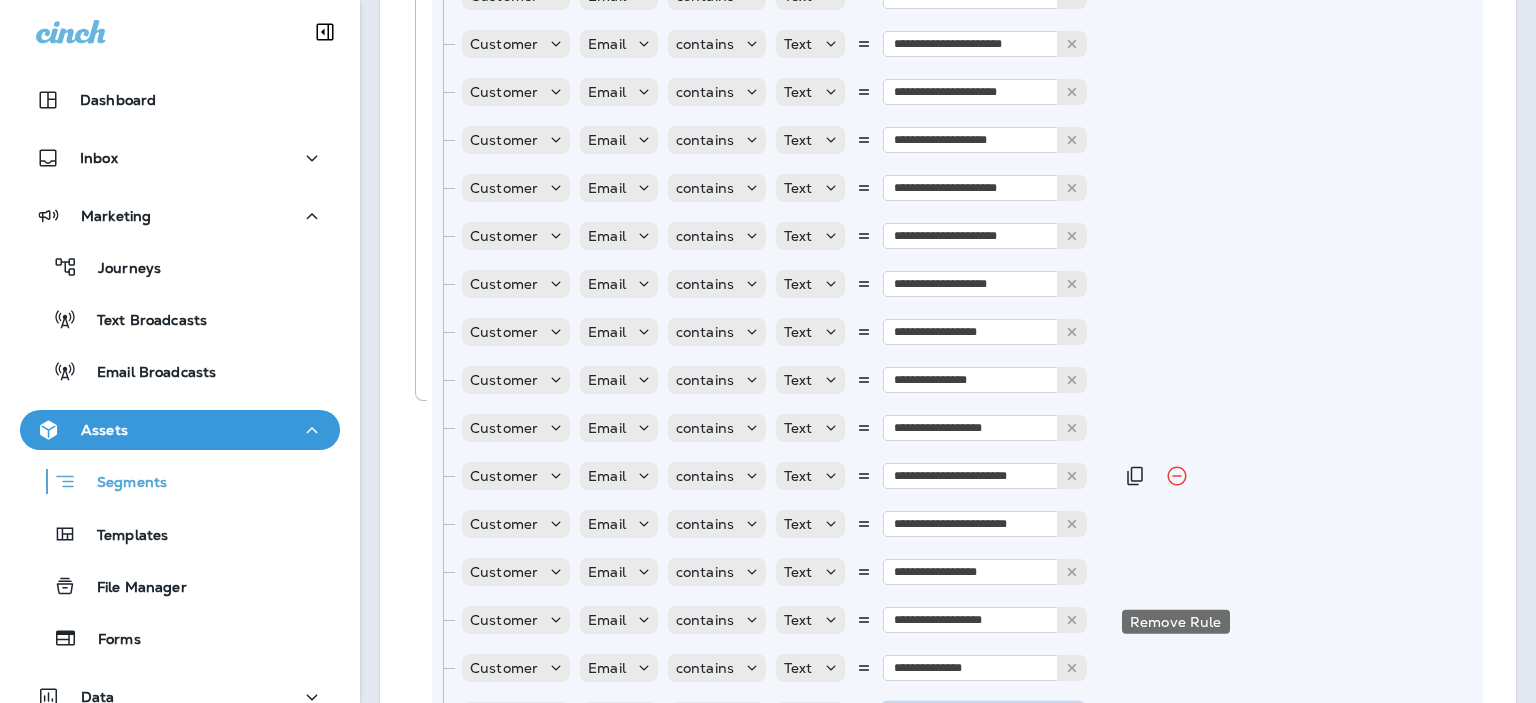 scroll, scrollTop: 1544, scrollLeft: 0, axis: vertical 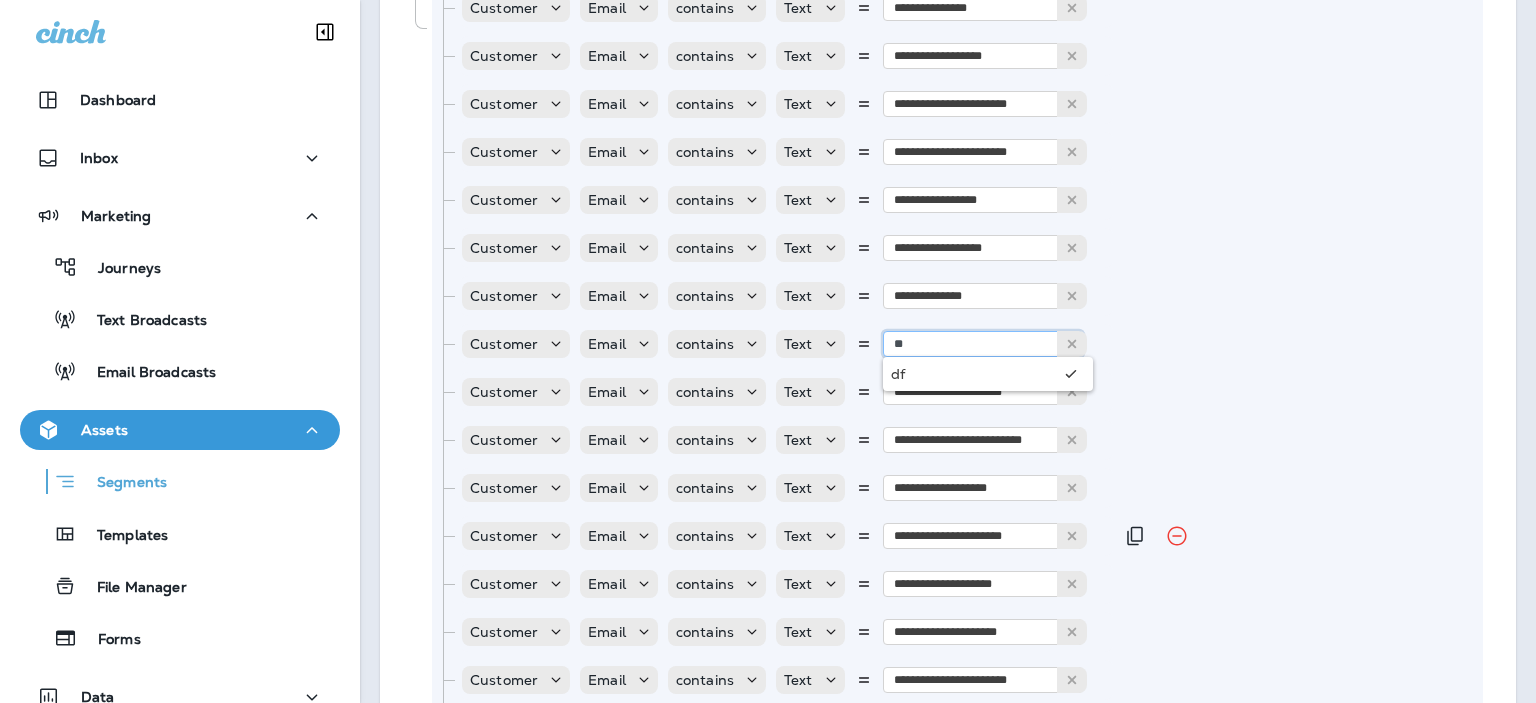 type on "*" 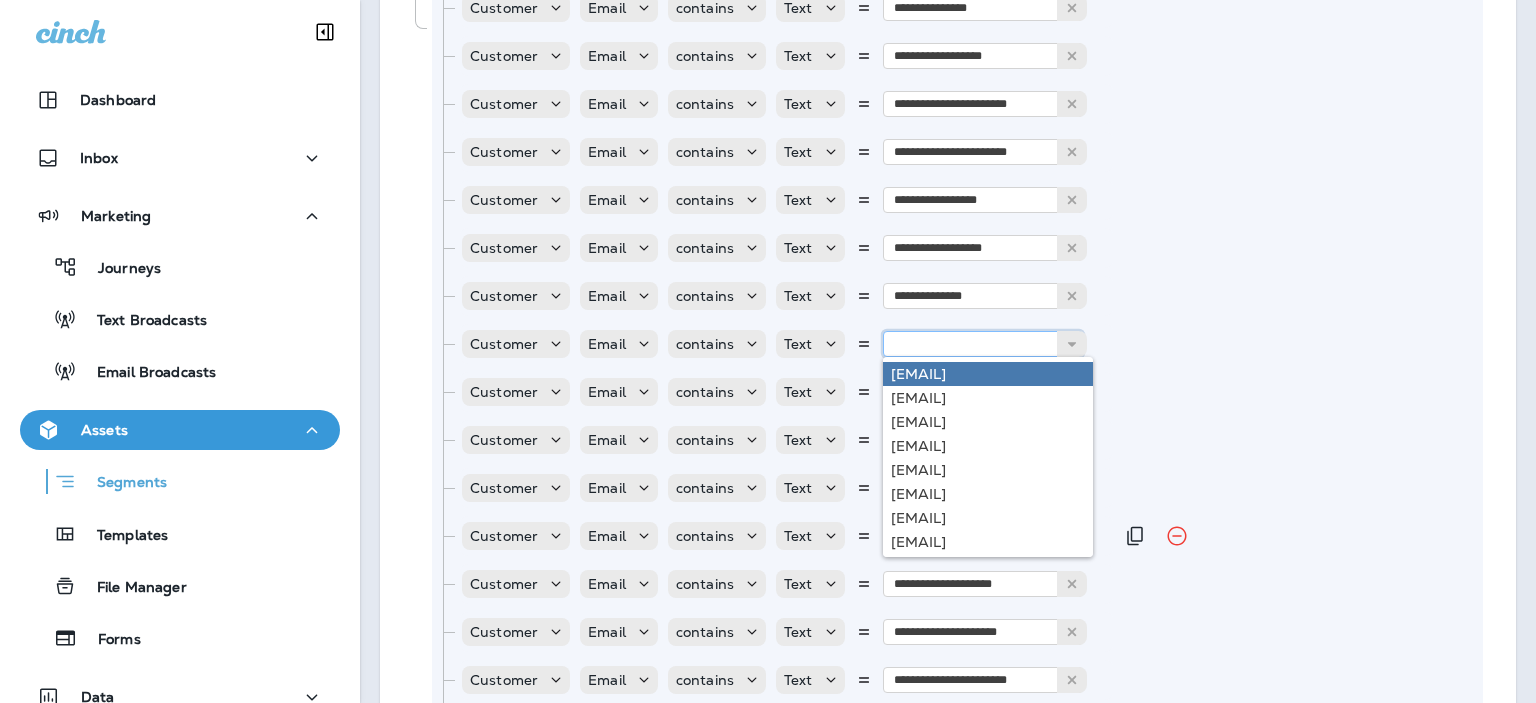type on "*" 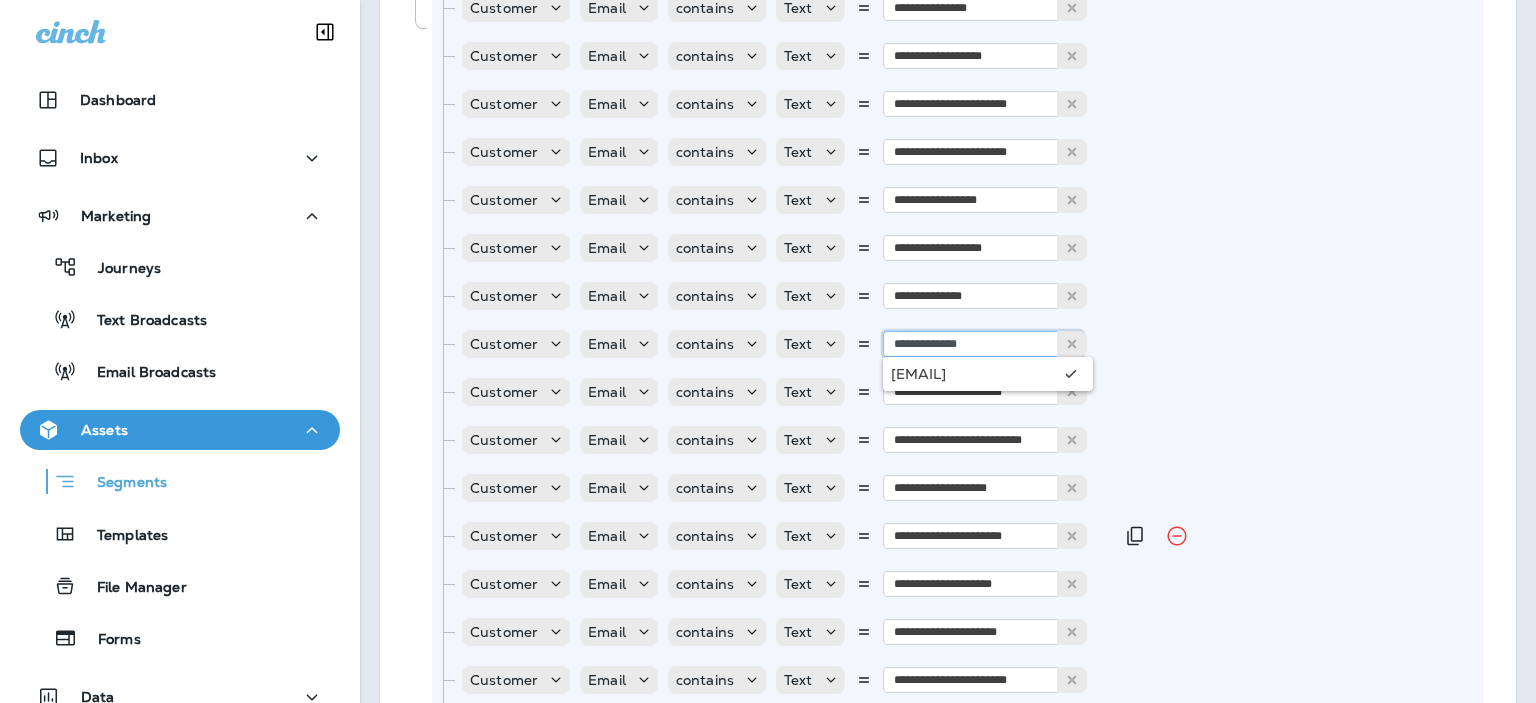 type on "**********" 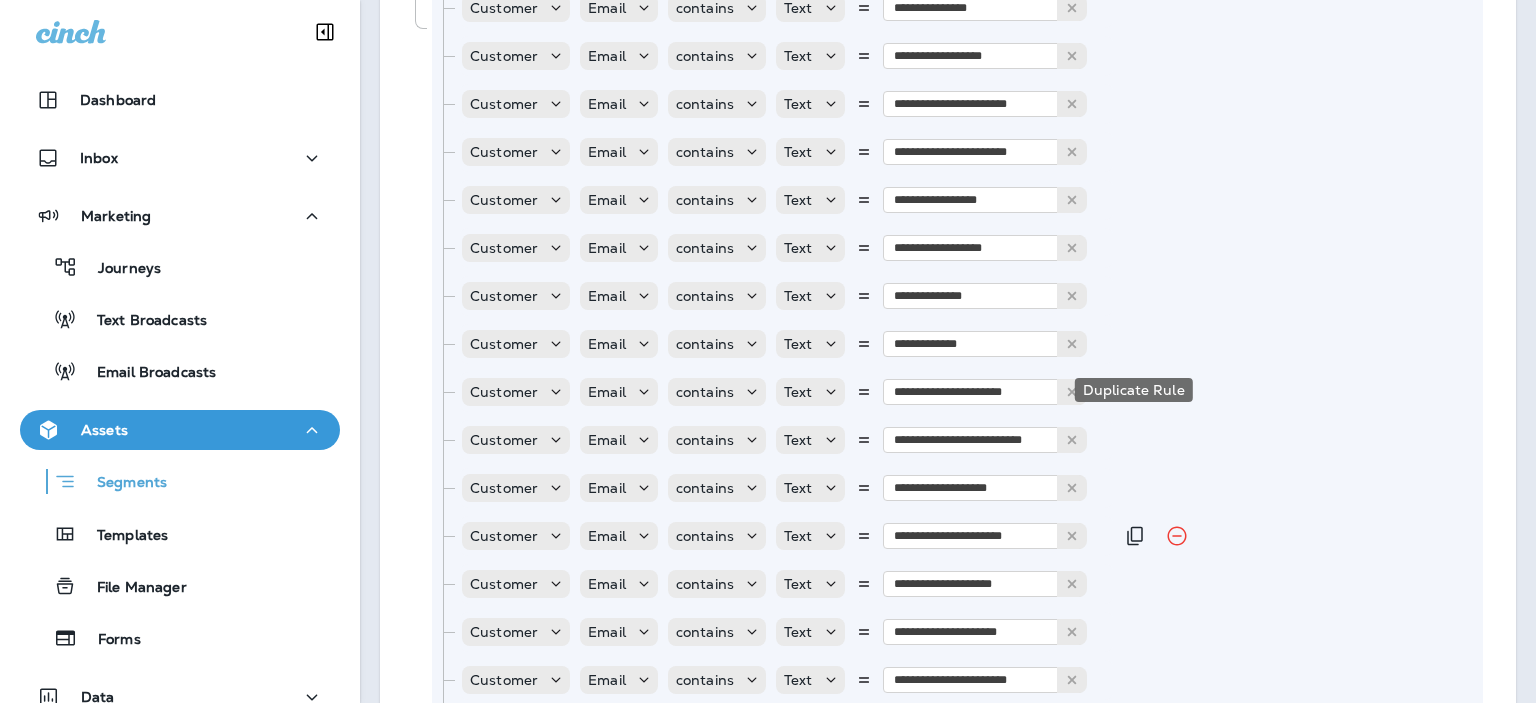 type 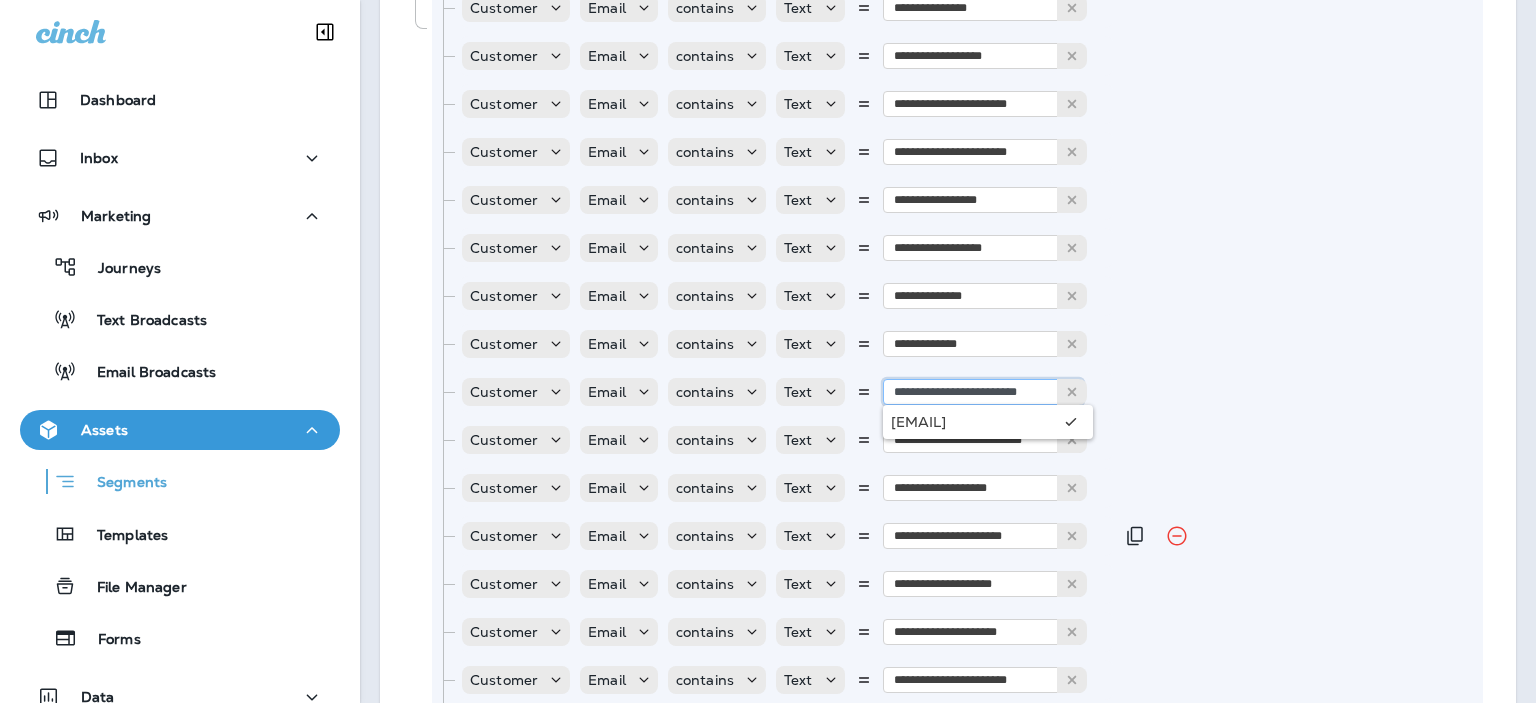 type on "**********" 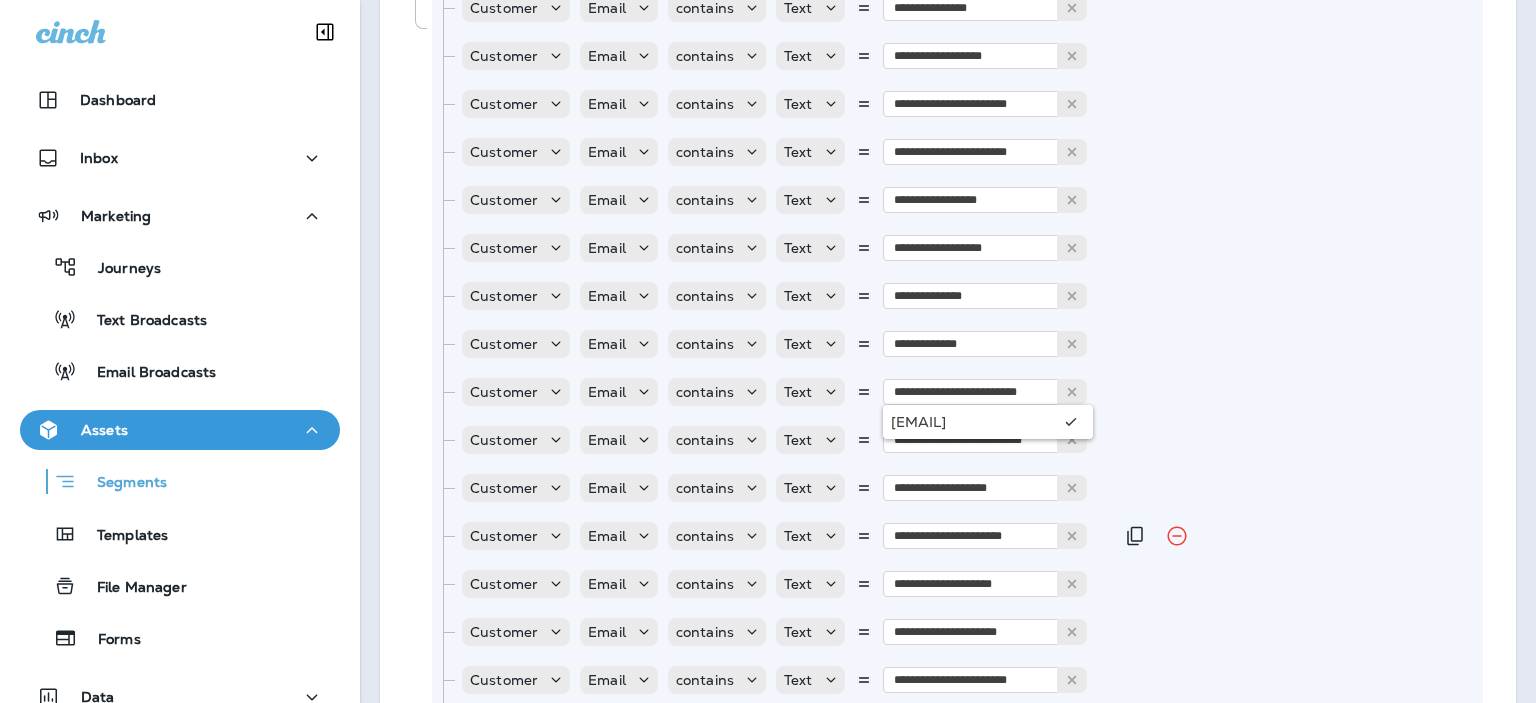type 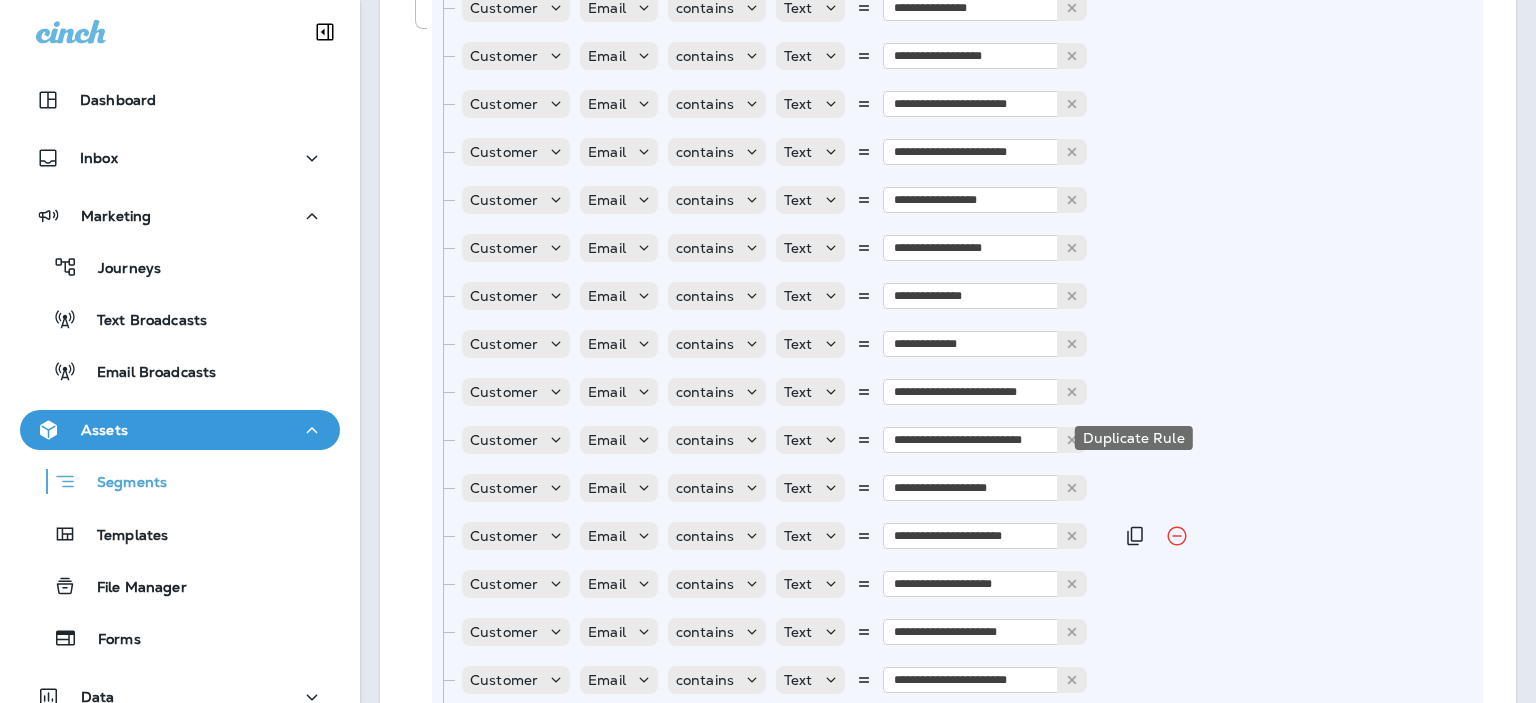type 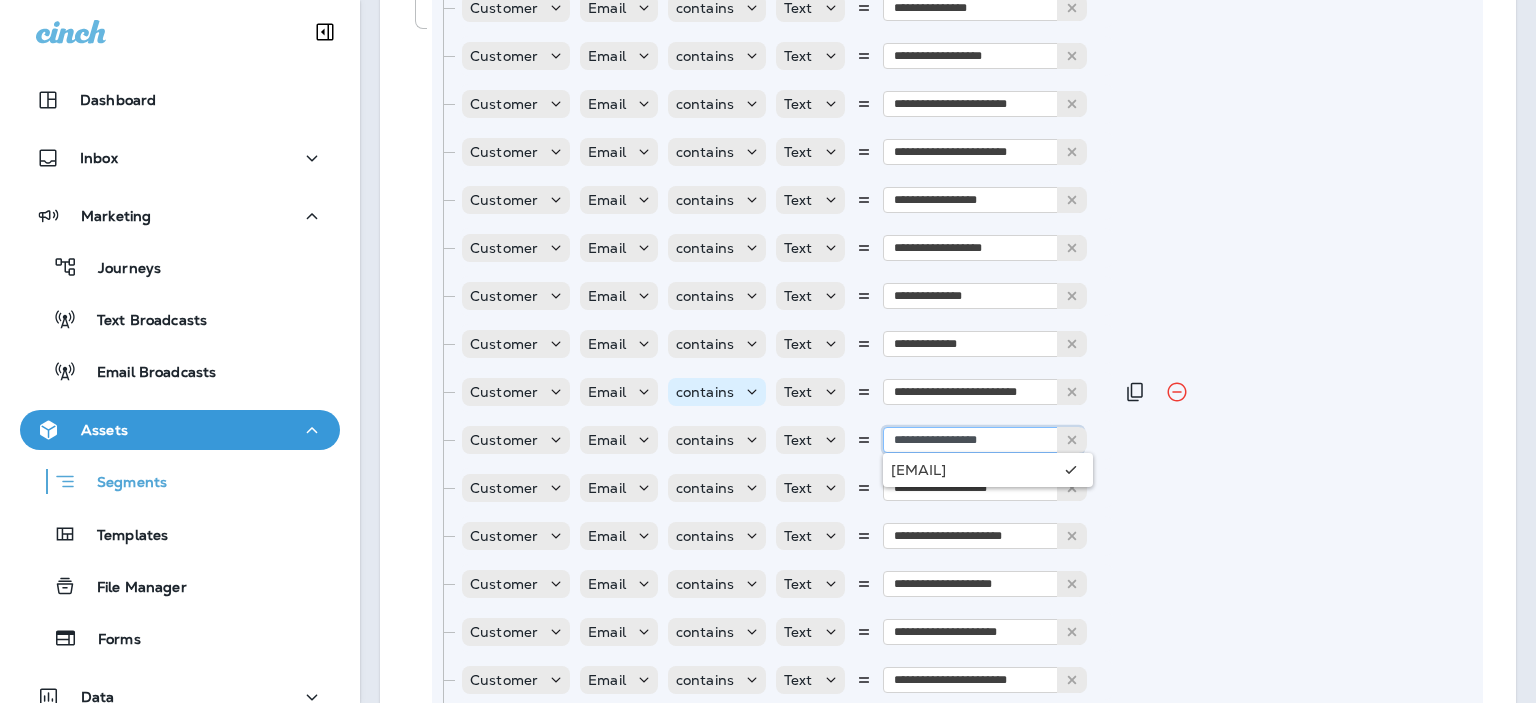 type on "**********" 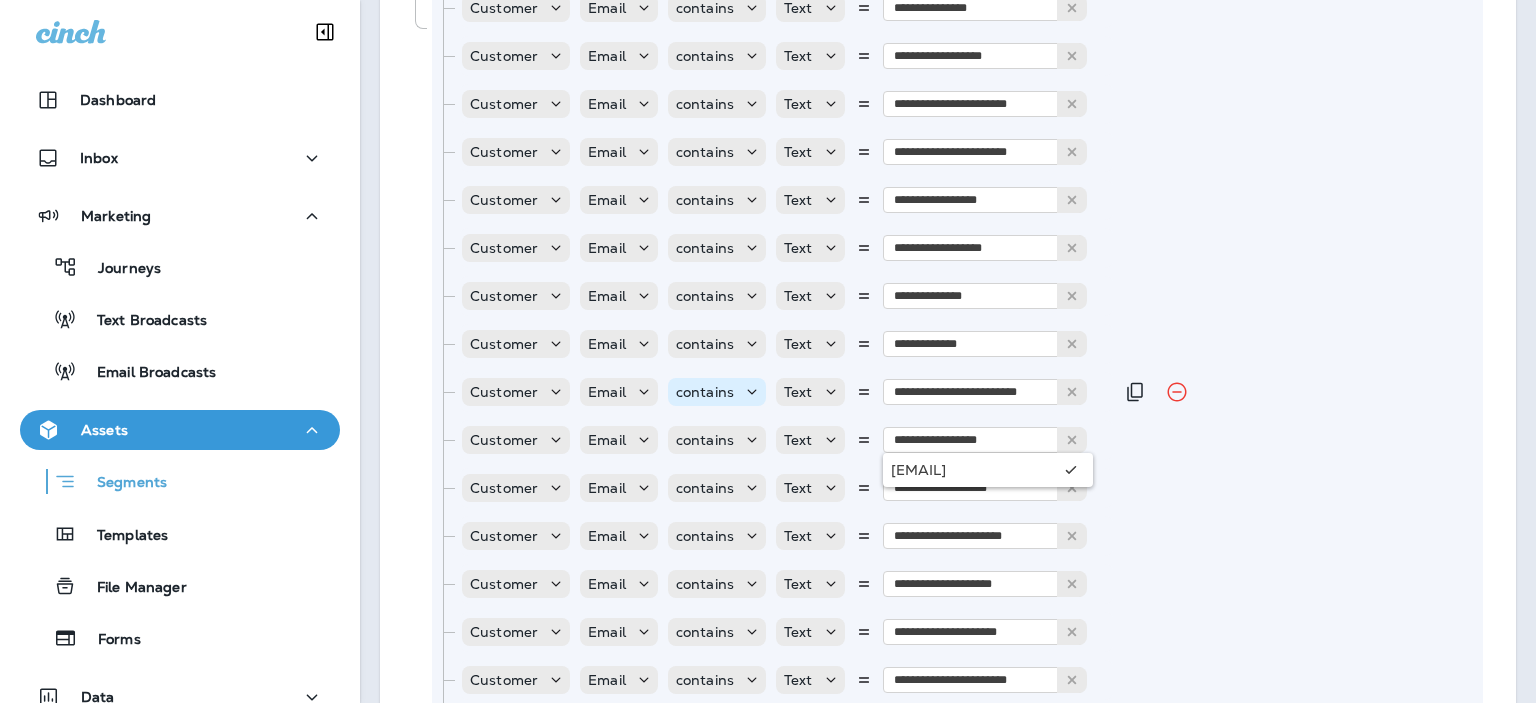 type 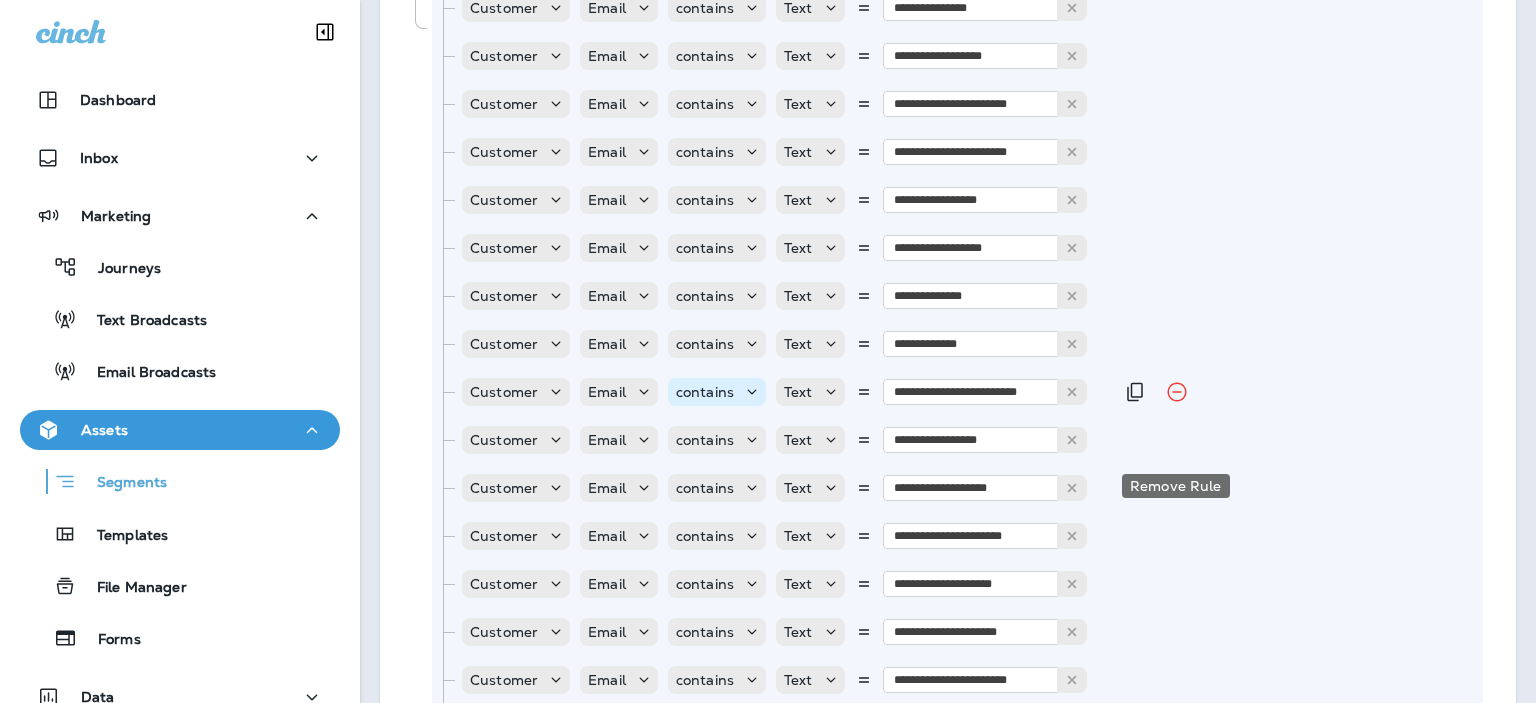type 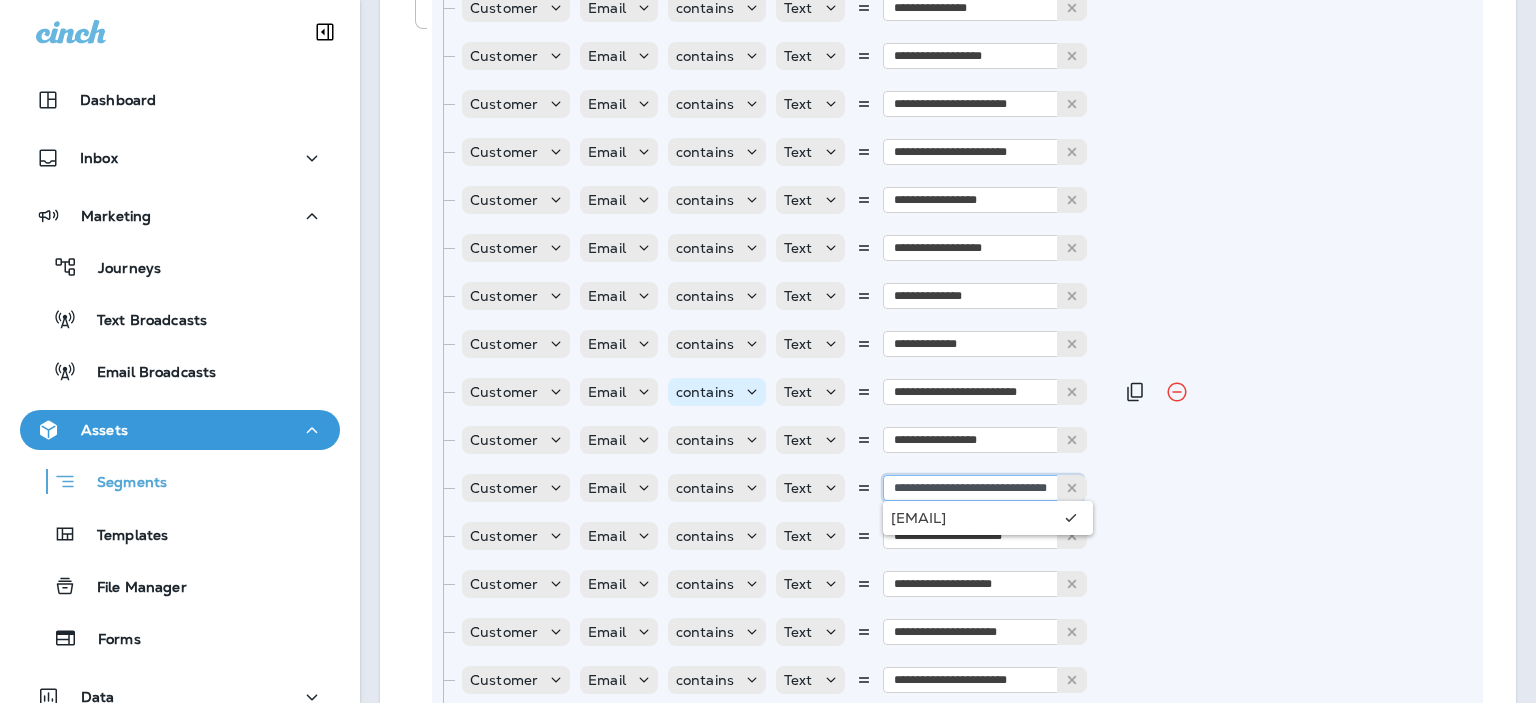 scroll, scrollTop: 0, scrollLeft: 18, axis: horizontal 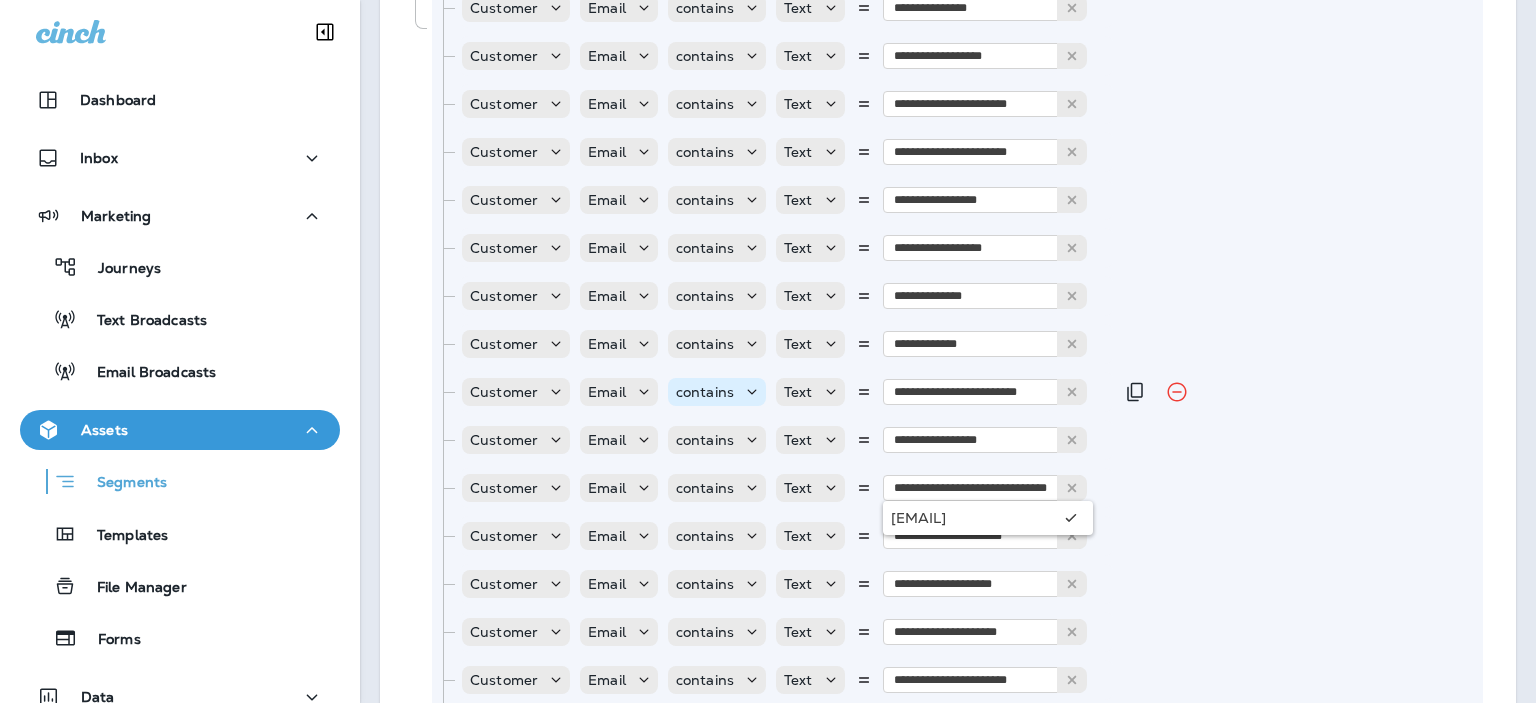type 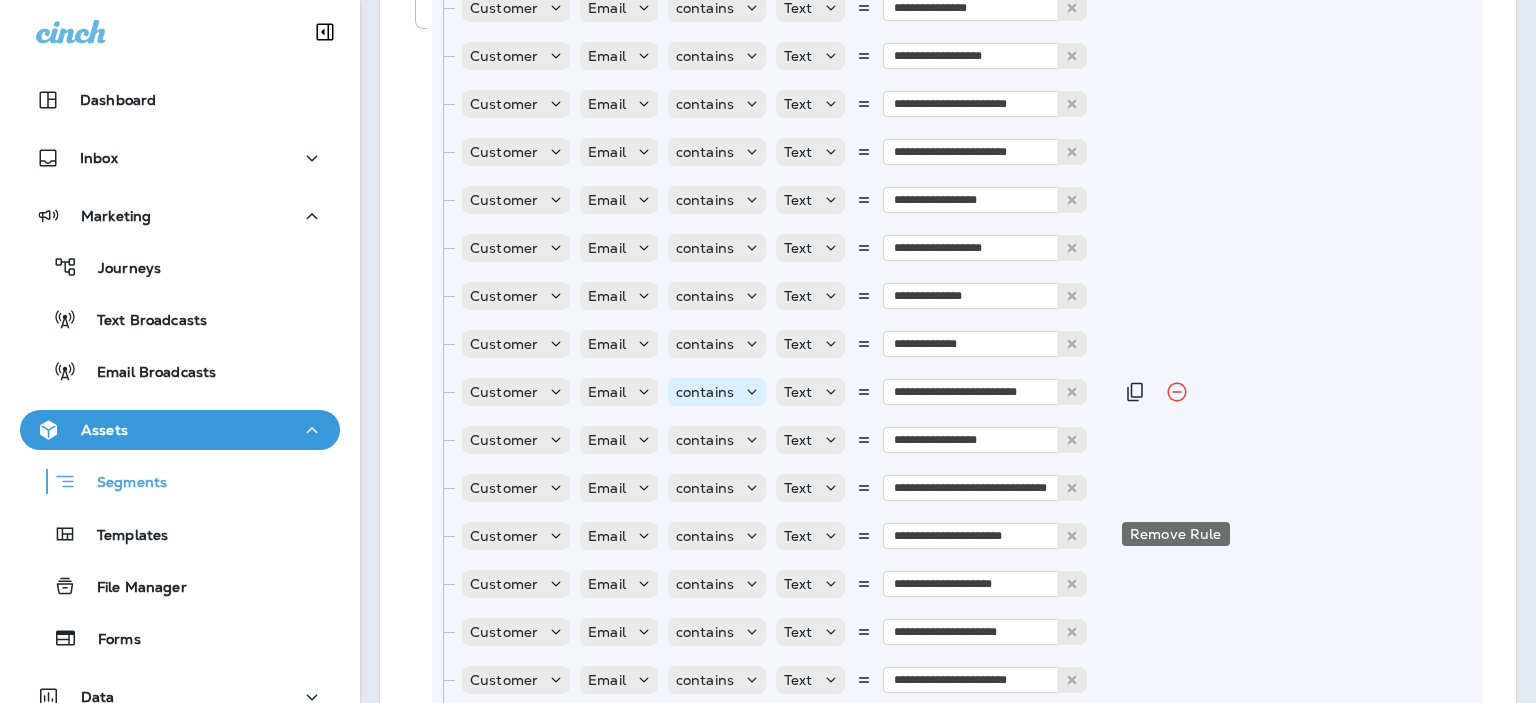type 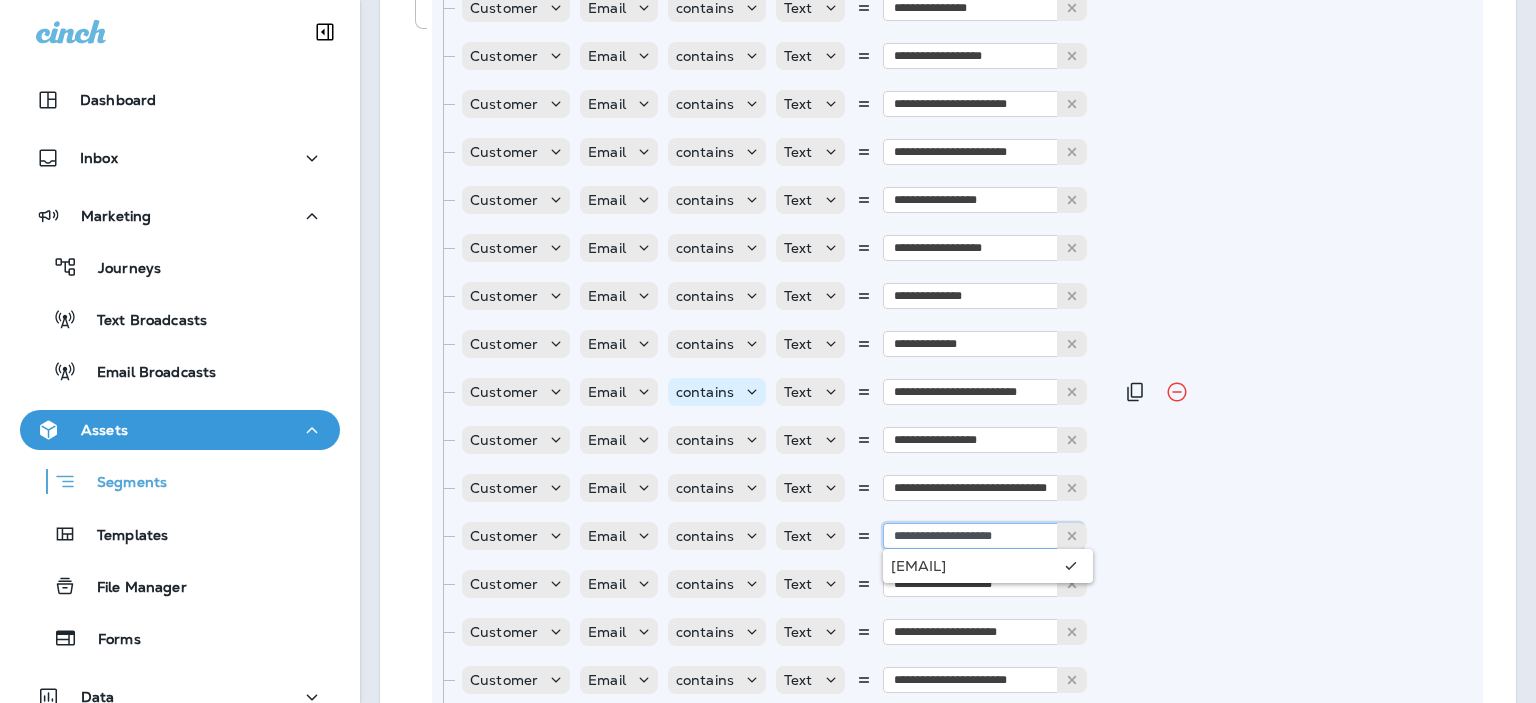 type on "**********" 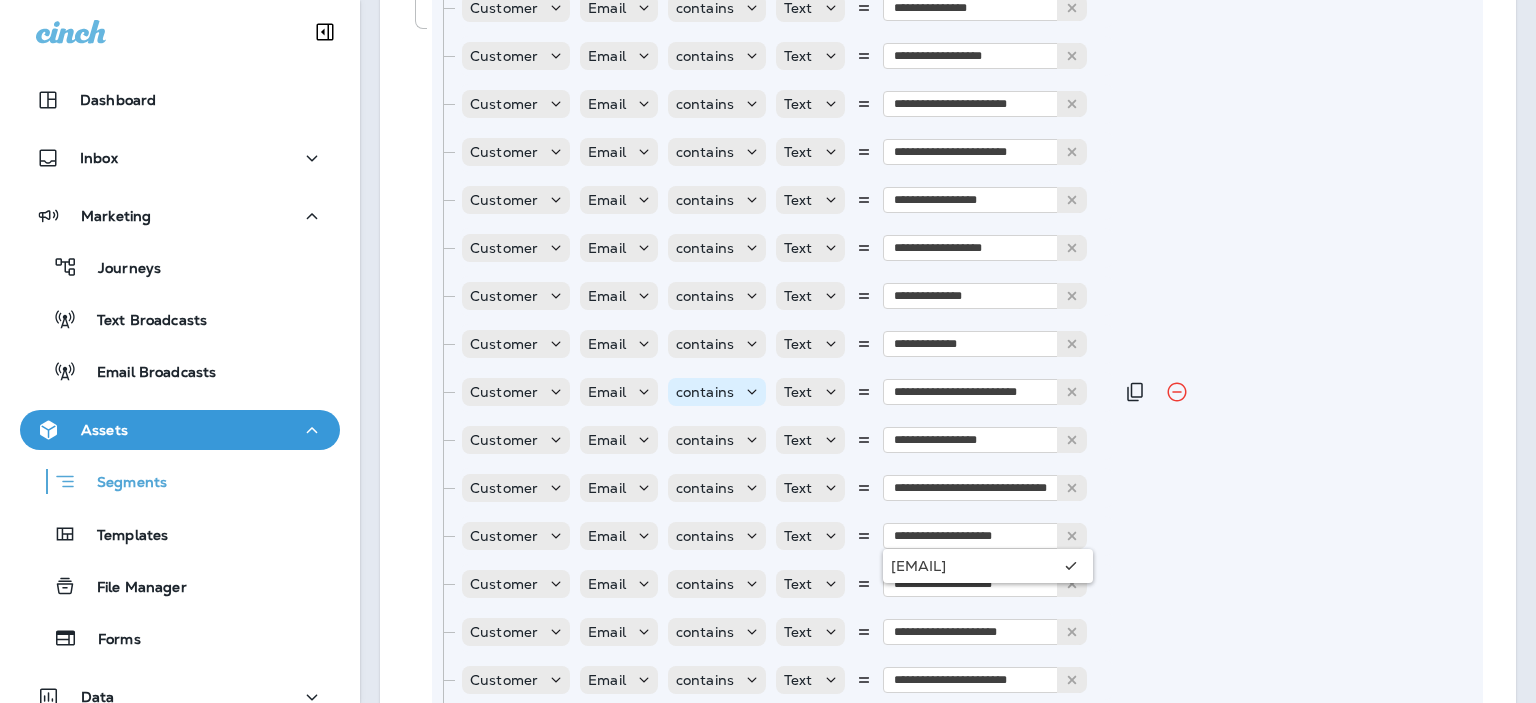 type 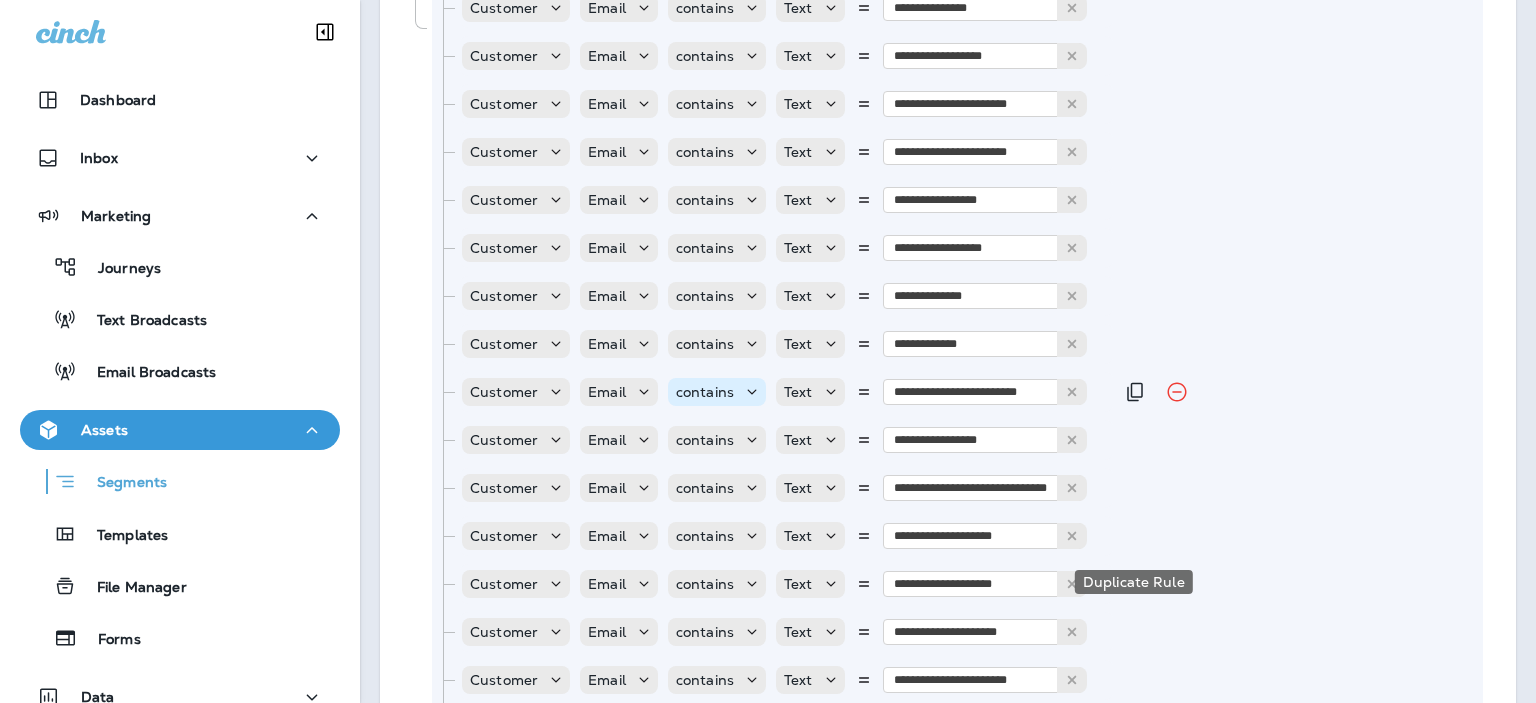 type 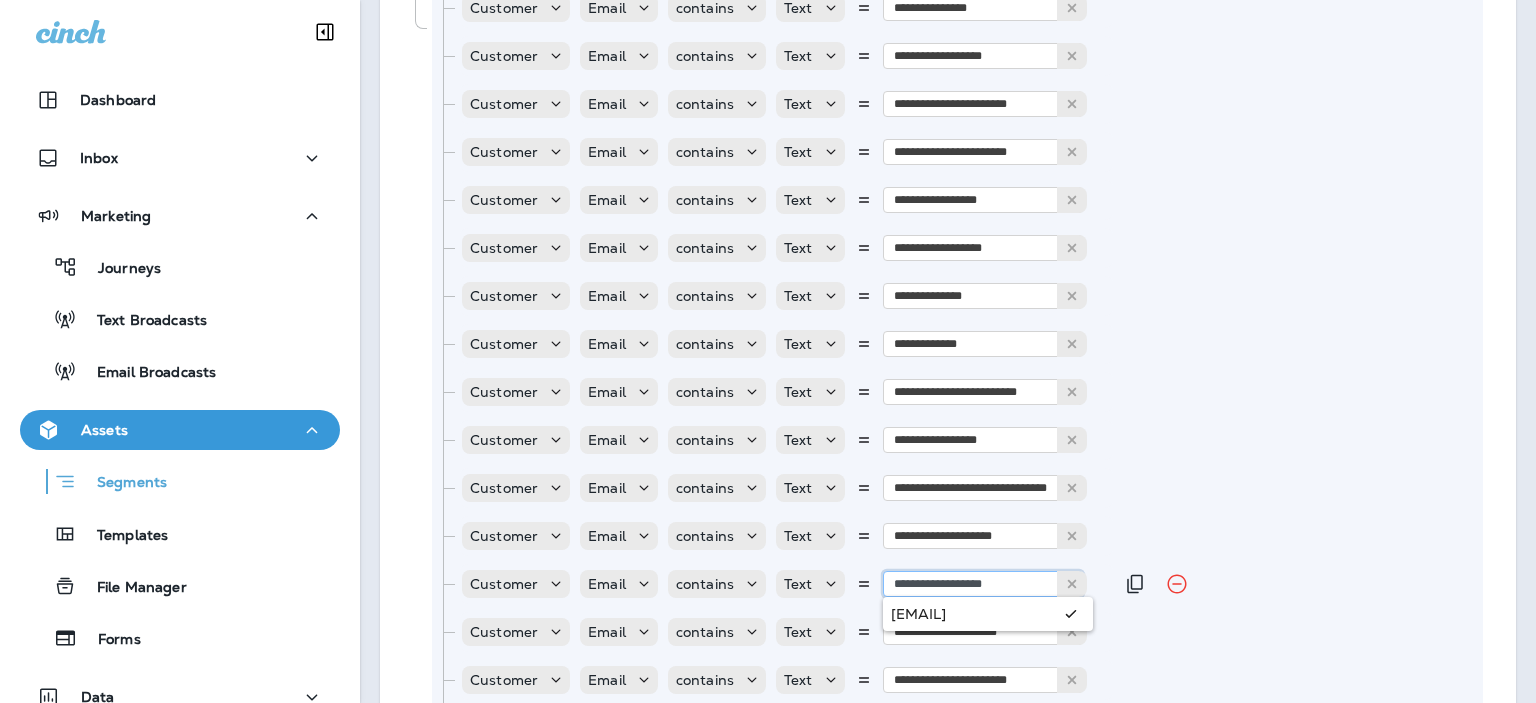 type on "**********" 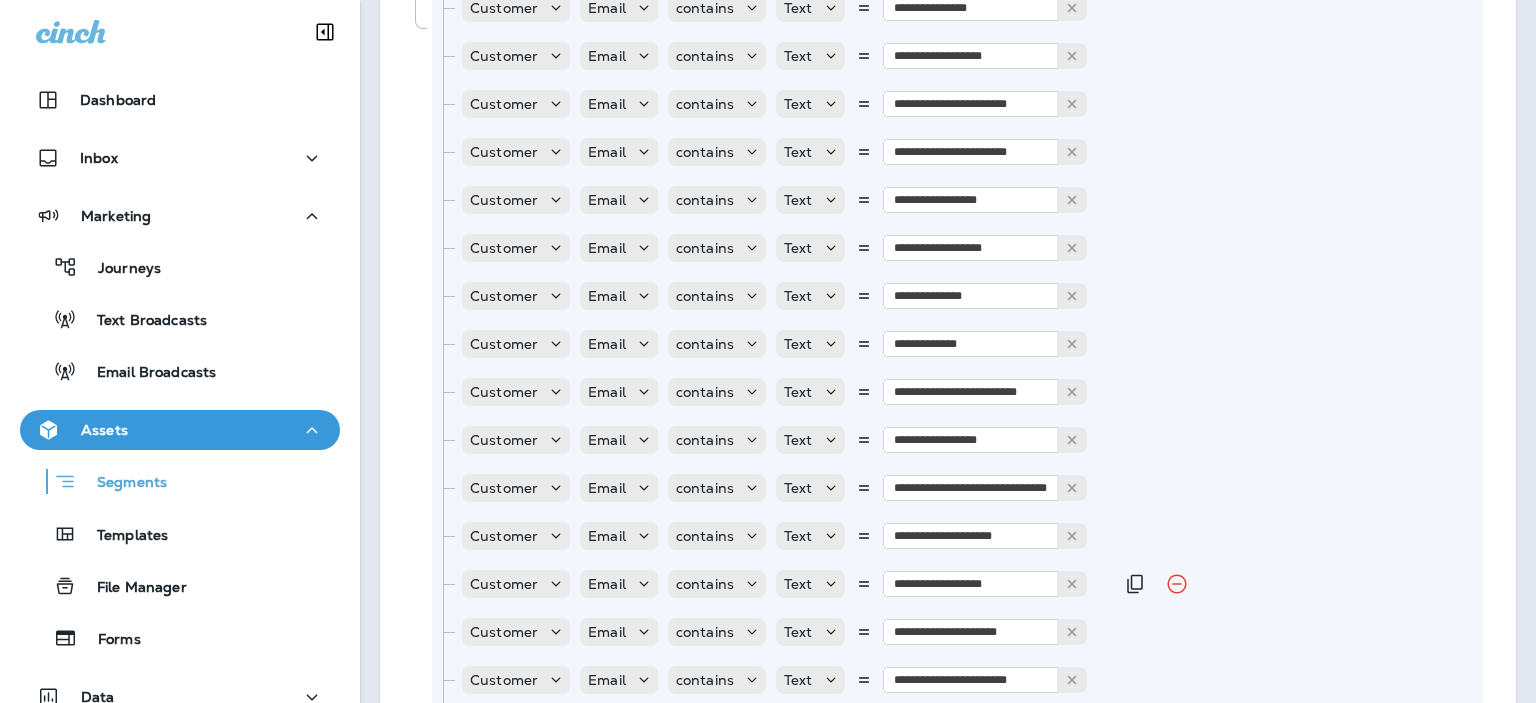 click on "**********" at bounding box center (957, 28) 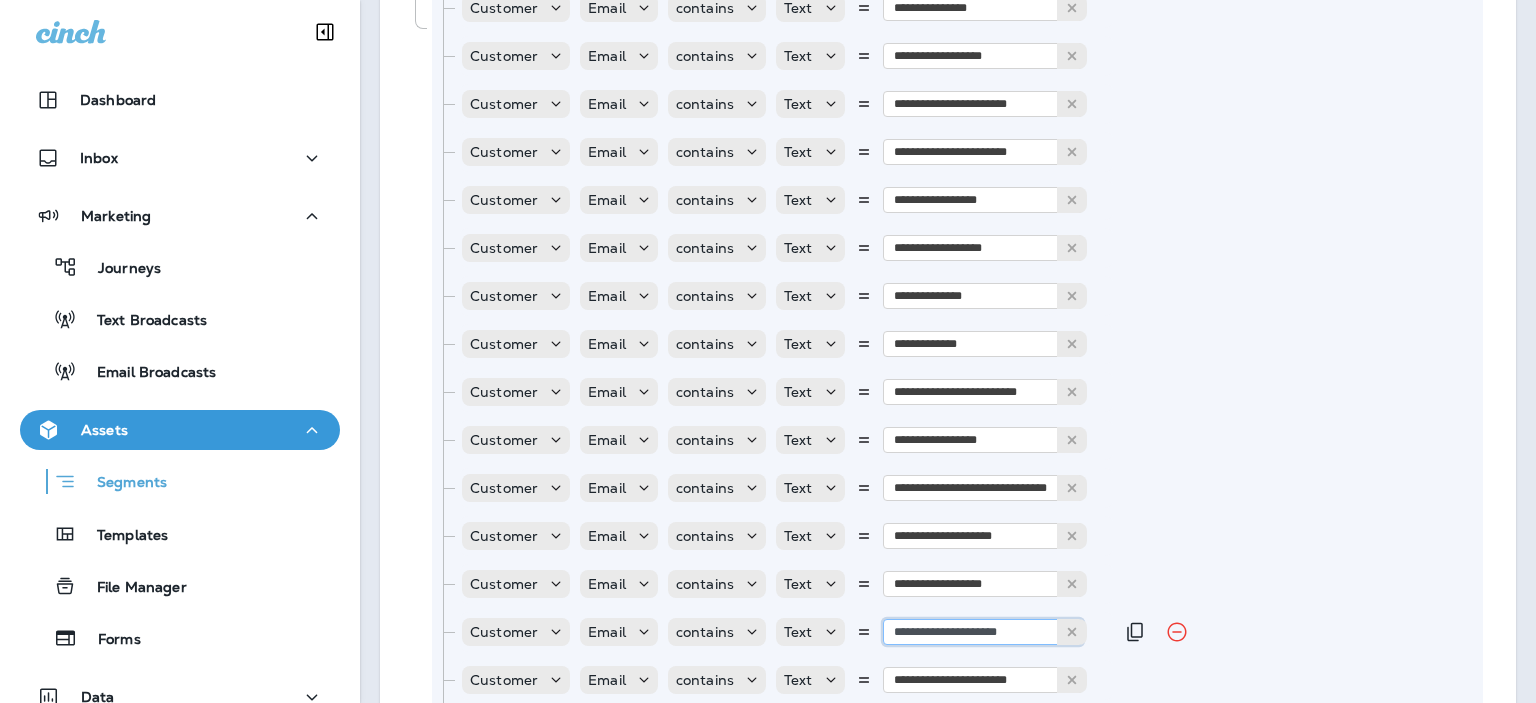 click on "**********" at bounding box center (983, 632) 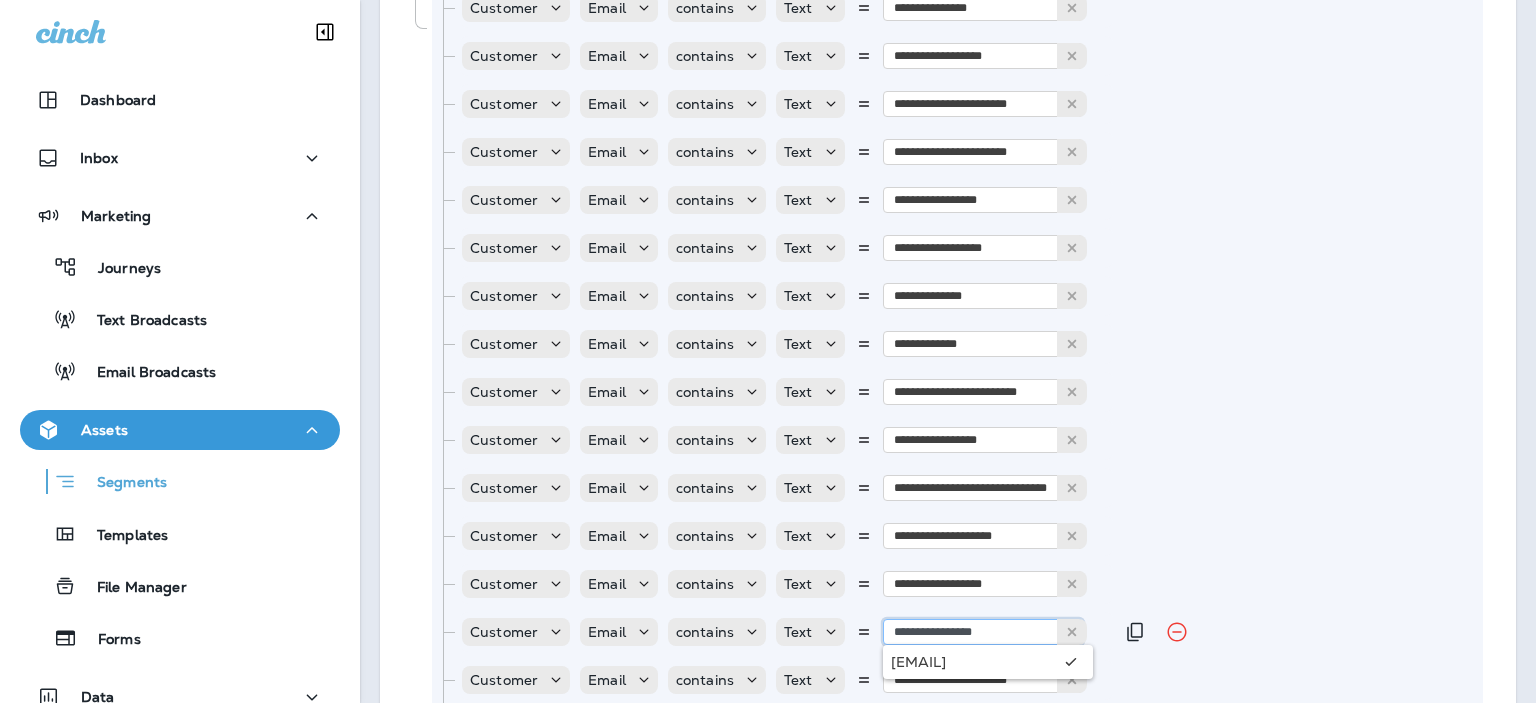 type on "**********" 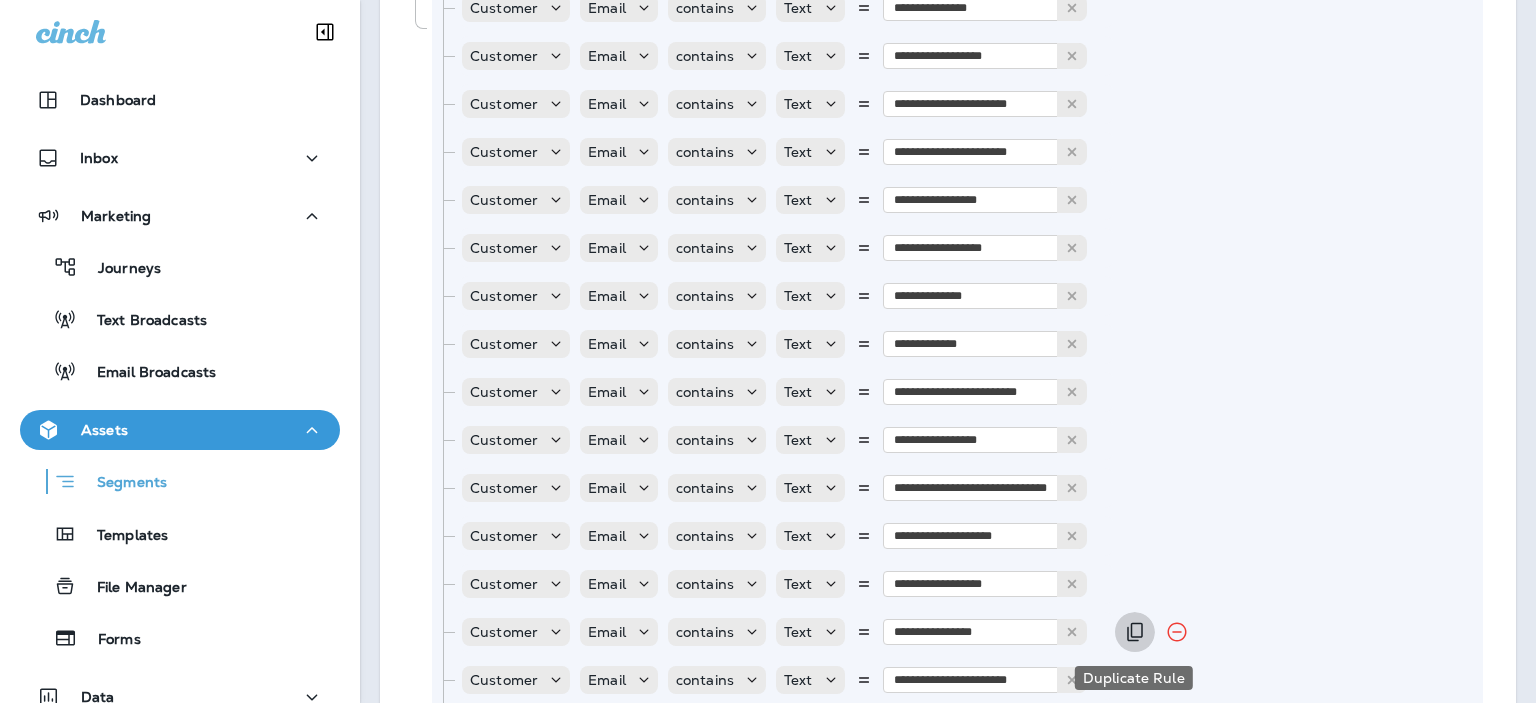 type 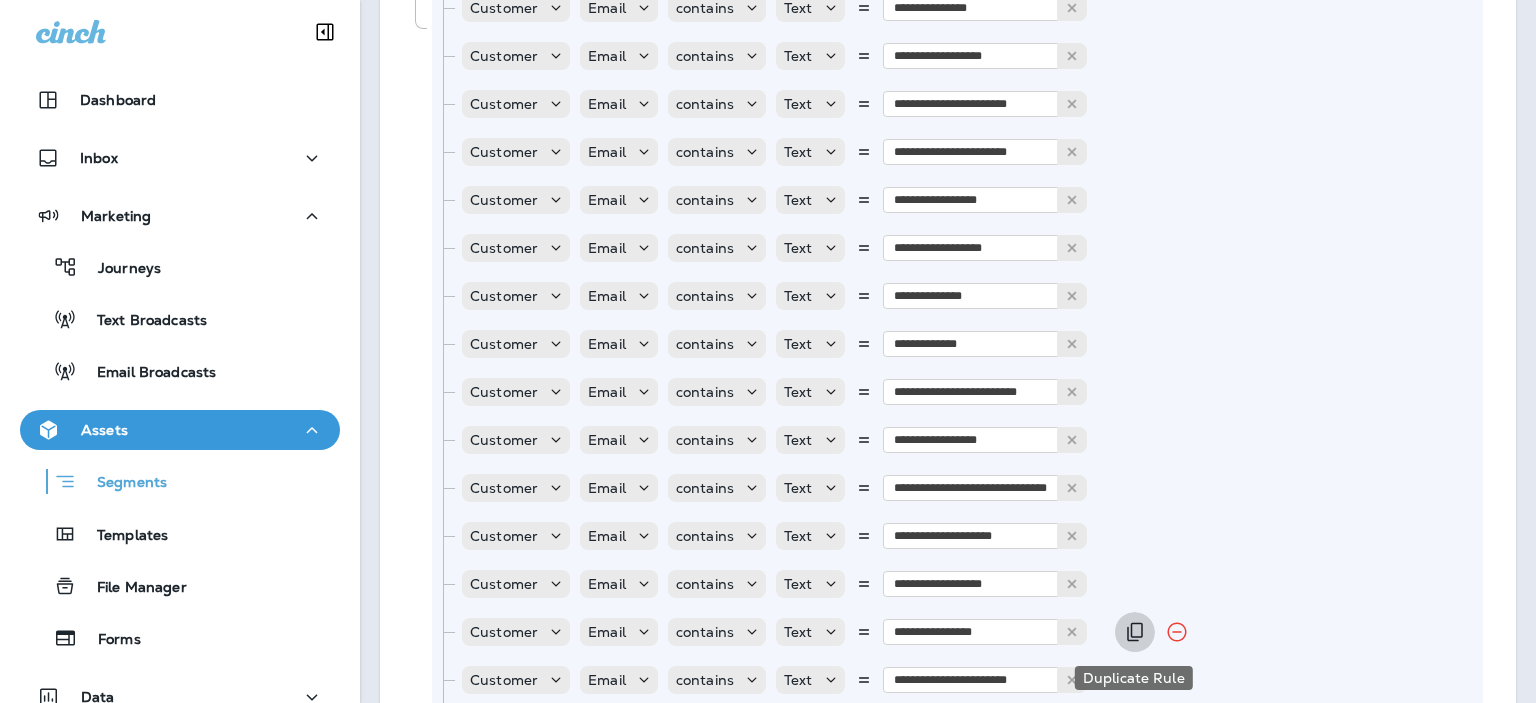 type 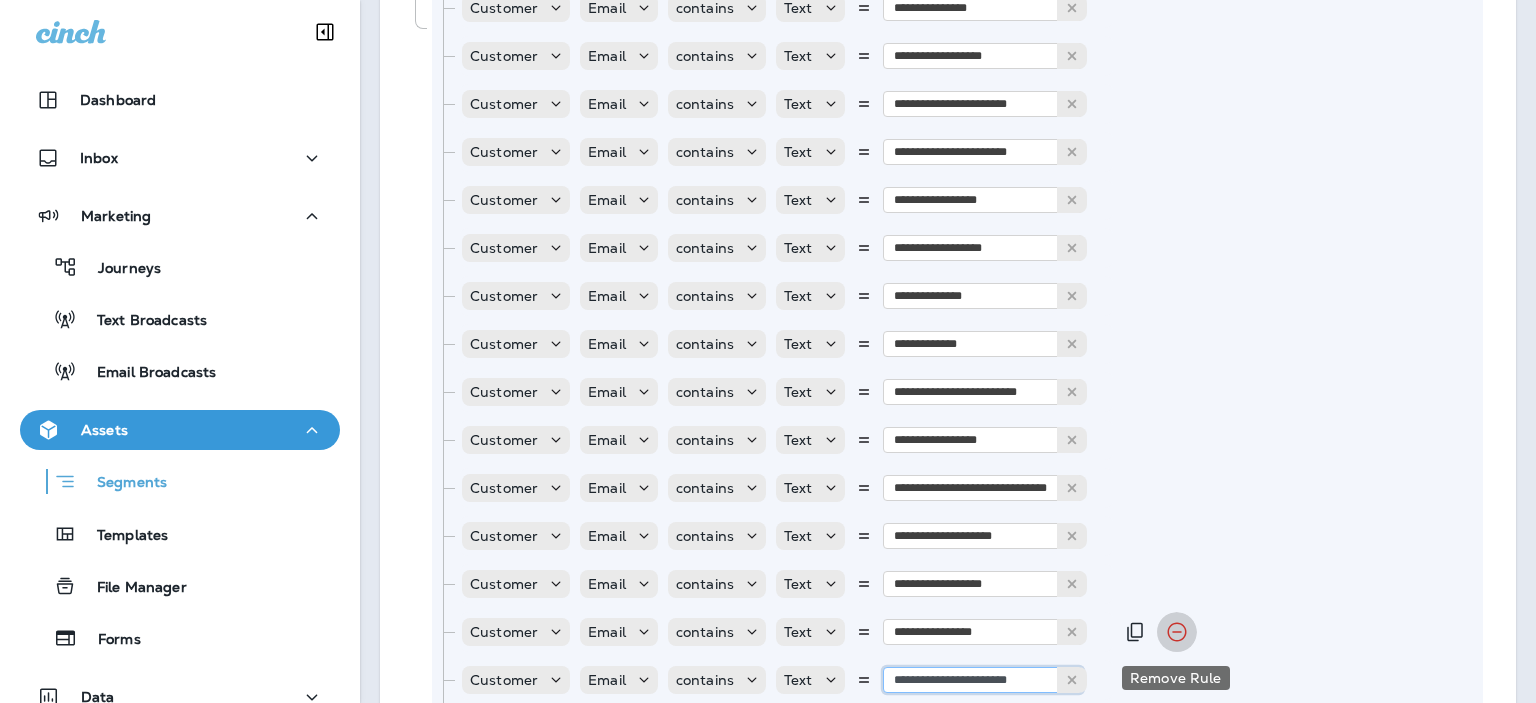 scroll, scrollTop: 1548, scrollLeft: 0, axis: vertical 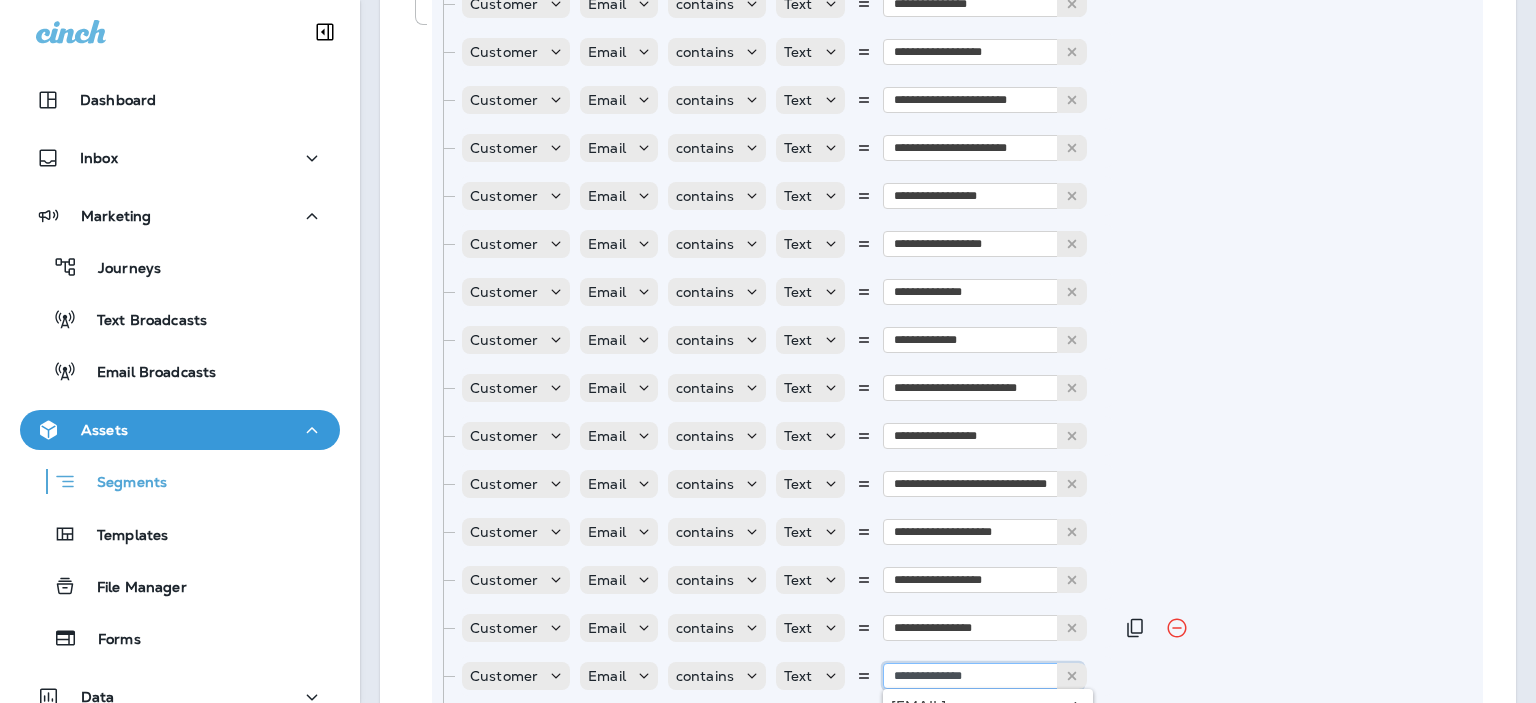 type on "**********" 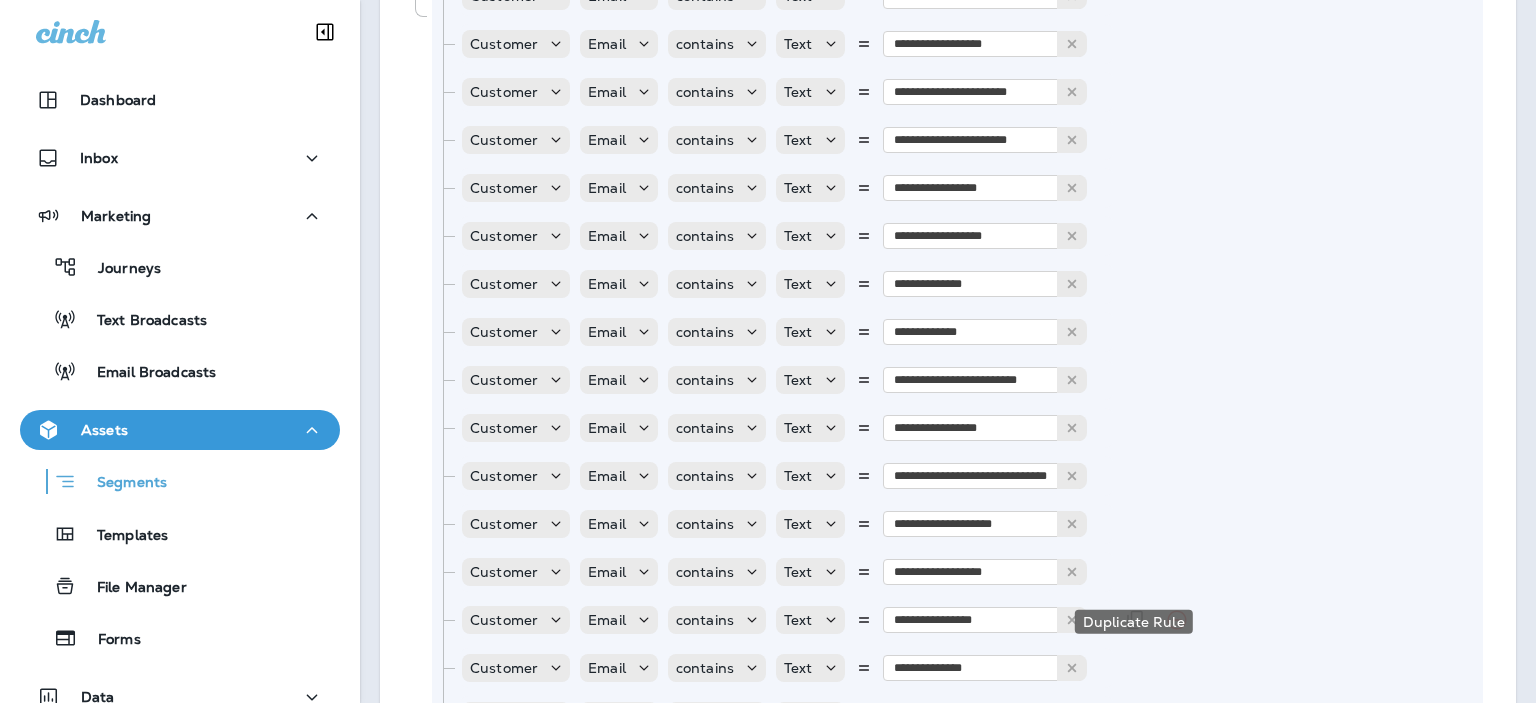 type 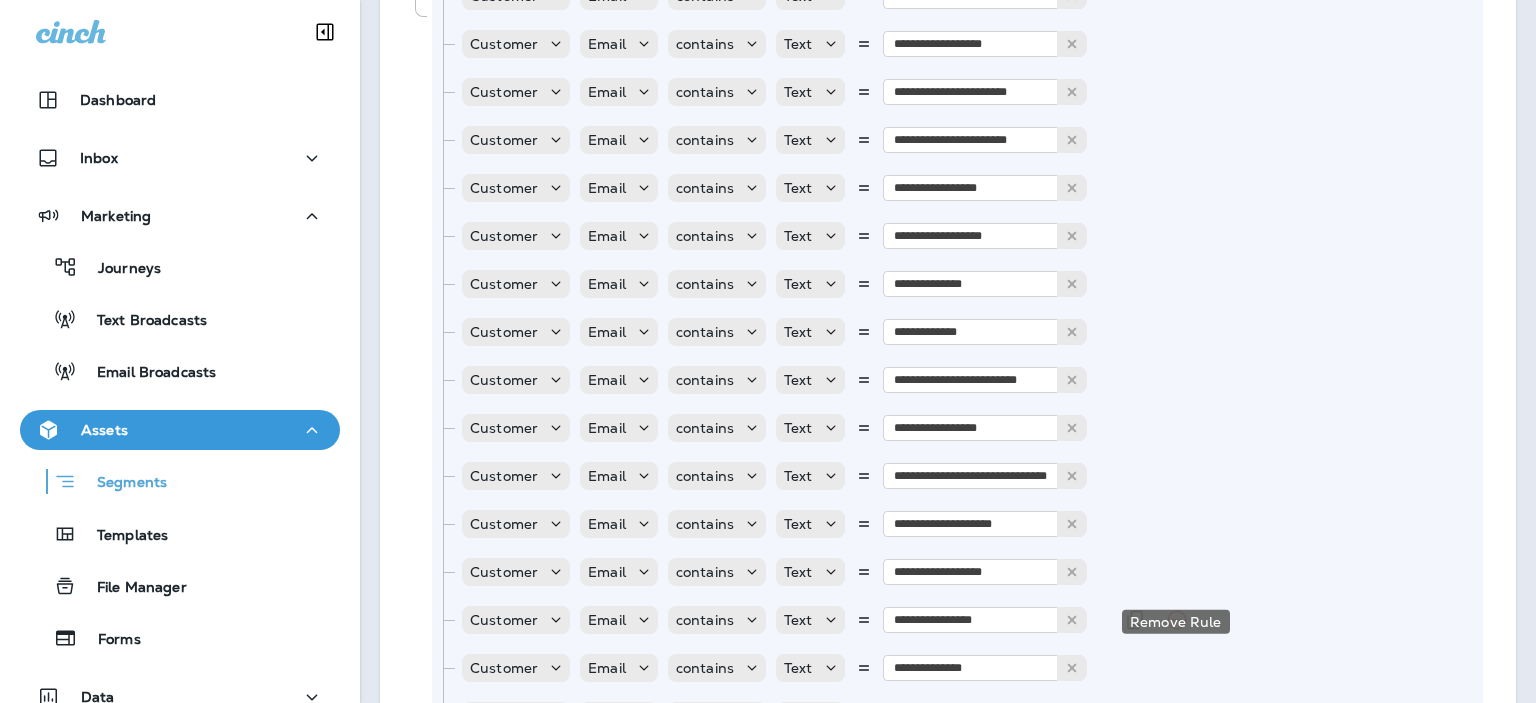 type 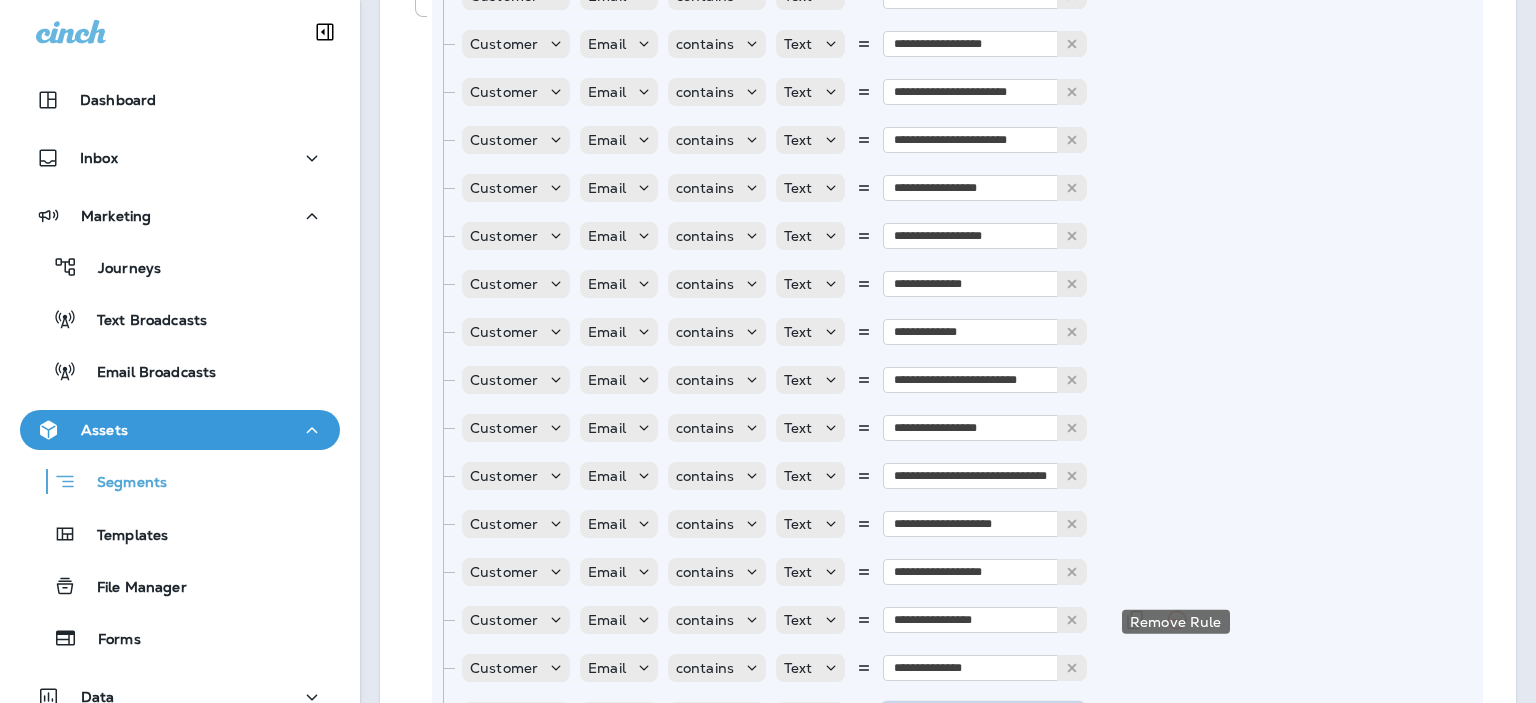 scroll, scrollTop: 1928, scrollLeft: 0, axis: vertical 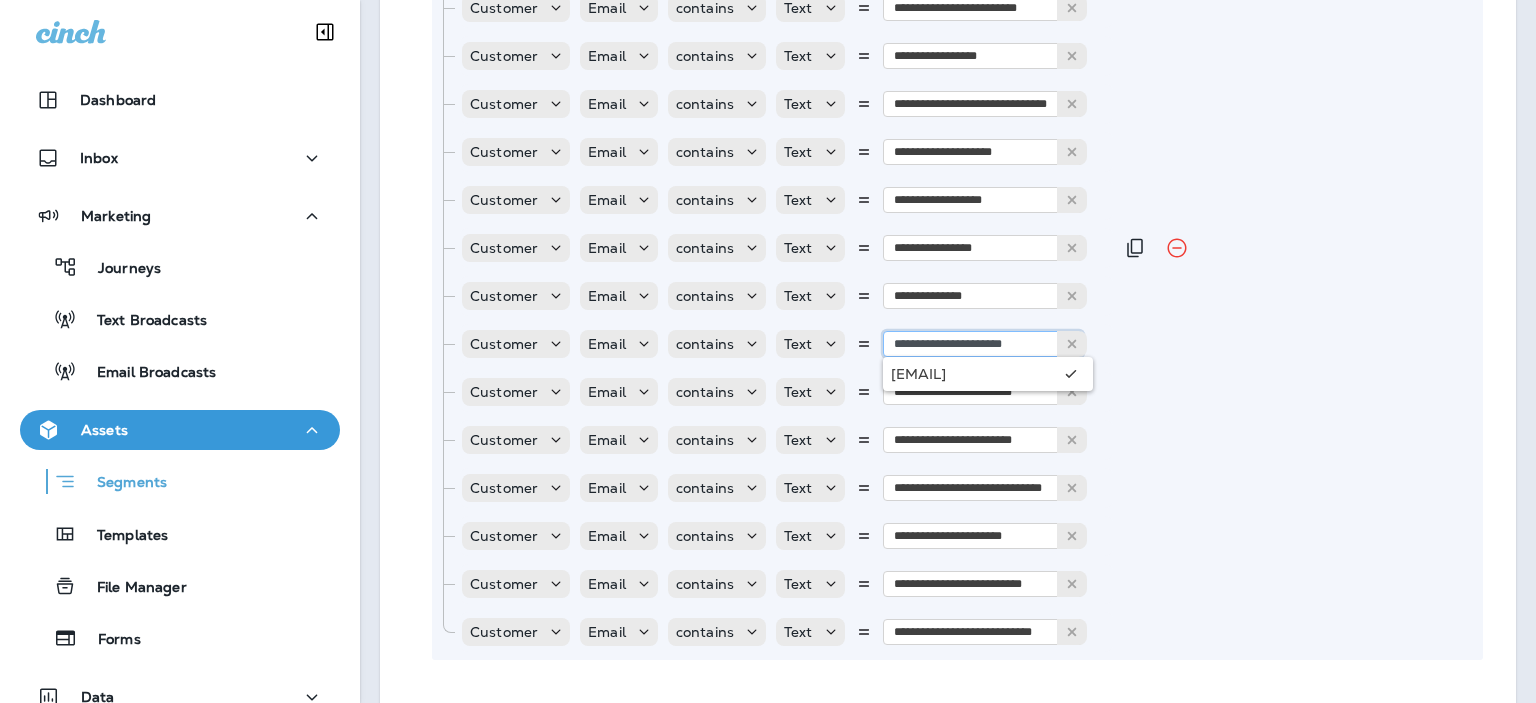 type on "**********" 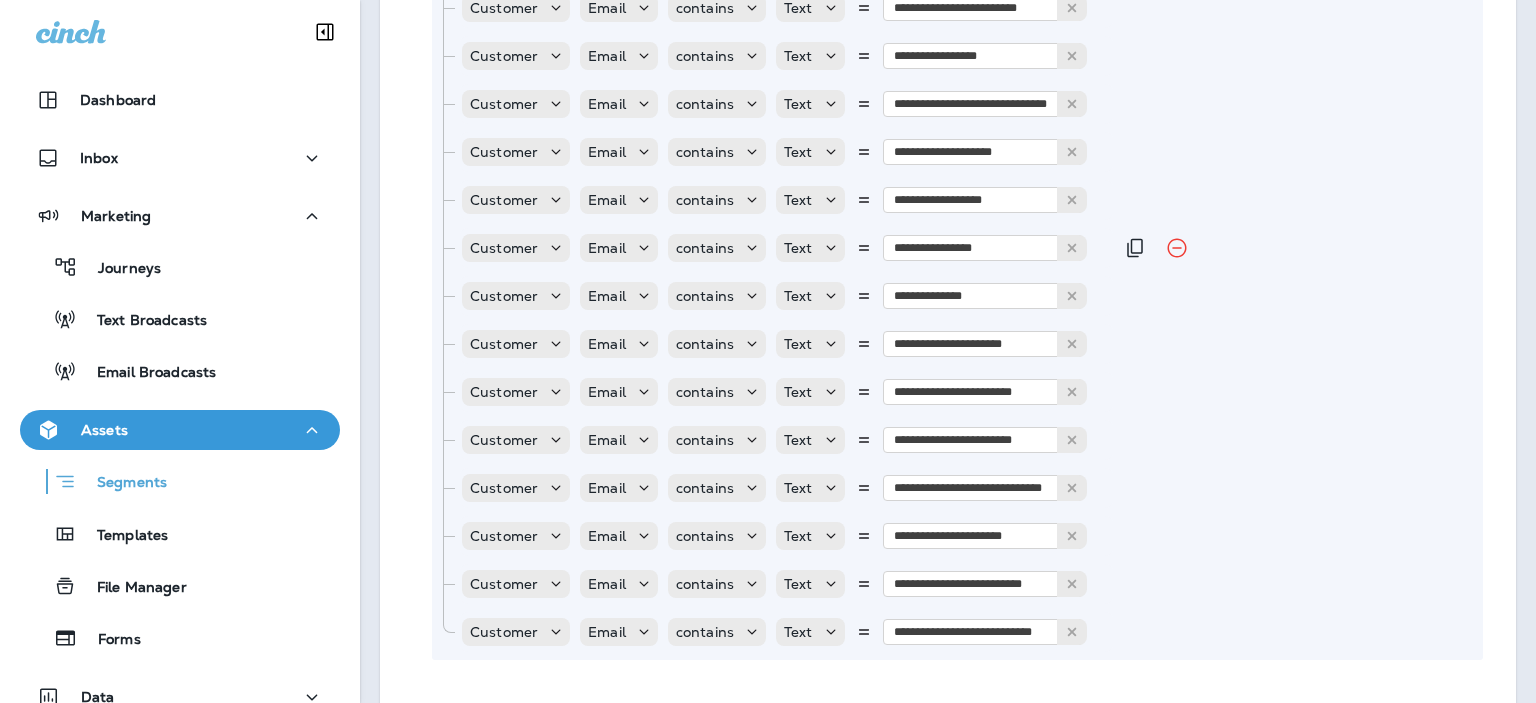 type 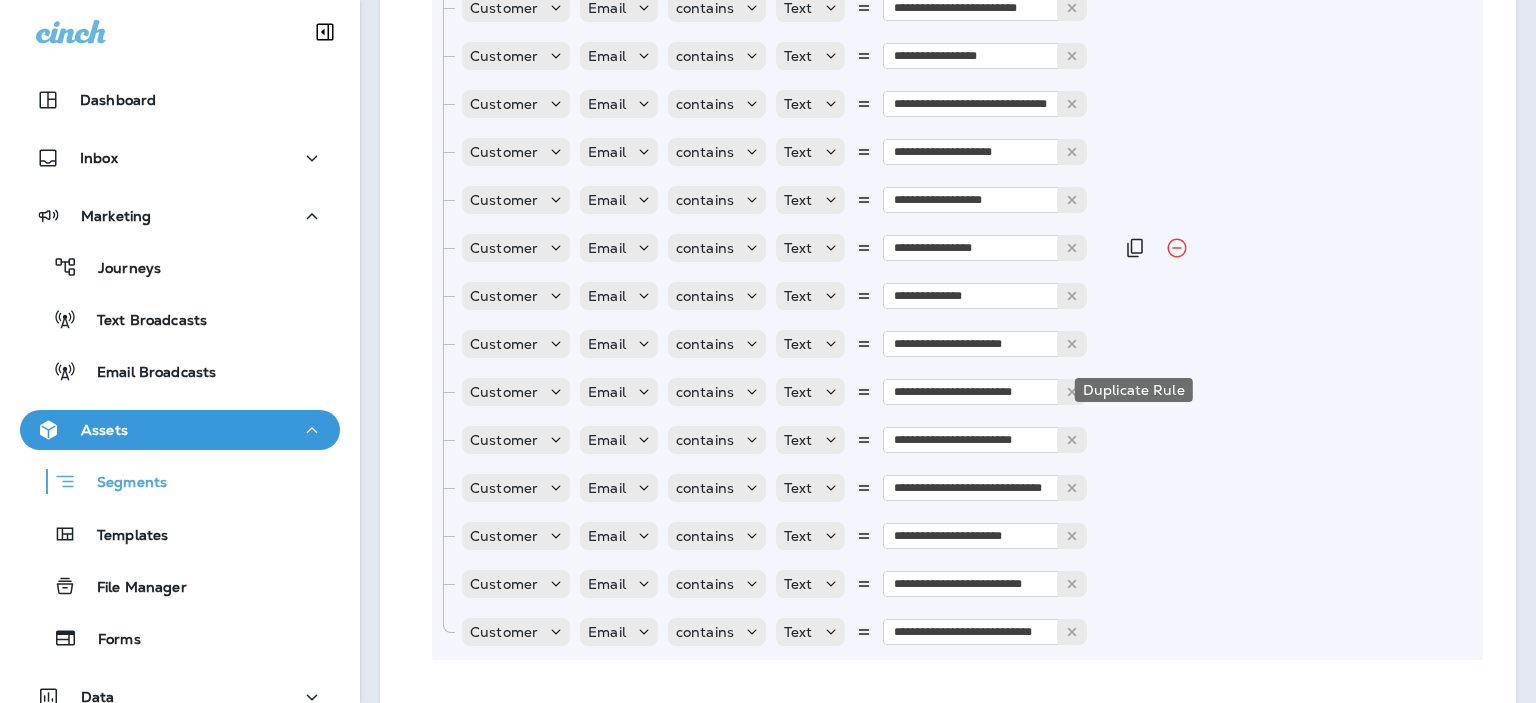 type 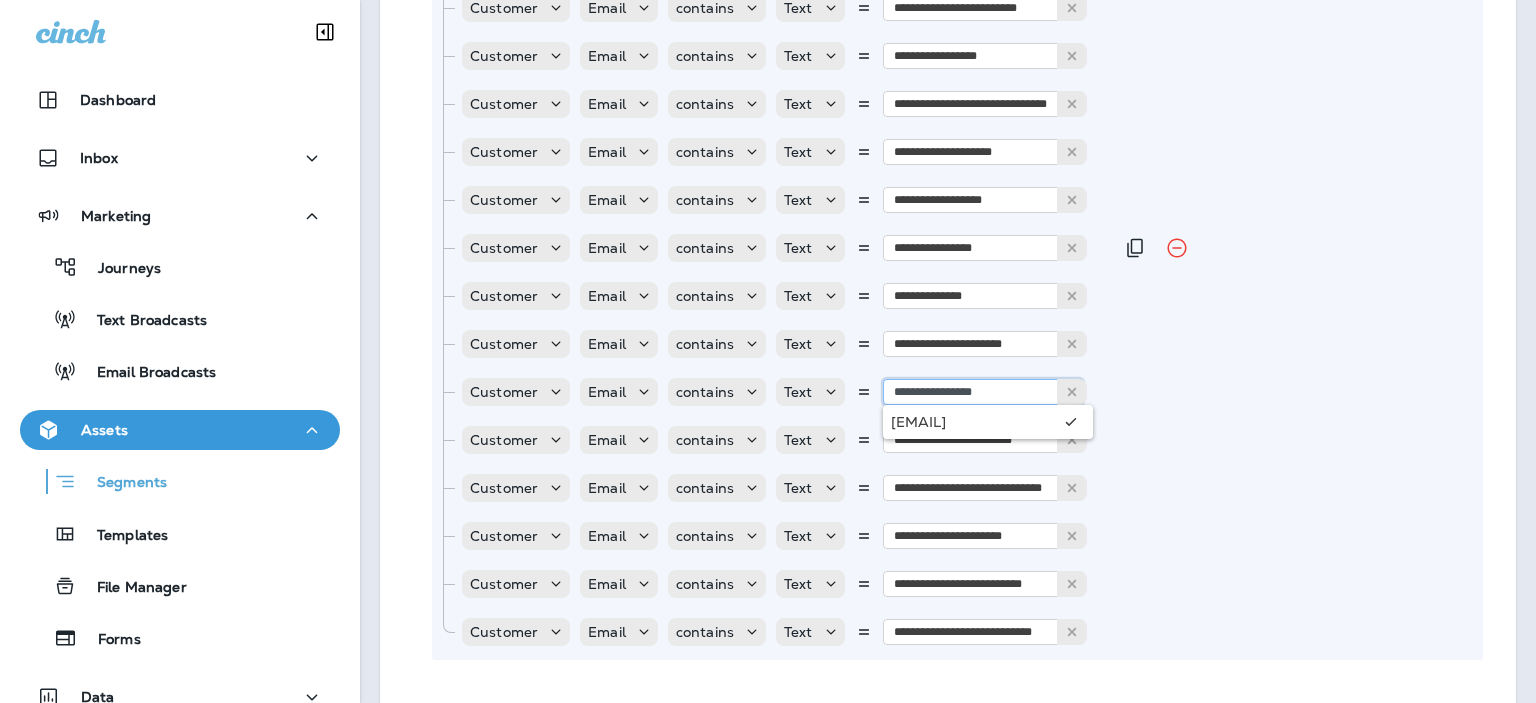 type on "**********" 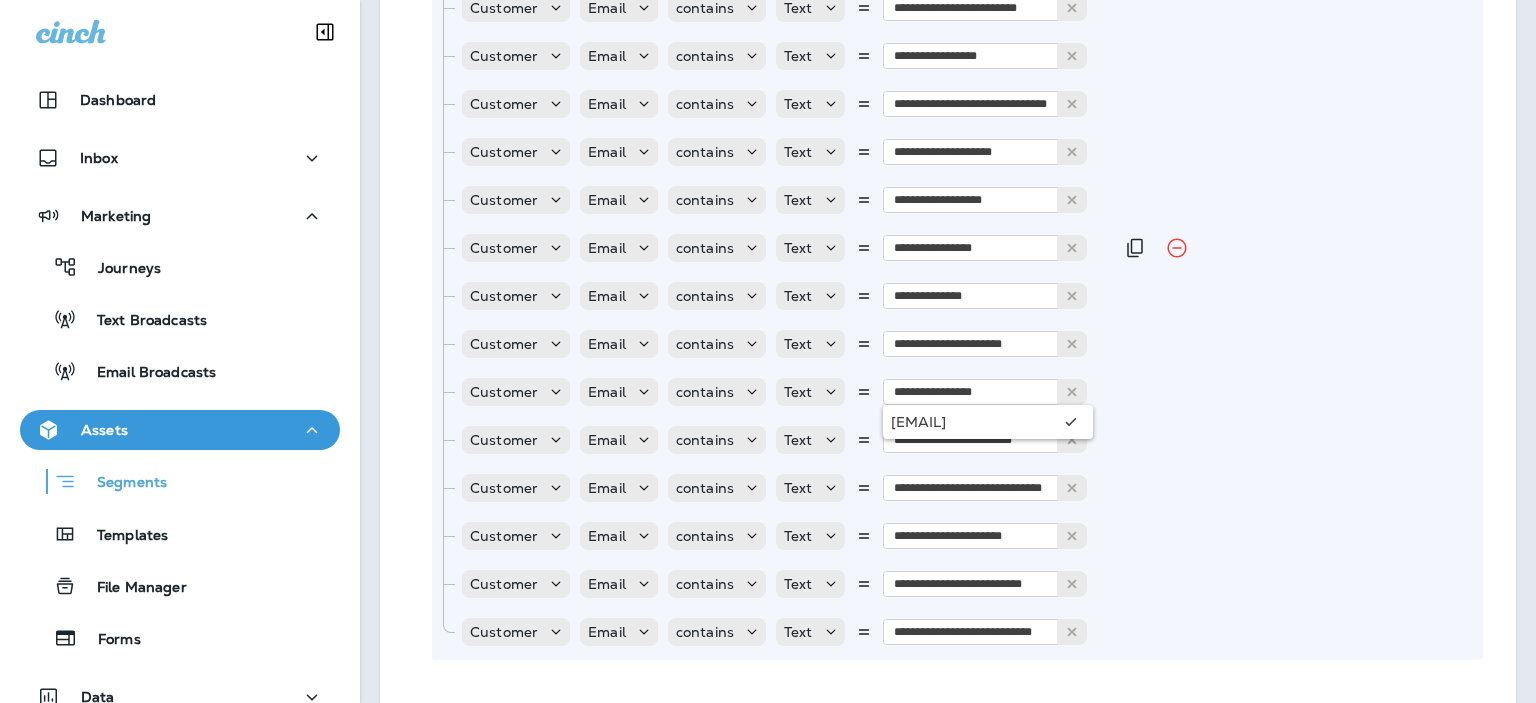 type 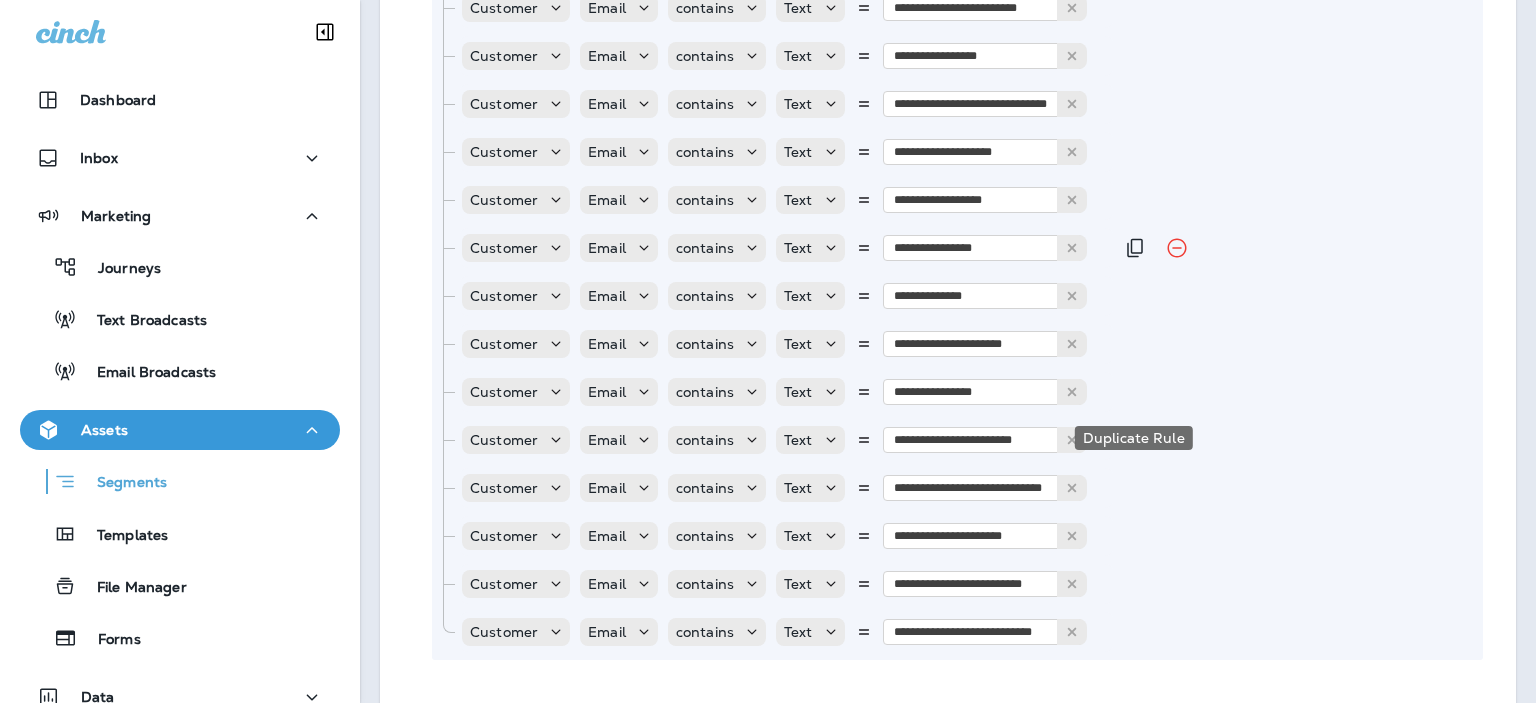 type 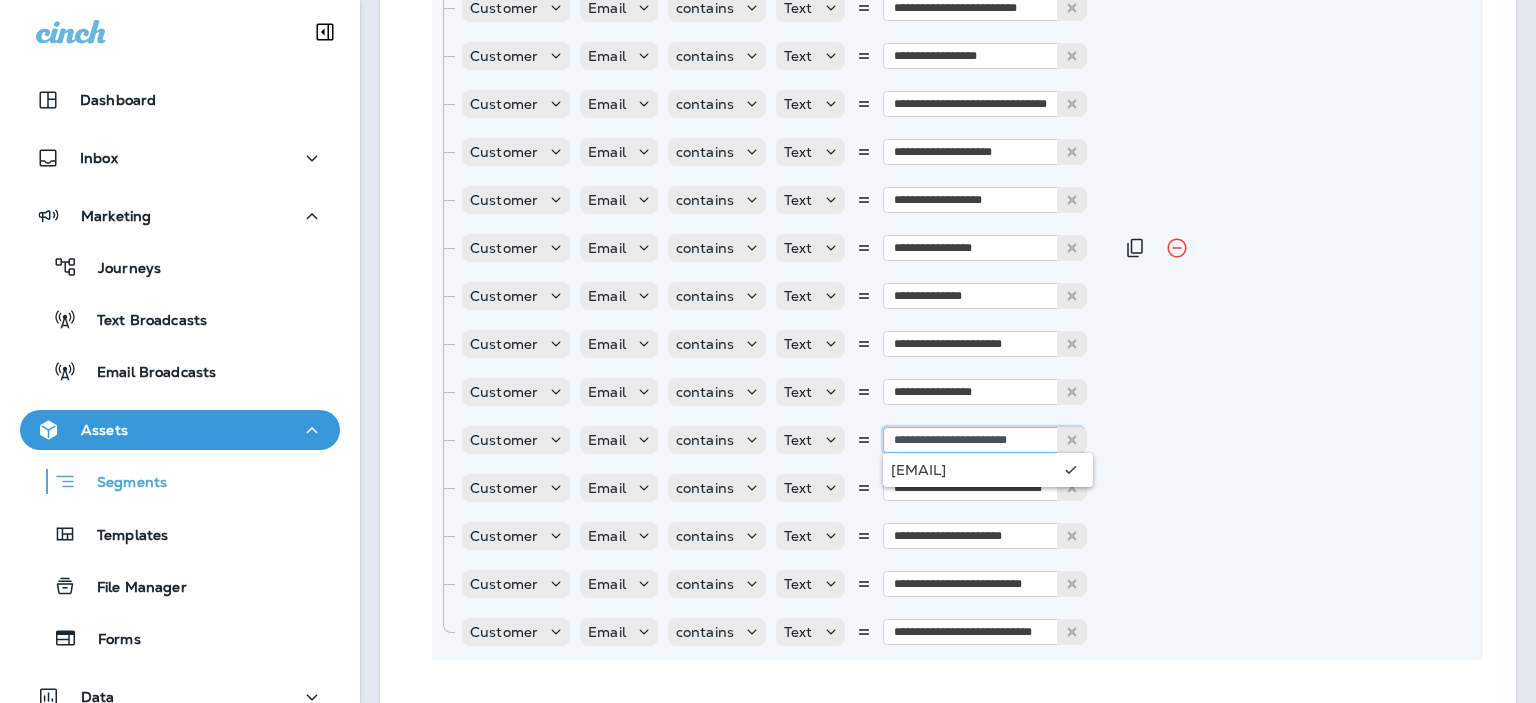 type on "**********" 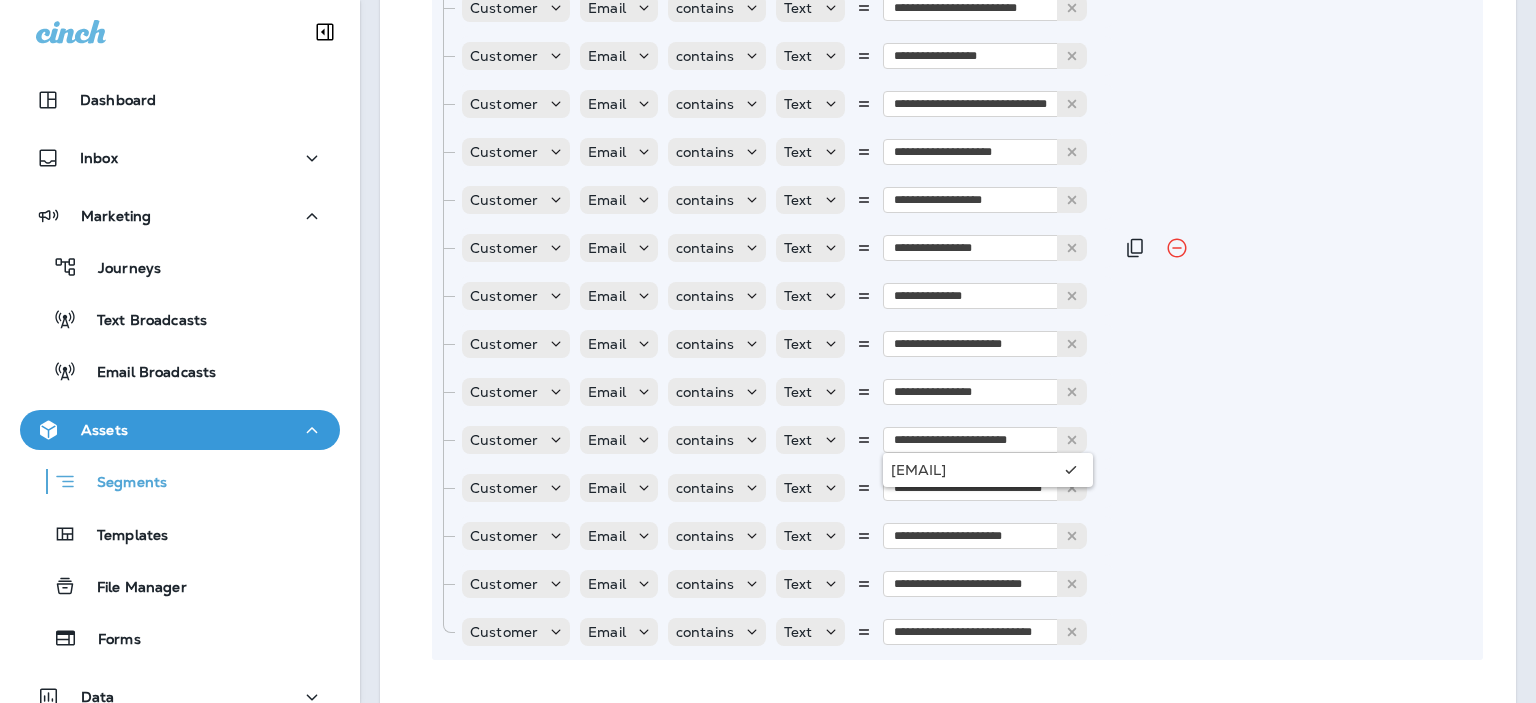 type 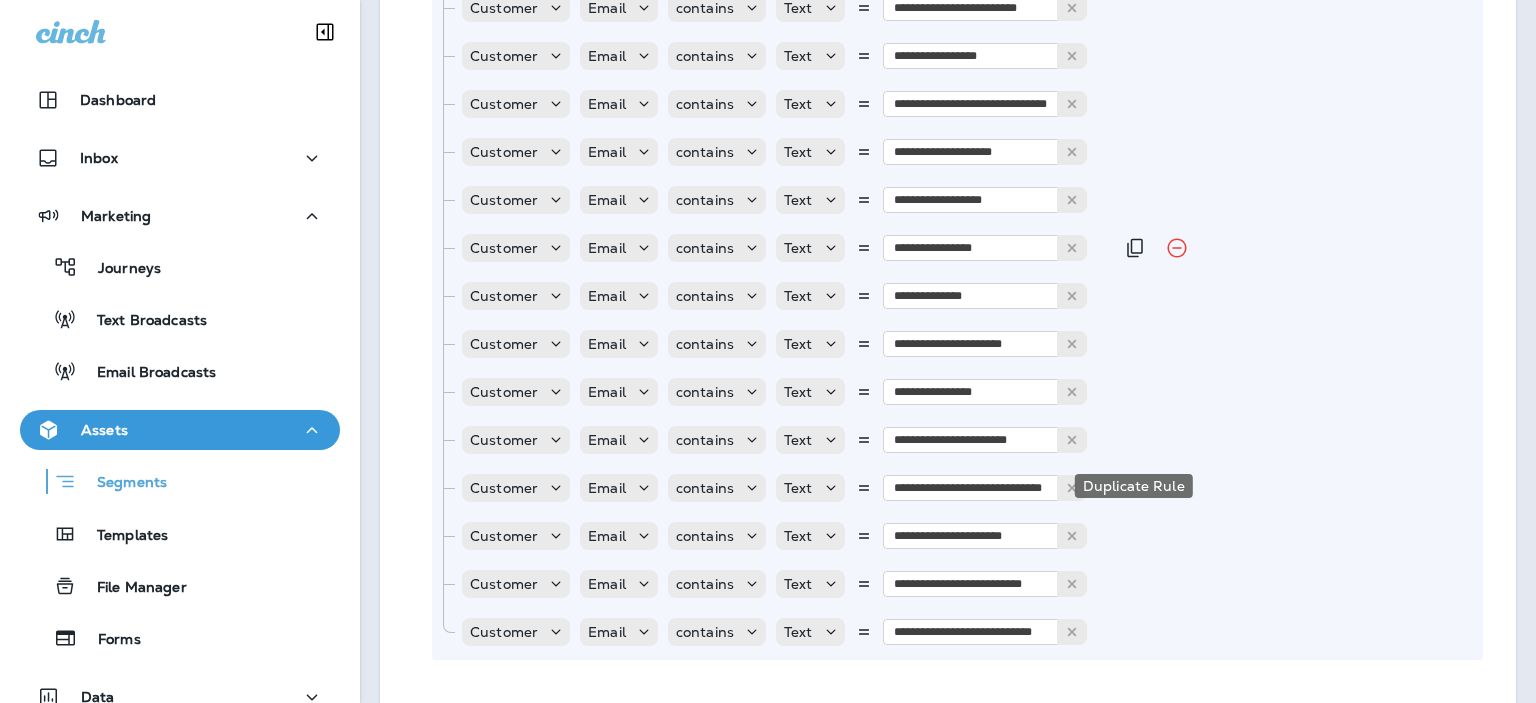 type 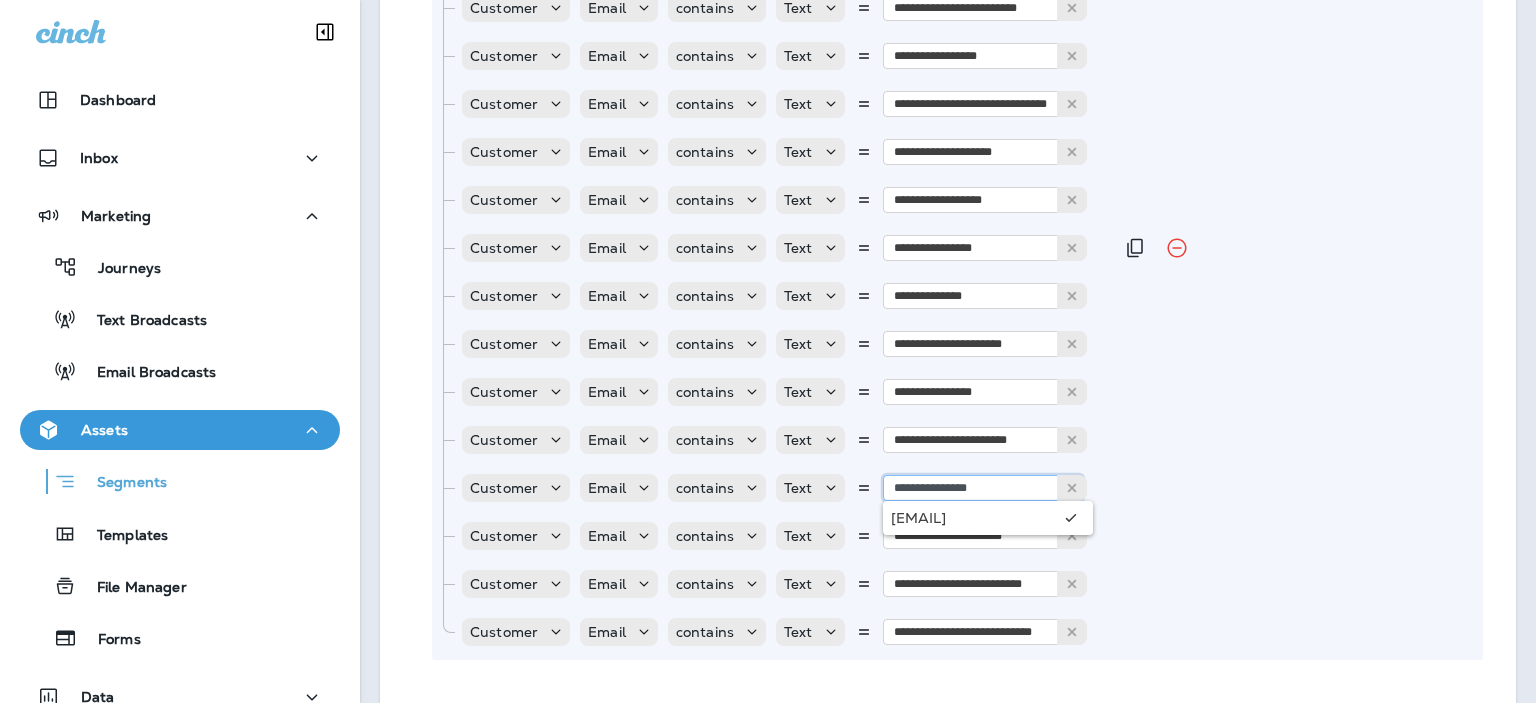 type on "**********" 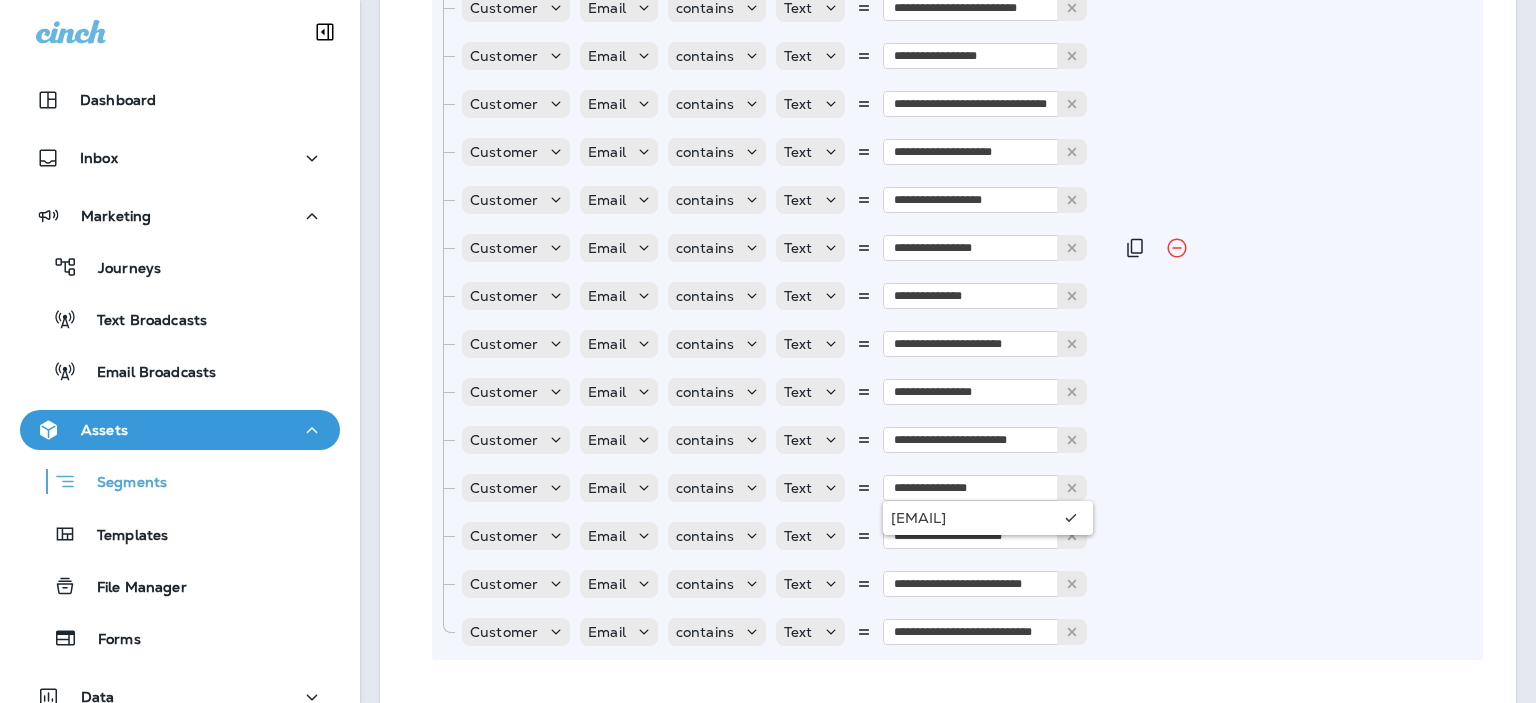 type 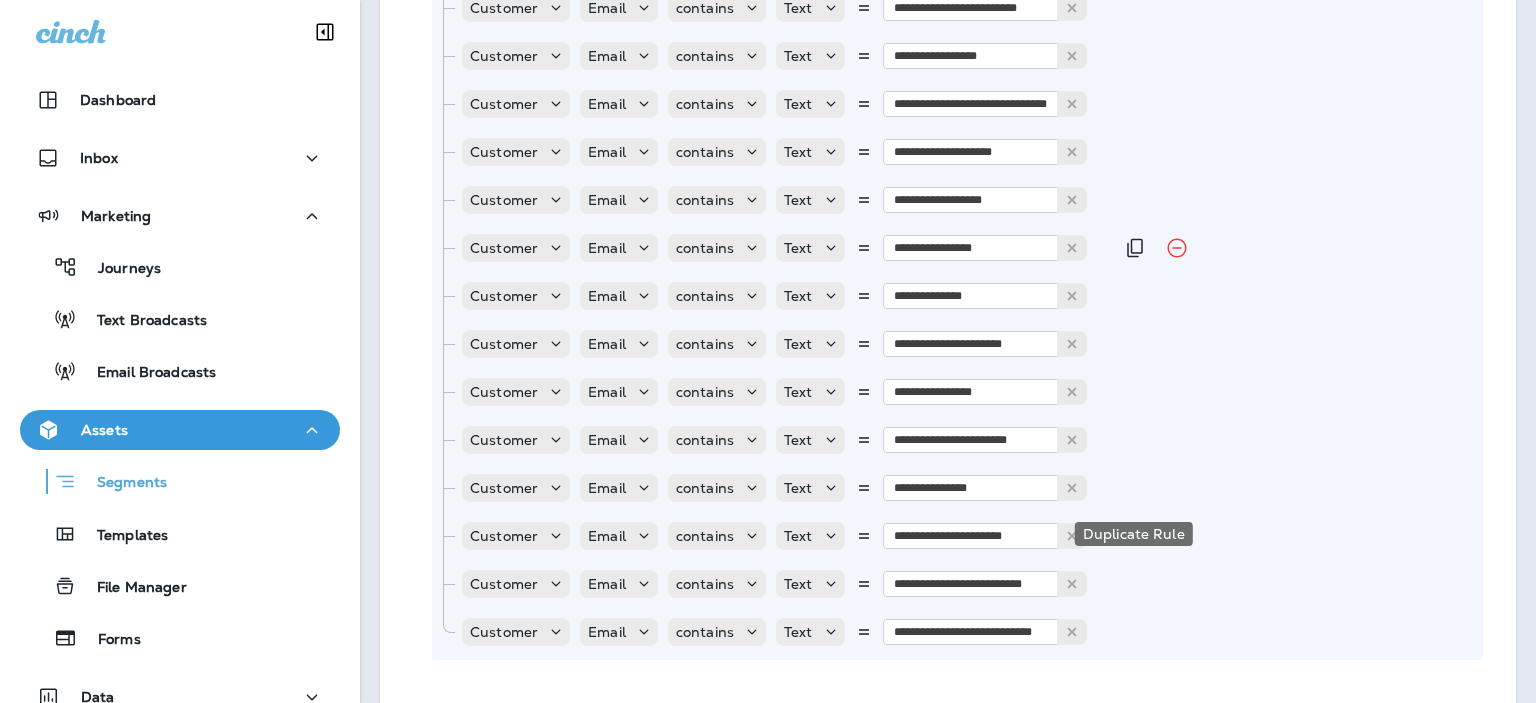 type 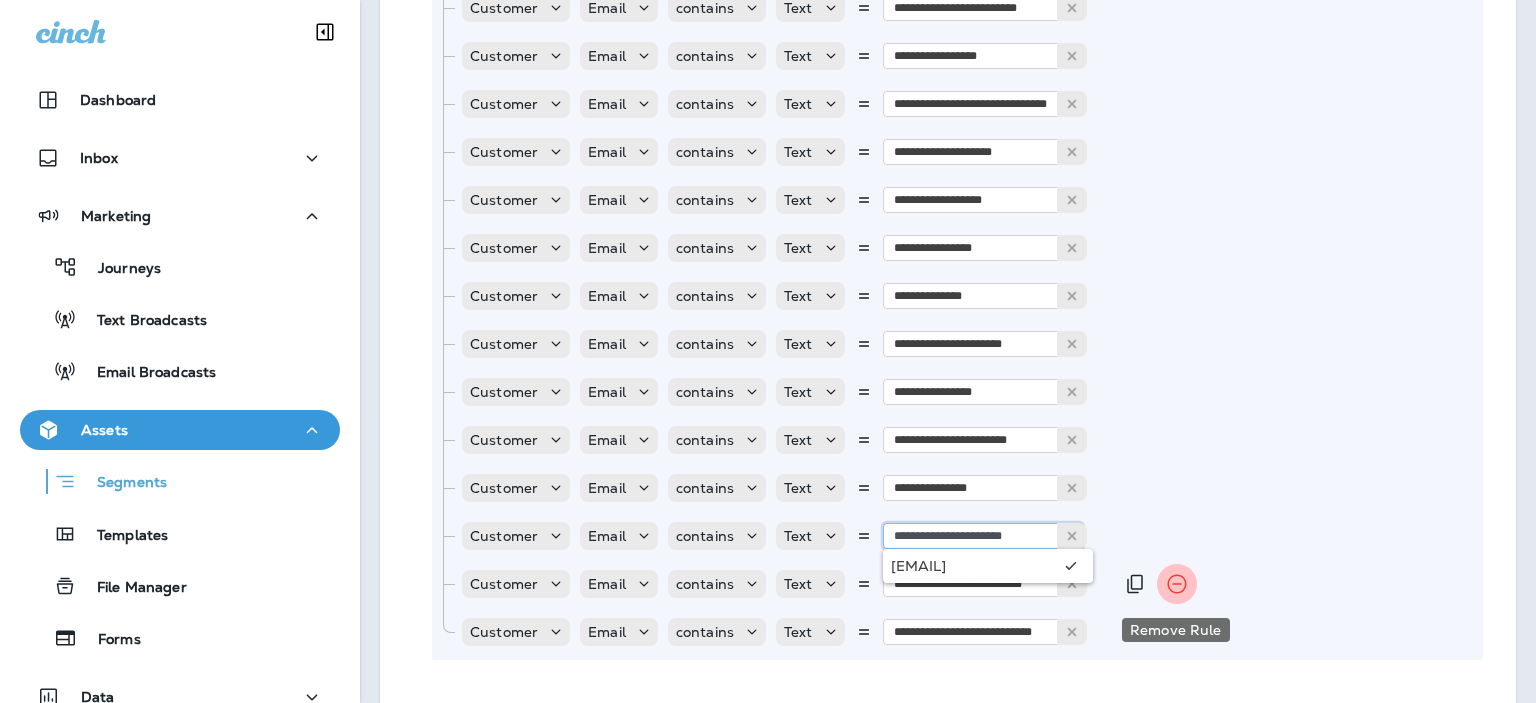 type on "**********" 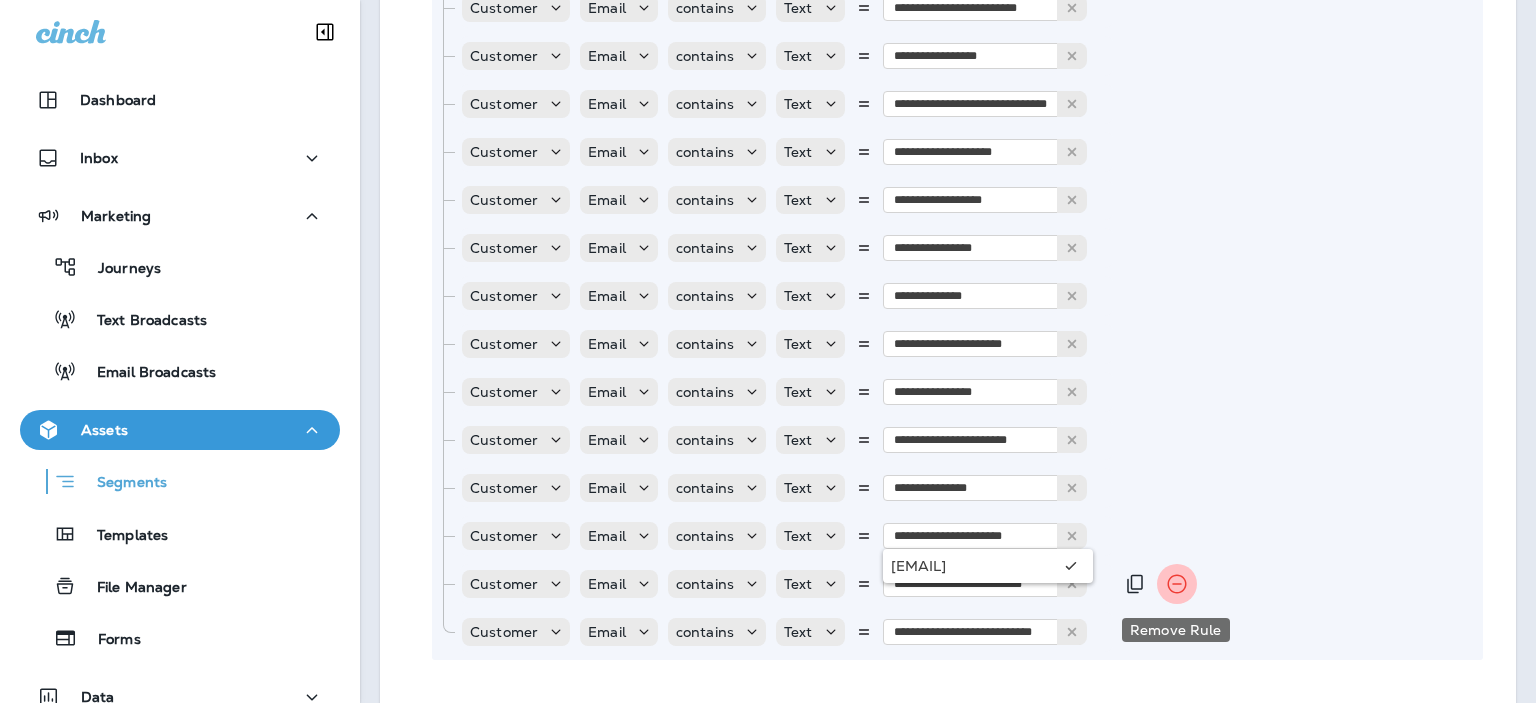 type 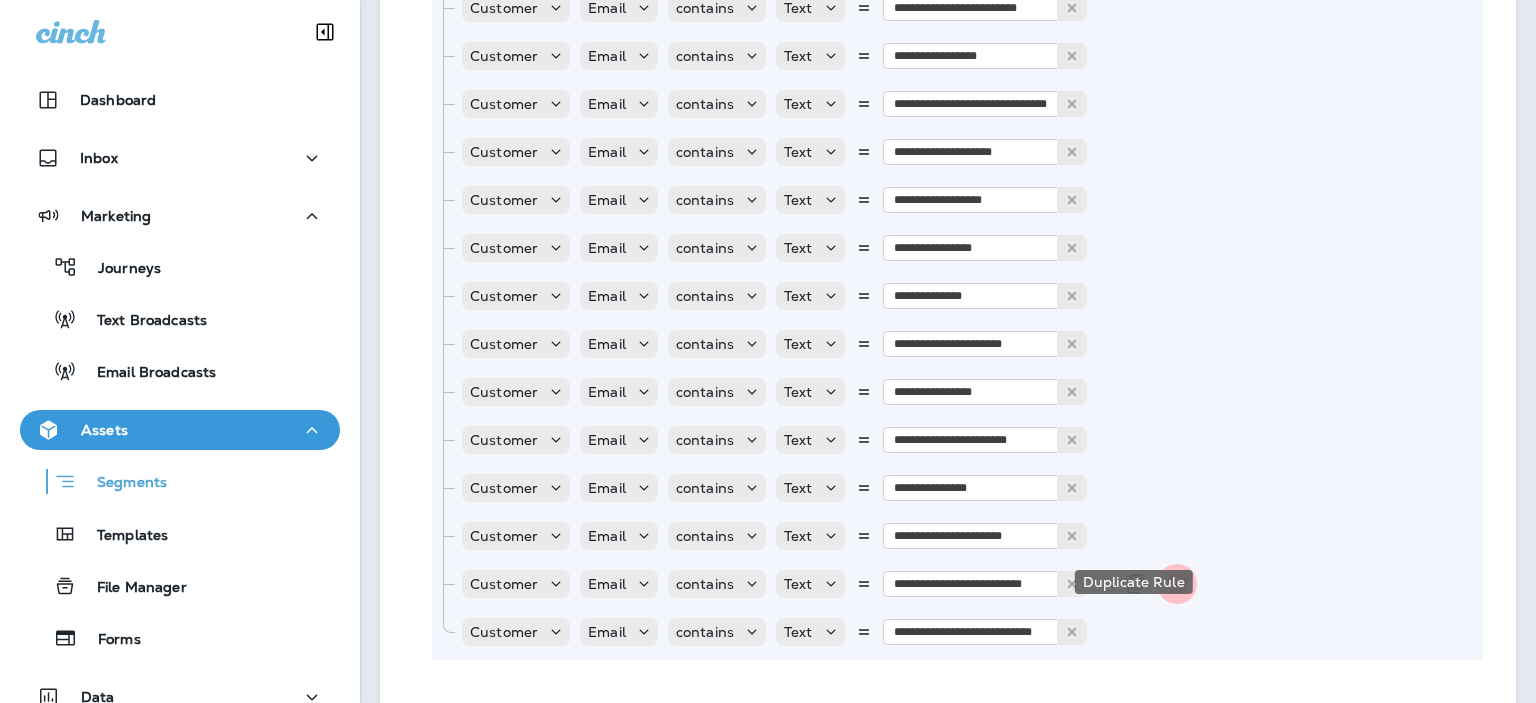 type 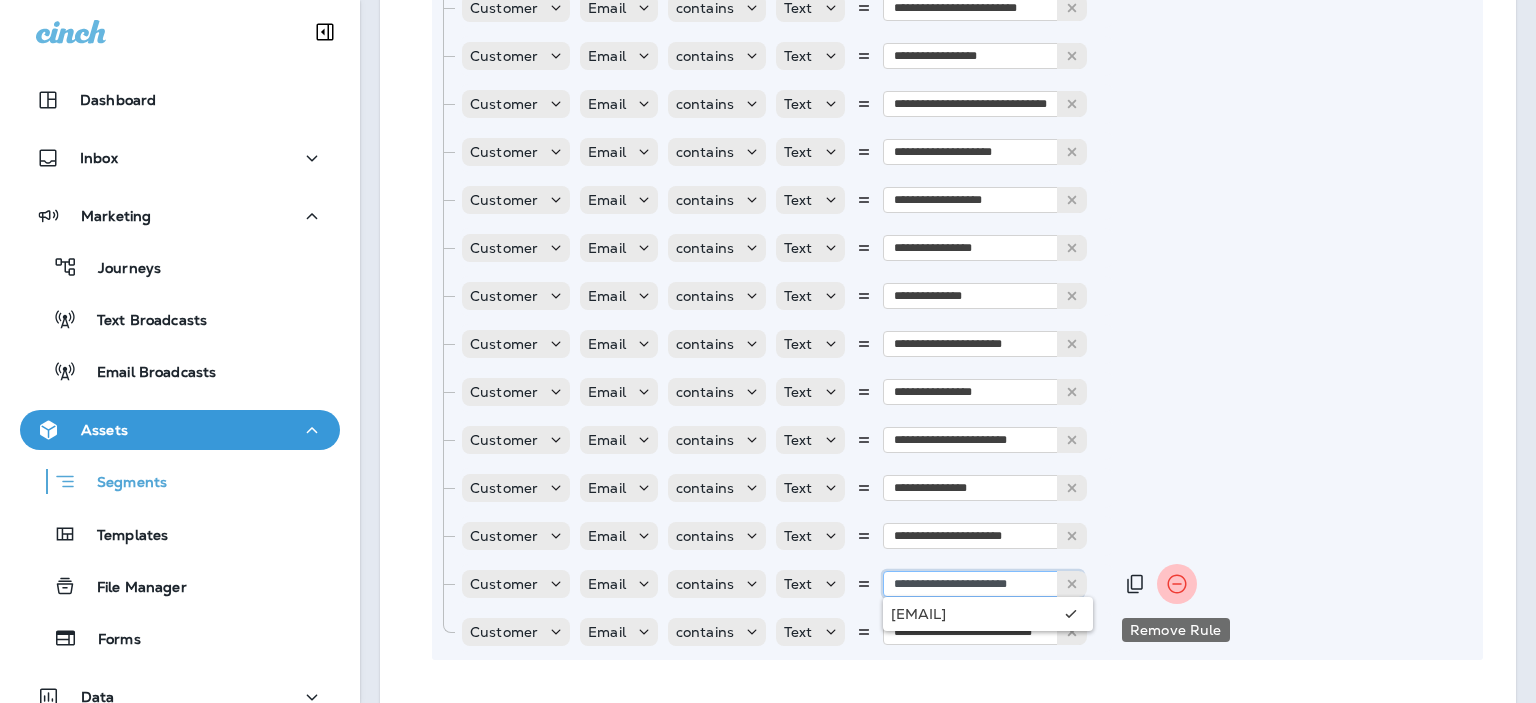 type on "**********" 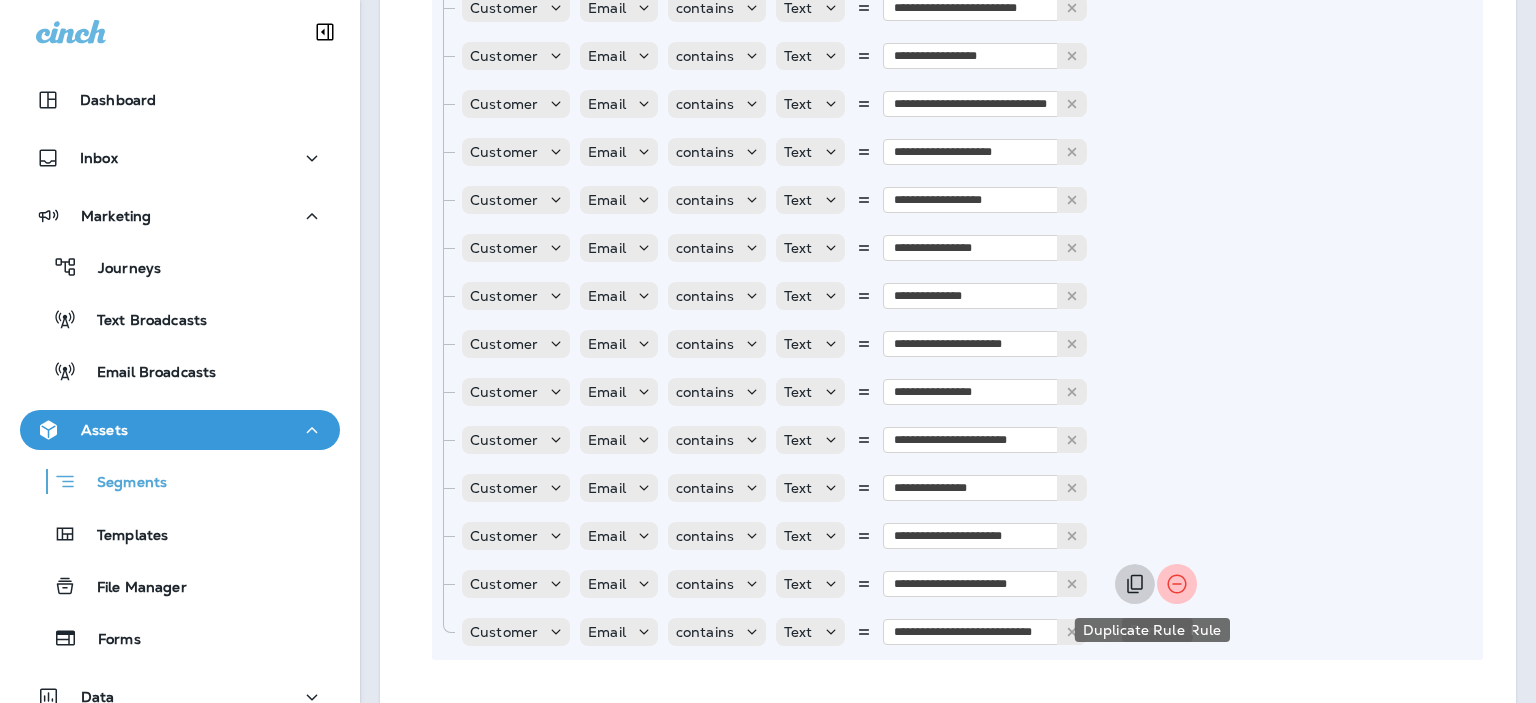 type 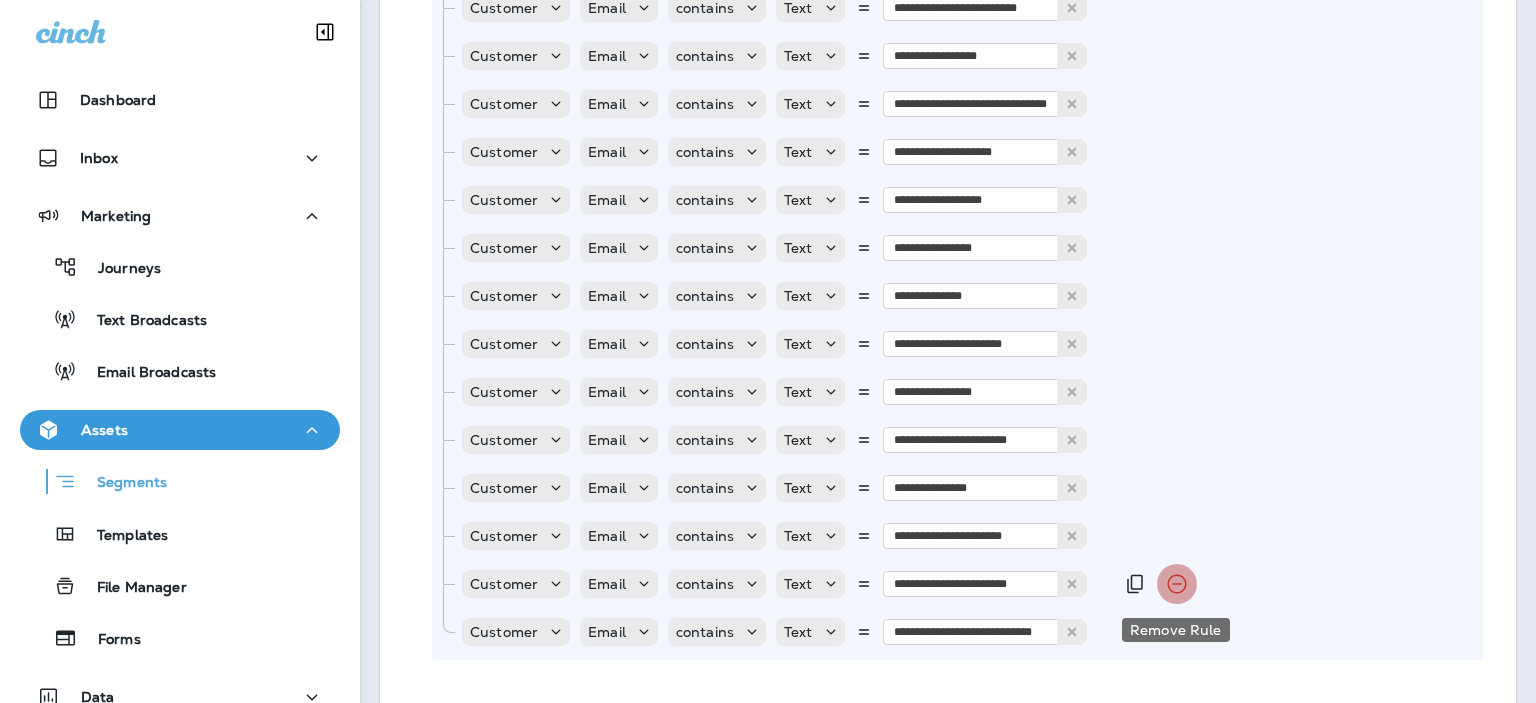 type 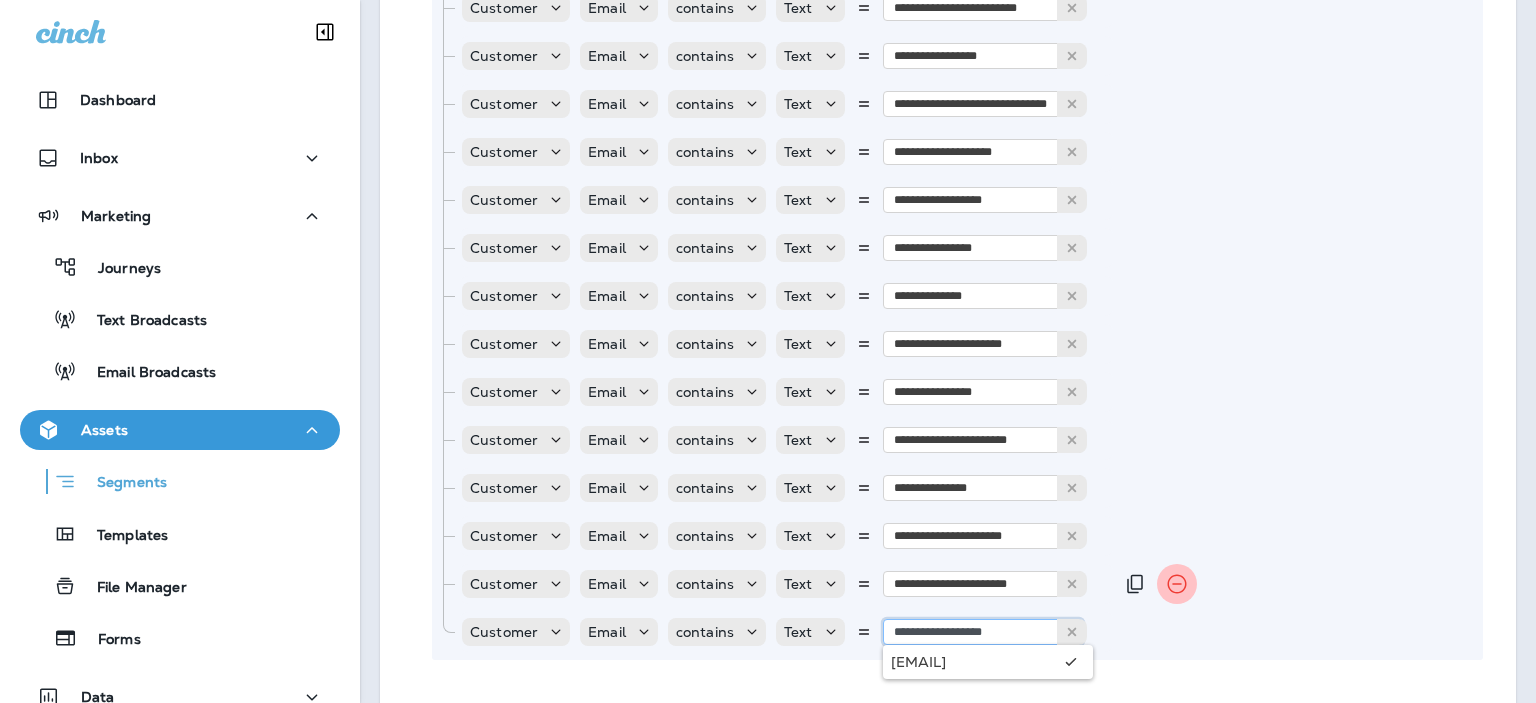 type on "**********" 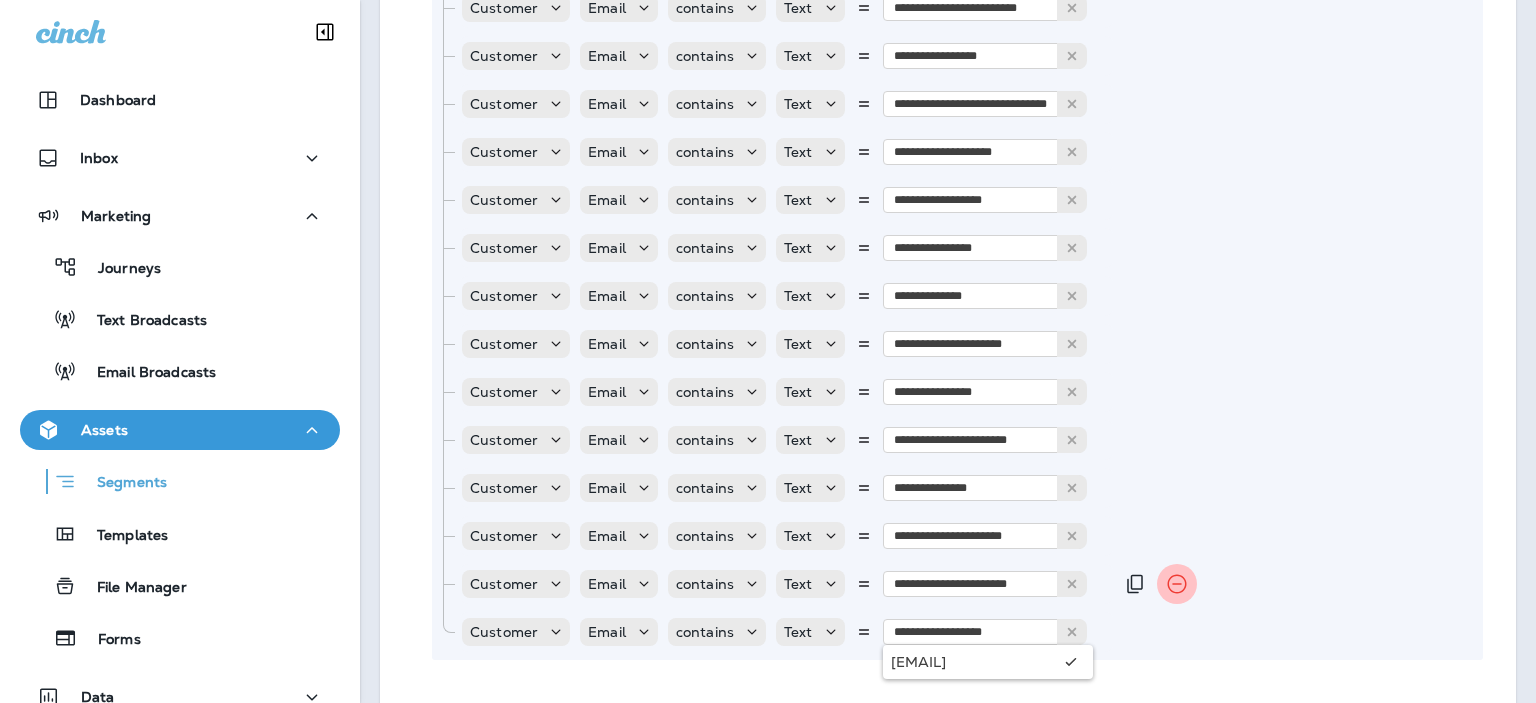 type 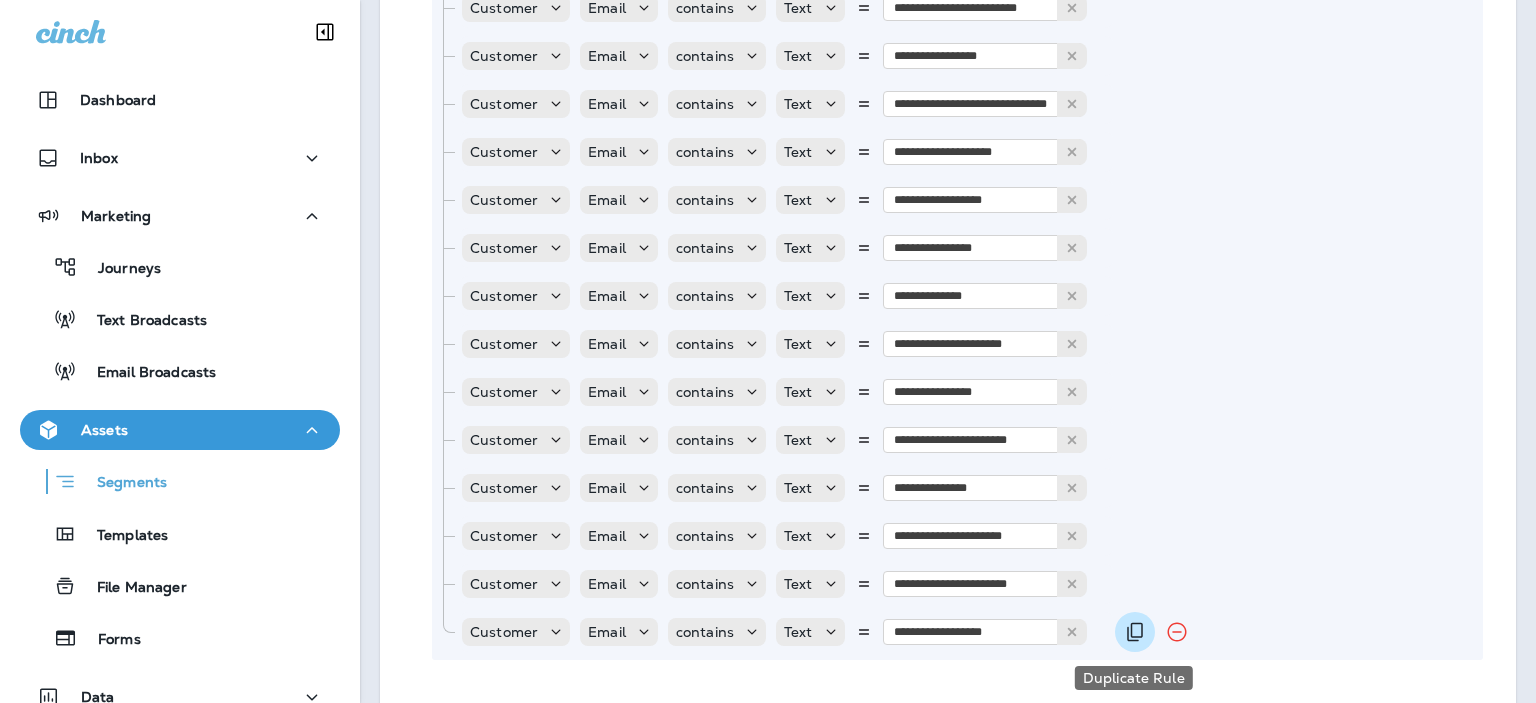 click 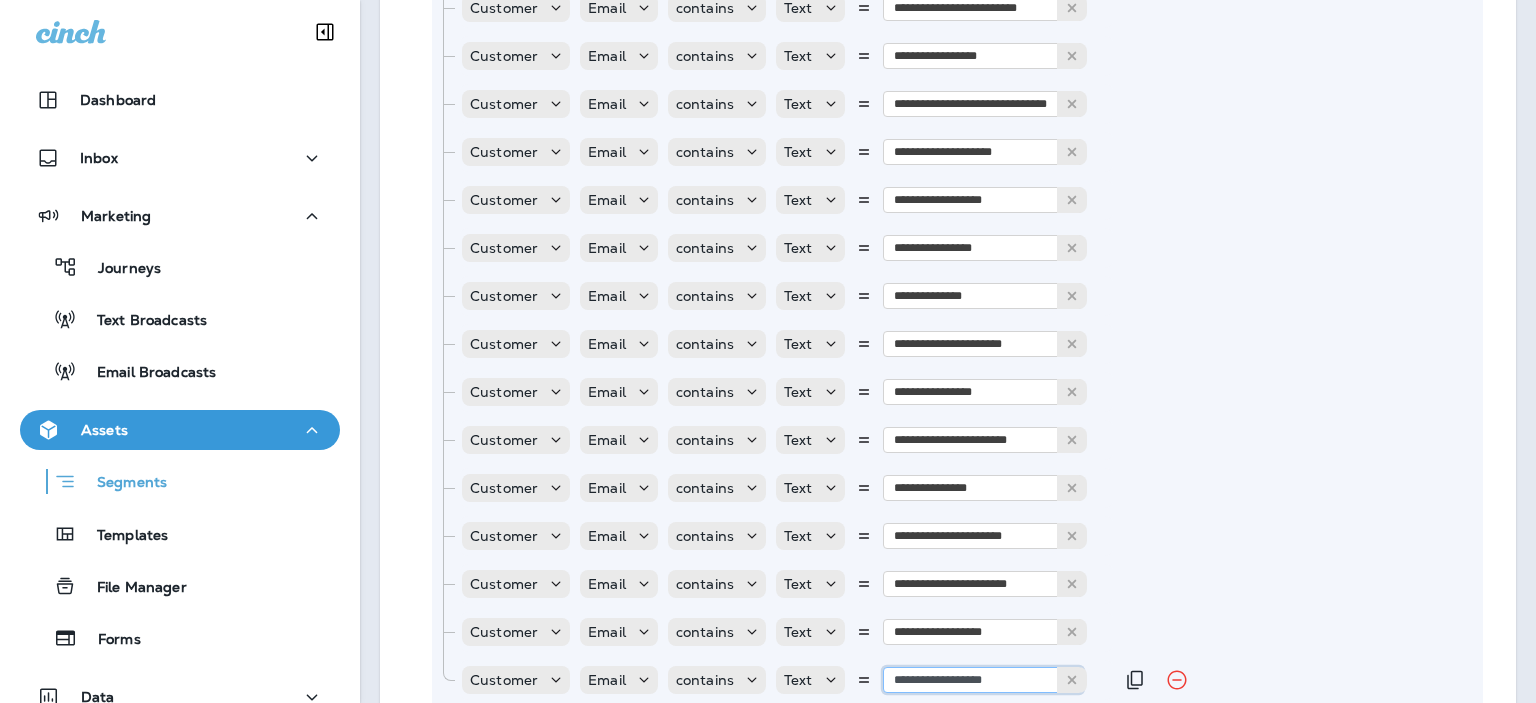 click on "**********" at bounding box center [983, 680] 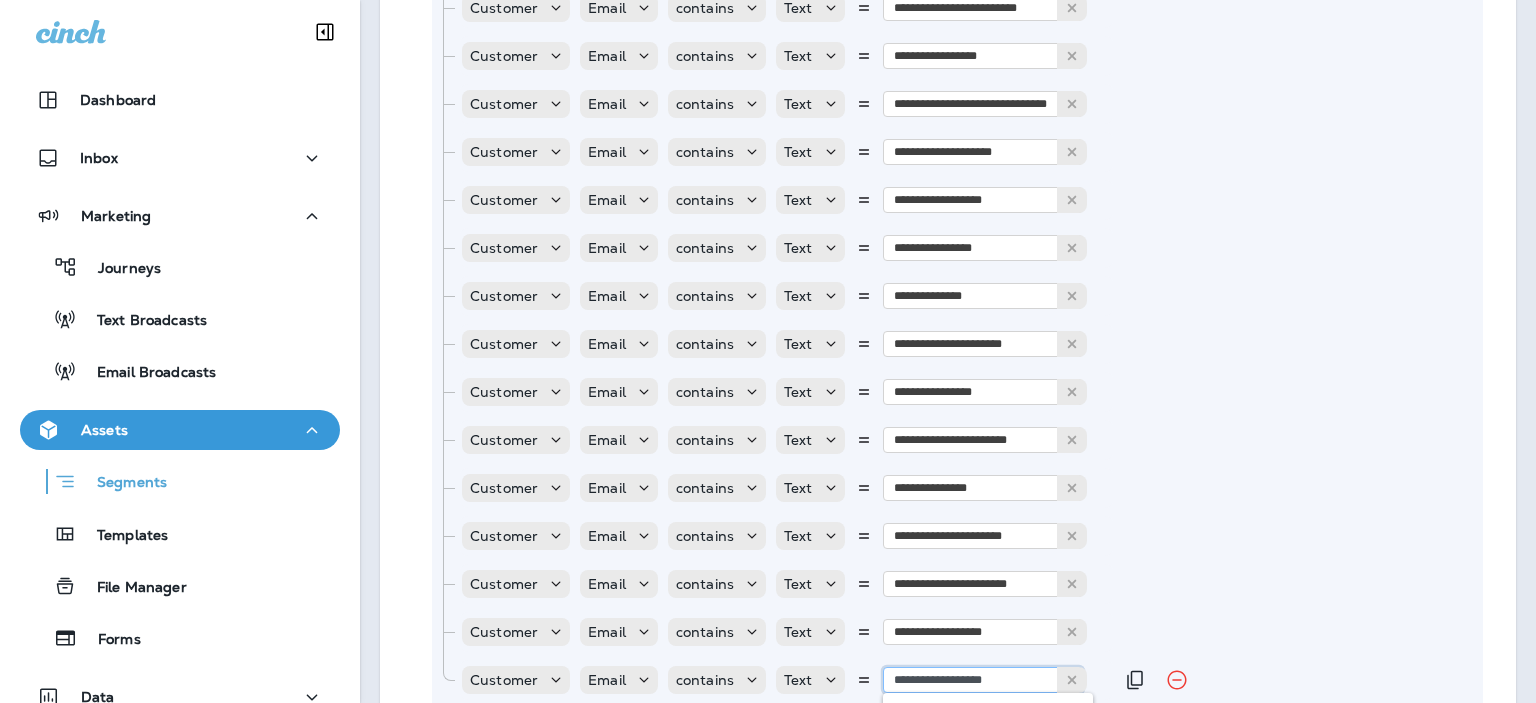 click on "**********" at bounding box center [983, 680] 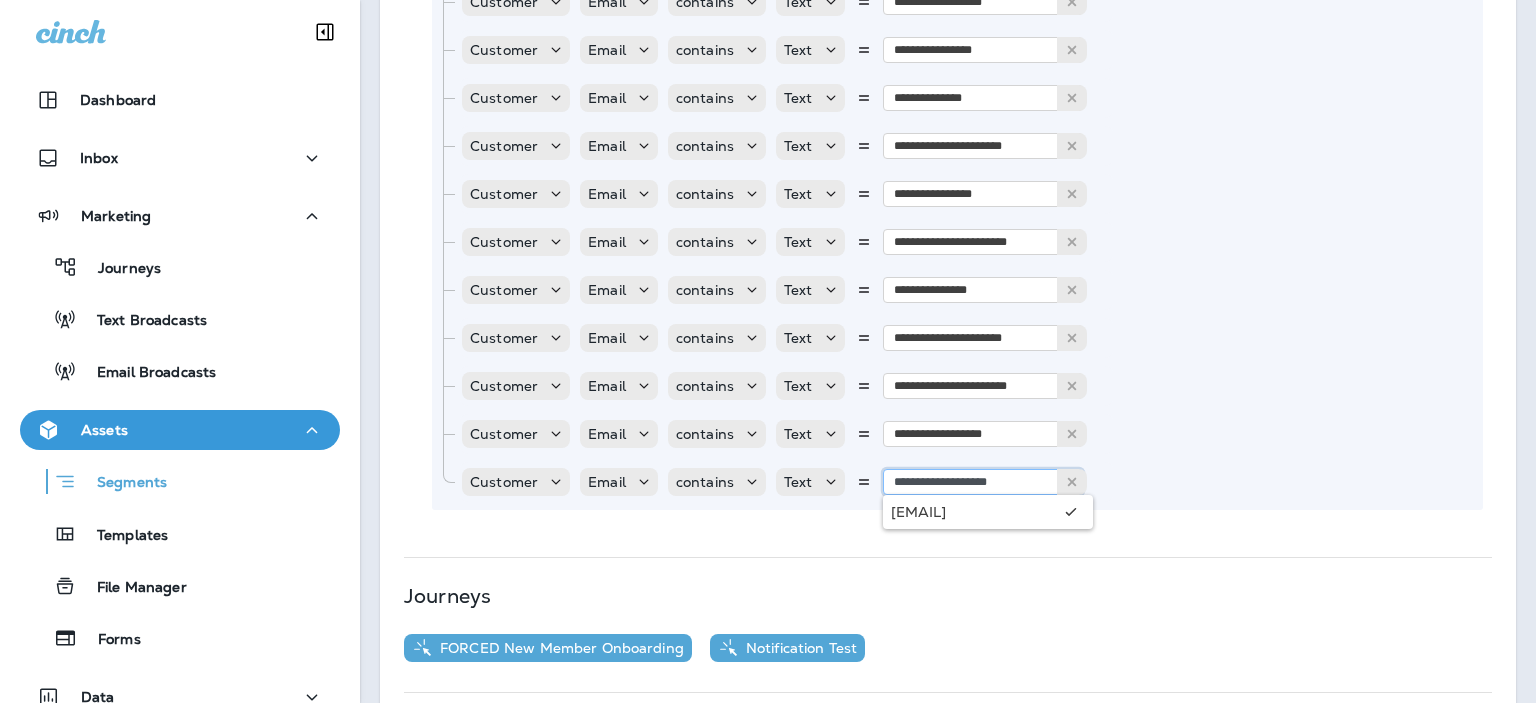 scroll, scrollTop: 2128, scrollLeft: 0, axis: vertical 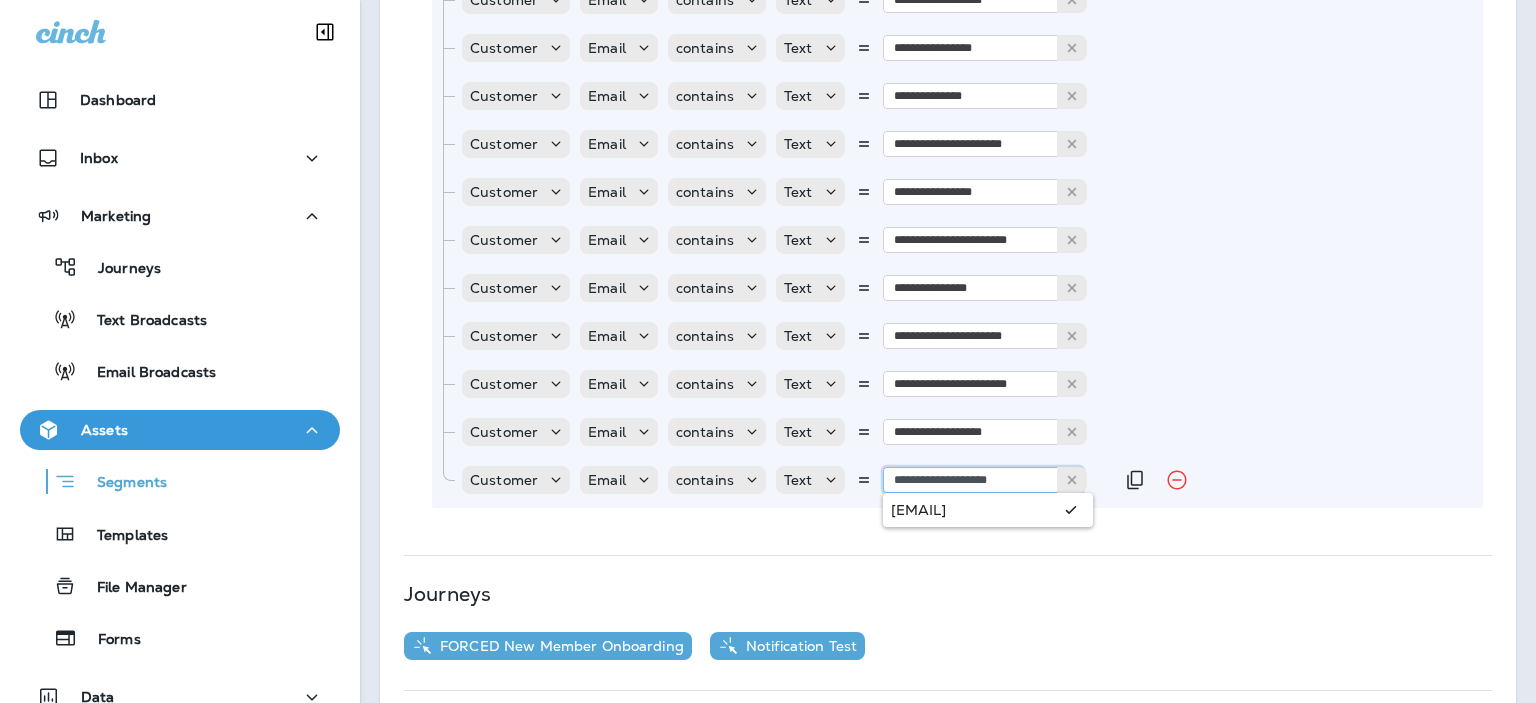 type on "**********" 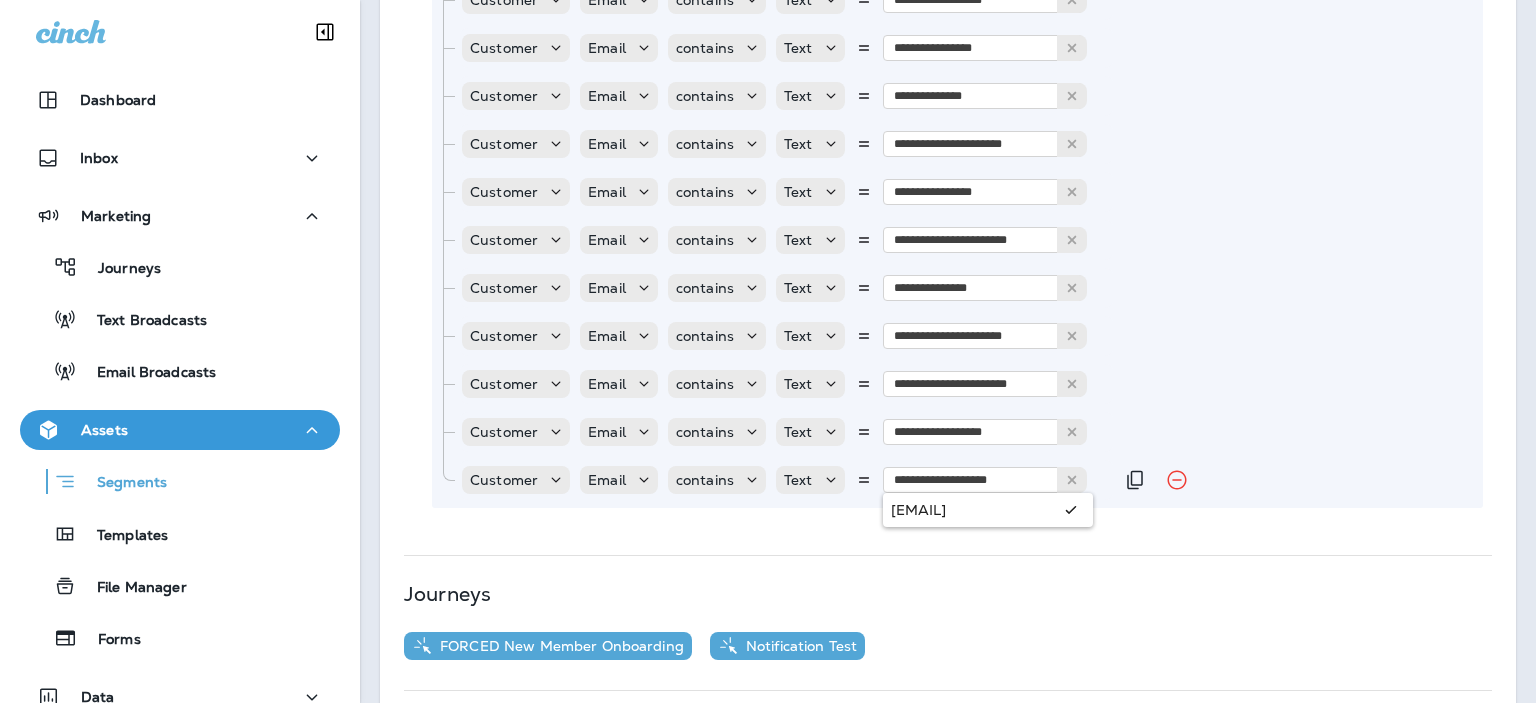click on "**********" at bounding box center (947, -560) 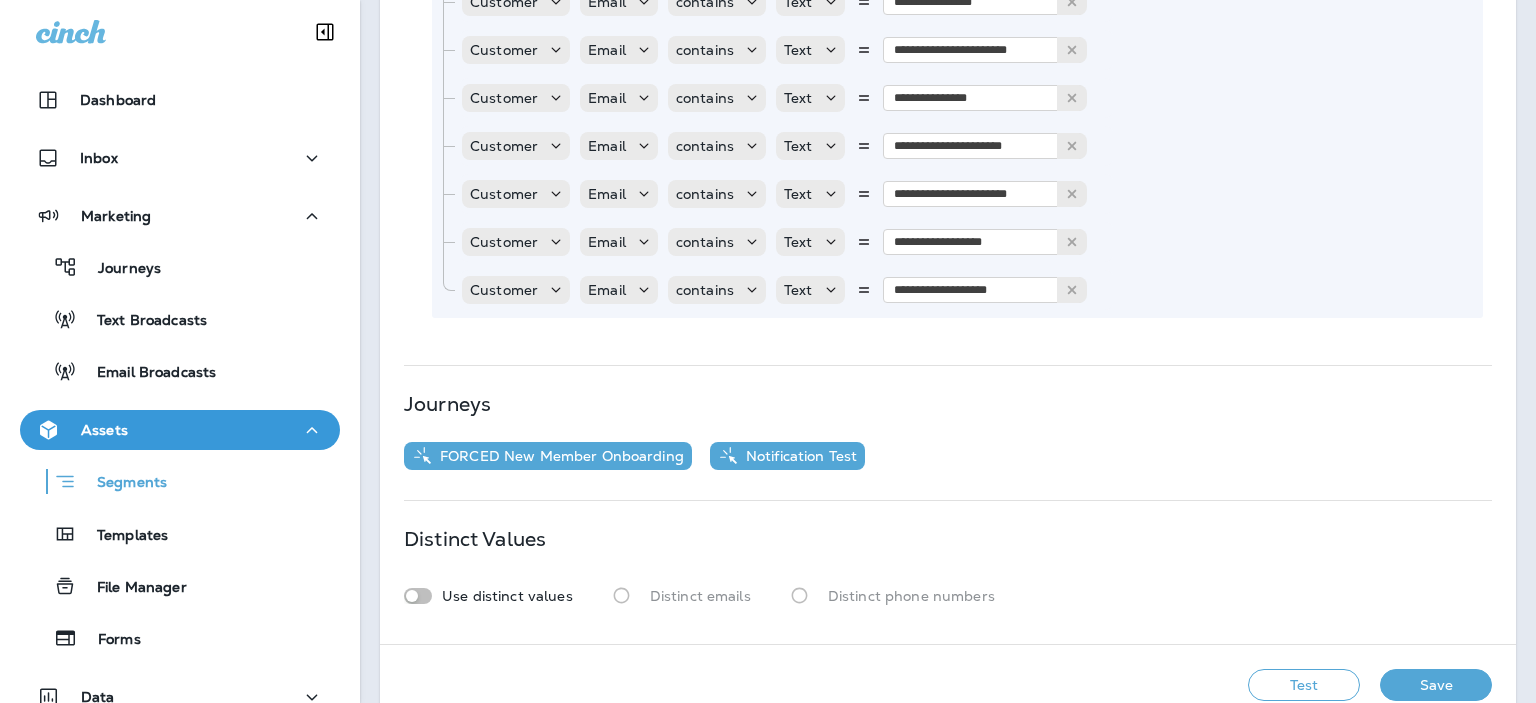 scroll, scrollTop: 2328, scrollLeft: 0, axis: vertical 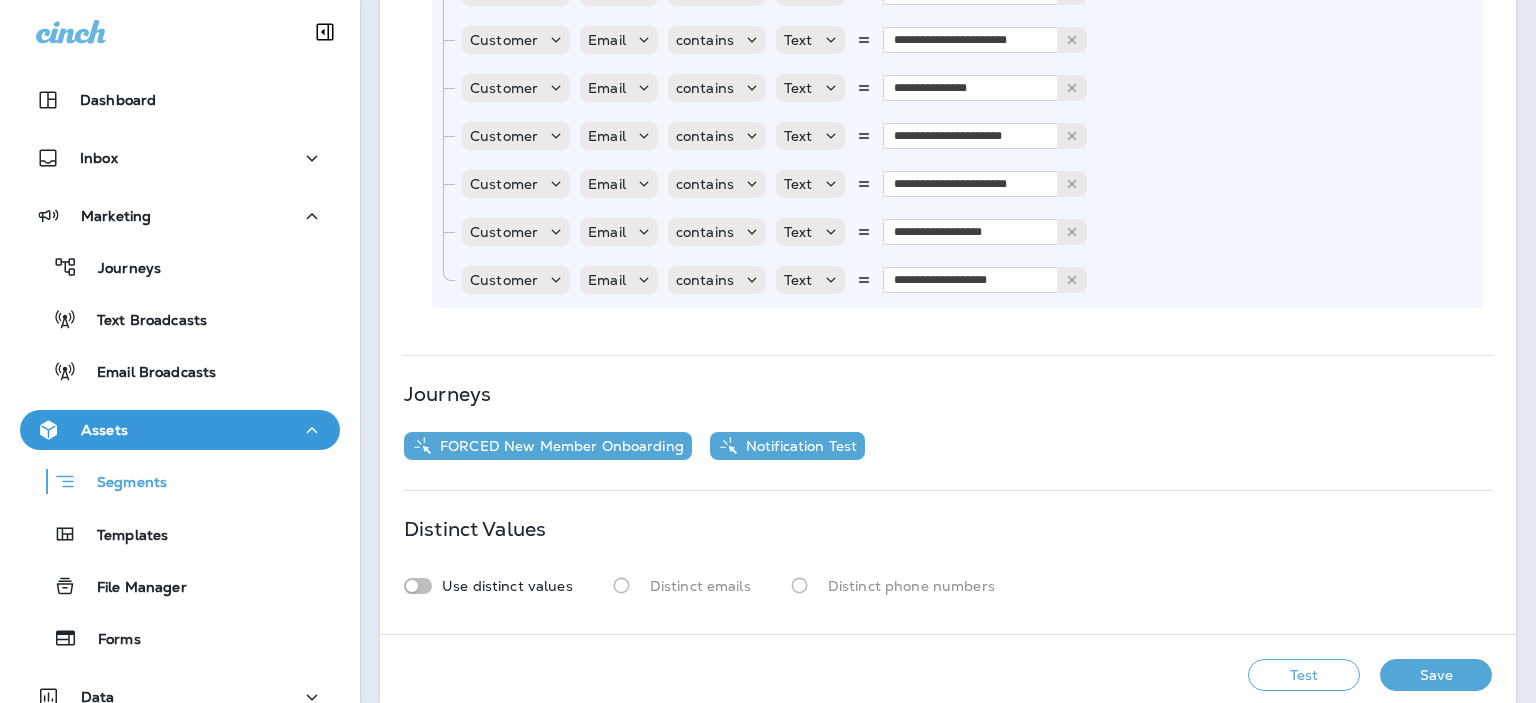click on "Test" at bounding box center [1304, 675] 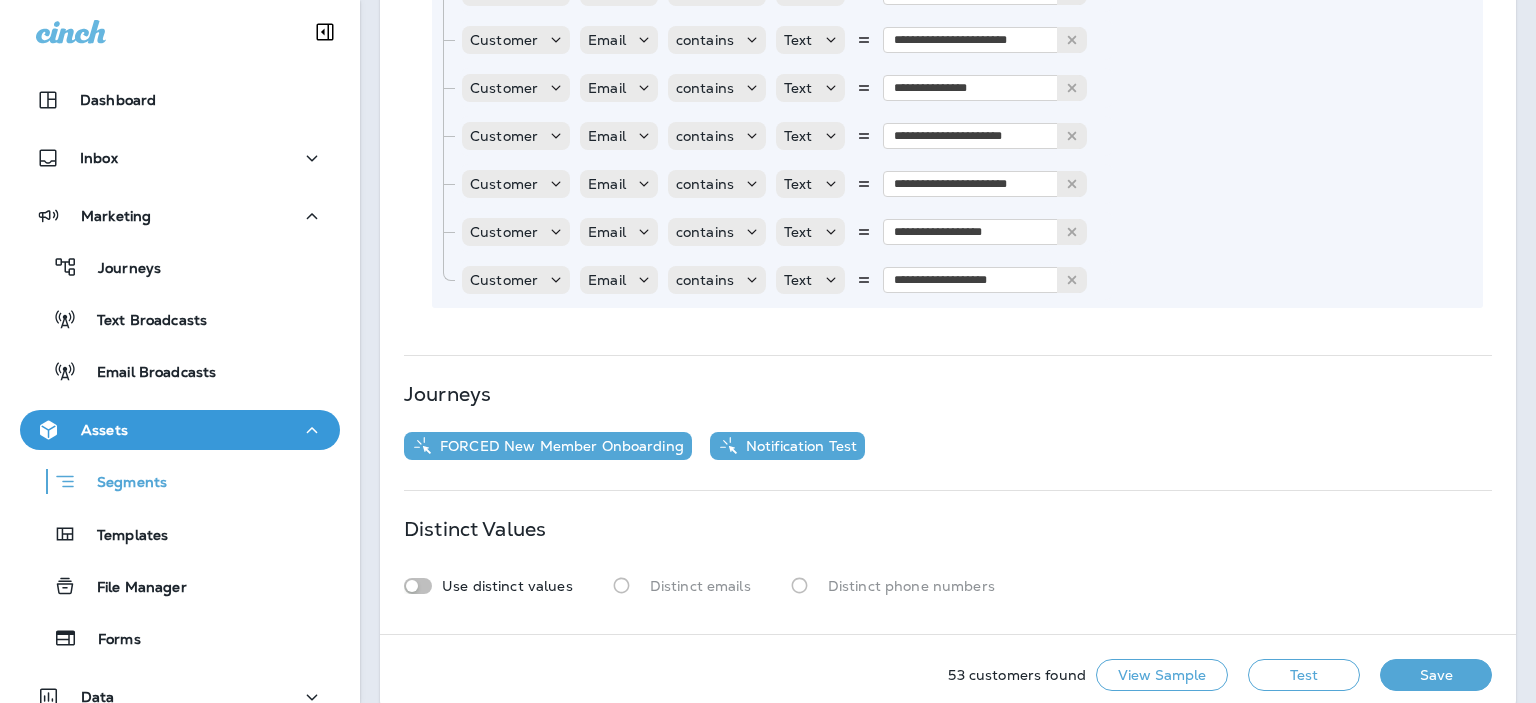 click on "Save" at bounding box center (1436, 675) 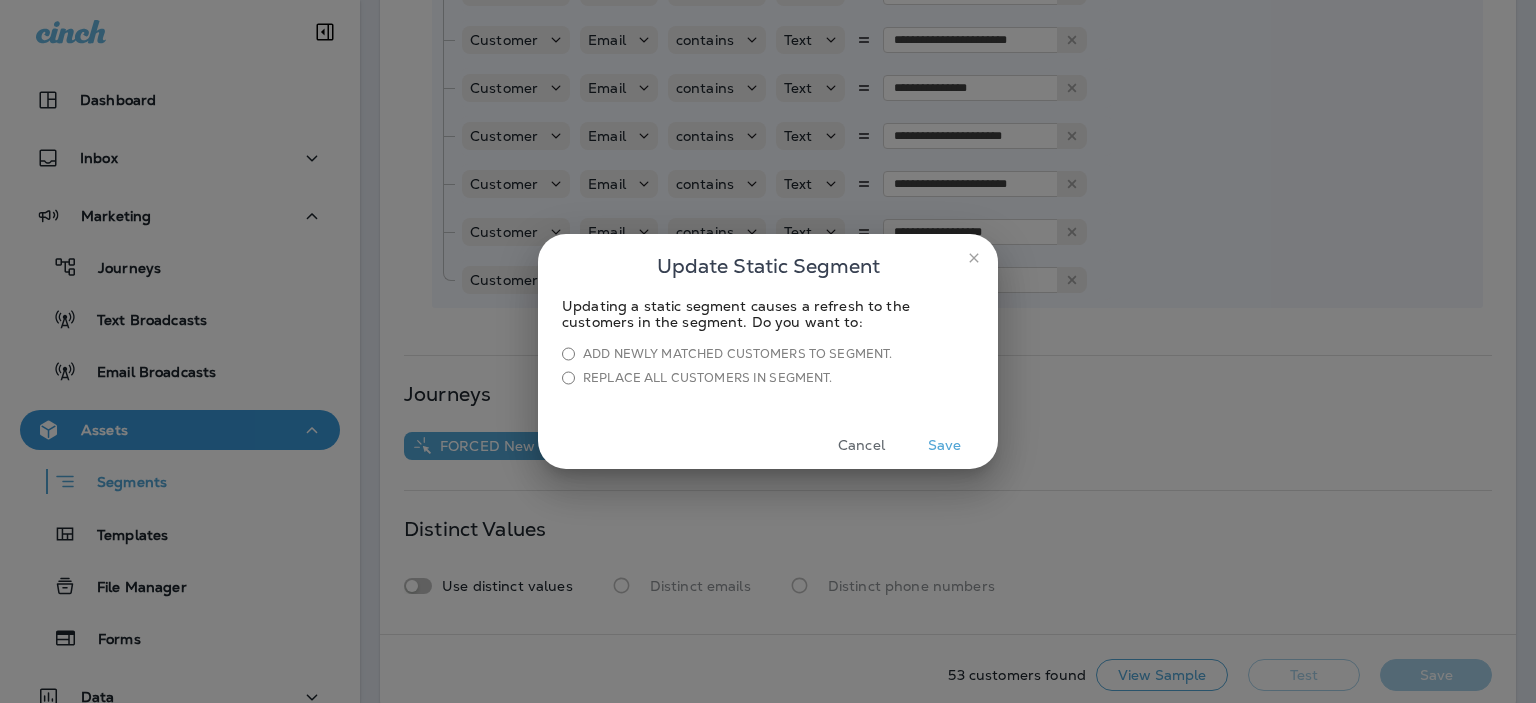 click on "Save" at bounding box center (944, 445) 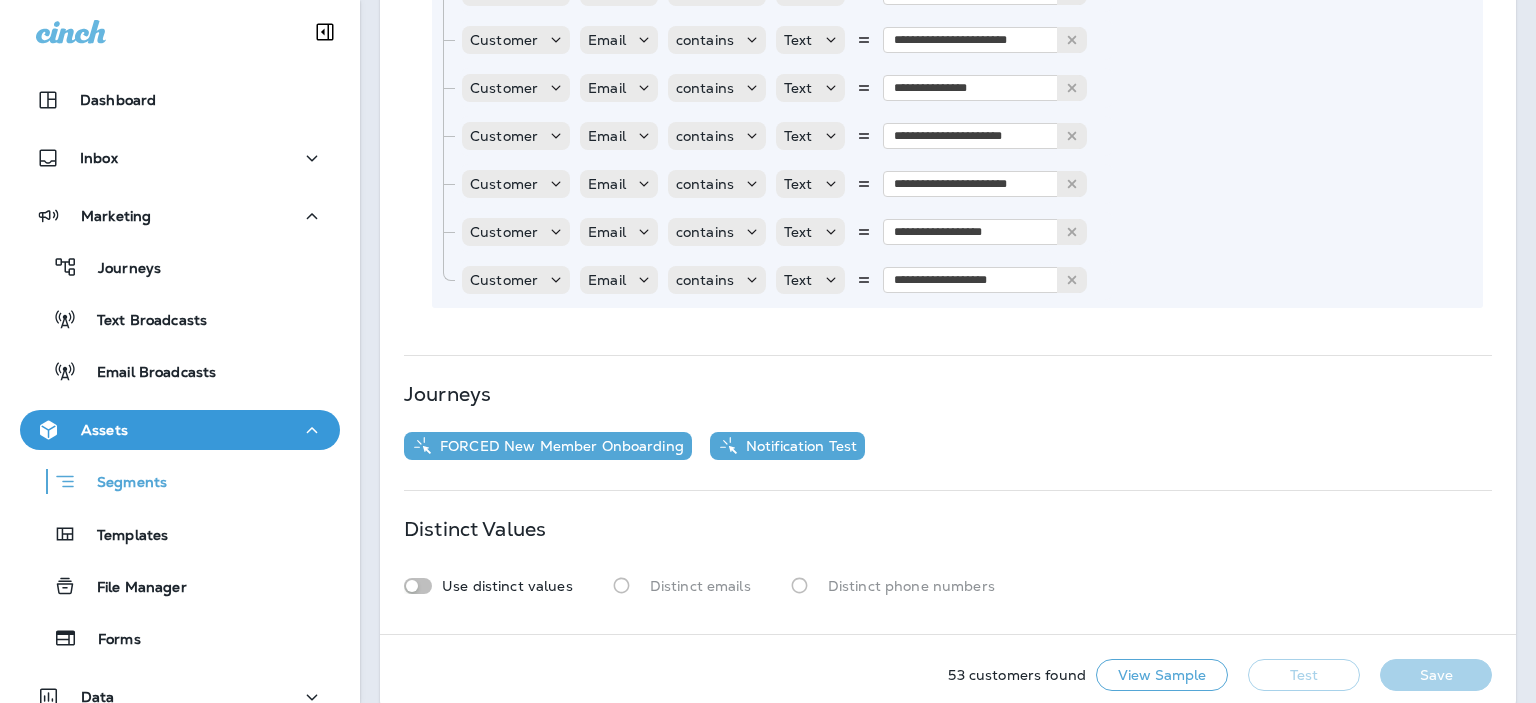 scroll, scrollTop: 2330, scrollLeft: 0, axis: vertical 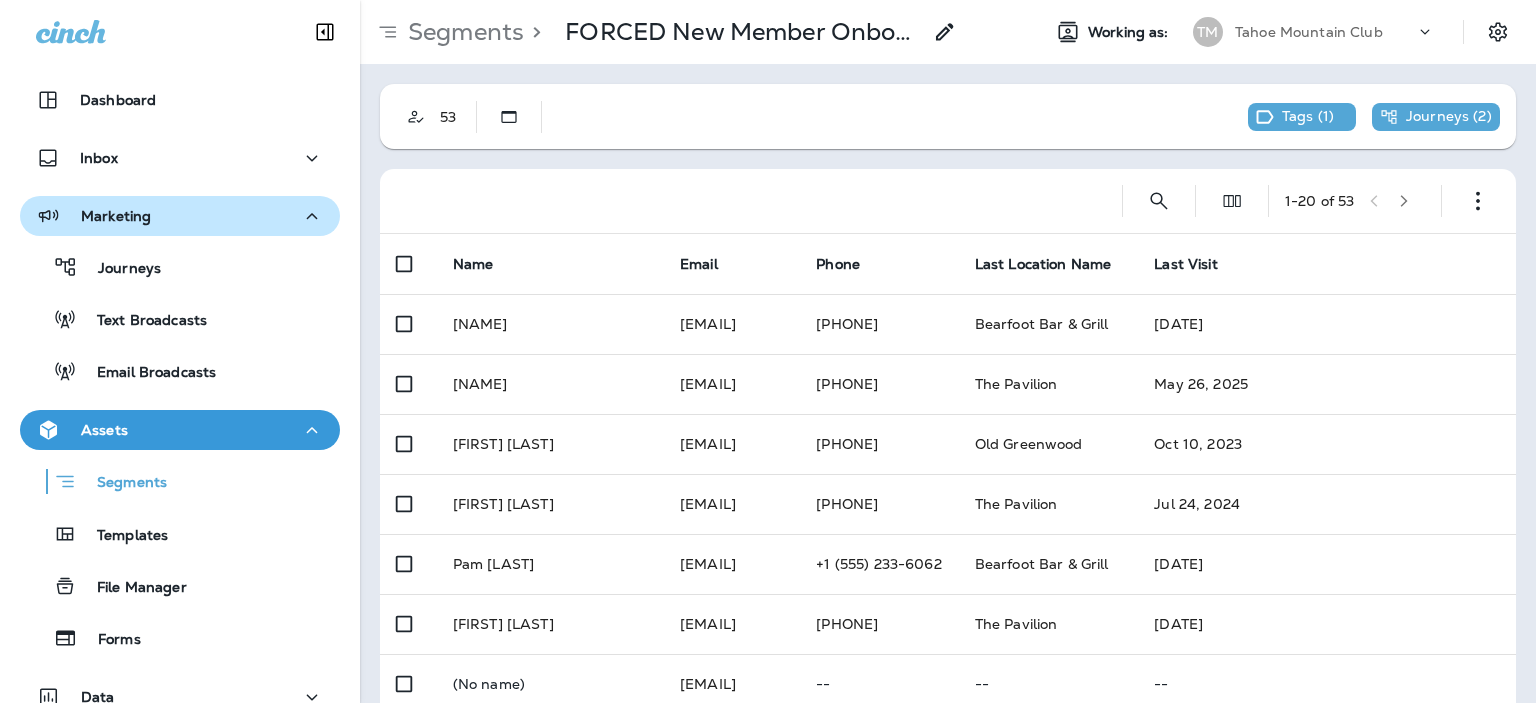 click on "Marketing" at bounding box center [116, 216] 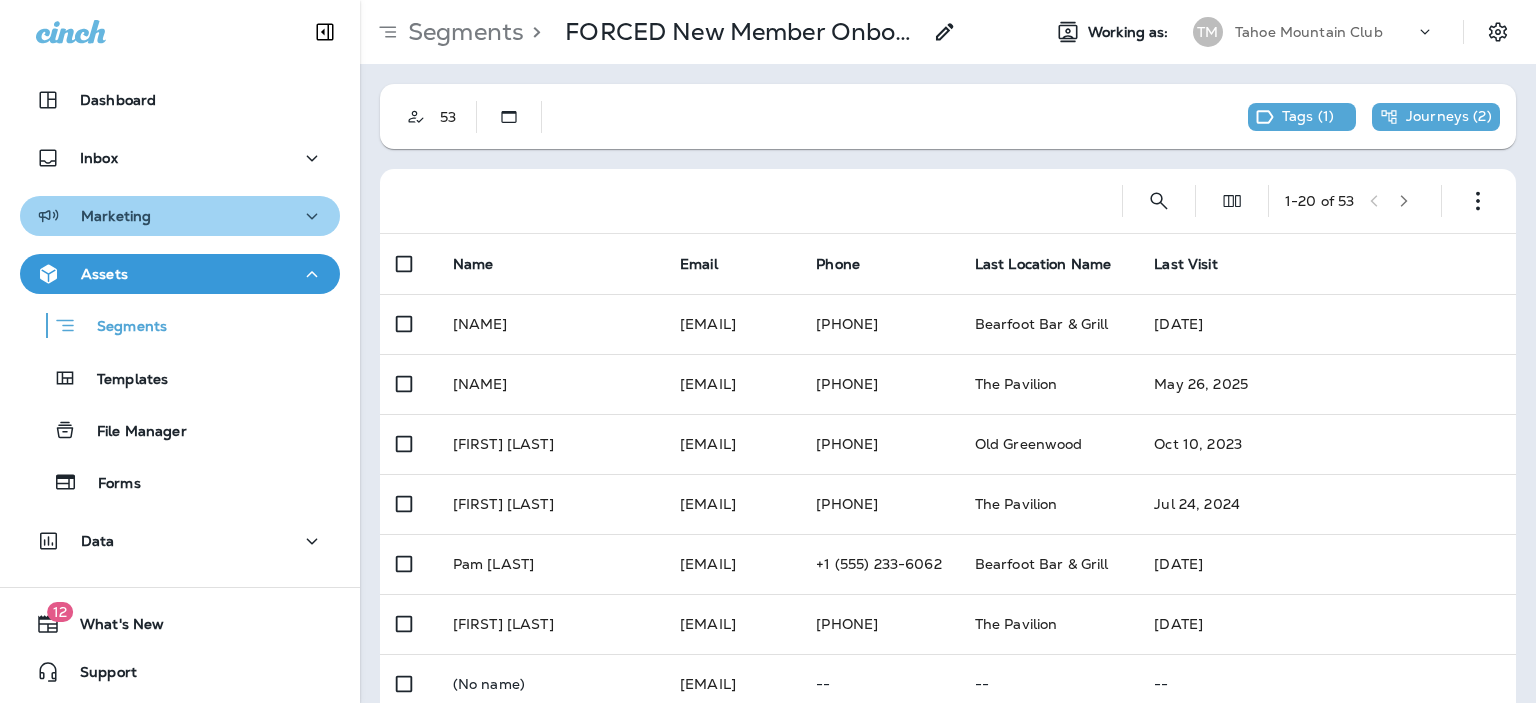 click 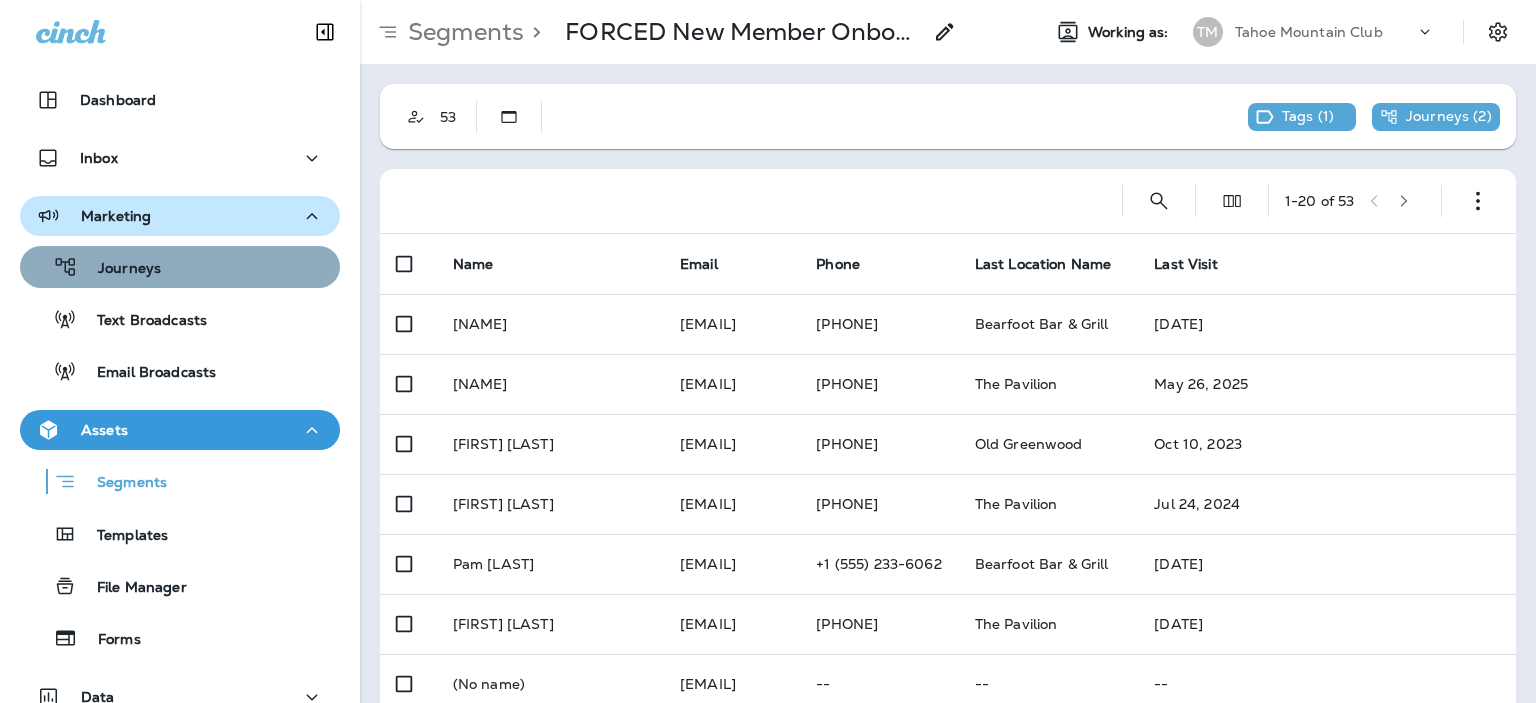 click on "Journeys" at bounding box center (180, 267) 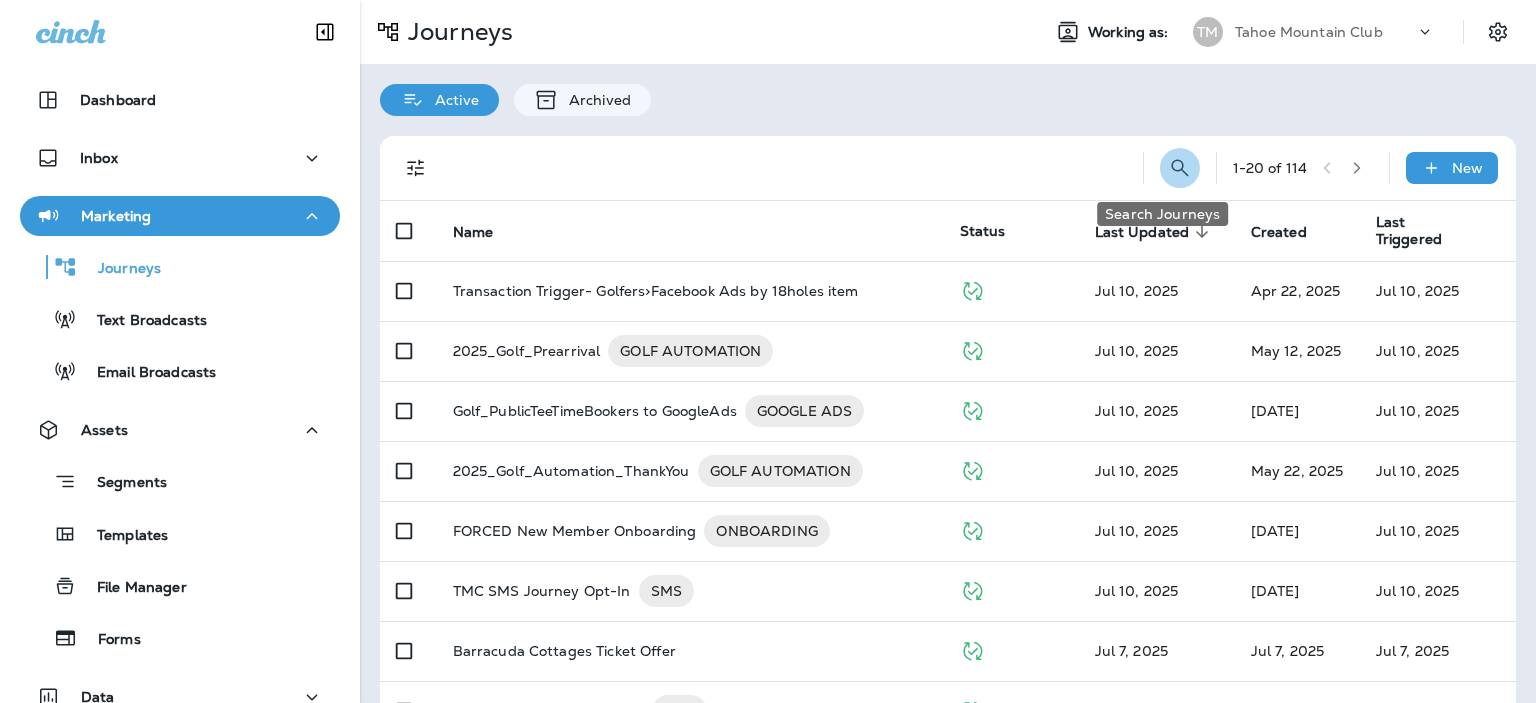 click at bounding box center [1180, 168] 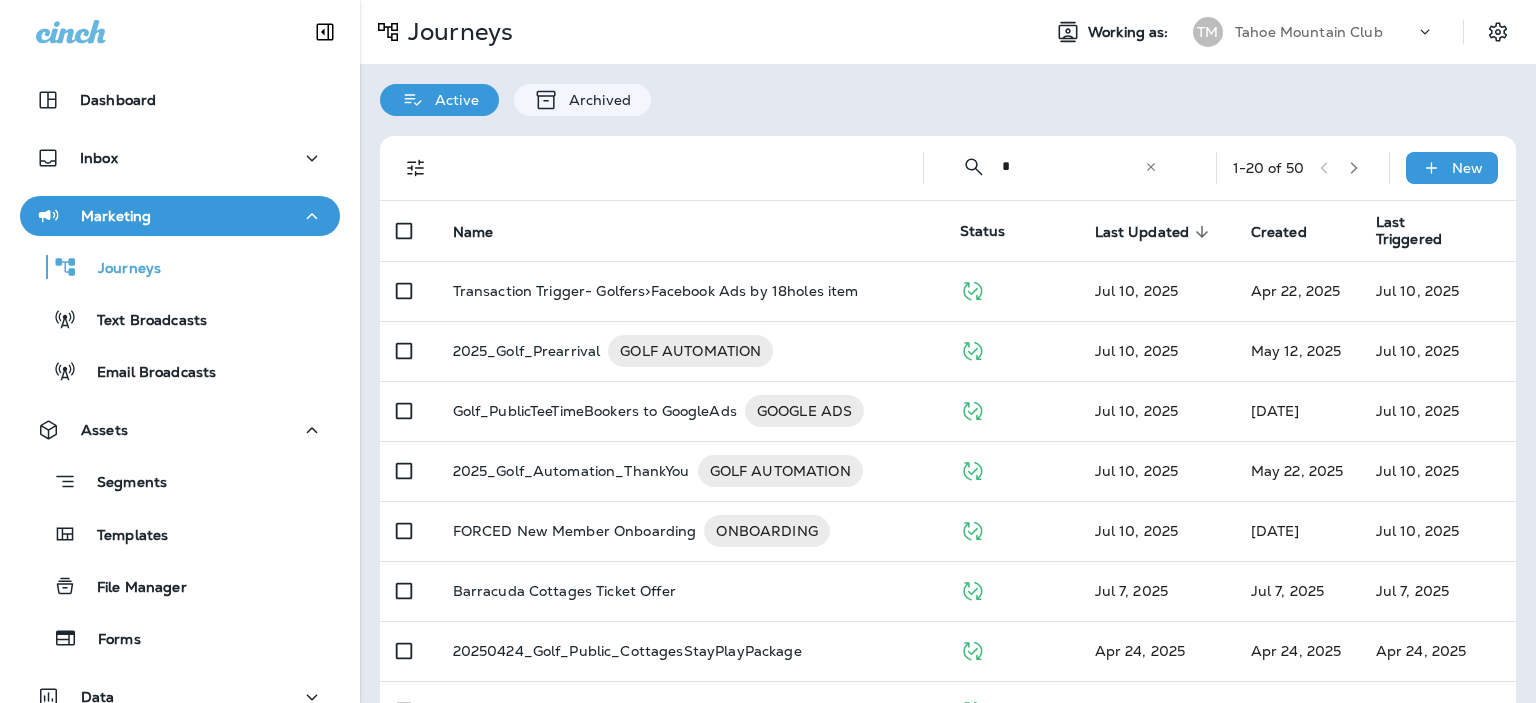 type on "******" 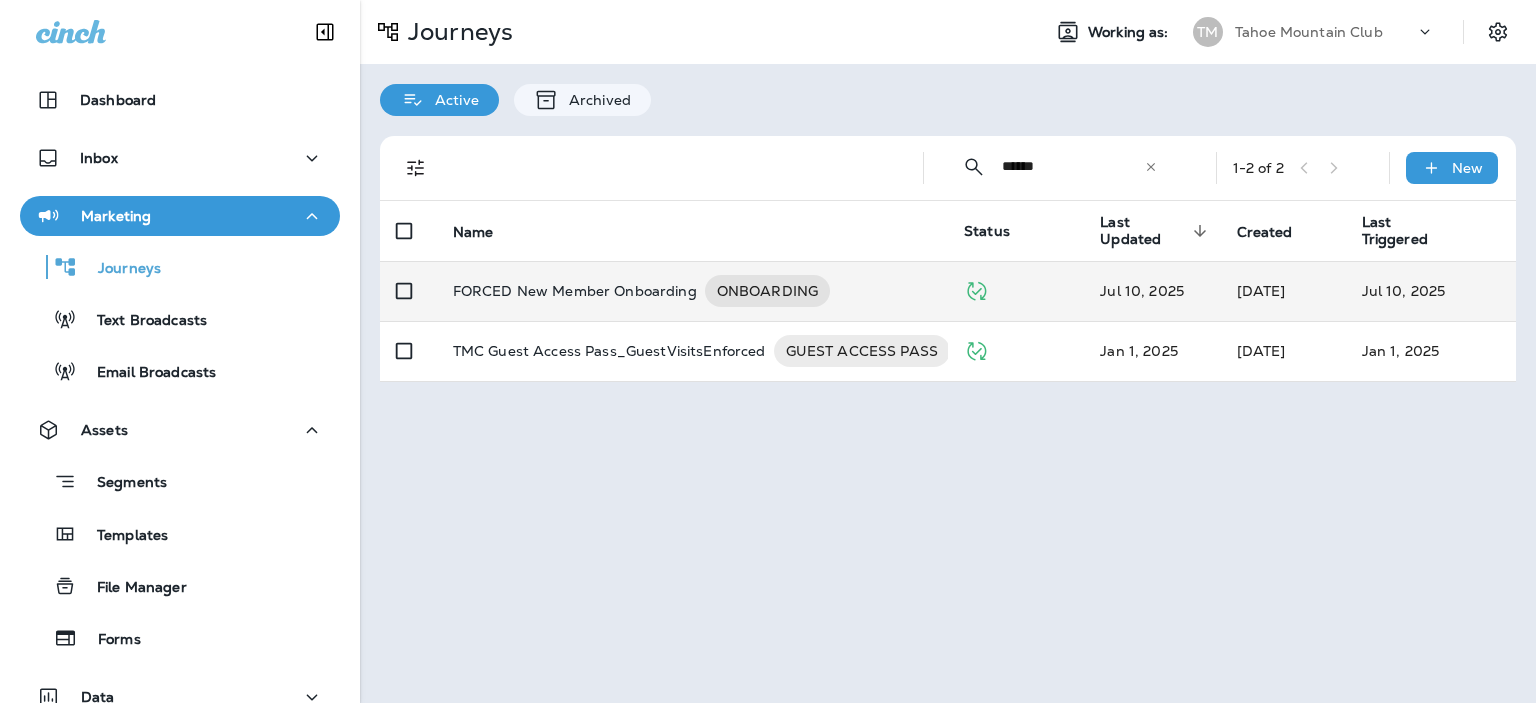 click on "FORCED New Member Onboarding" at bounding box center (575, 291) 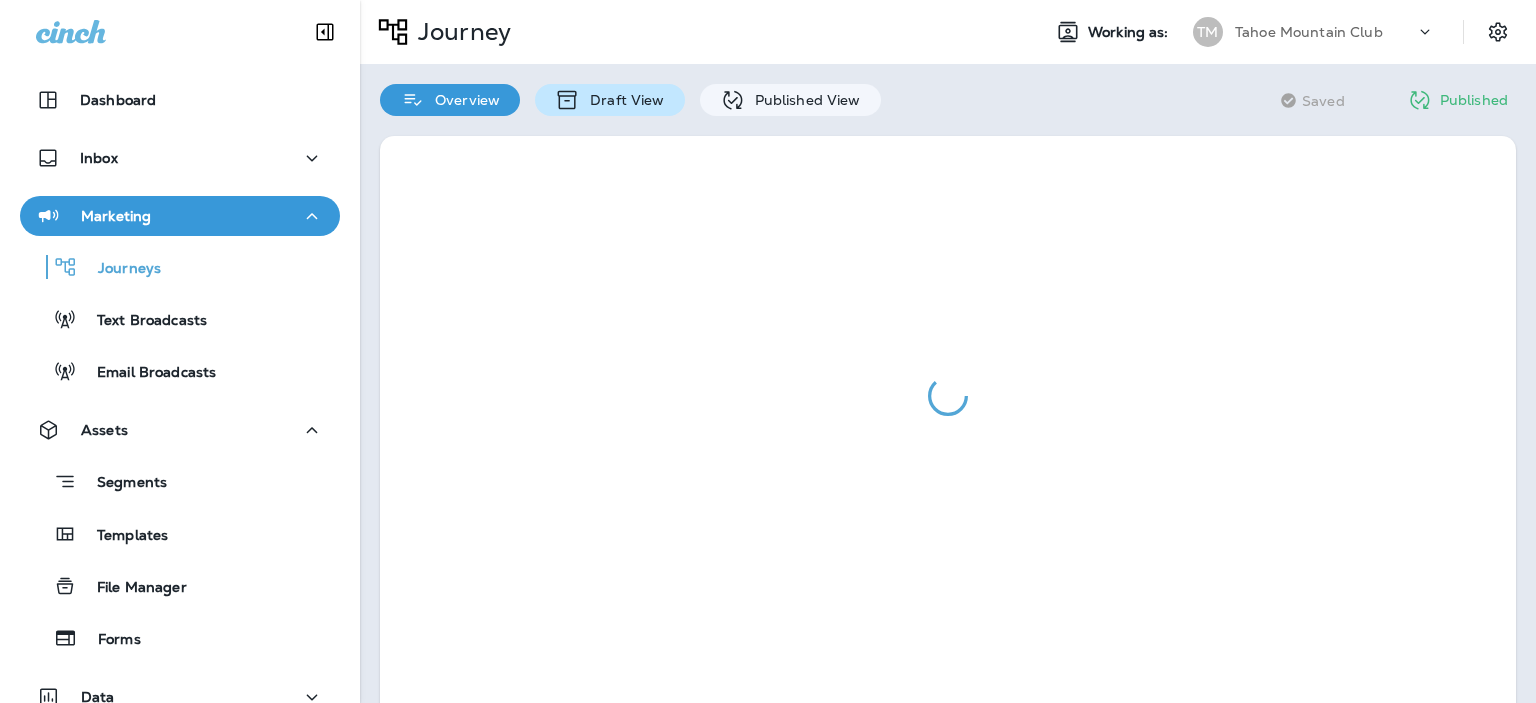 click on "Draft View" at bounding box center [622, 100] 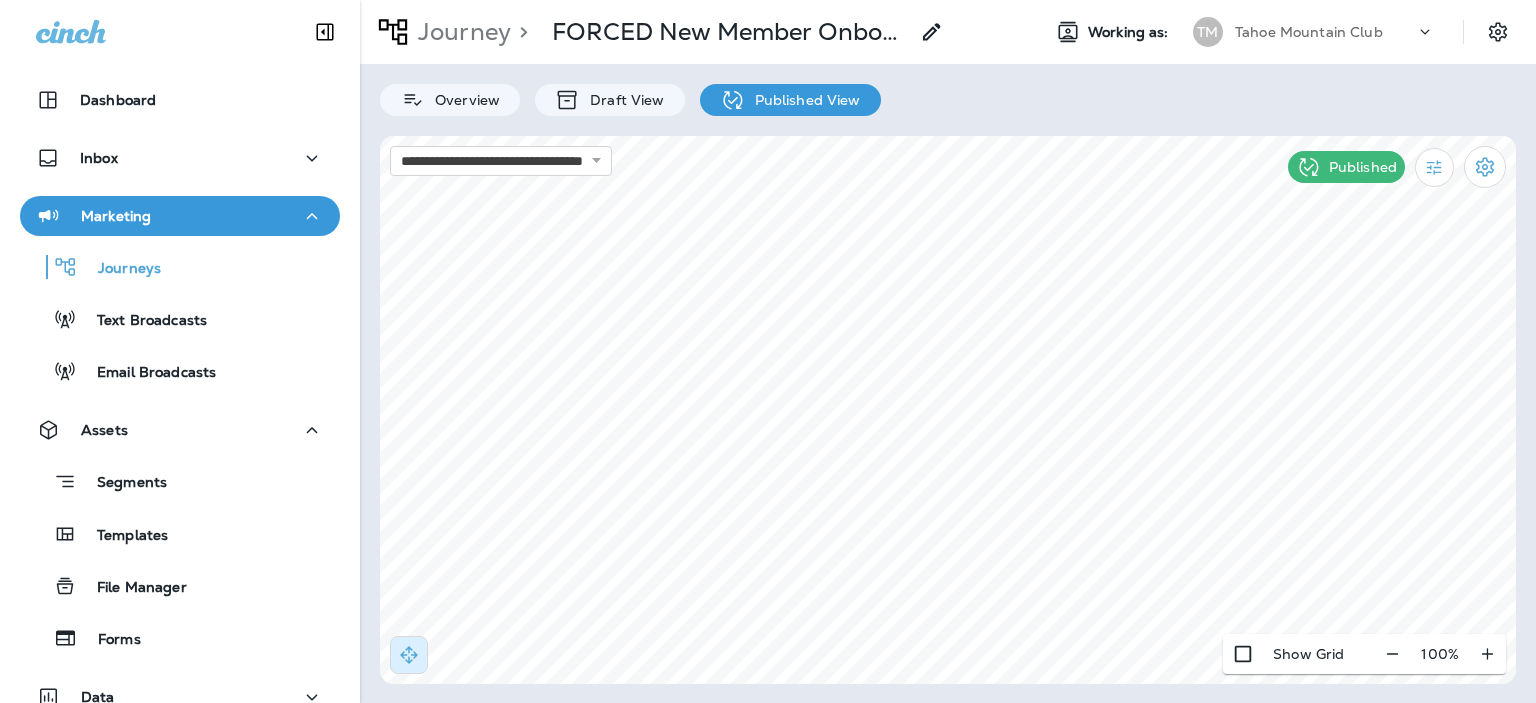 scroll, scrollTop: 0, scrollLeft: 0, axis: both 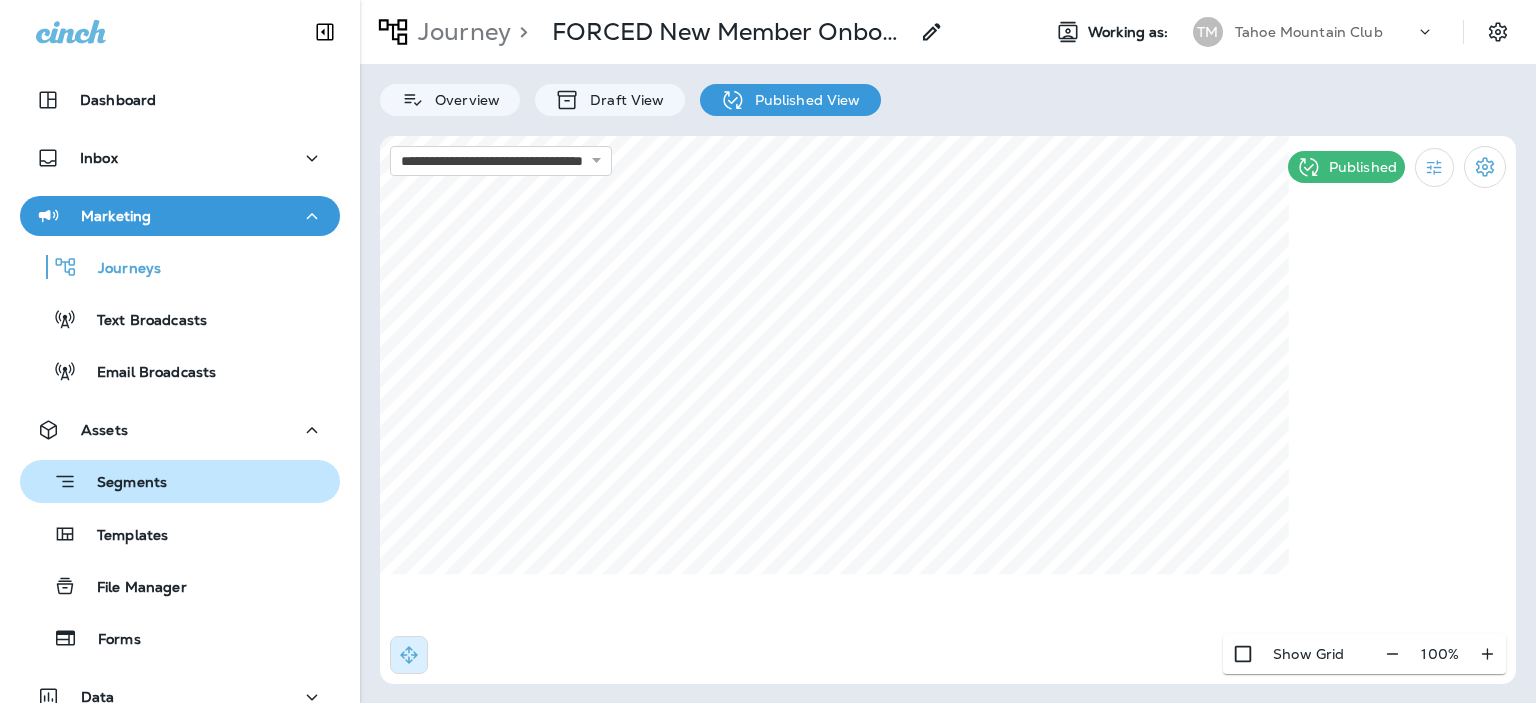 click on "Segments" at bounding box center [97, 481] 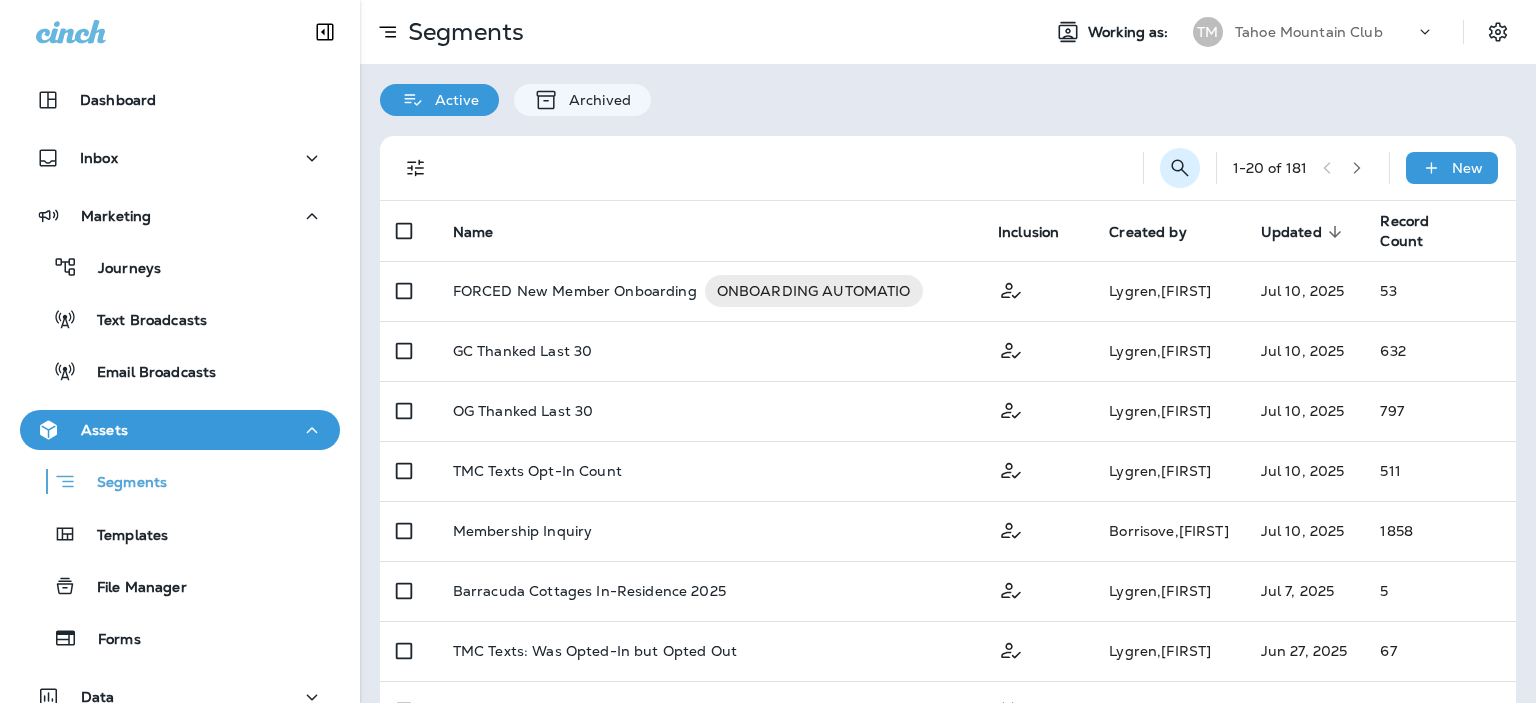 click 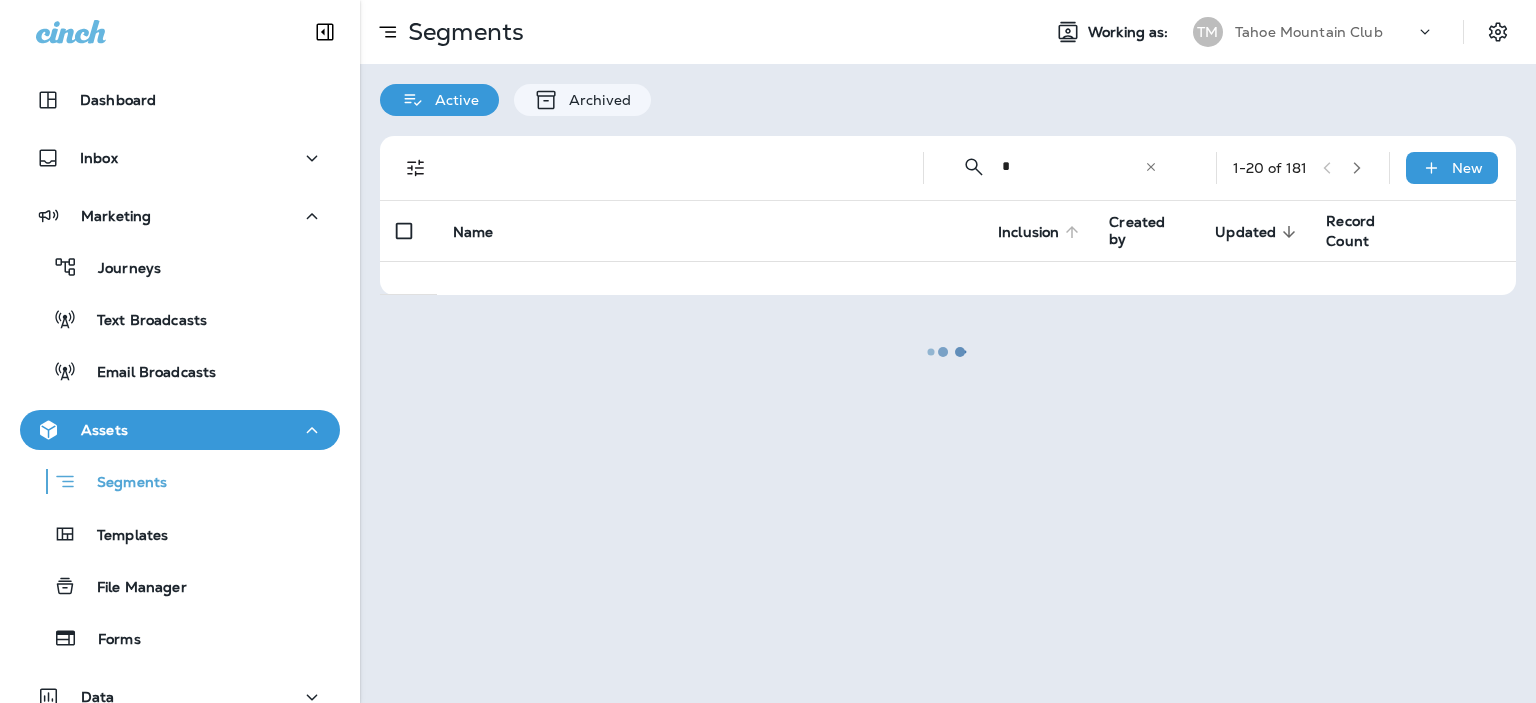 type on "******" 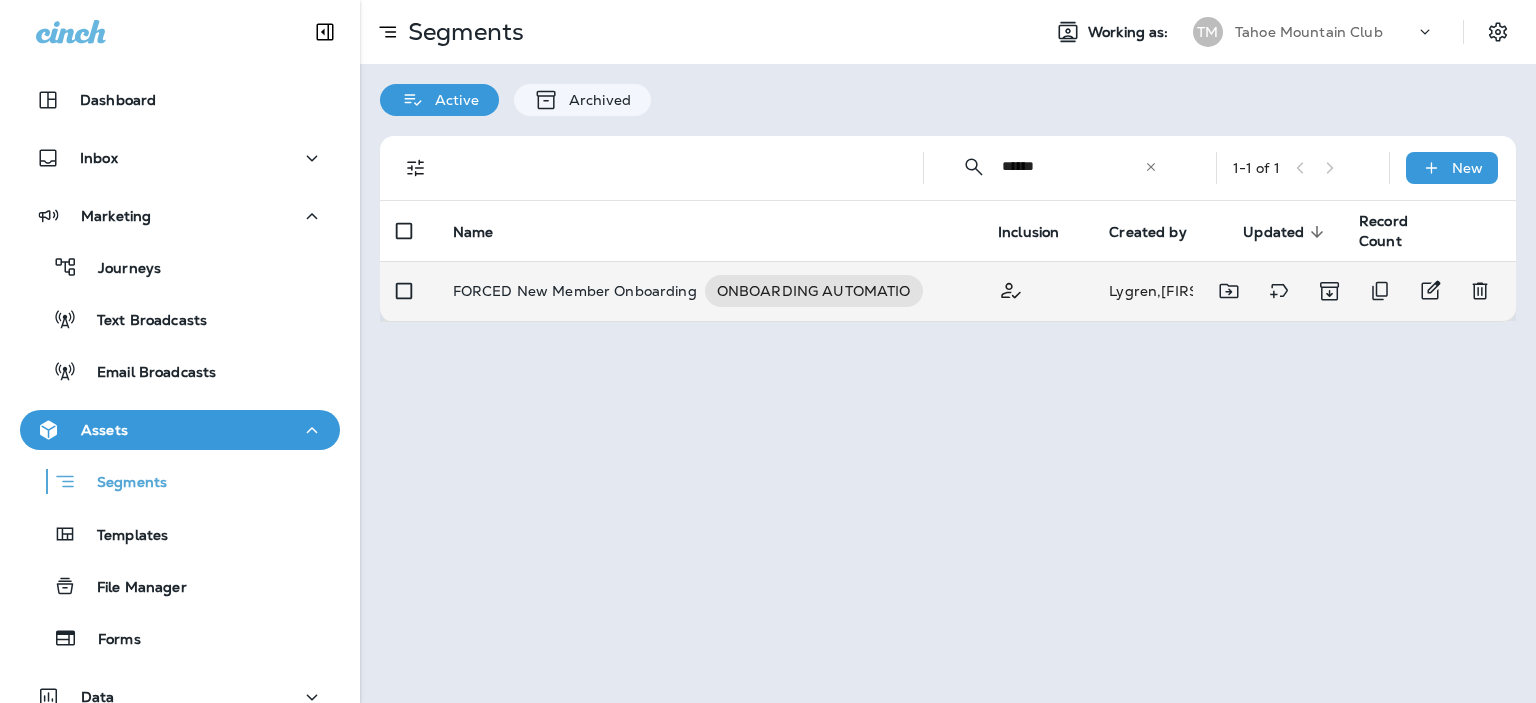 click on "FORCED New Member Onboarding" at bounding box center [575, 291] 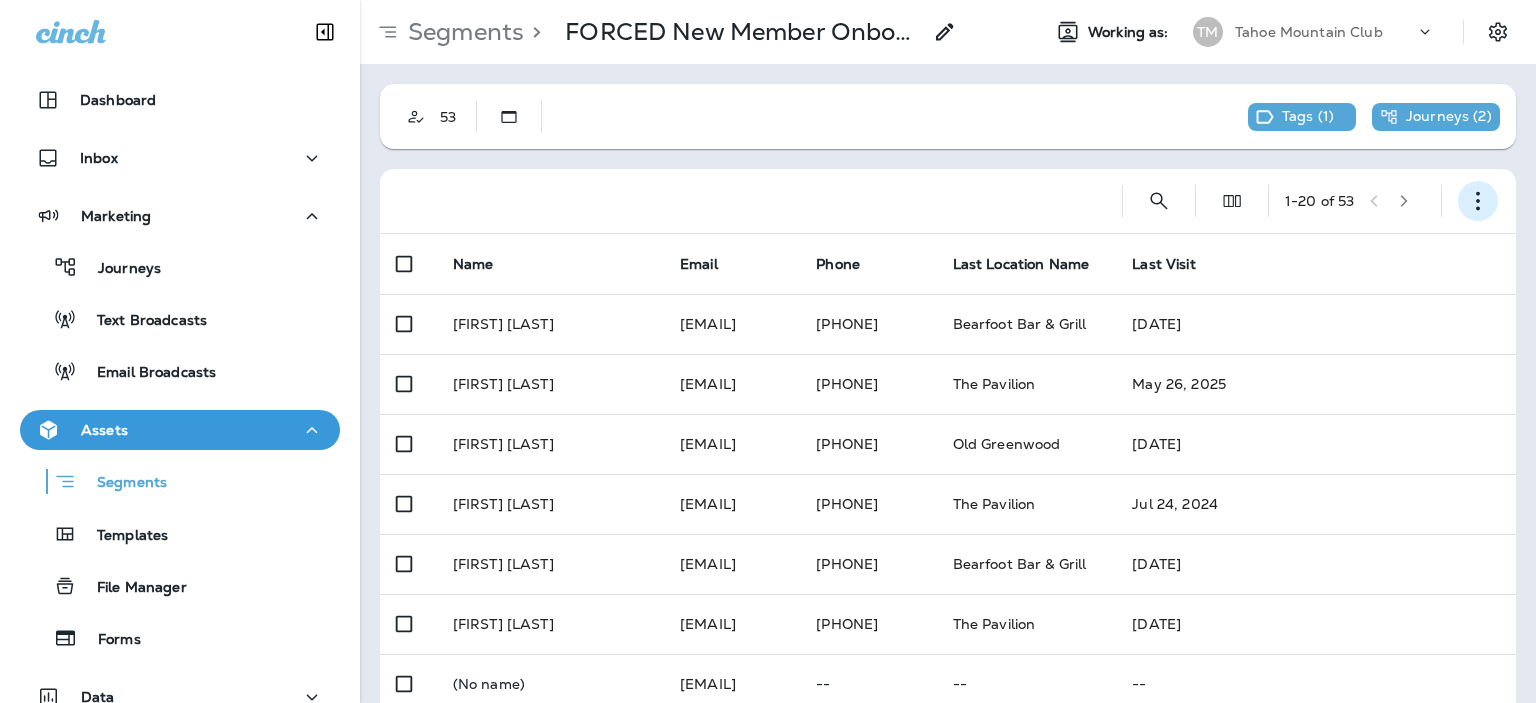 click at bounding box center [1478, 201] 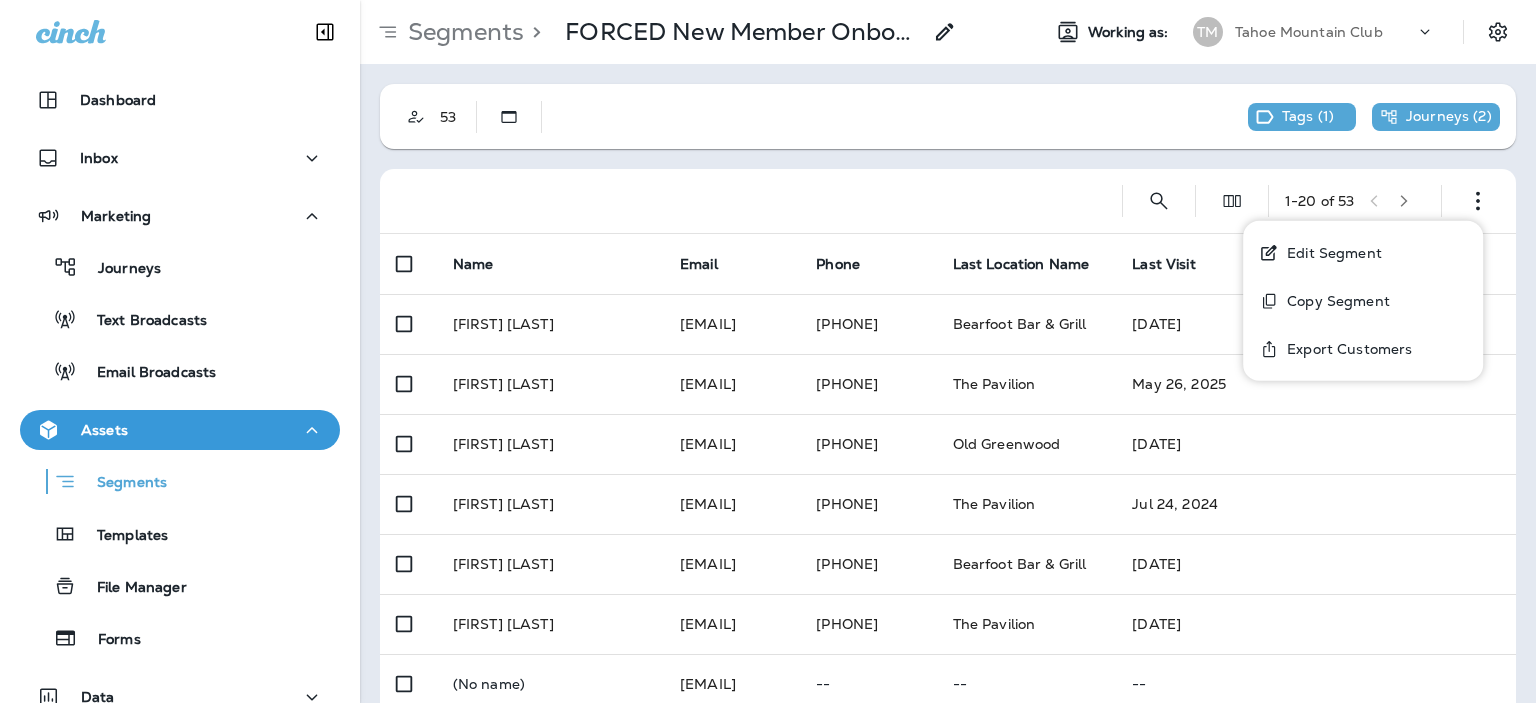 click on "Edit Segment" at bounding box center [1330, 253] 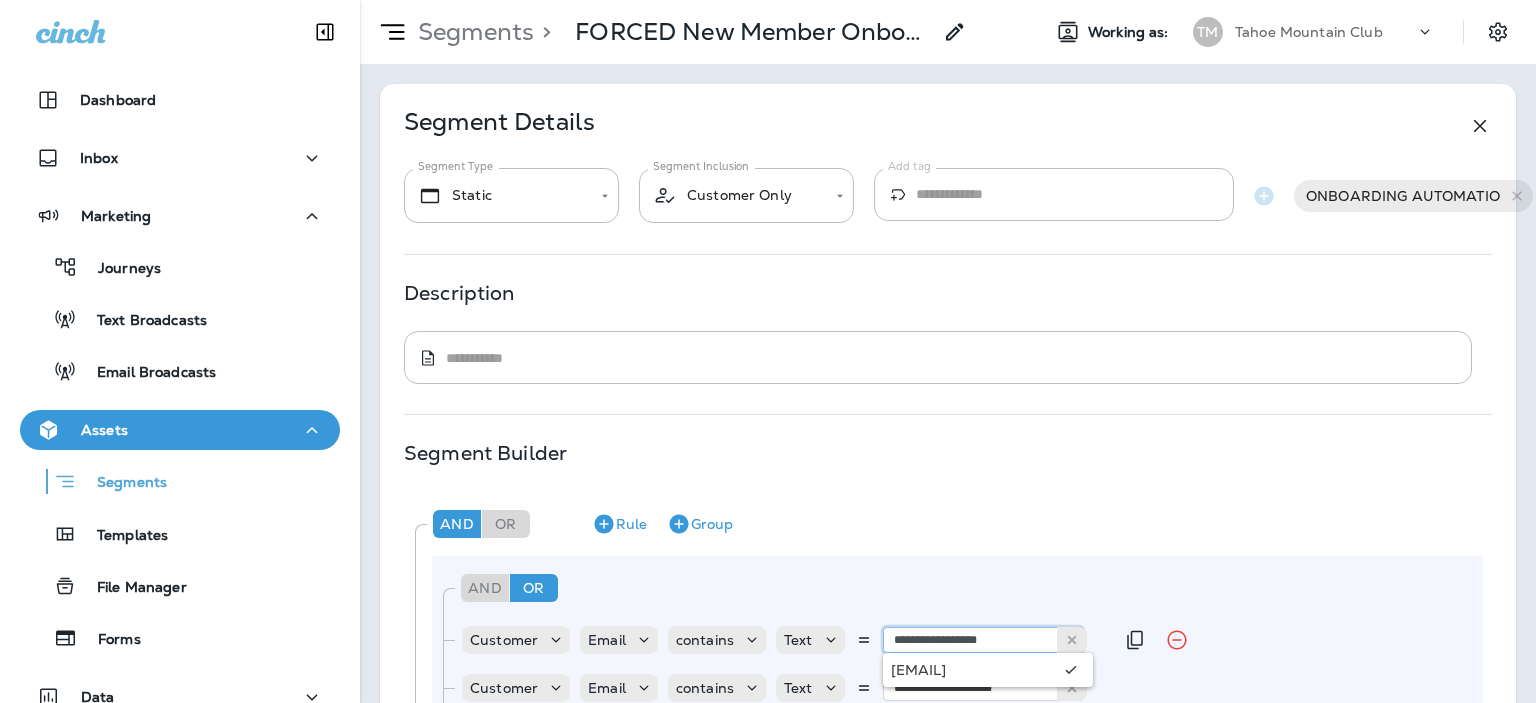 click on "**********" at bounding box center (983, 640) 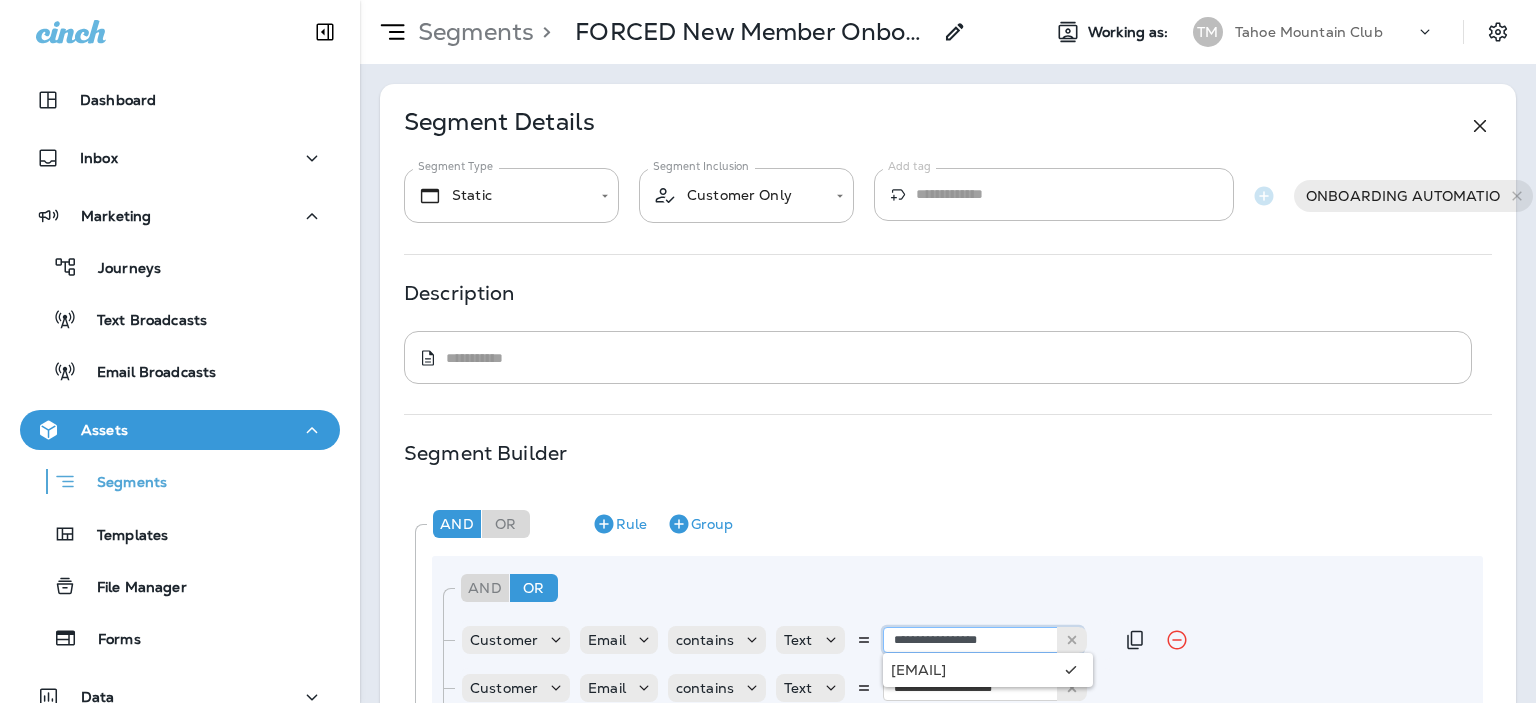 scroll, scrollTop: 200, scrollLeft: 0, axis: vertical 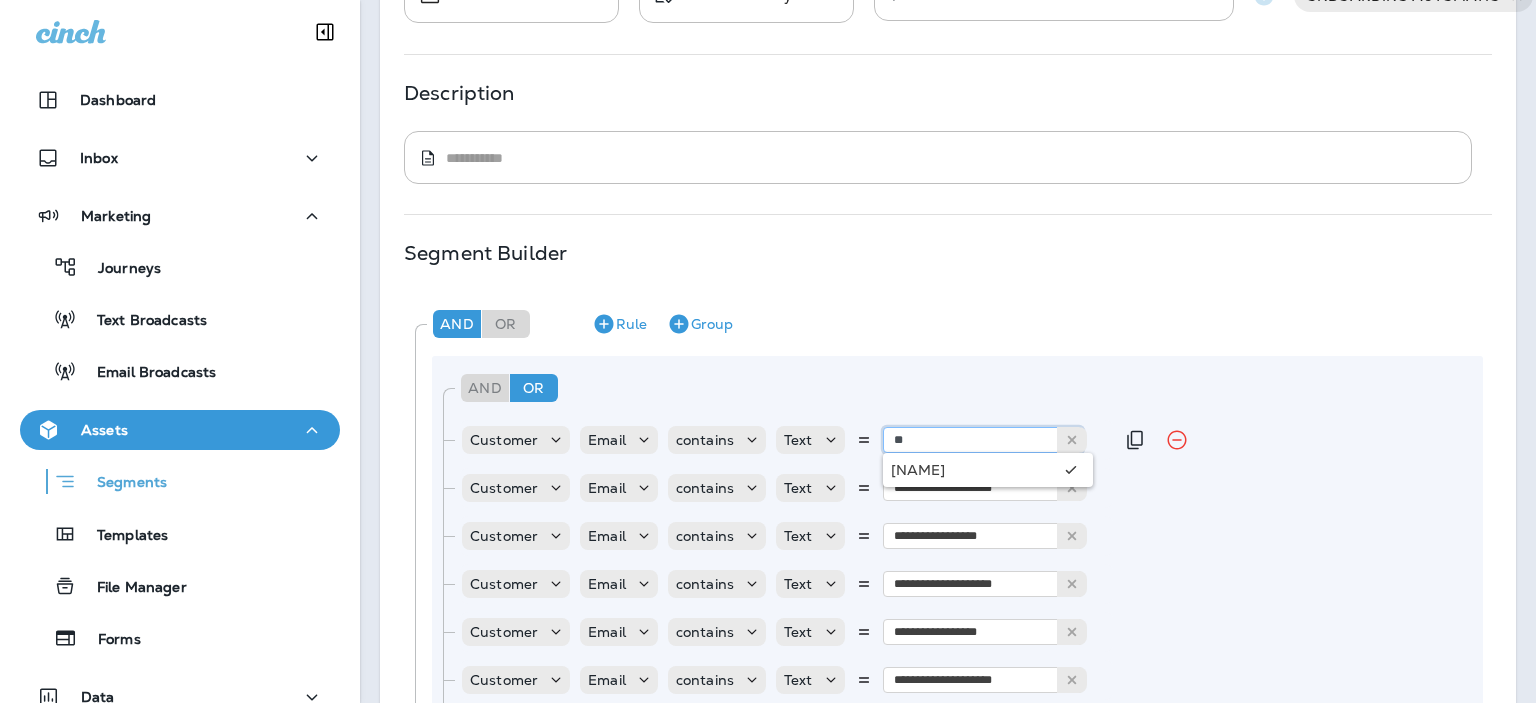 type on "*" 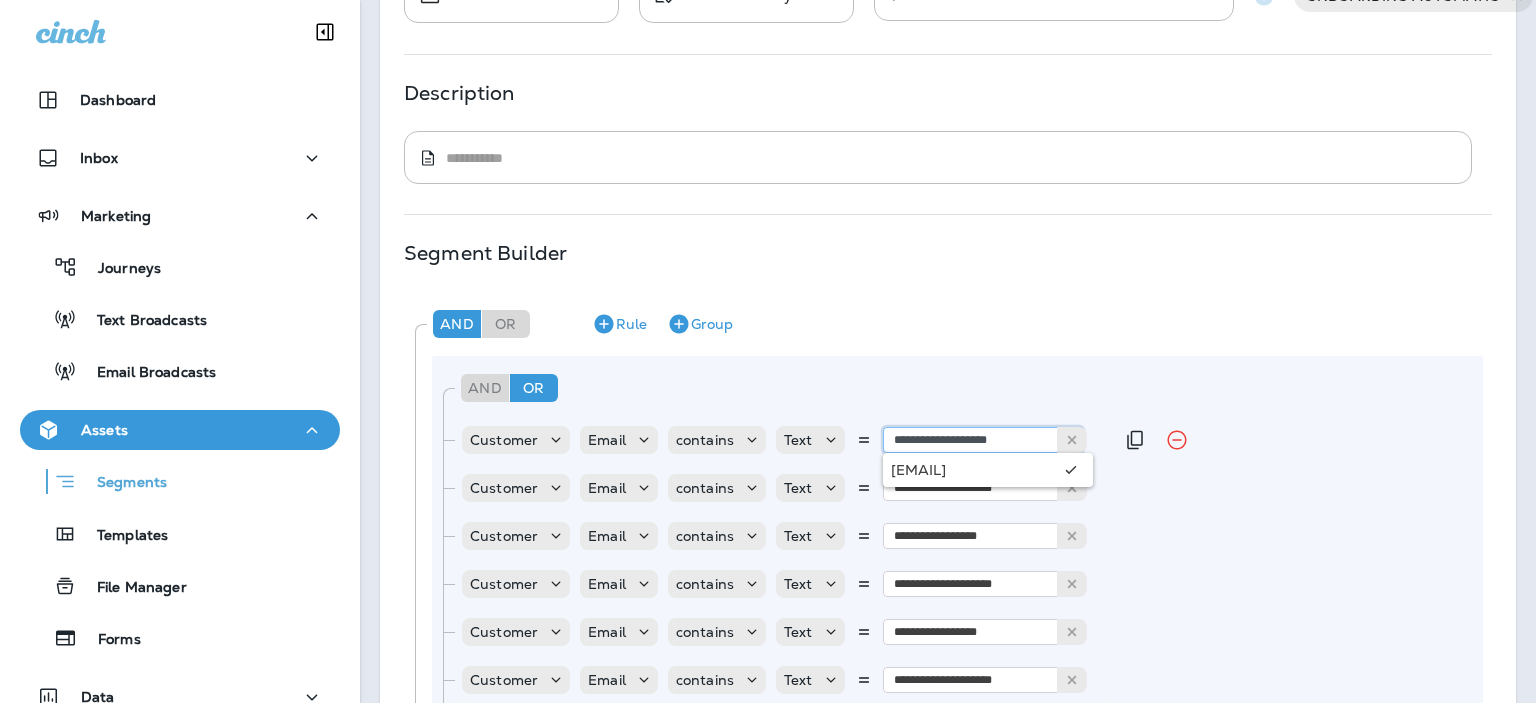 type on "**********" 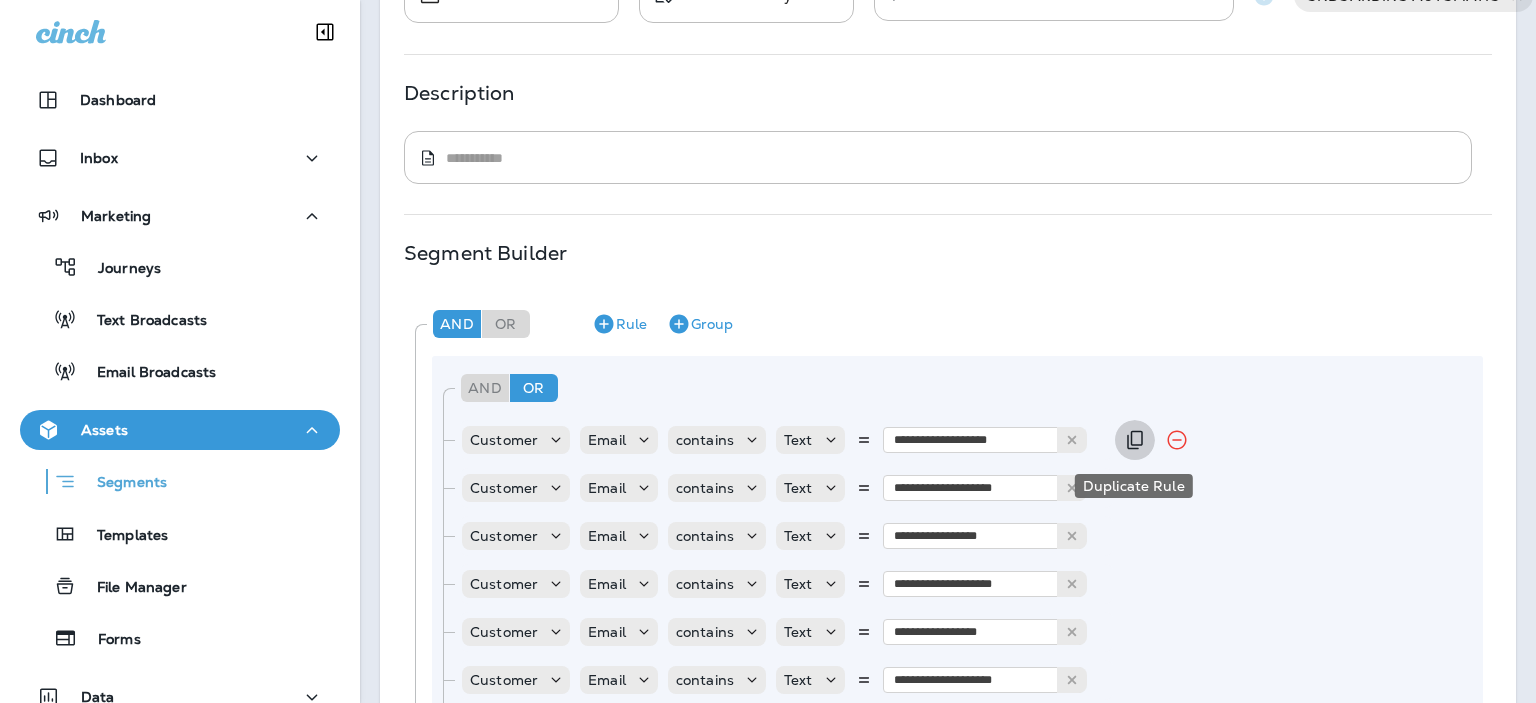 type 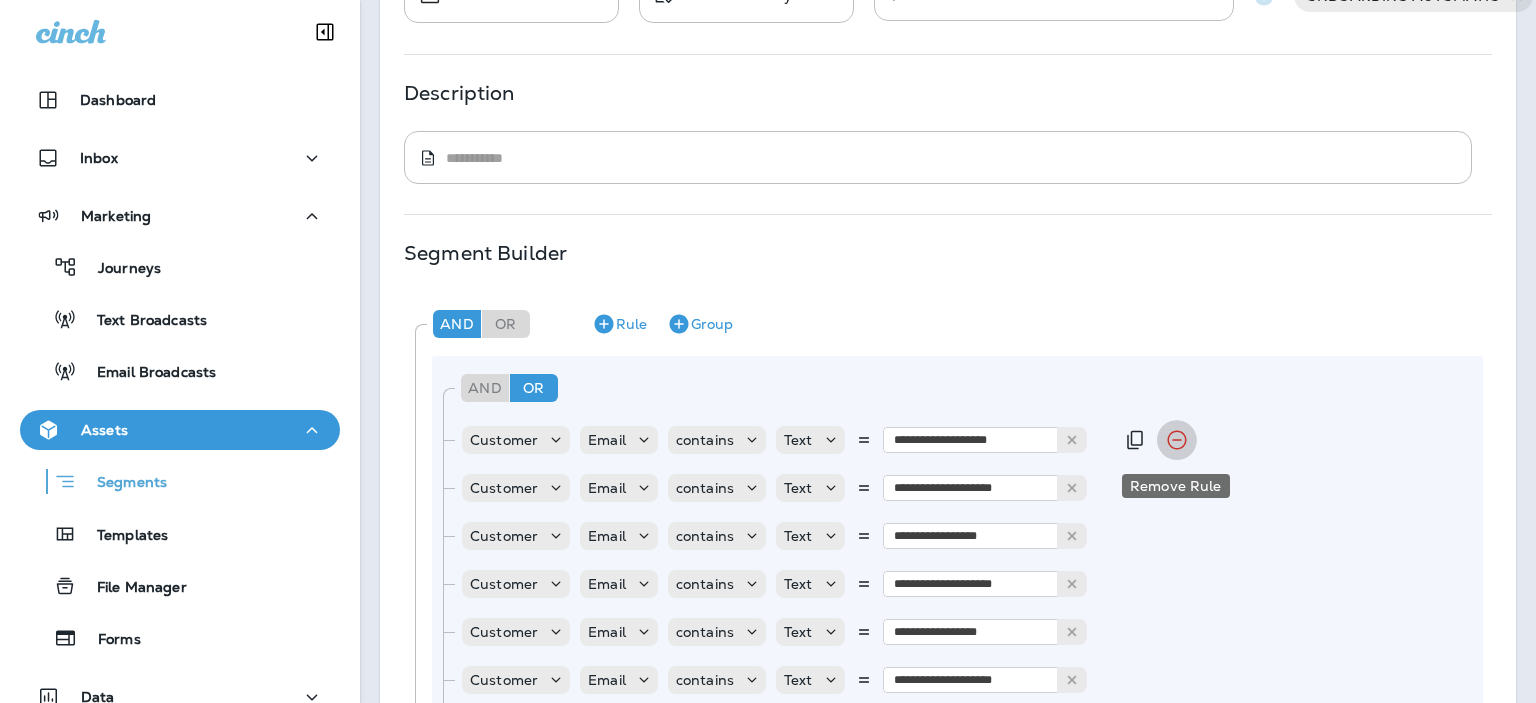 type 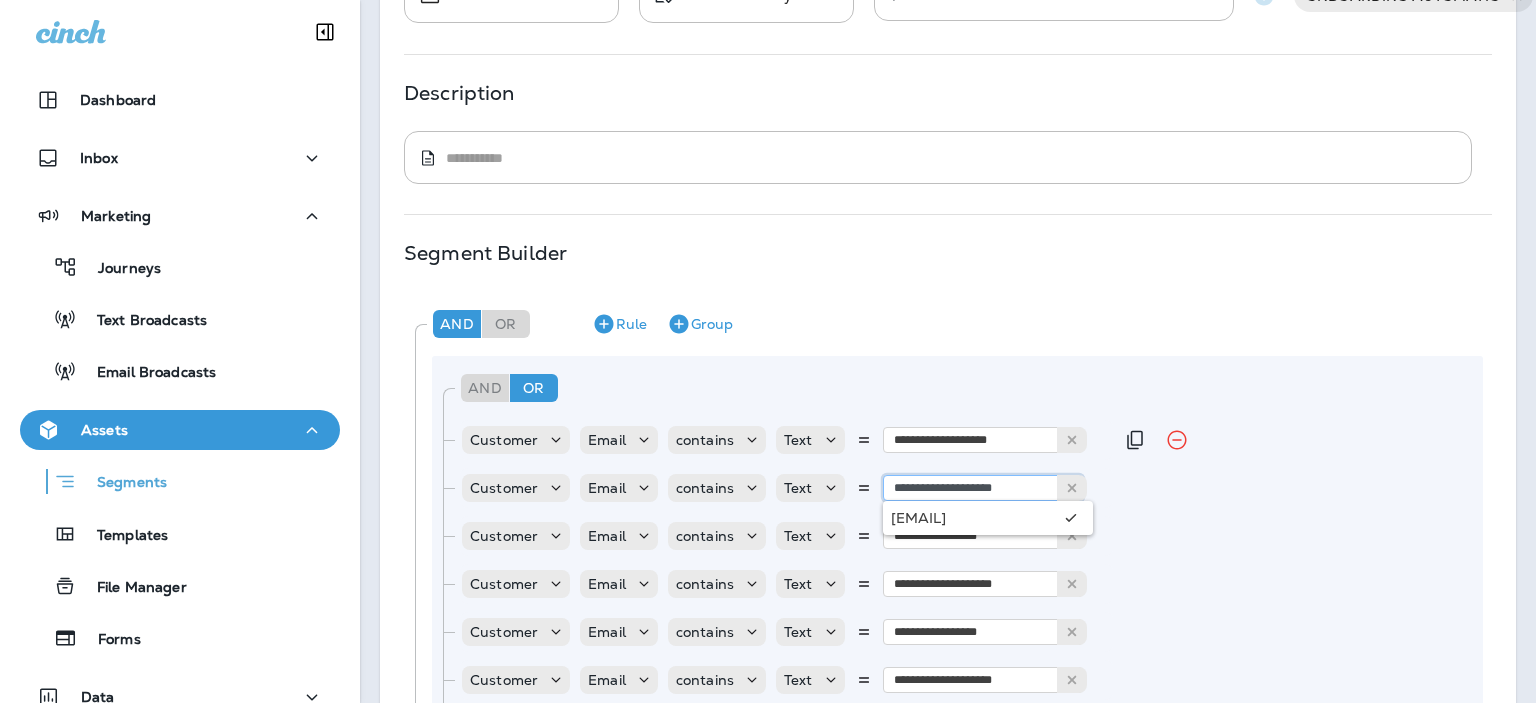 type on "**********" 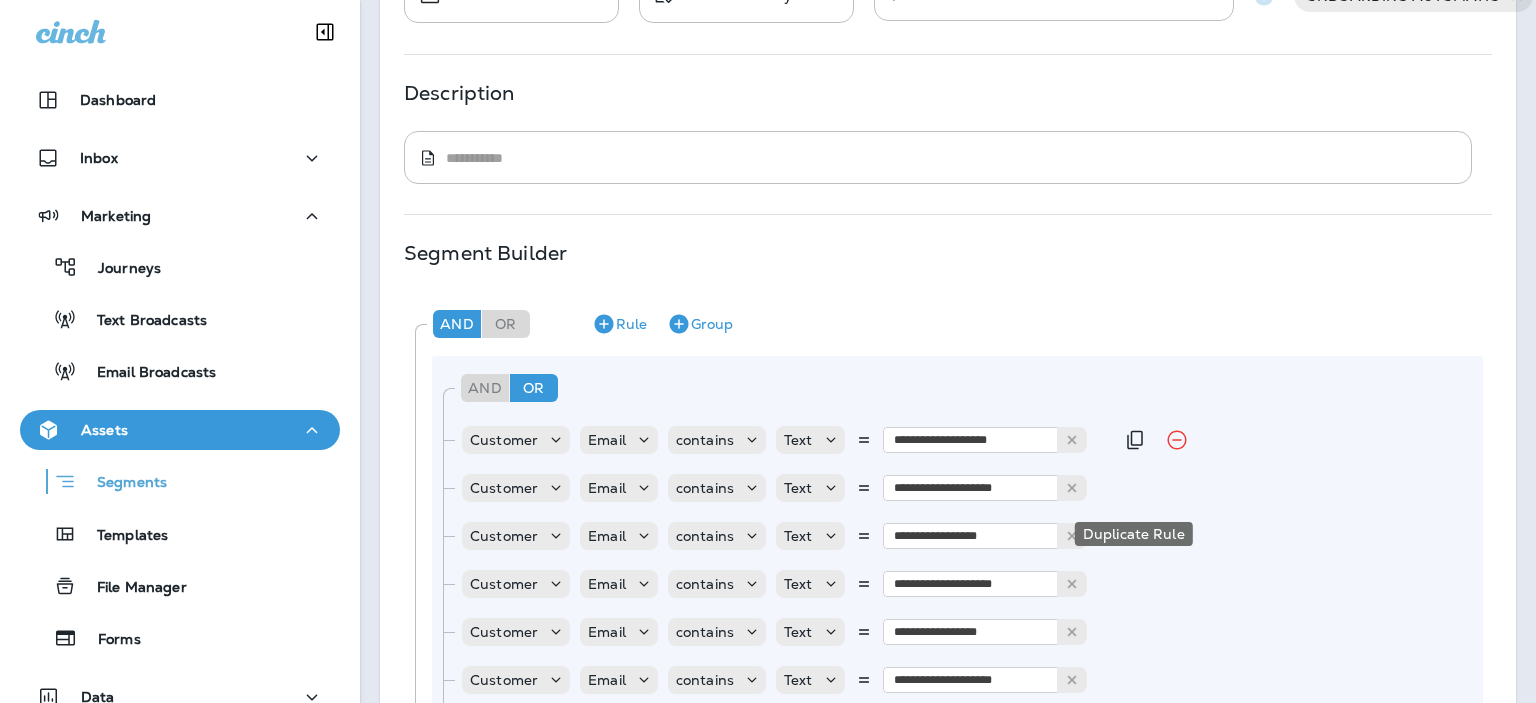 type 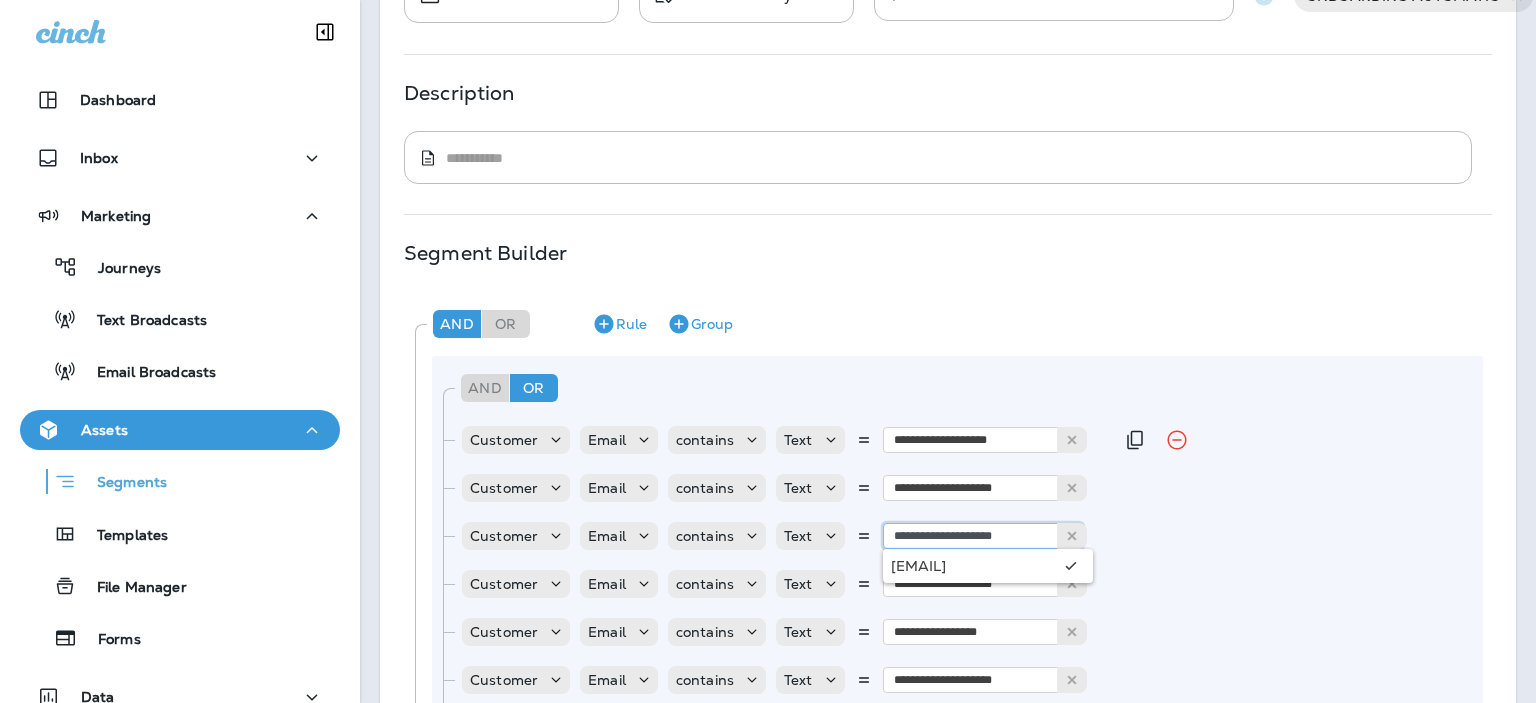 type on "**********" 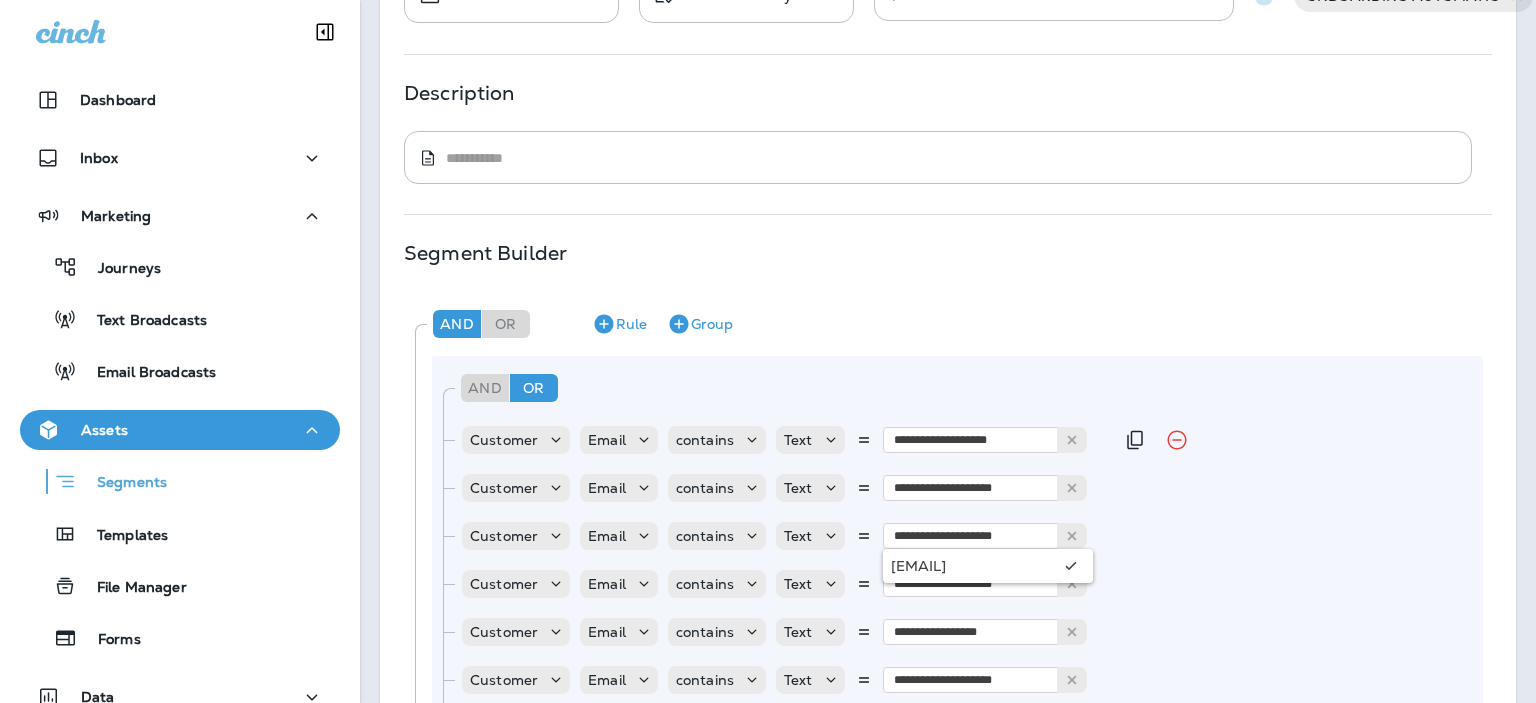 type 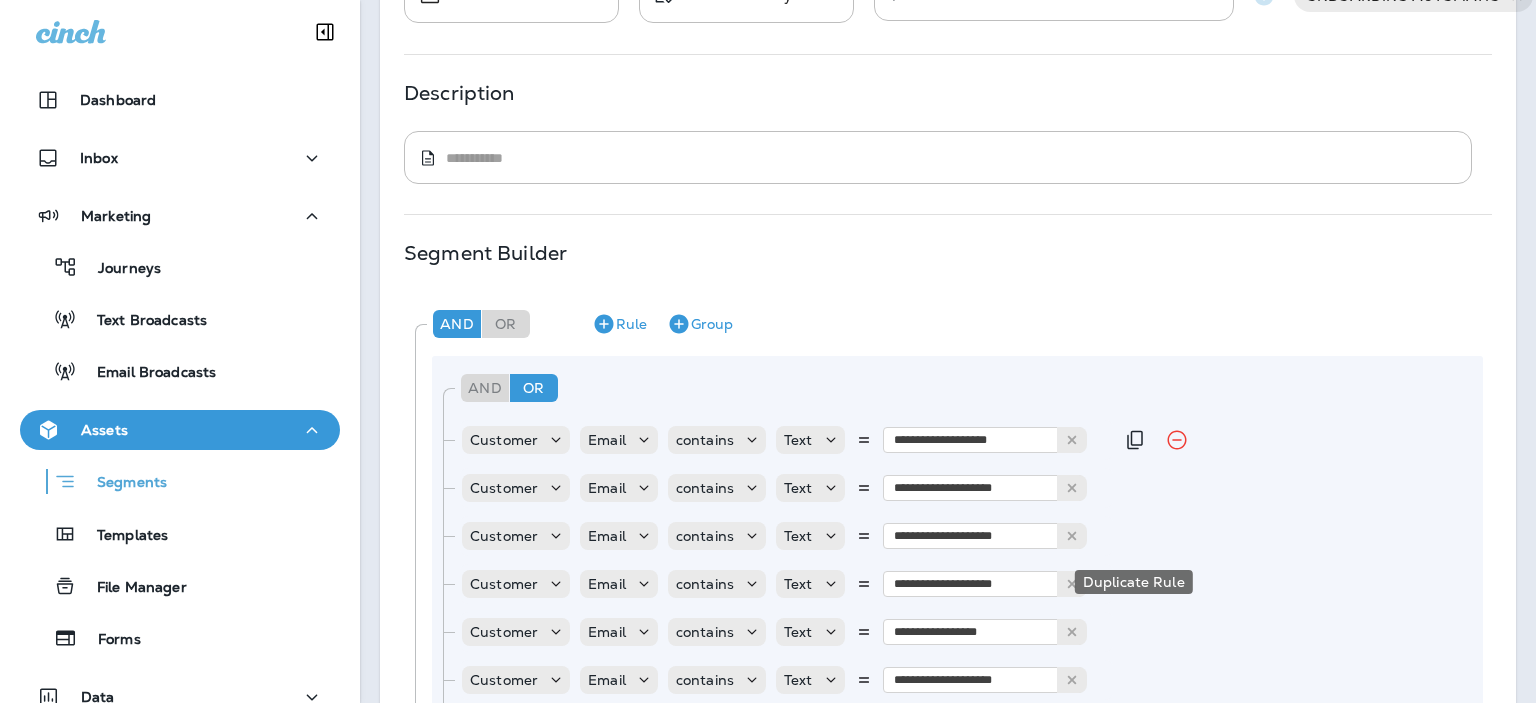 type 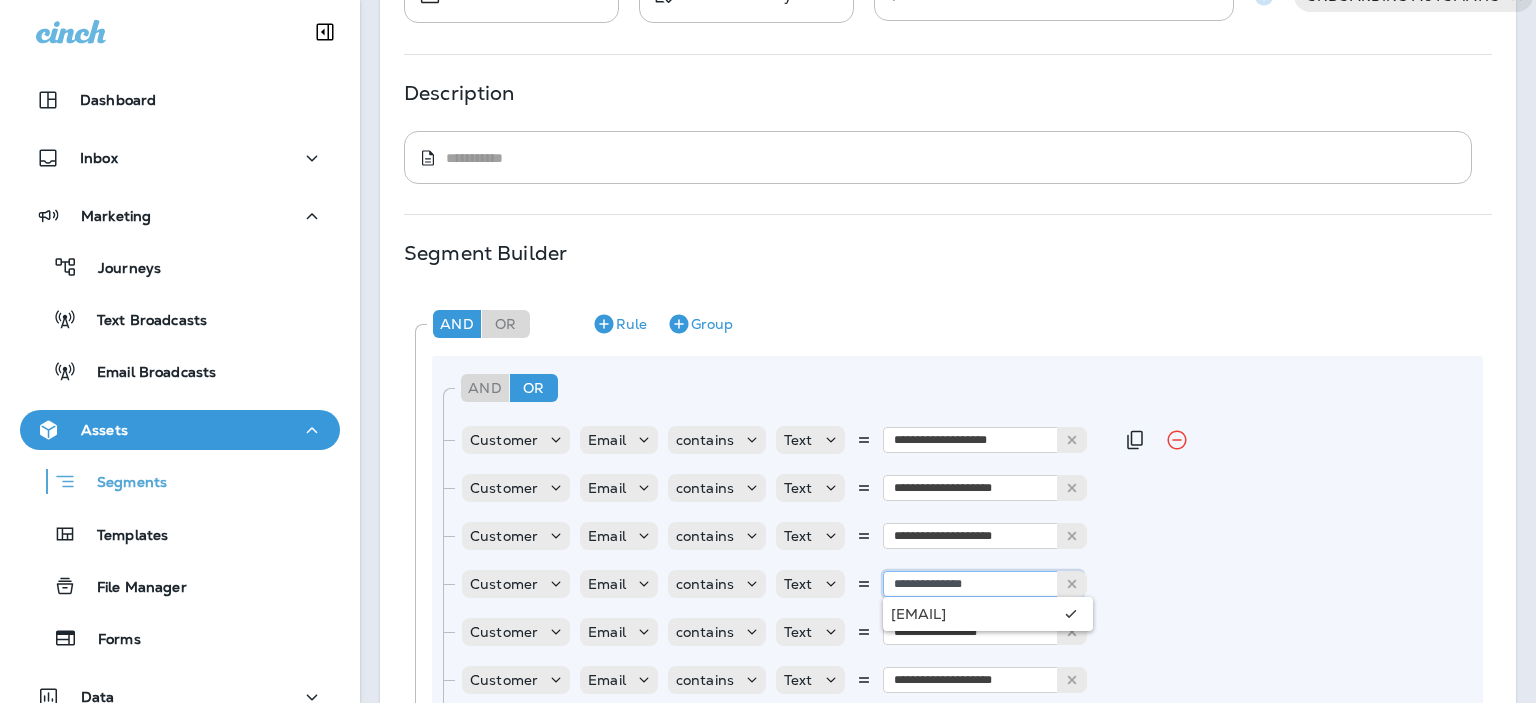 type on "**********" 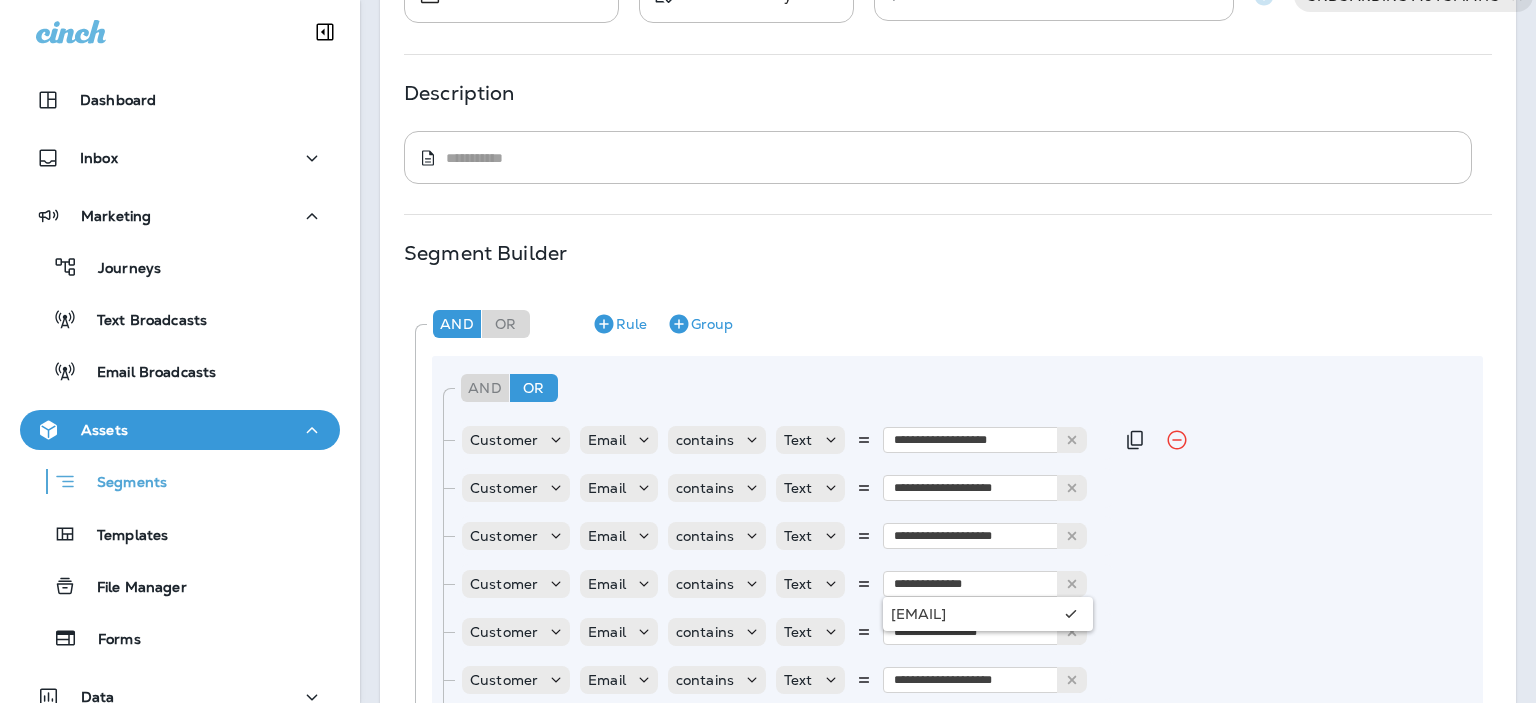 type 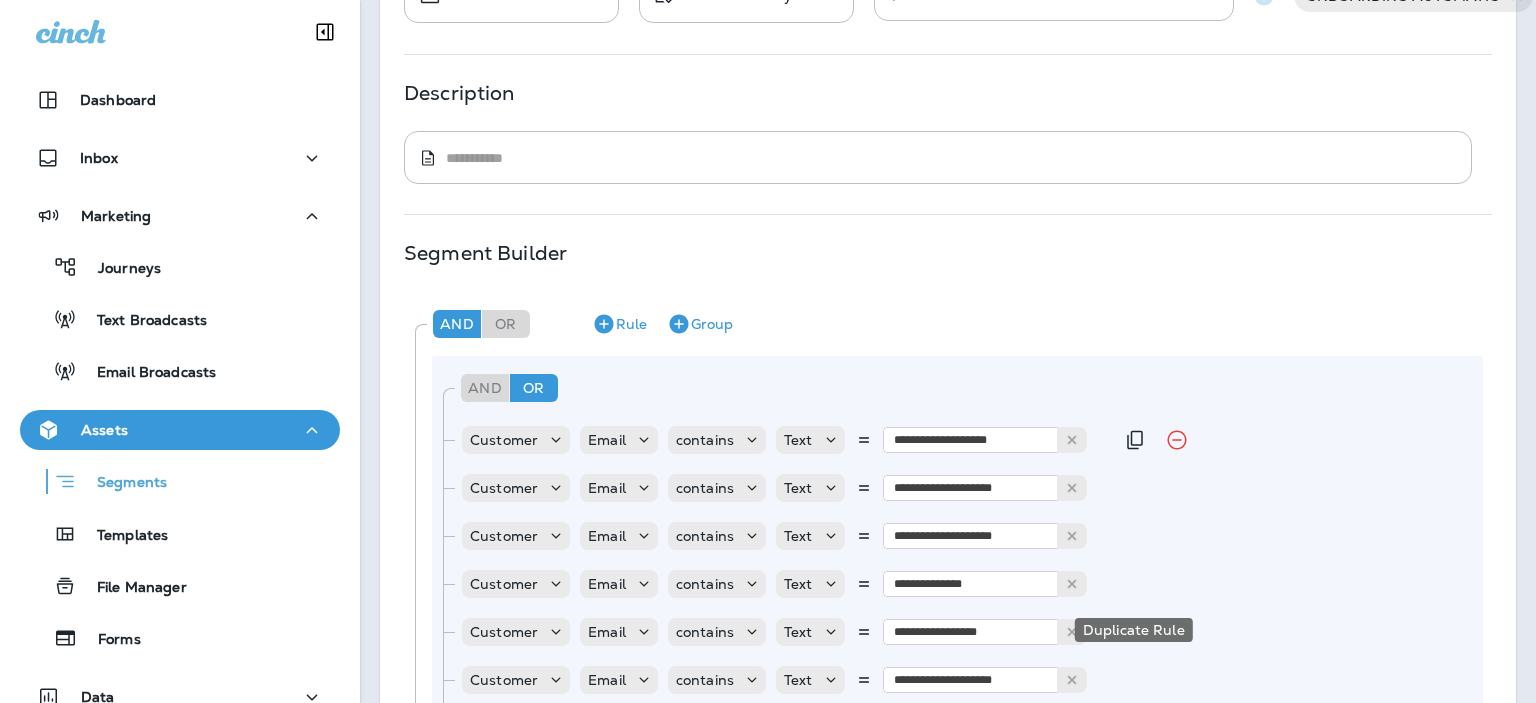 type 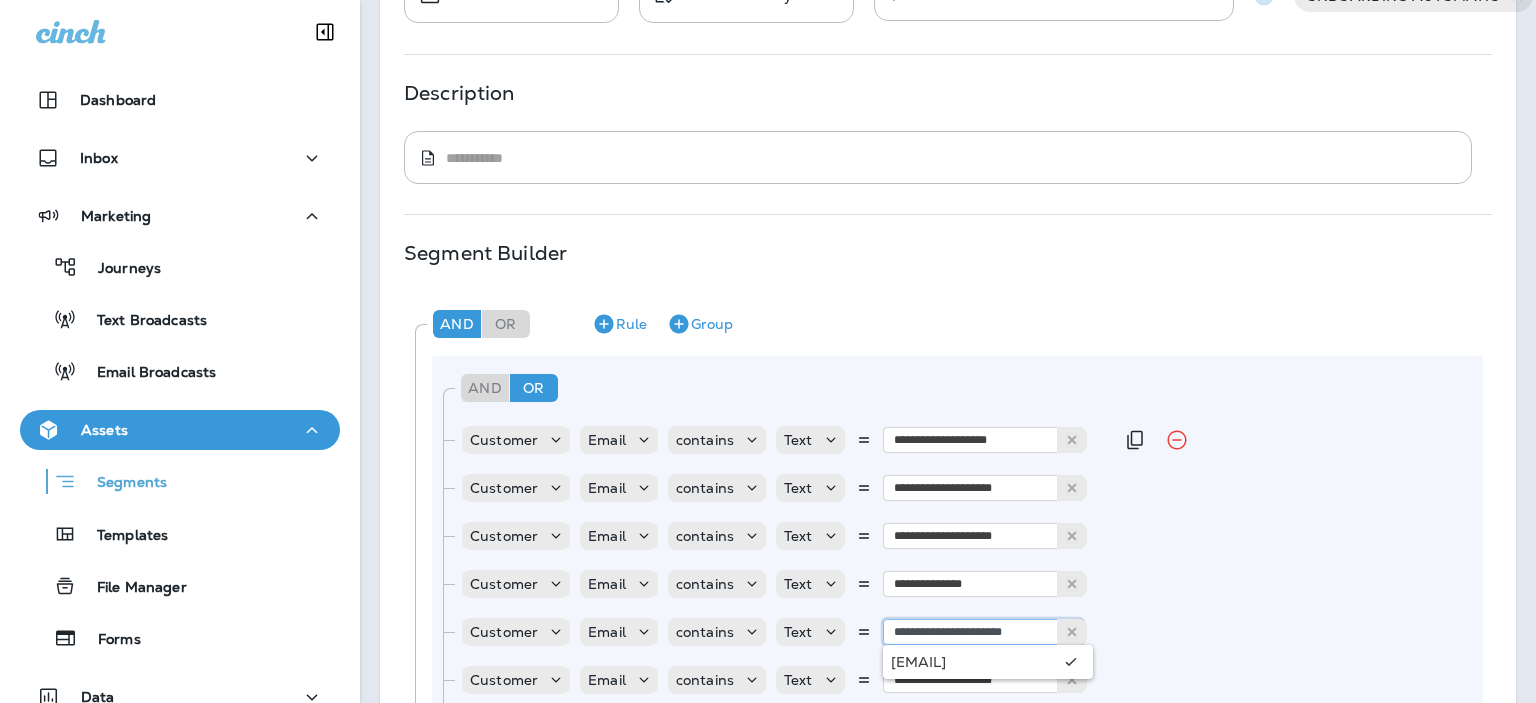 type on "**********" 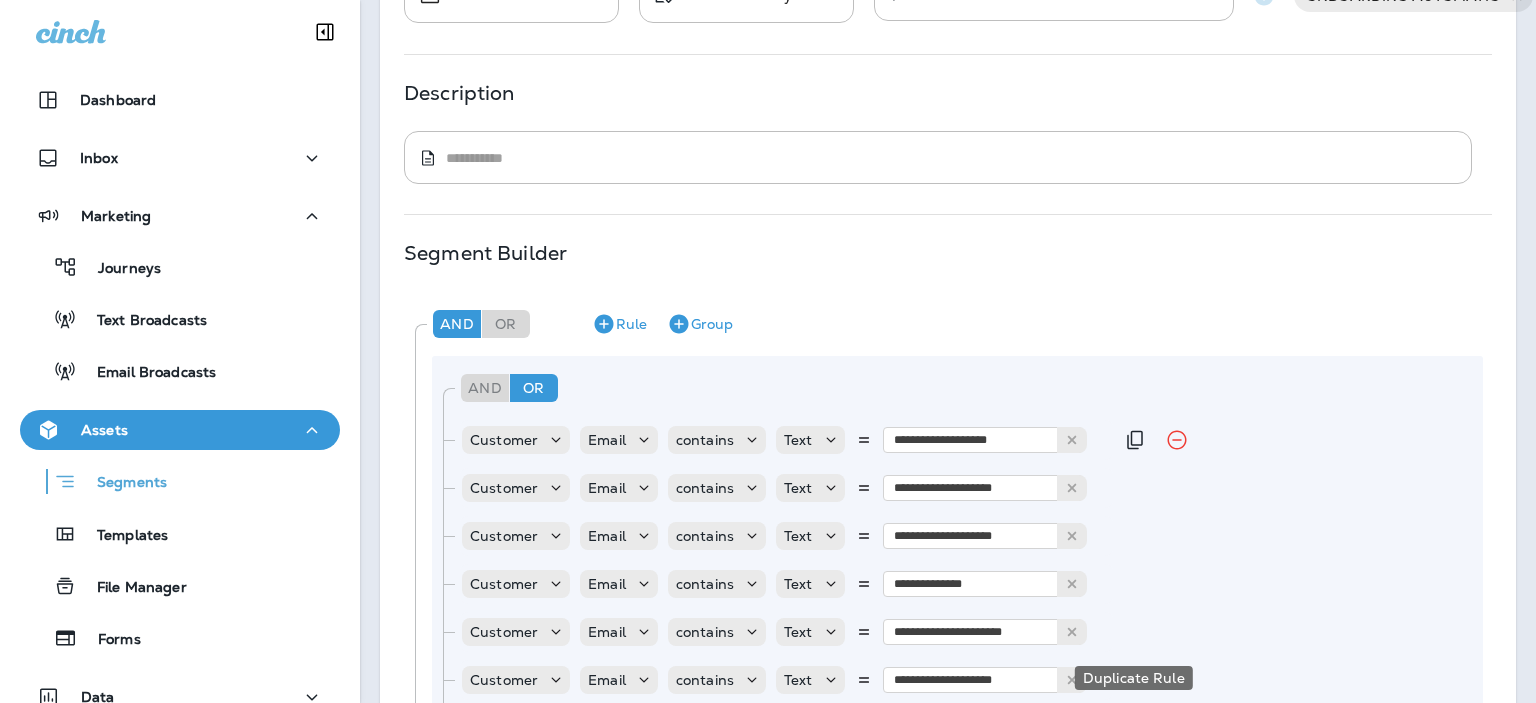 type 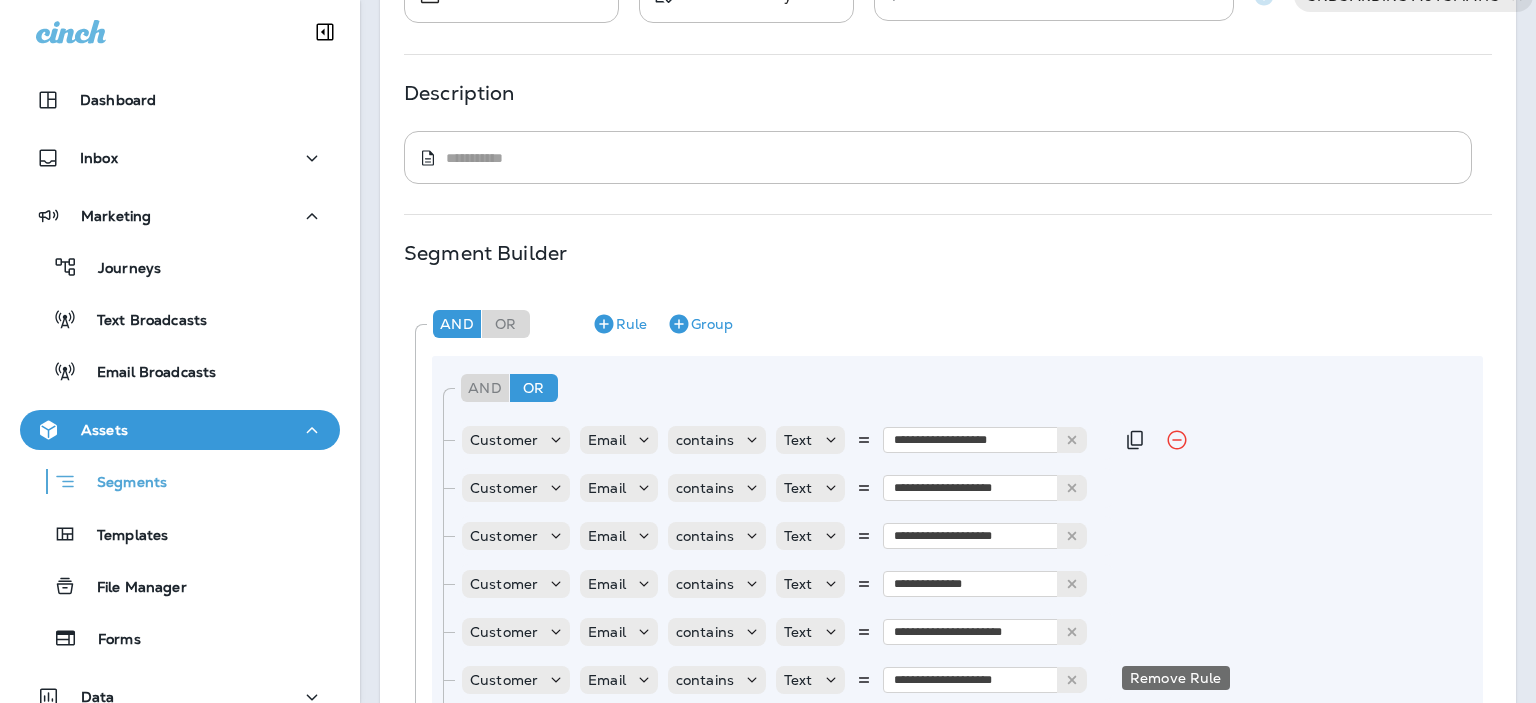 type 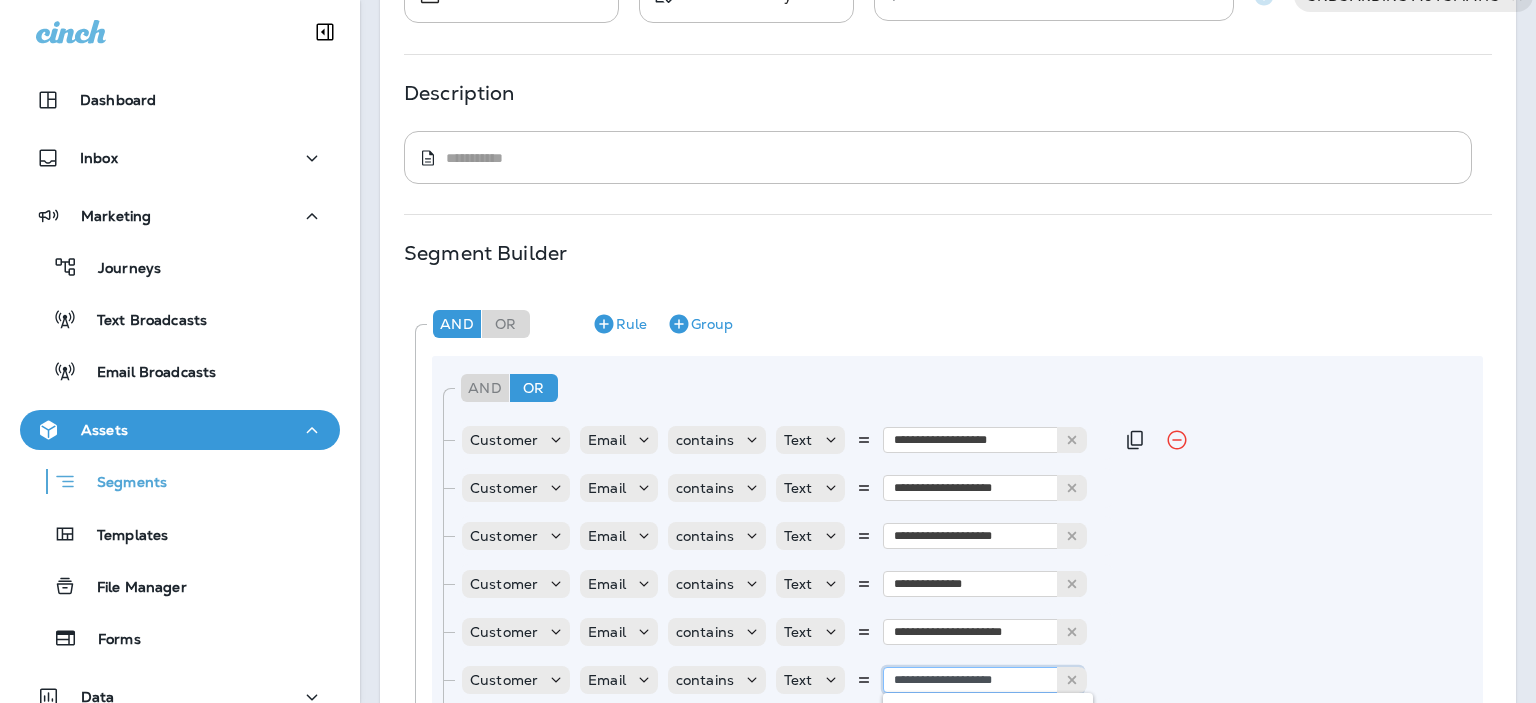 scroll, scrollTop: 204, scrollLeft: 0, axis: vertical 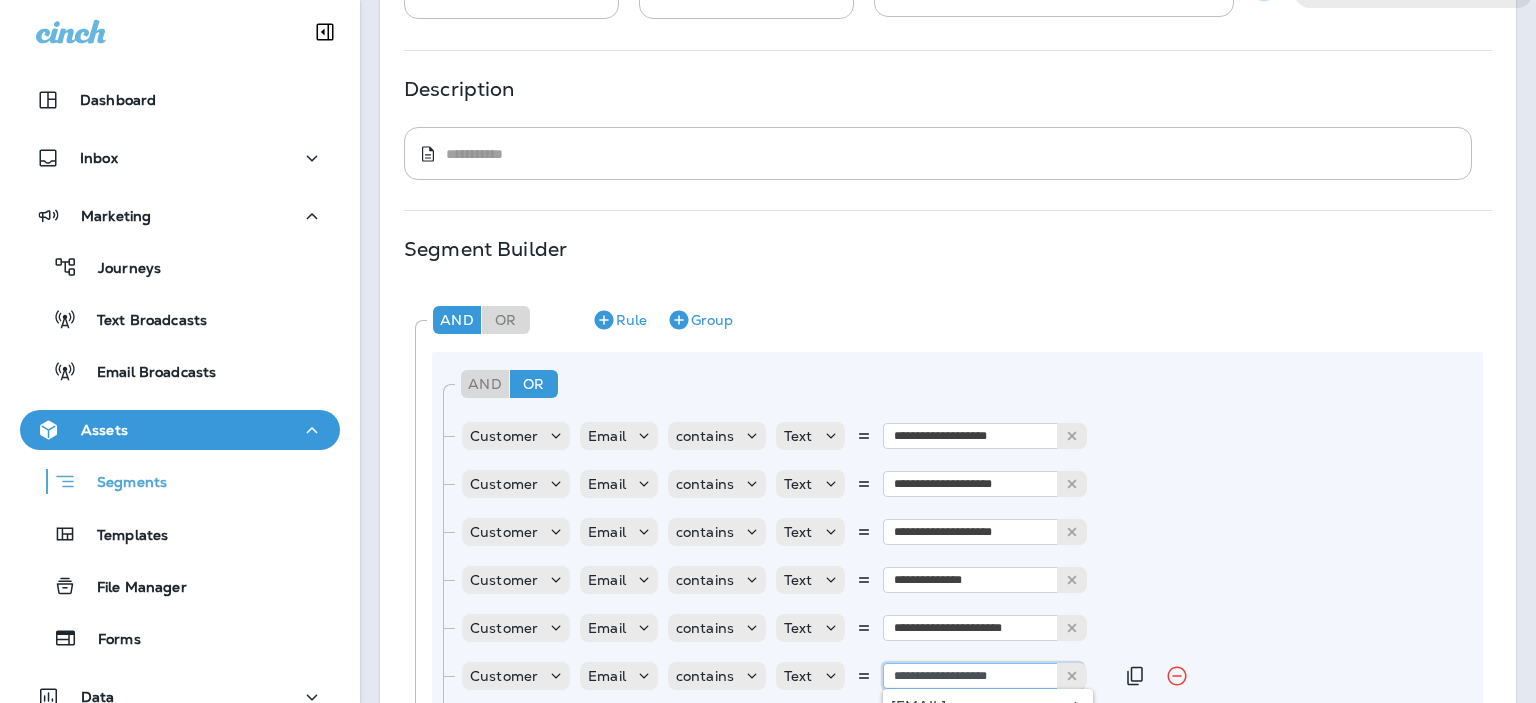 click on "**********" at bounding box center [983, 676] 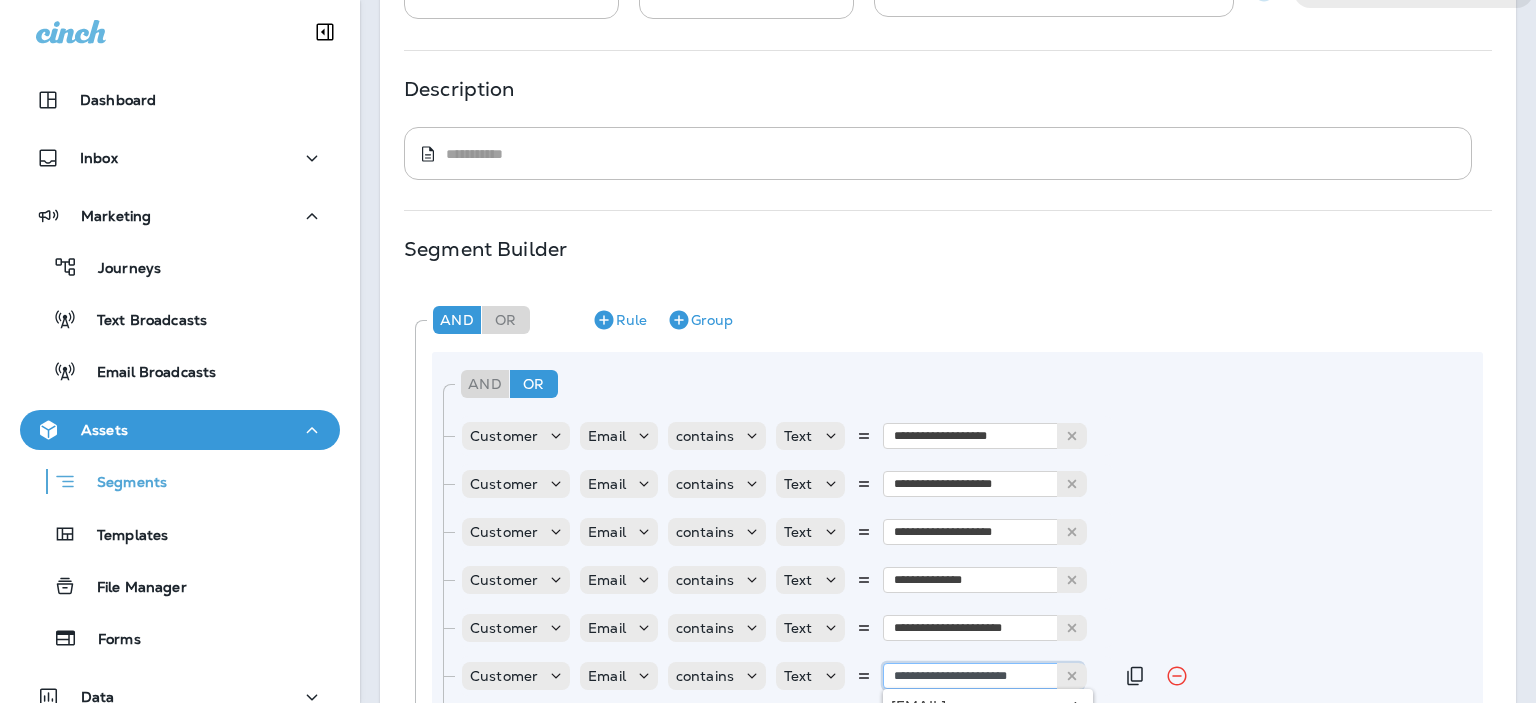 type on "**********" 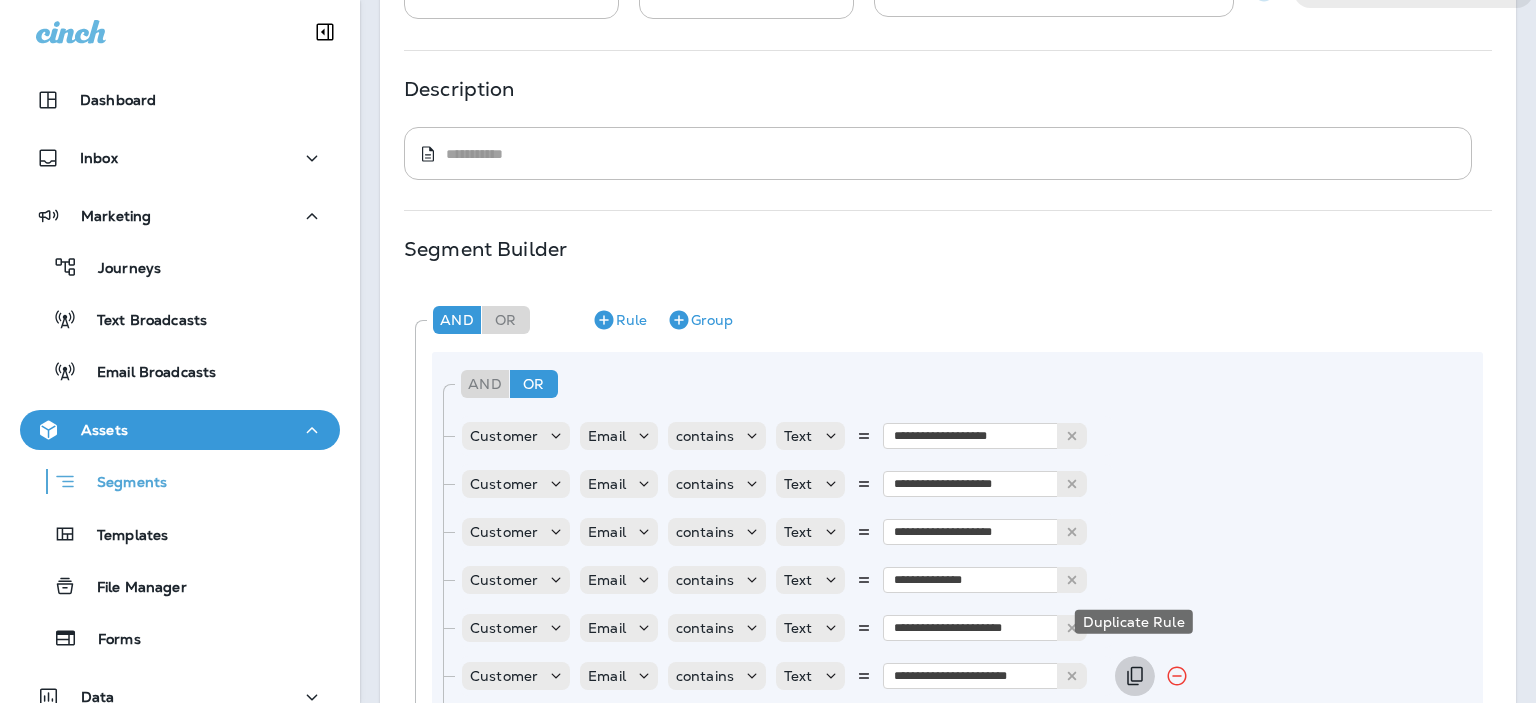 type 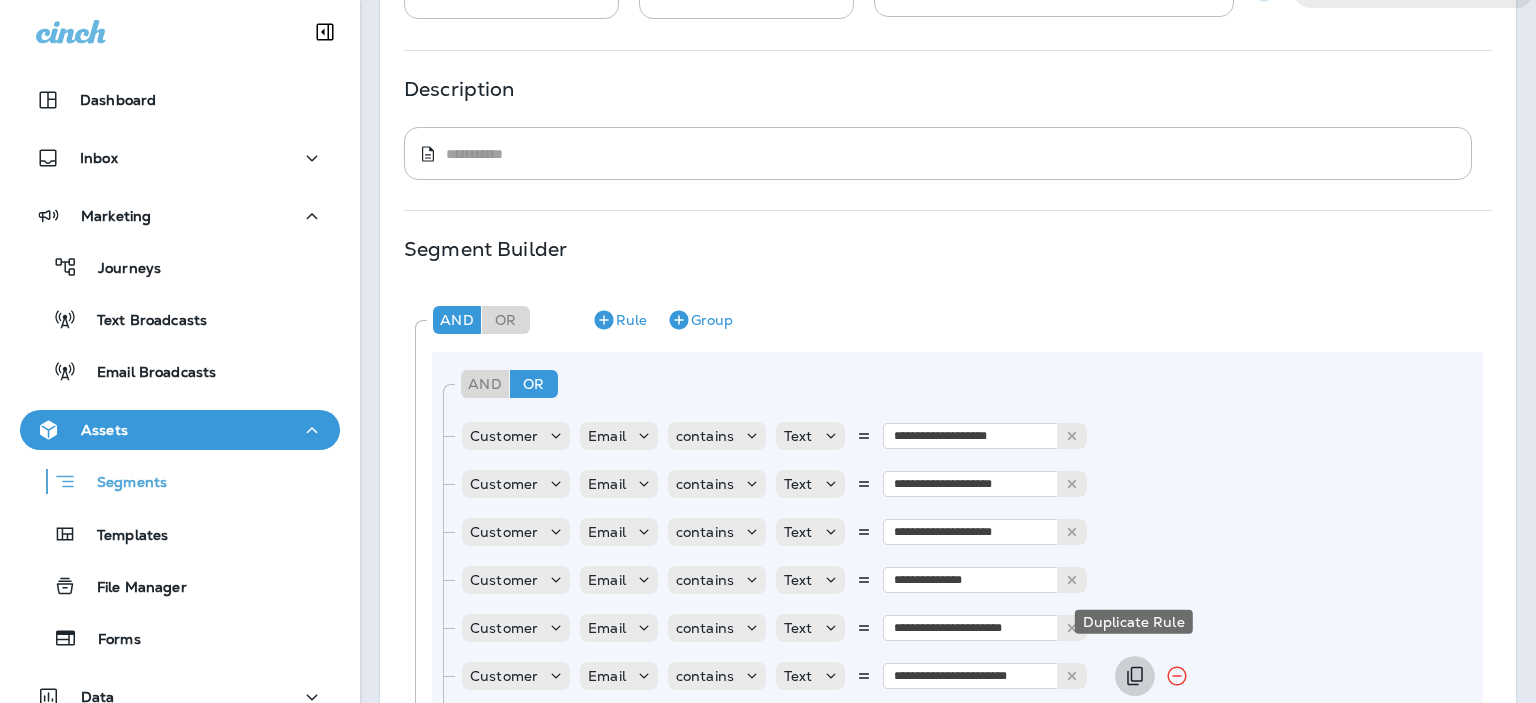 scroll, scrollTop: 212, scrollLeft: 0, axis: vertical 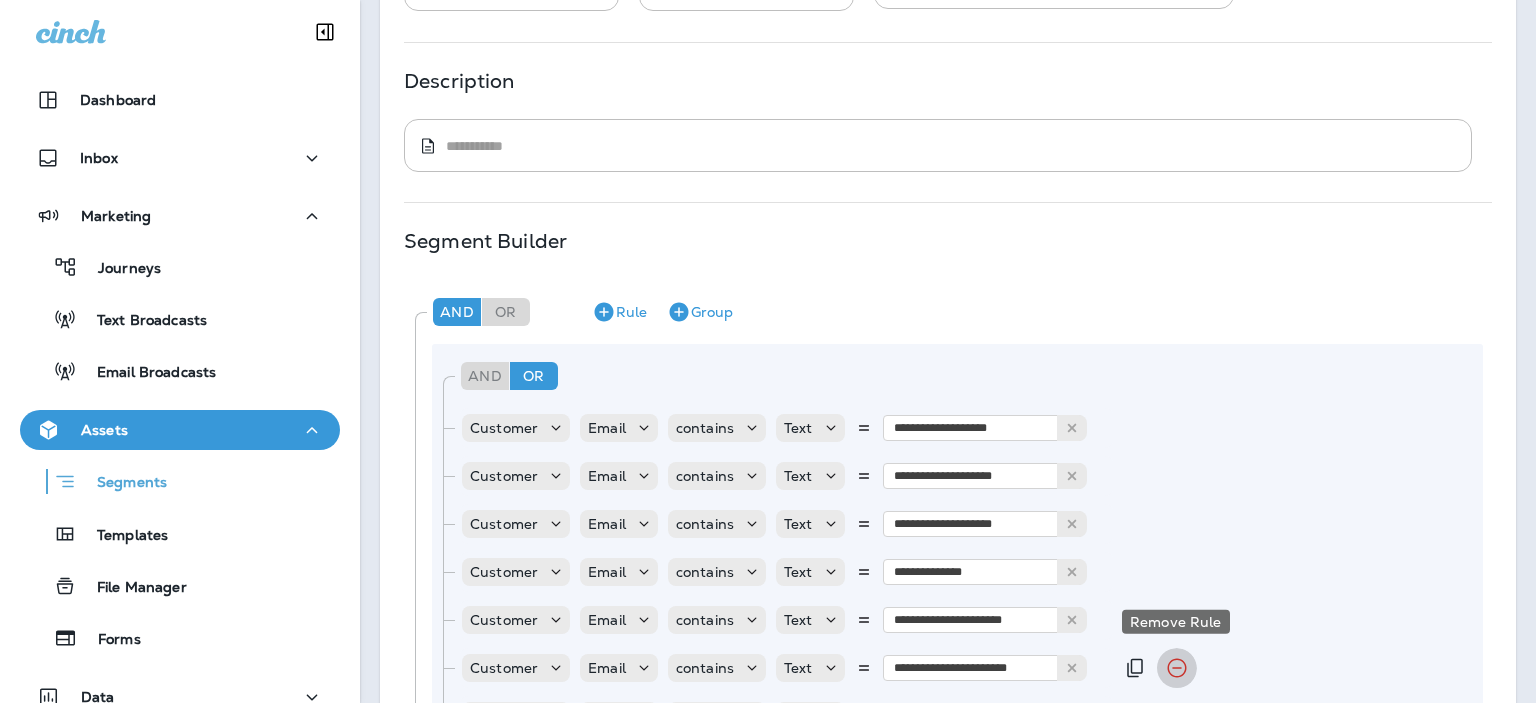 type 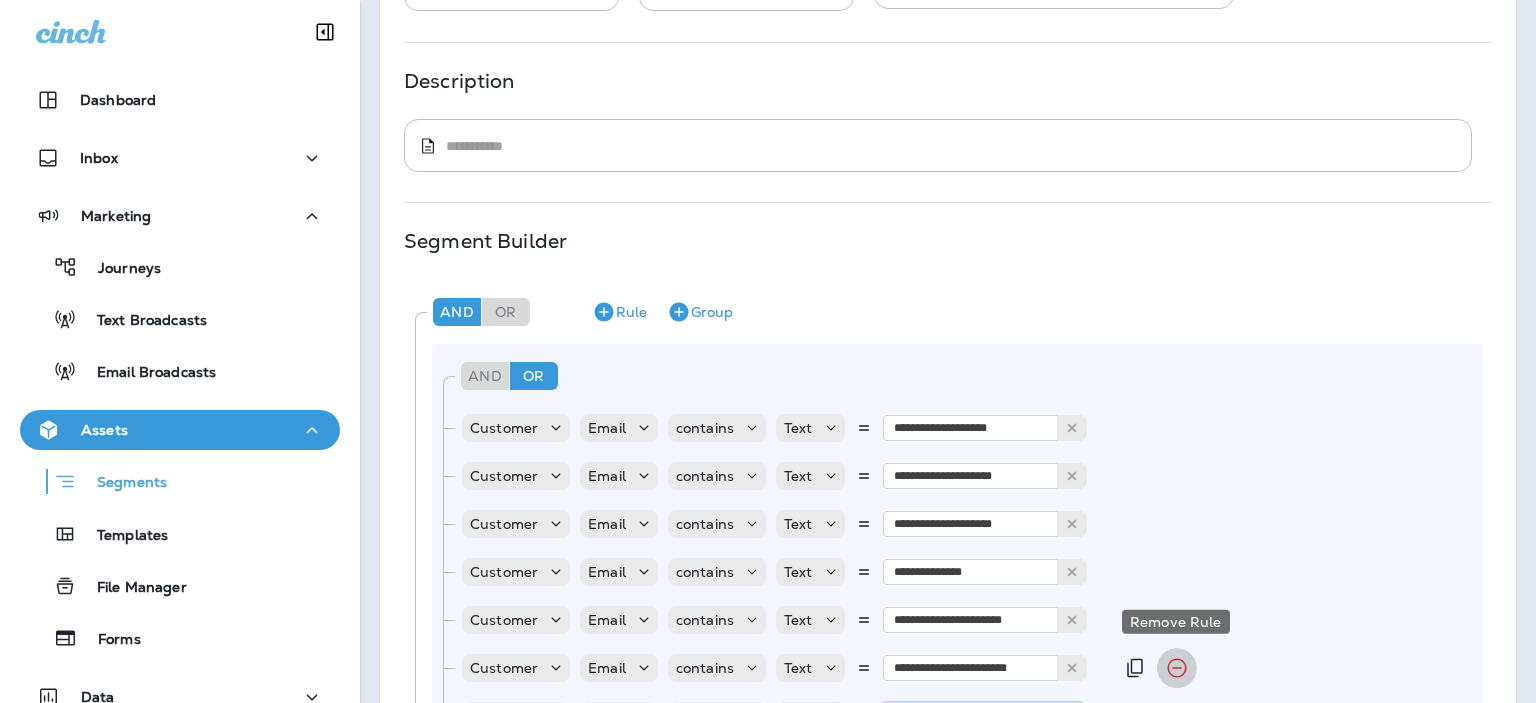 scroll, scrollTop: 584, scrollLeft: 0, axis: vertical 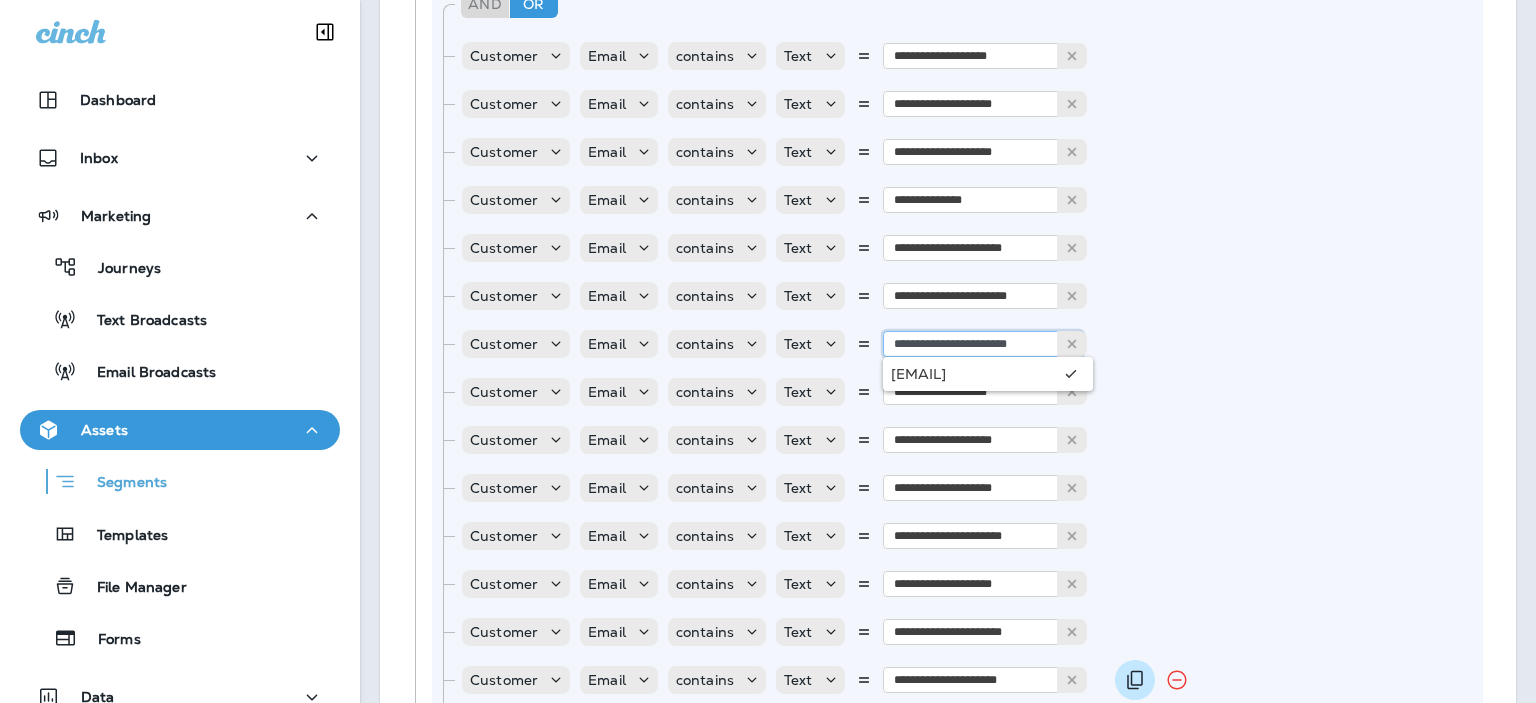type on "**********" 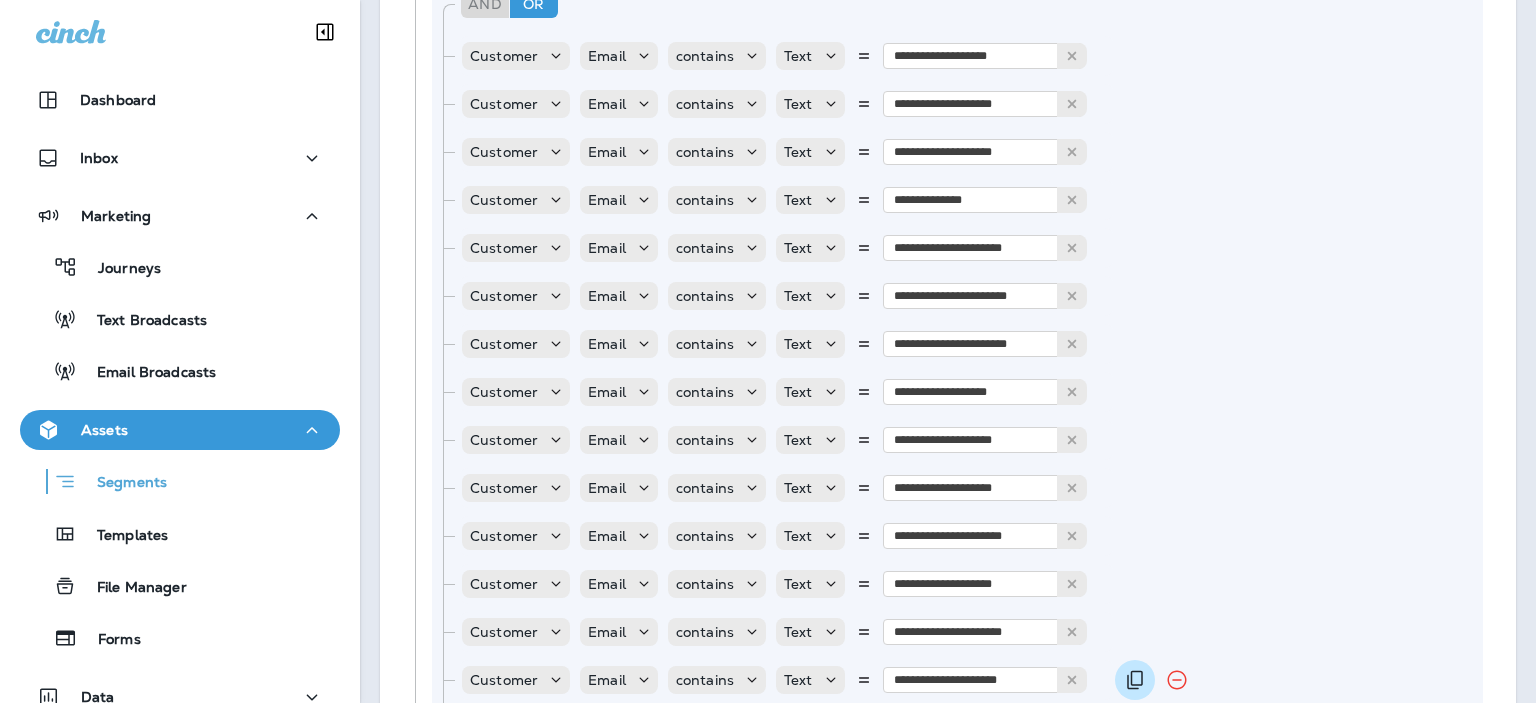 type 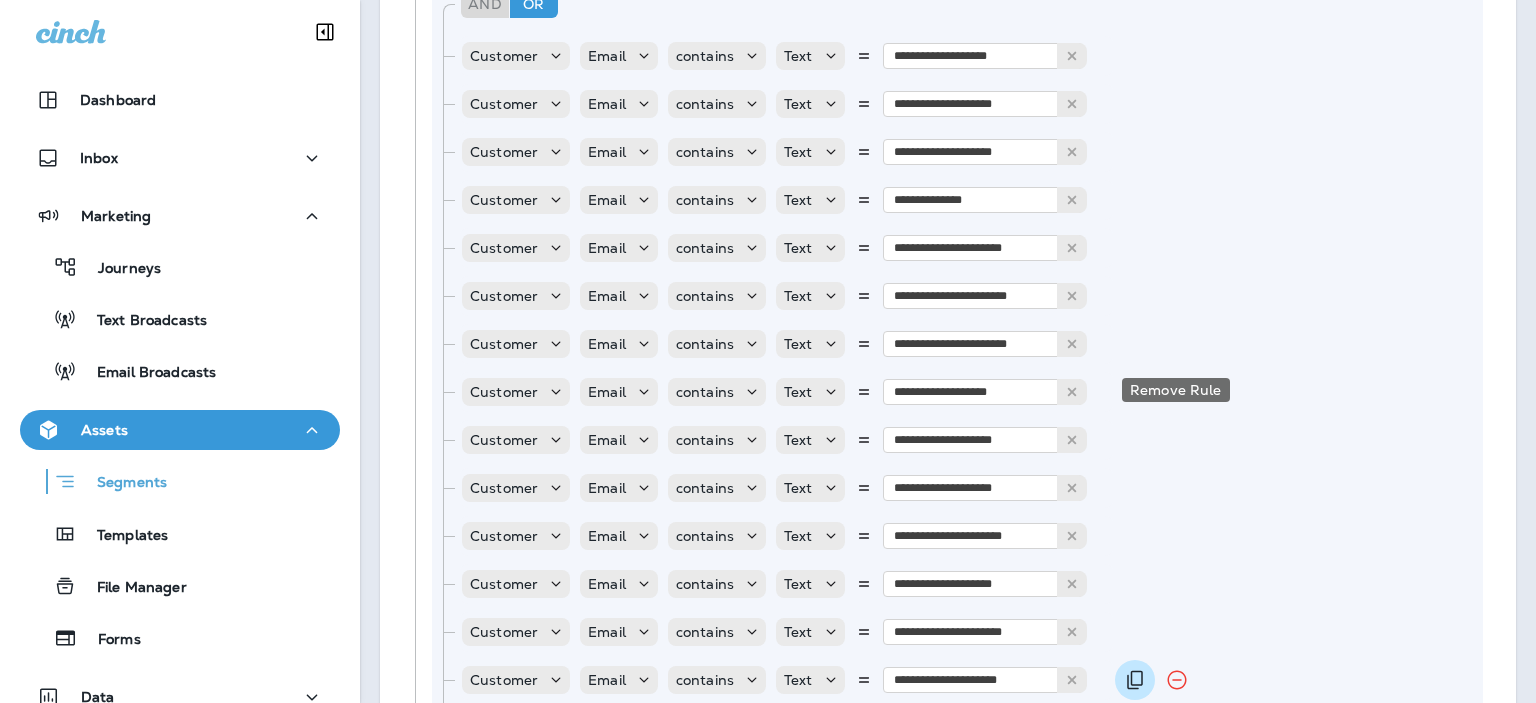 type 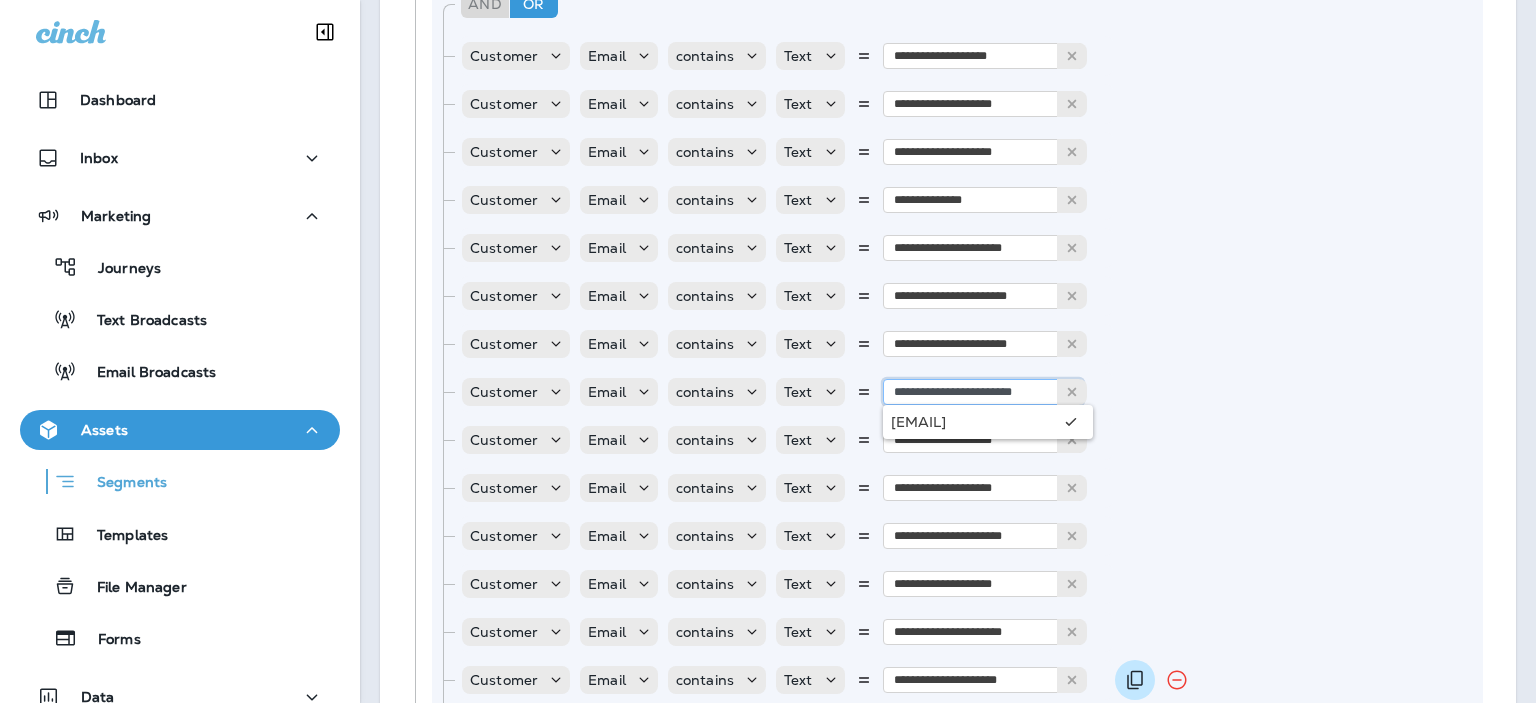 type on "**********" 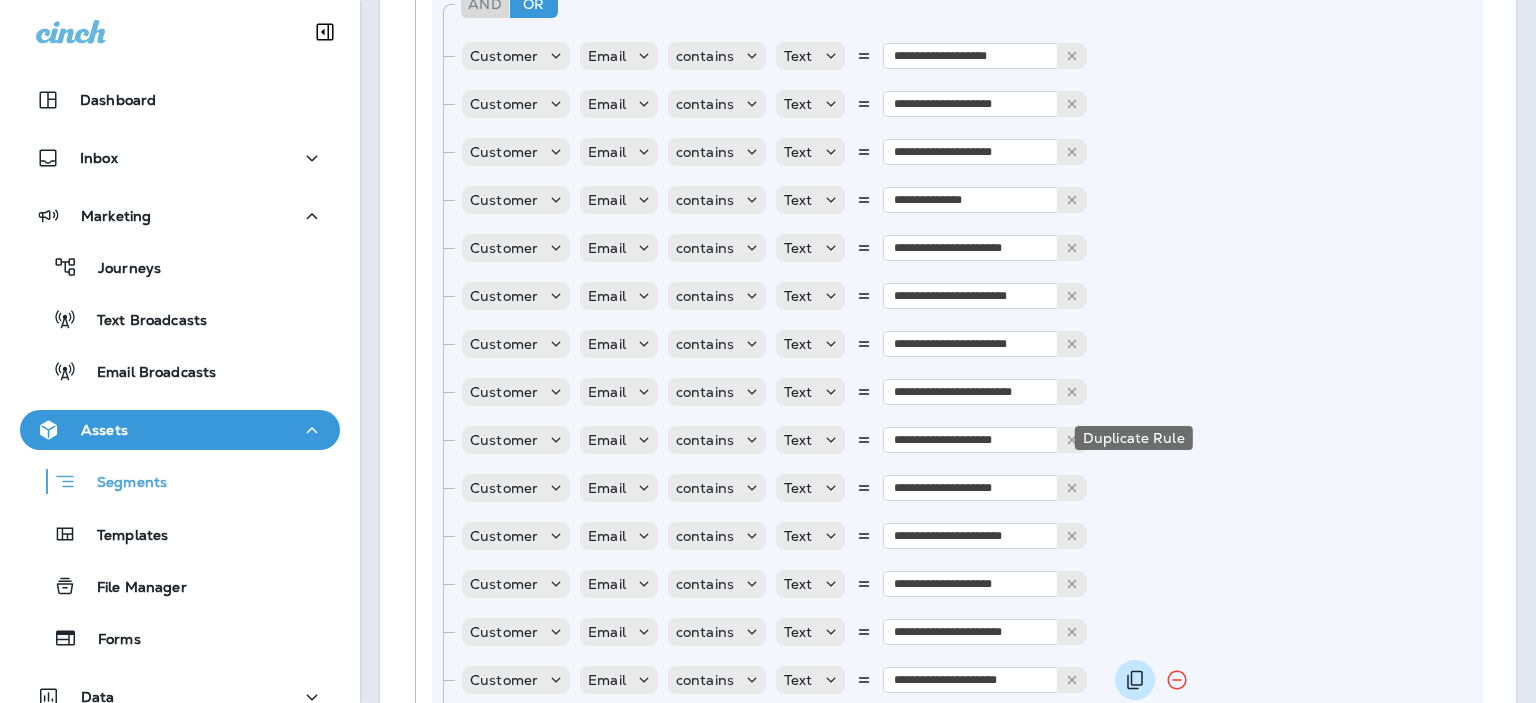 type 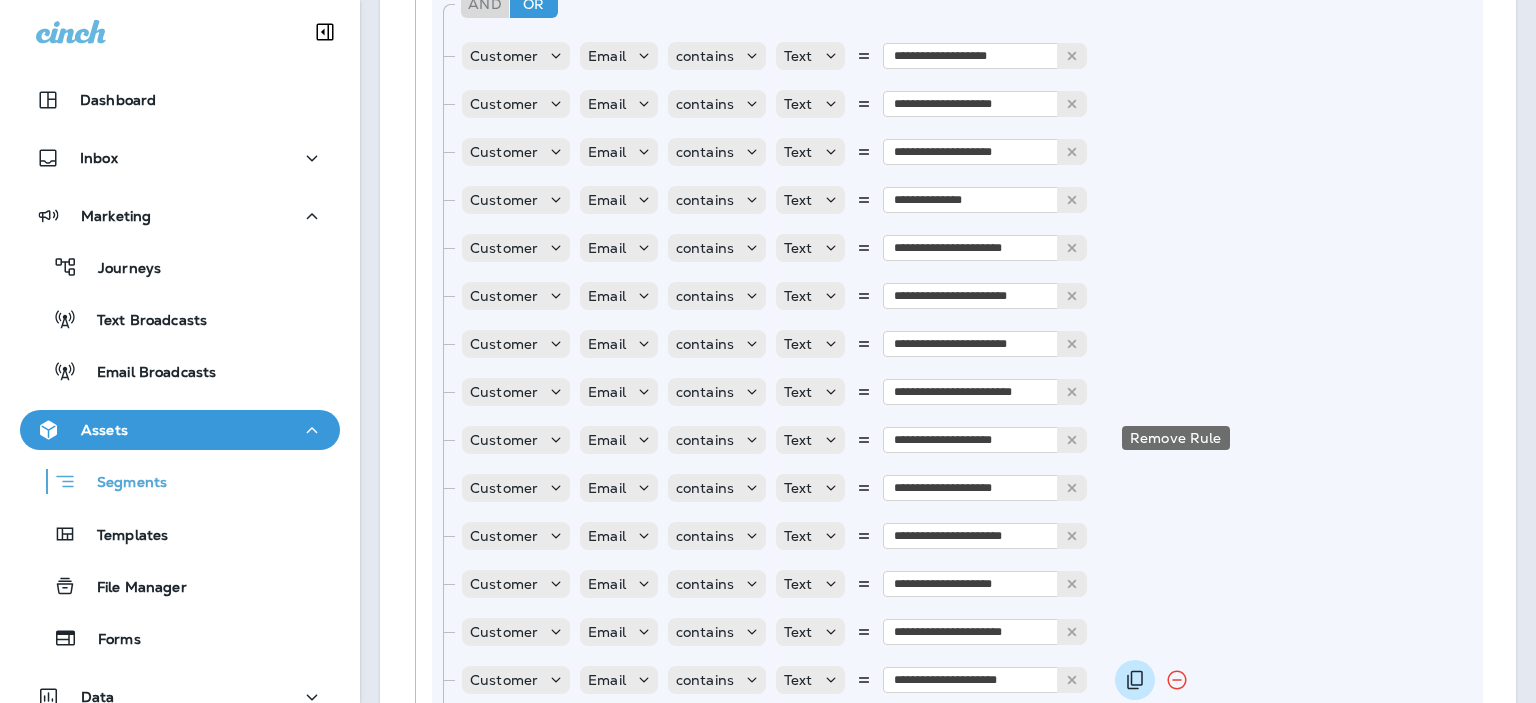 type 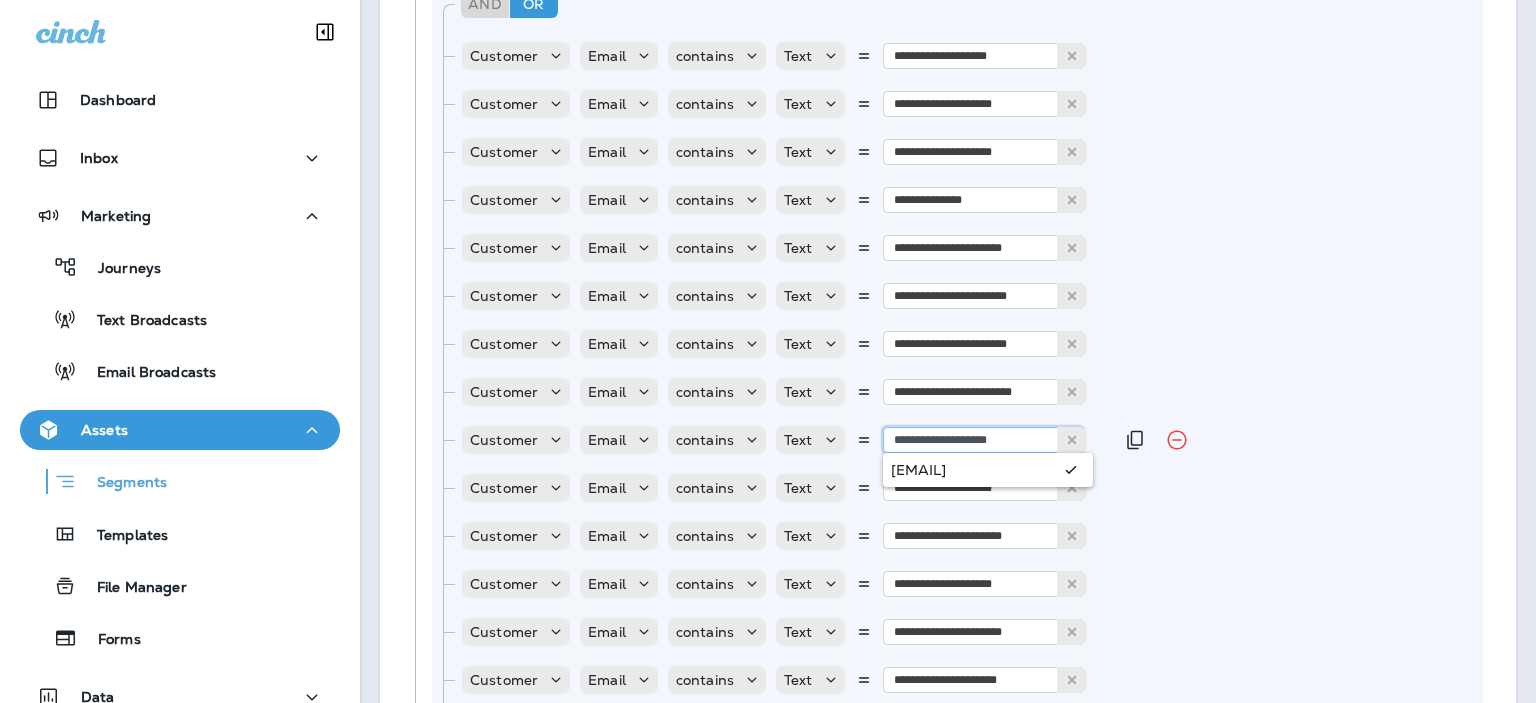 type on "**********" 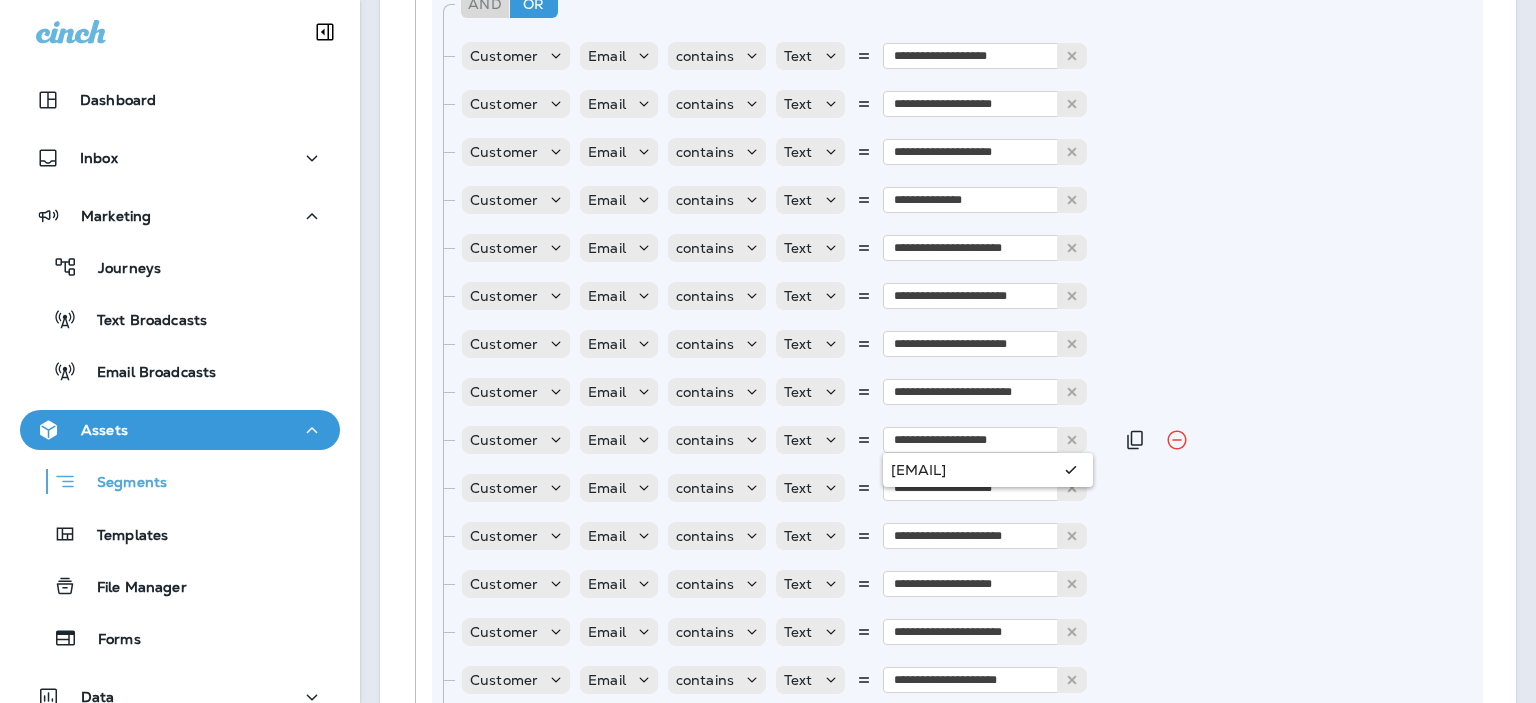 click on "**********" at bounding box center (957, 1012) 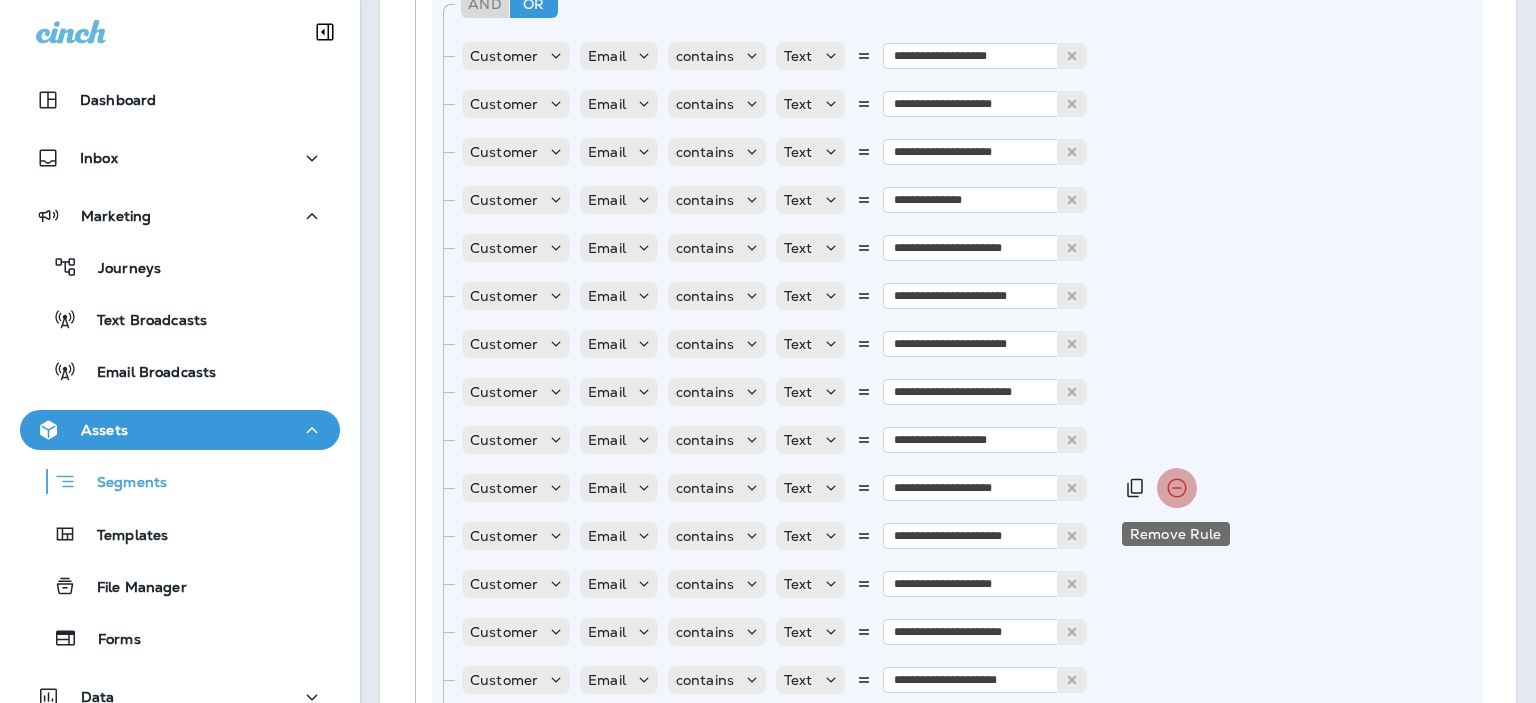 click 